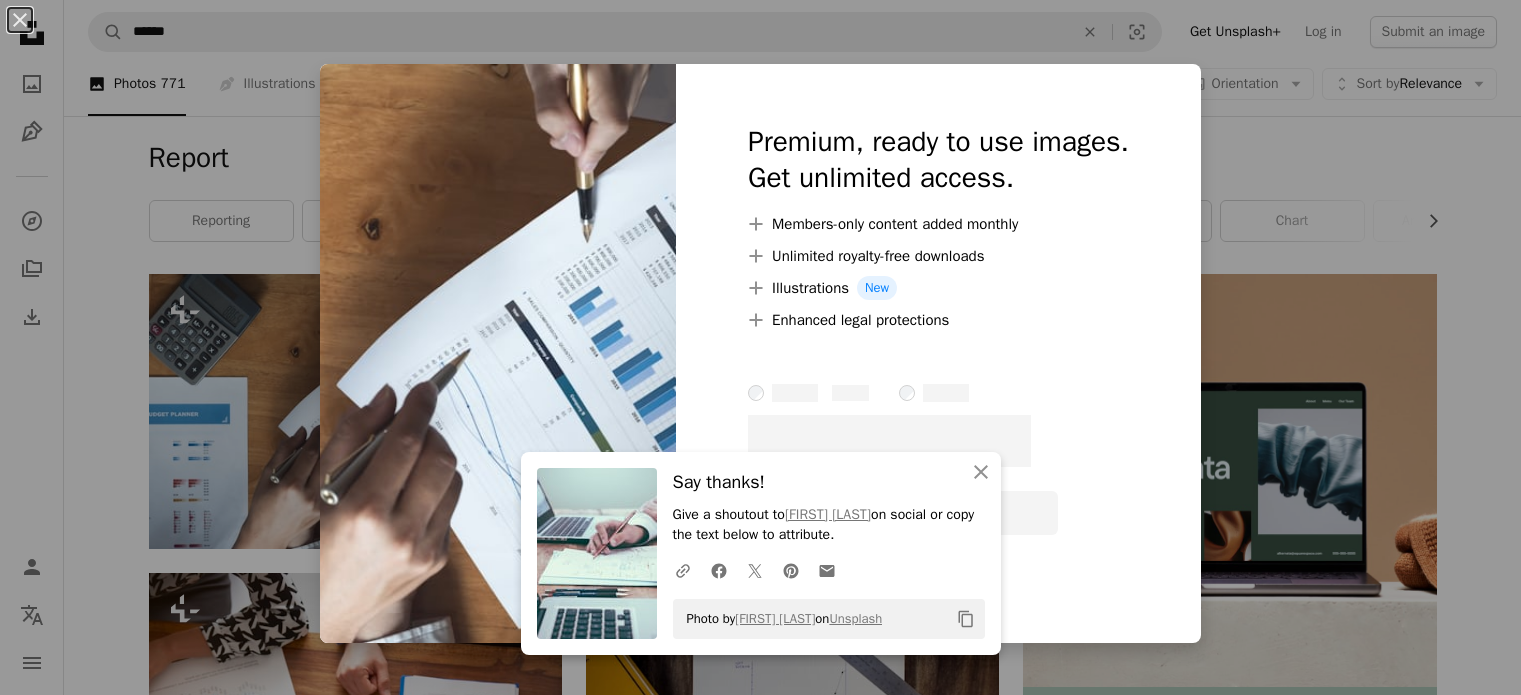 scroll, scrollTop: 140, scrollLeft: 0, axis: vertical 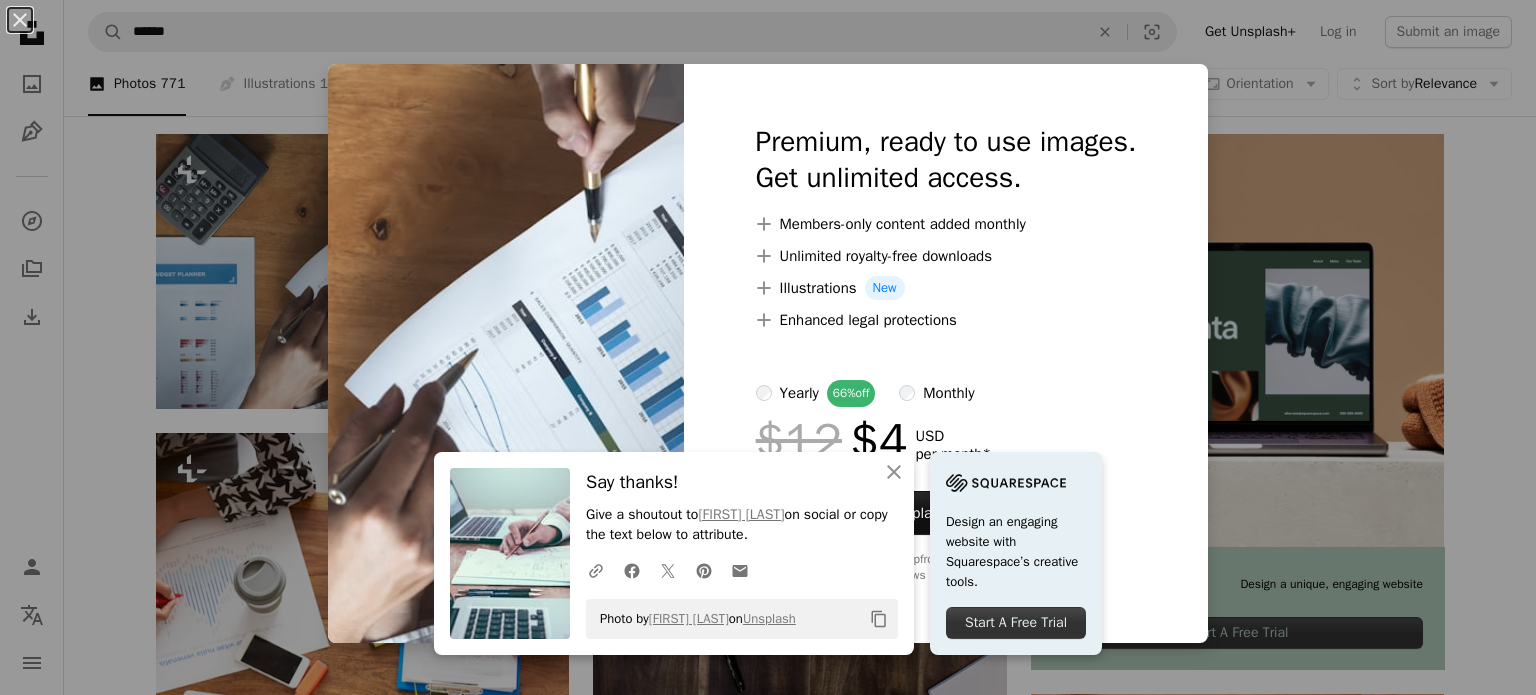 click on "Photo by  [FIRST] [LAST]  on  Unsplash
Copy content Design an engaging website with Squarespace’s creative tools. Start A Free Trial Premium, ready to use images. Get unlimited access. A plus sign Members-only content added monthly A plus sign Unlimited royalty-free downloads A plus sign Illustrations  New A plus sign Enhanced legal protections yearly 66%  off monthly $12   $4 USD per month * Get  Unsplash+ * When paid annually, billed upfront  $48 Taxes where applicable. Renews automatically. Cancel anytime." at bounding box center (768, 347) 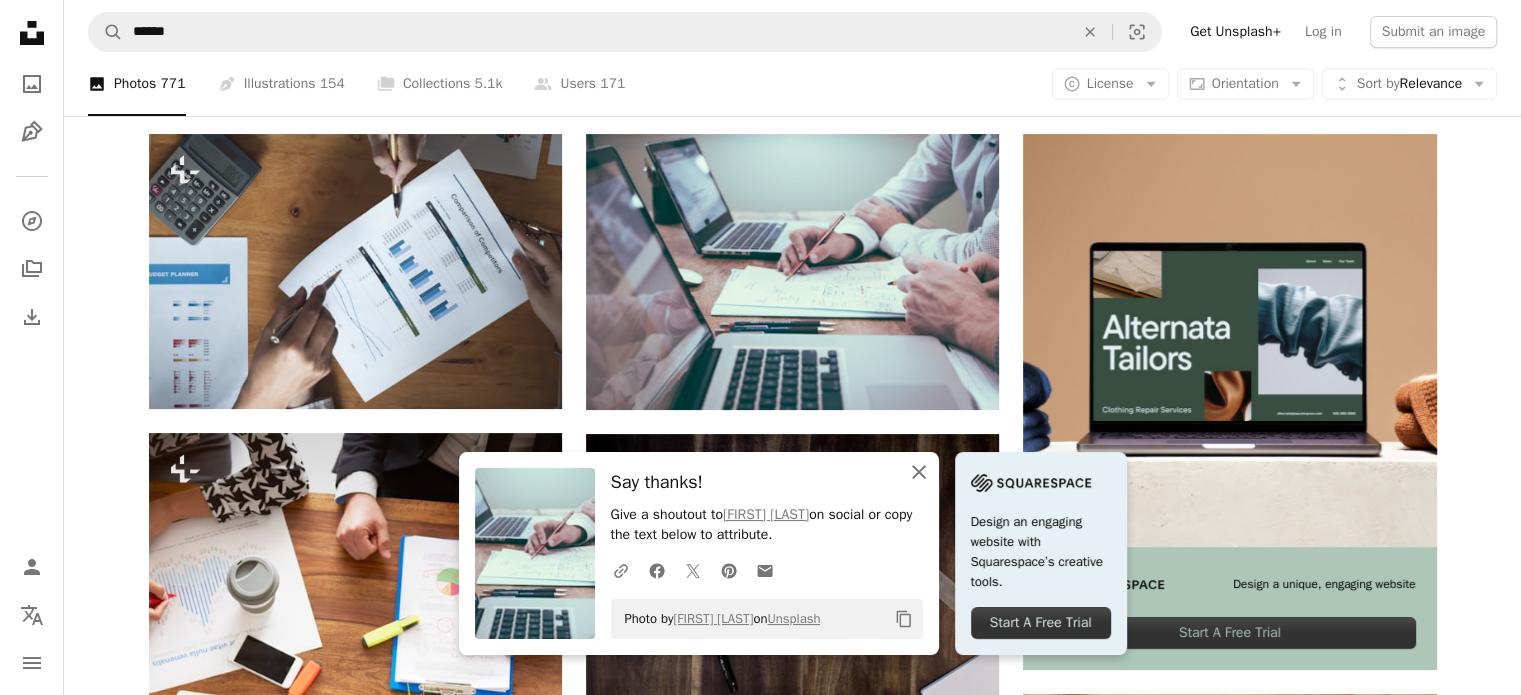 click on "An X shape" 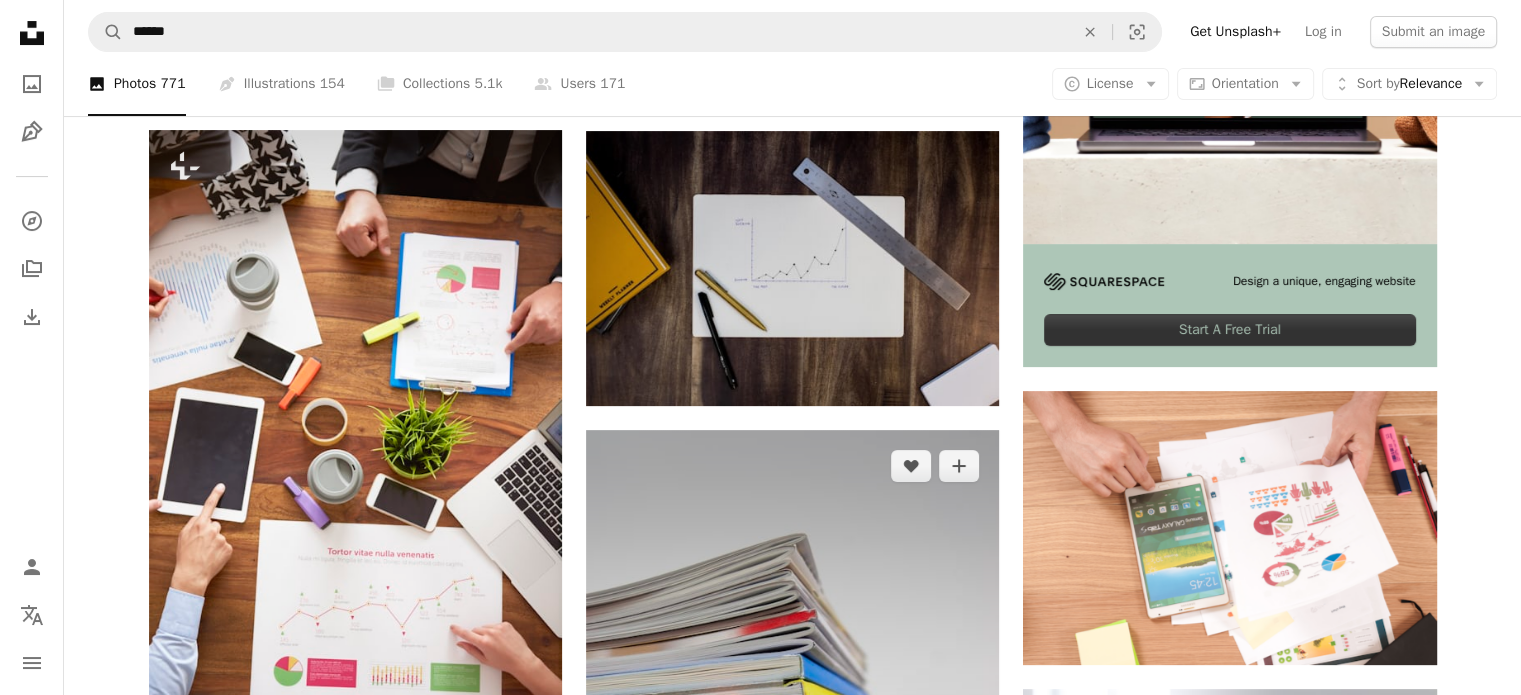 scroll, scrollTop: 444, scrollLeft: 0, axis: vertical 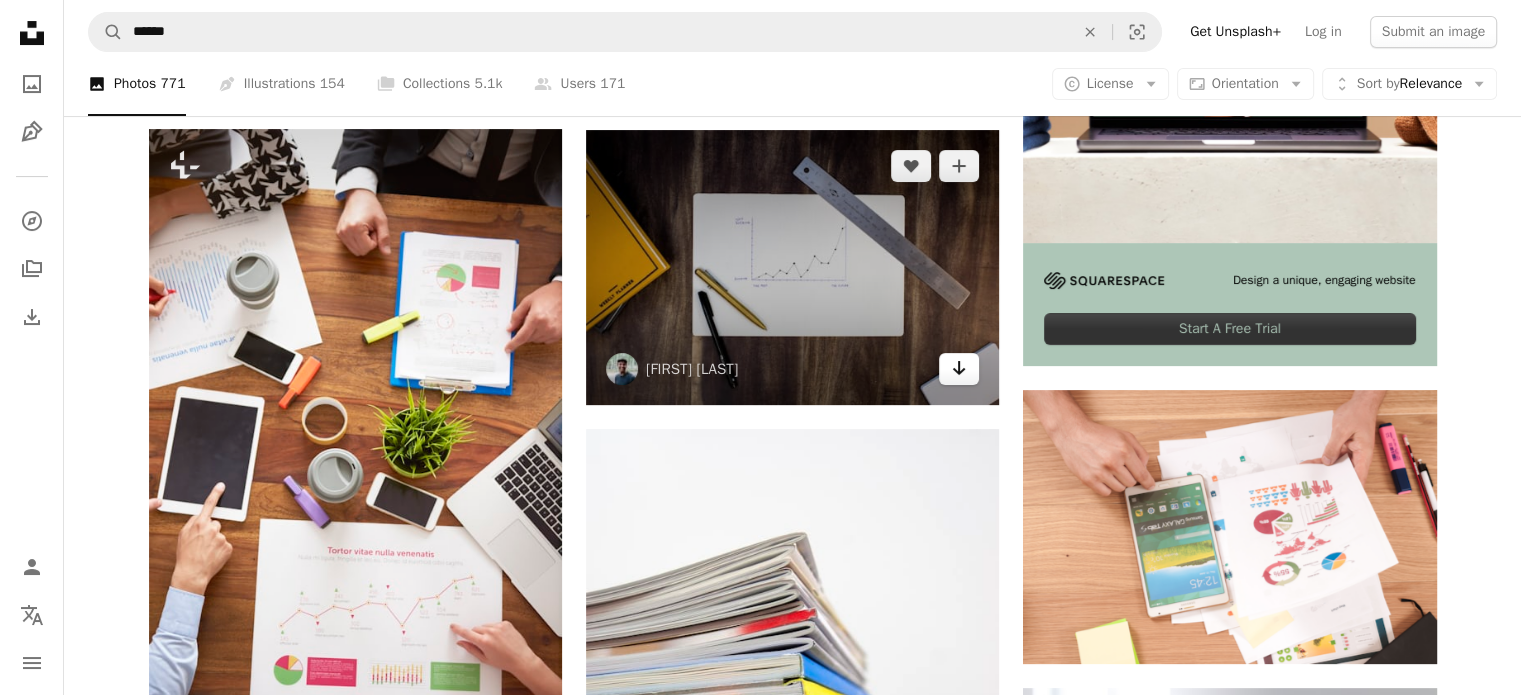 click on "Arrow pointing down" at bounding box center [959, 369] 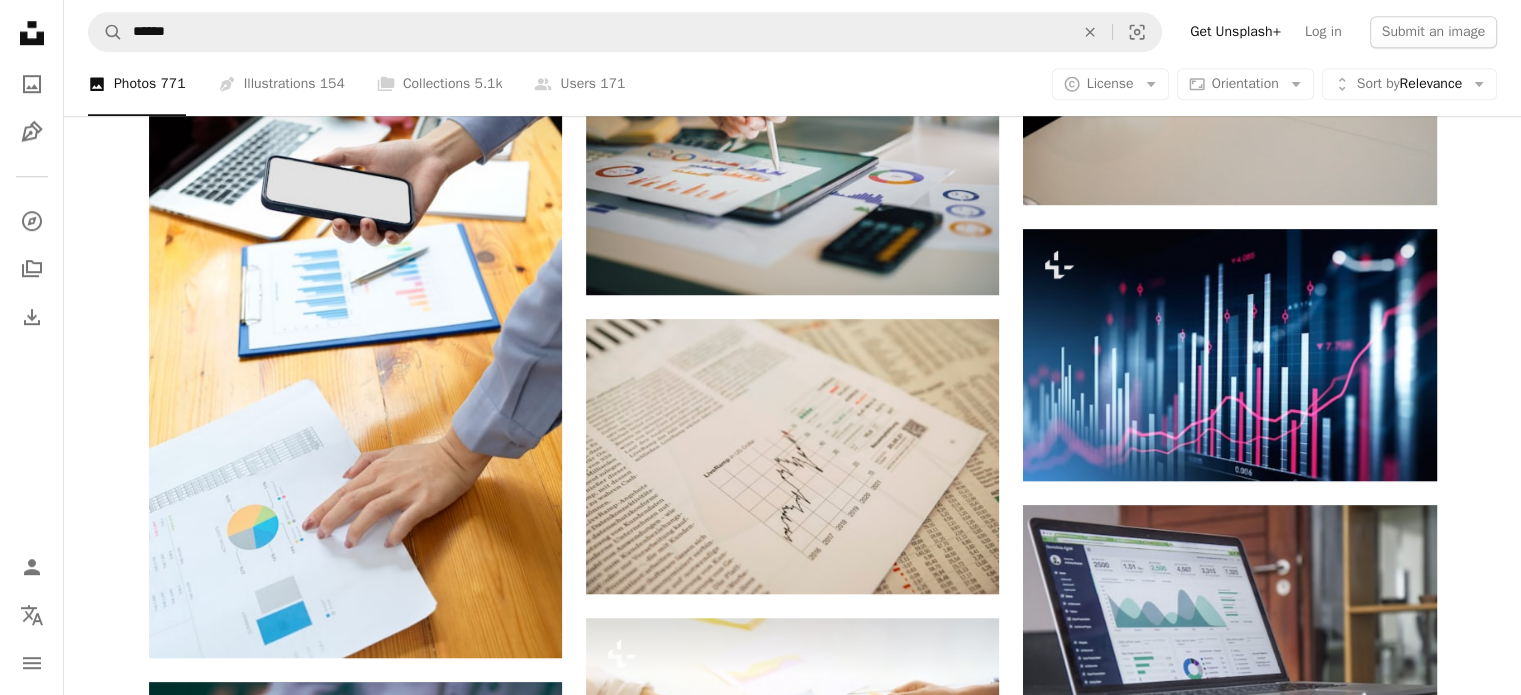 scroll, scrollTop: 1502, scrollLeft: 0, axis: vertical 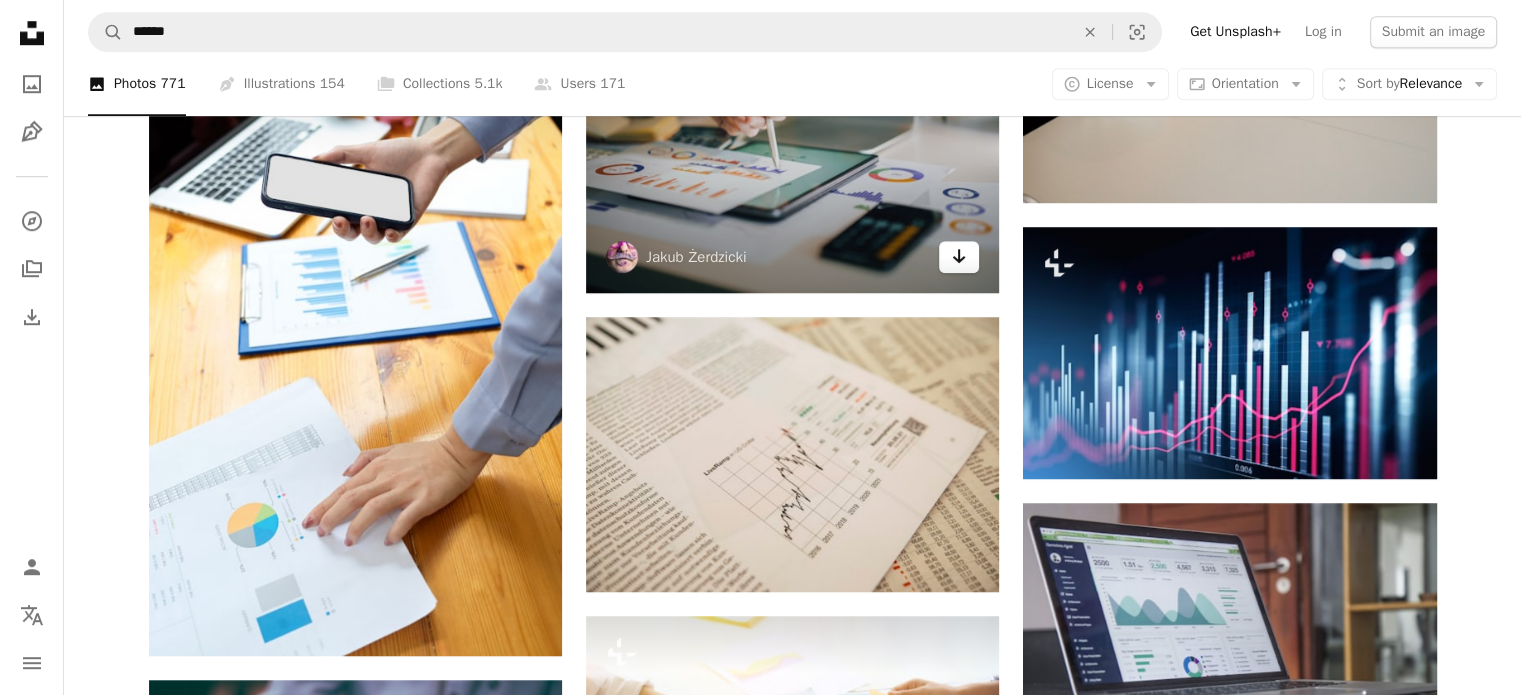 click on "Arrow pointing down" 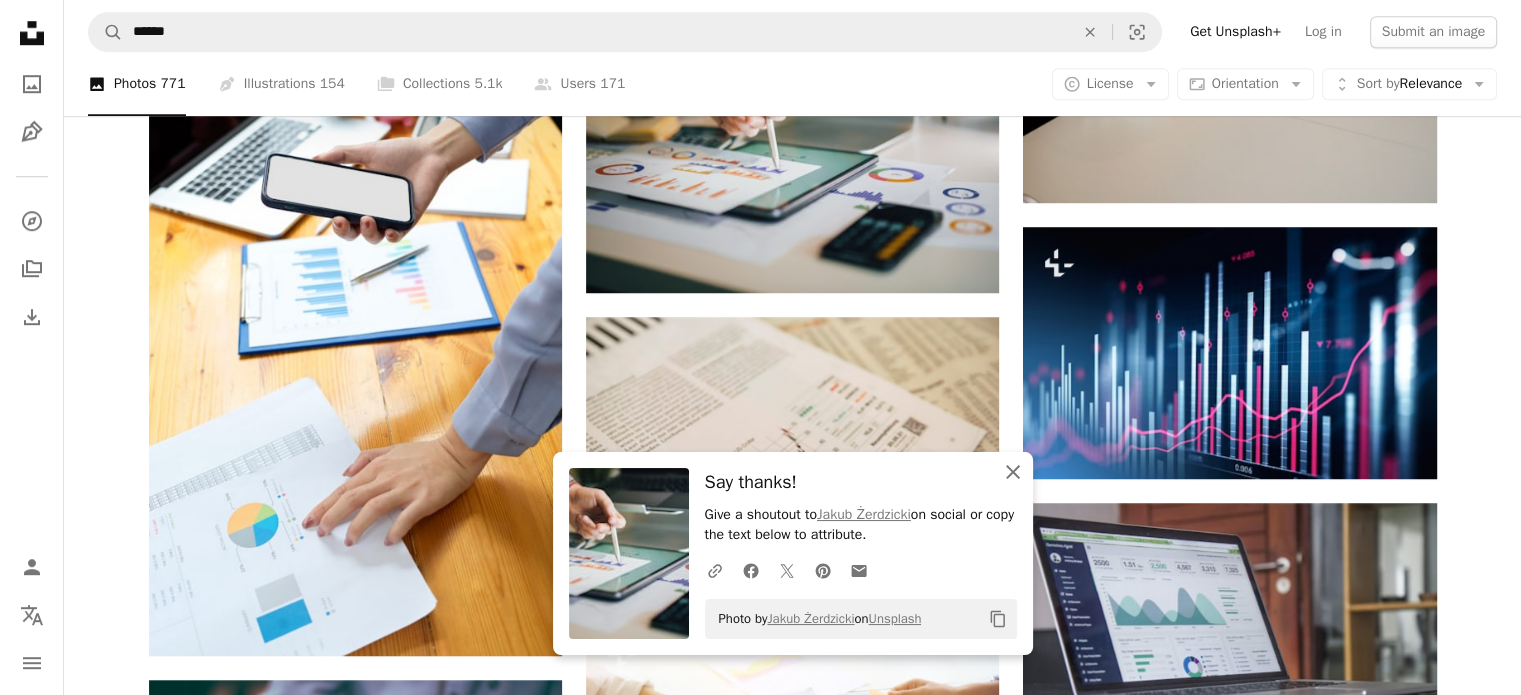 click 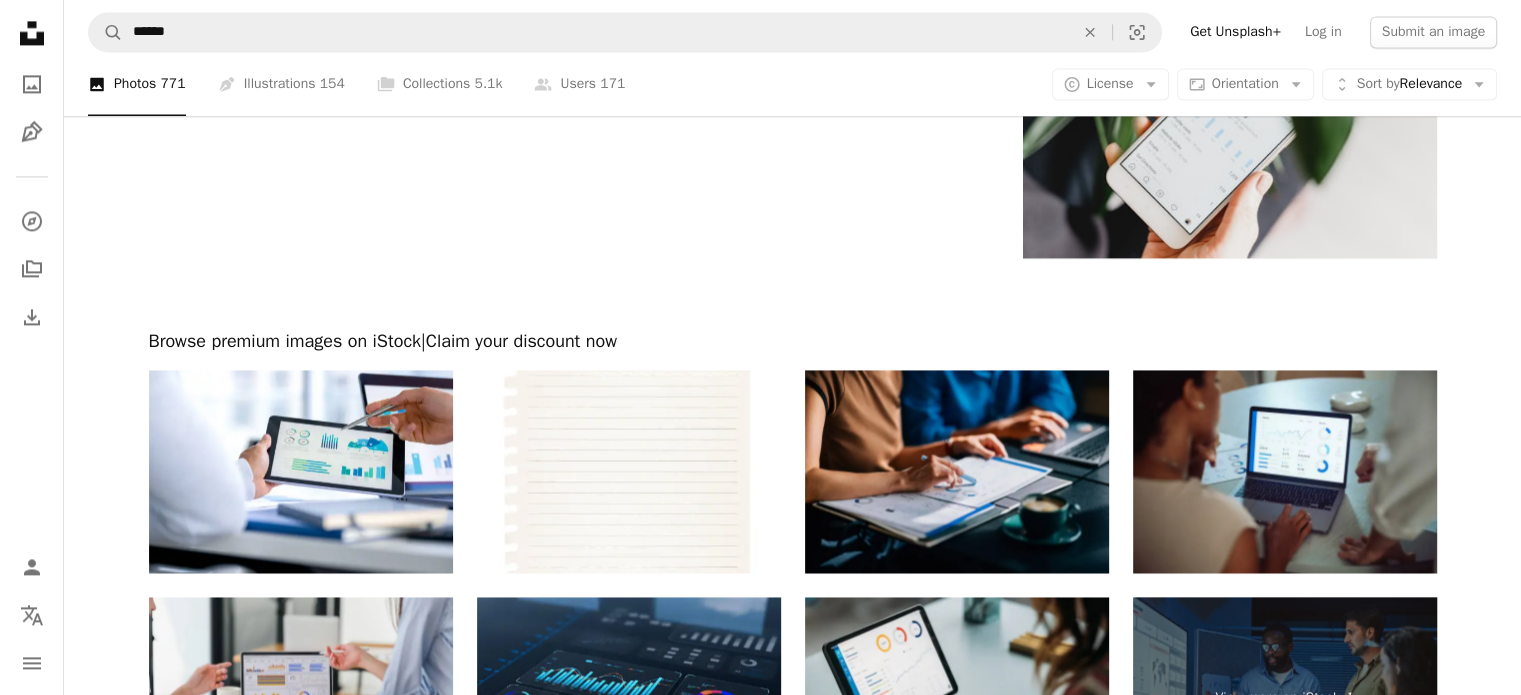 scroll, scrollTop: 2964, scrollLeft: 0, axis: vertical 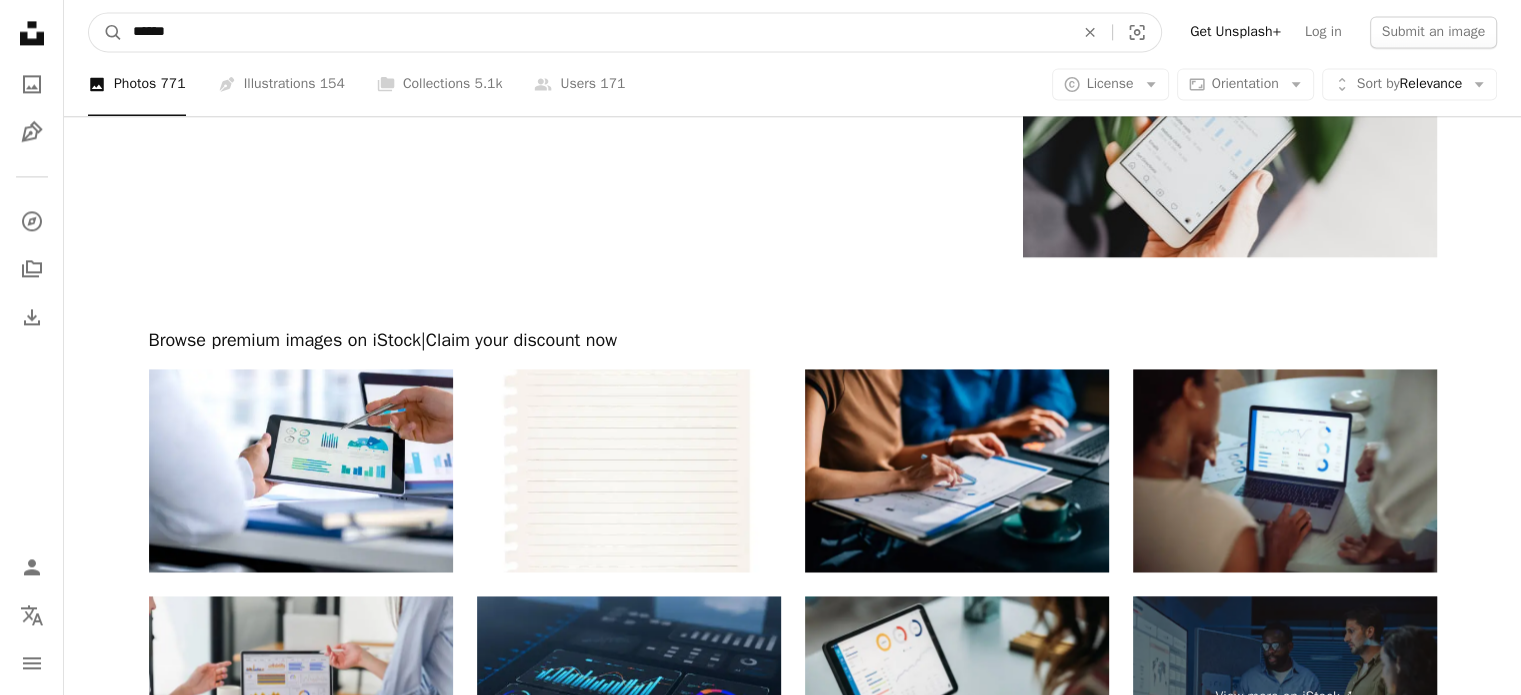 click on "******" at bounding box center [595, 32] 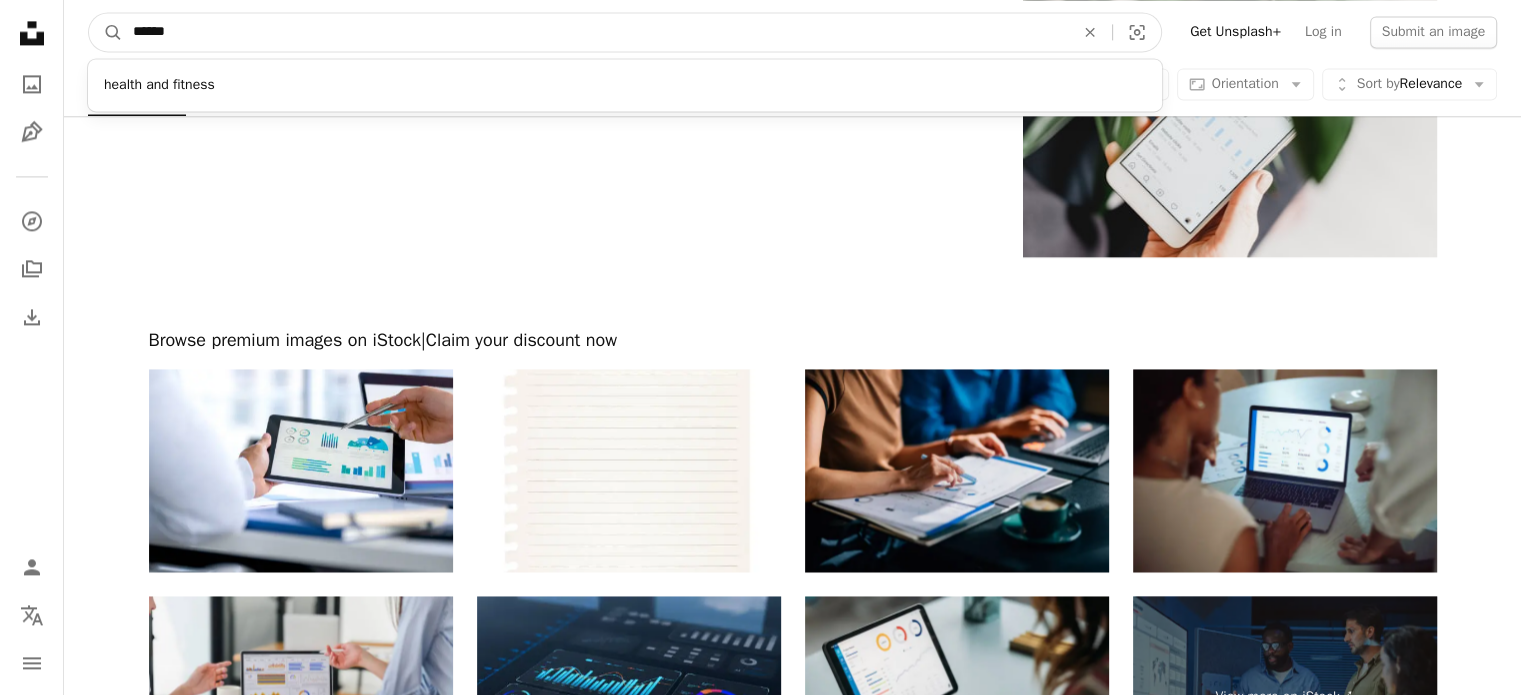 type on "******" 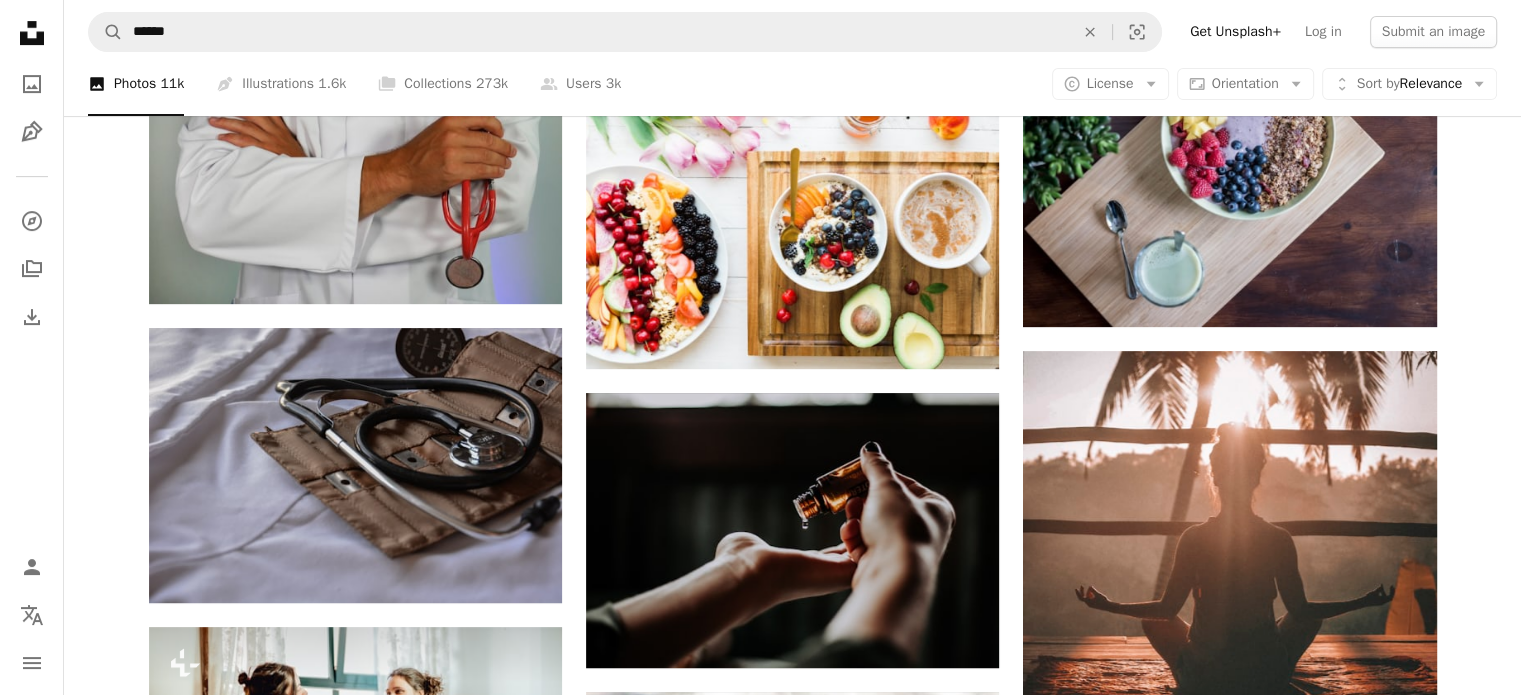 scroll, scrollTop: 819, scrollLeft: 0, axis: vertical 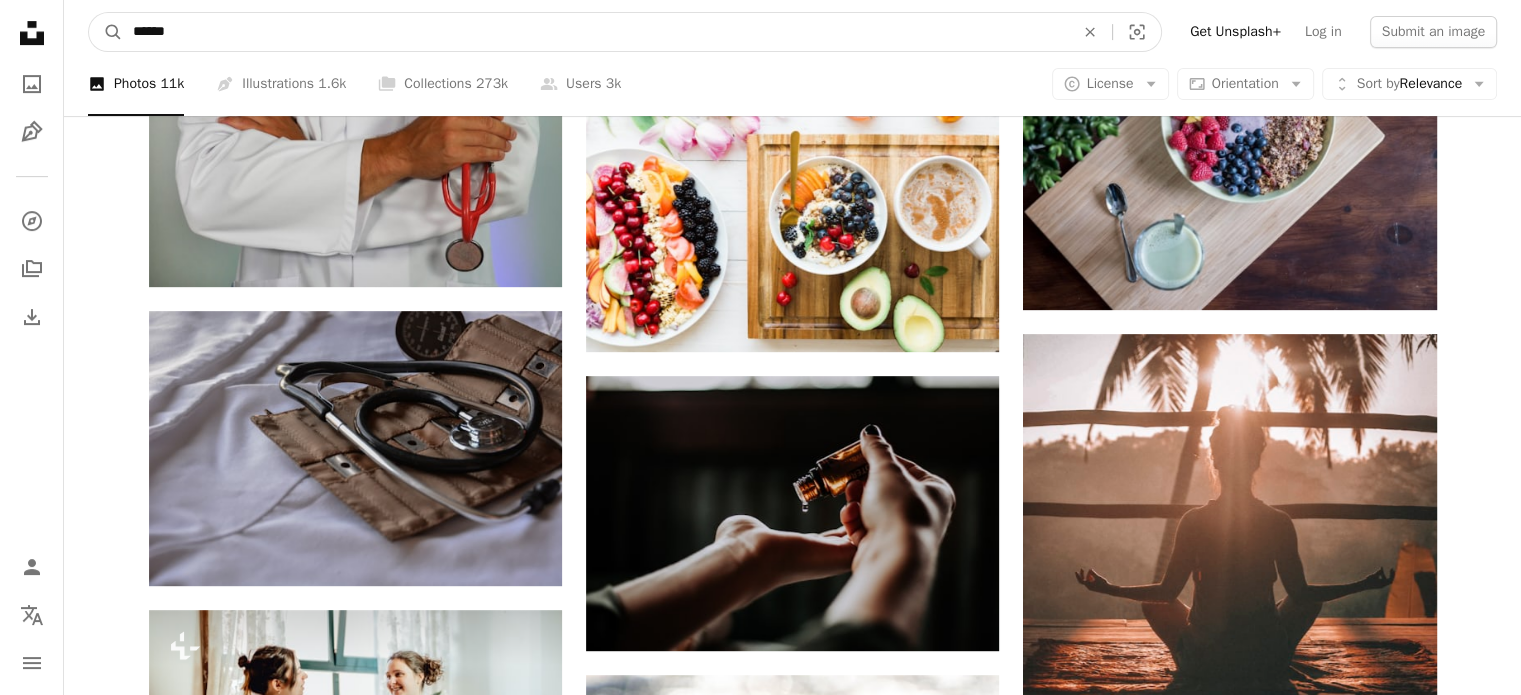 click on "******" at bounding box center [595, 32] 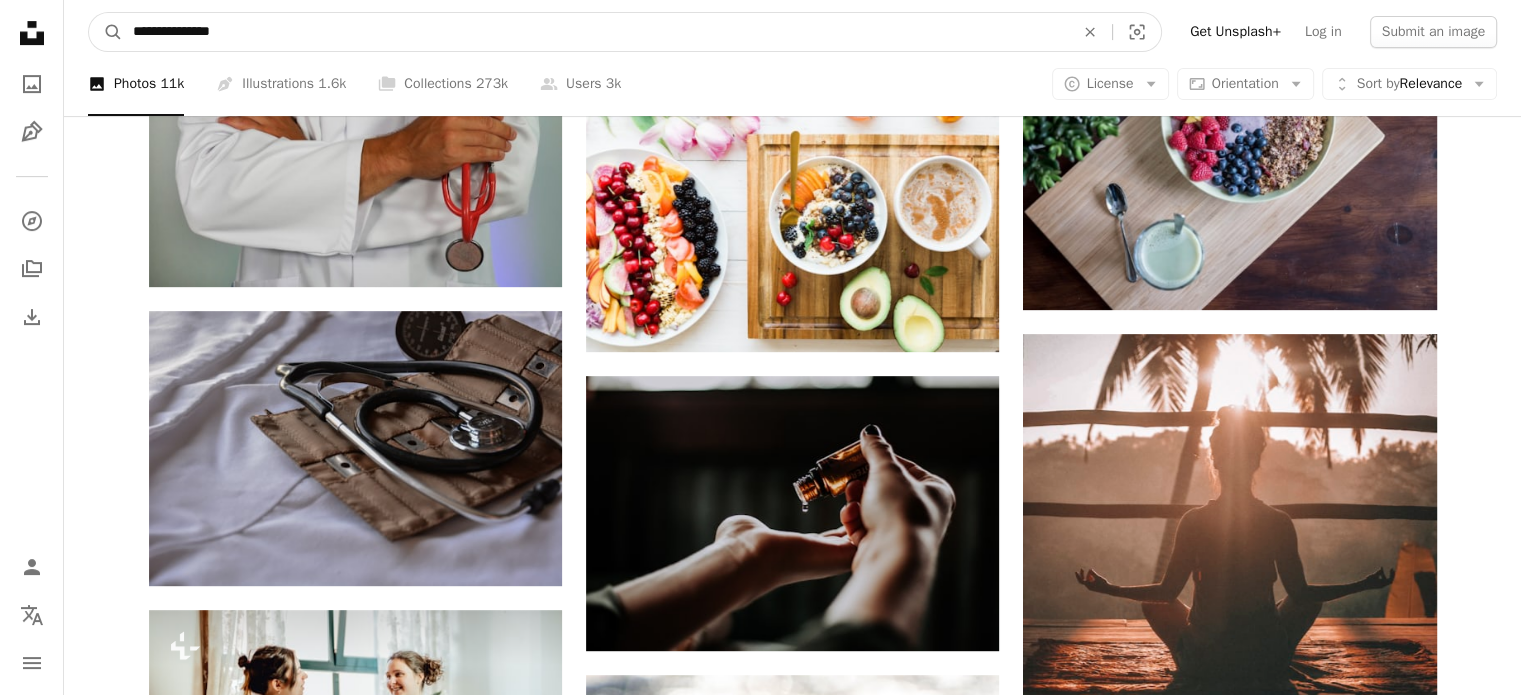 type on "**********" 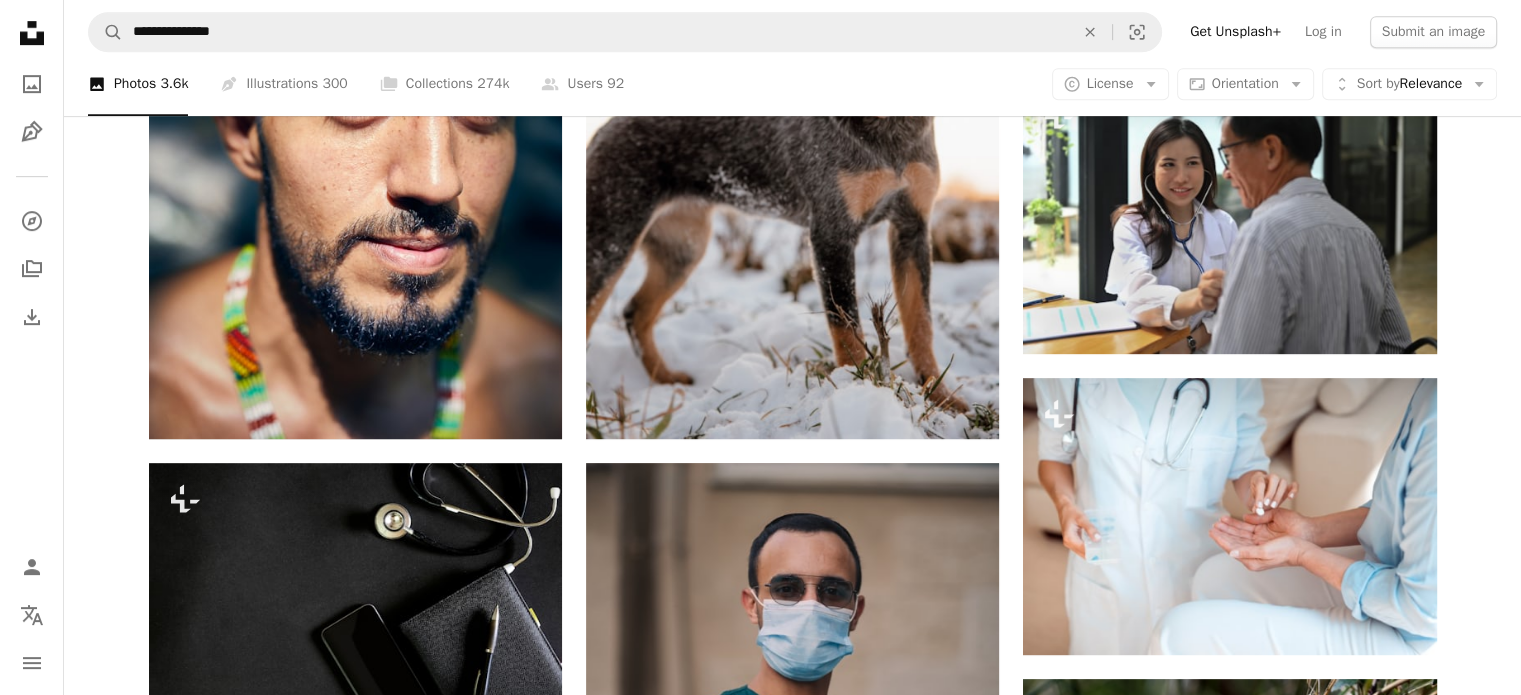 scroll, scrollTop: 0, scrollLeft: 0, axis: both 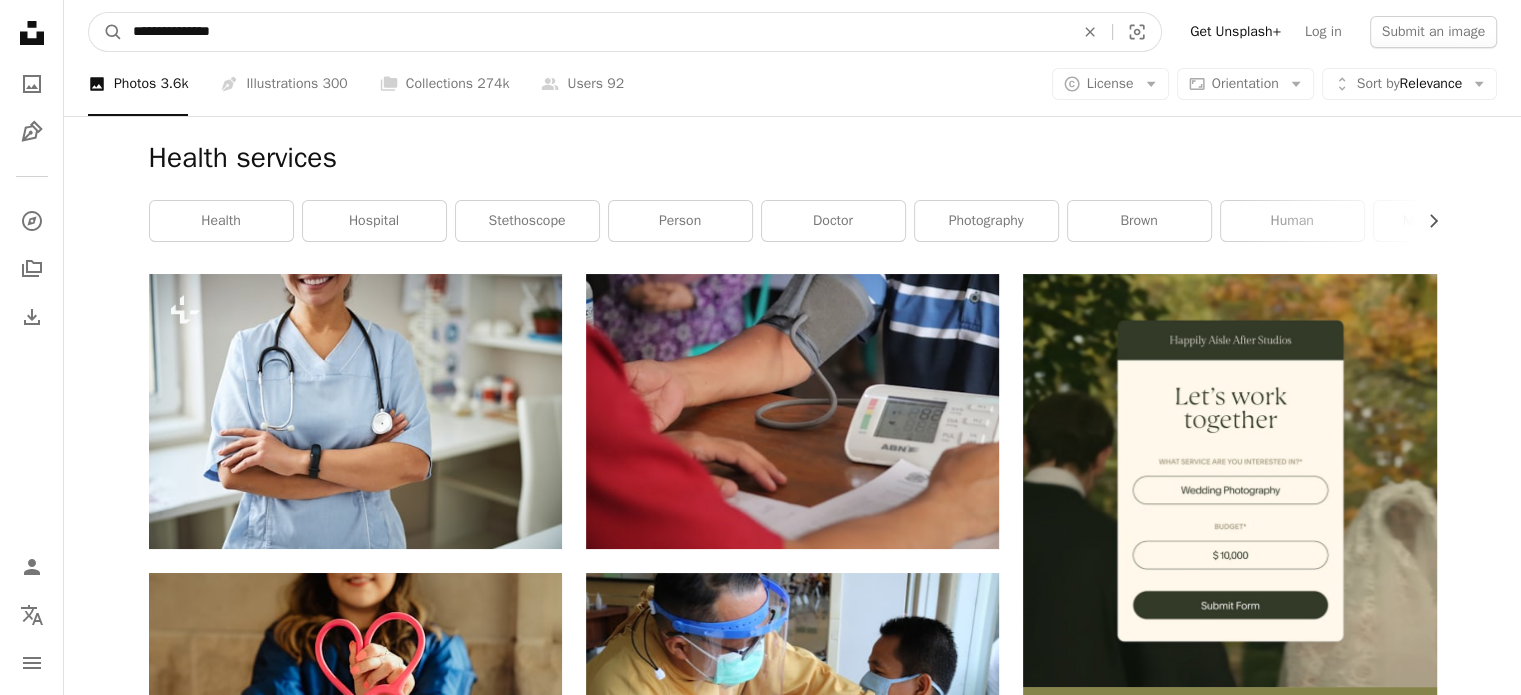click on "**********" at bounding box center [595, 32] 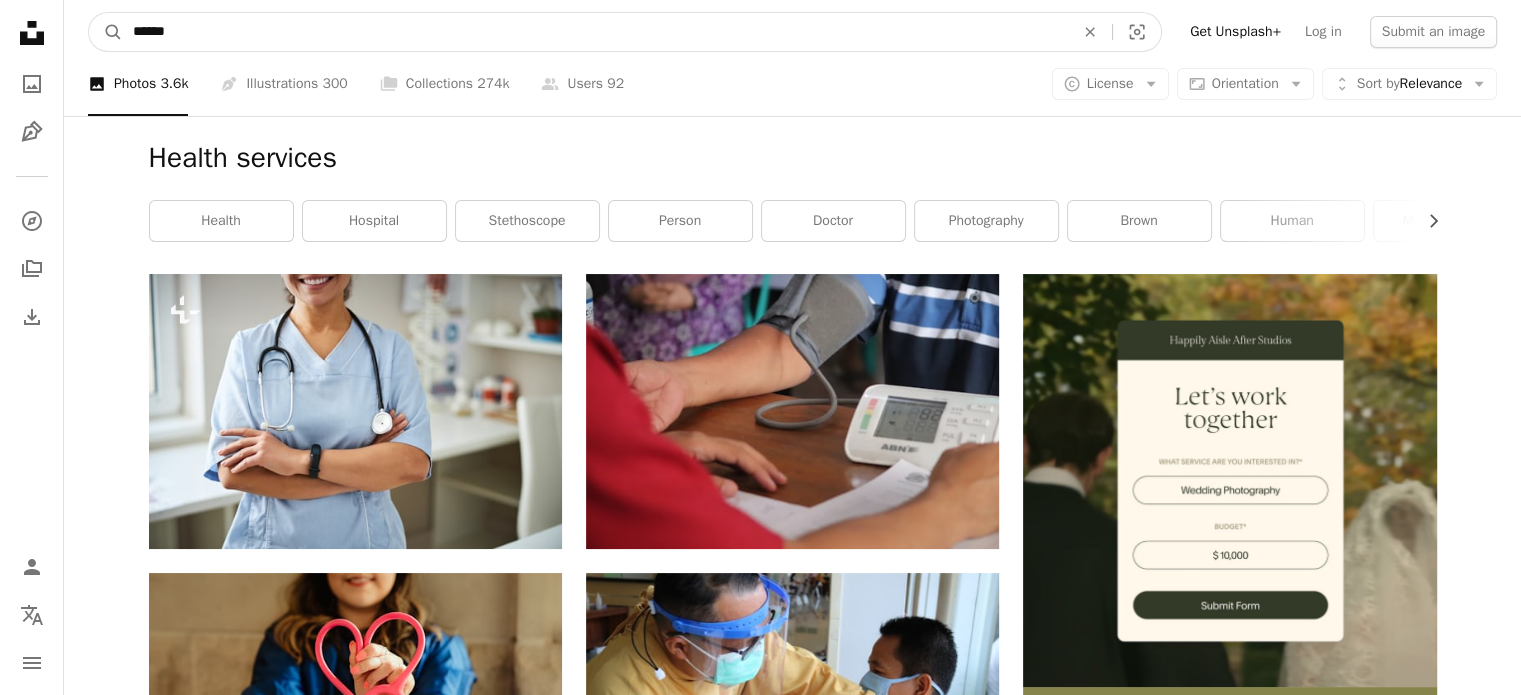 type on "******" 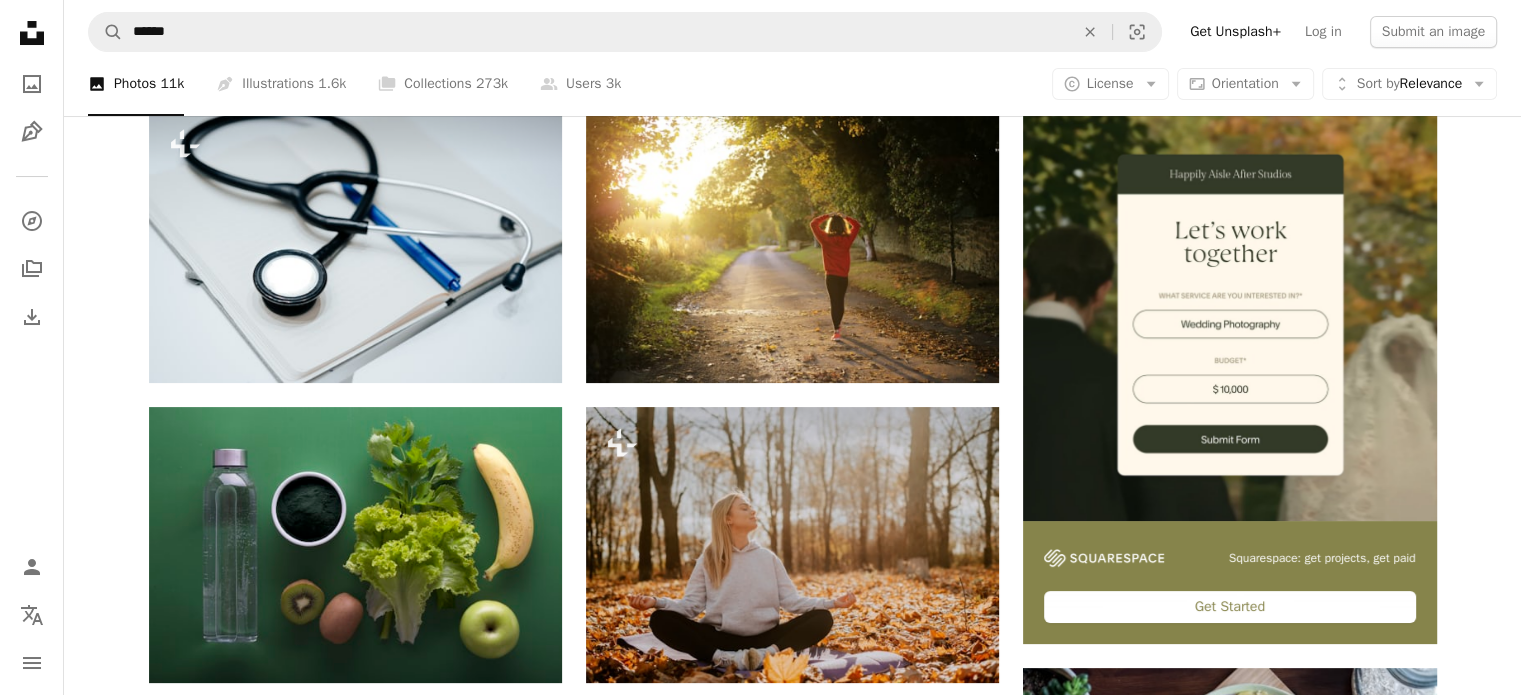 scroll, scrollTop: 0, scrollLeft: 0, axis: both 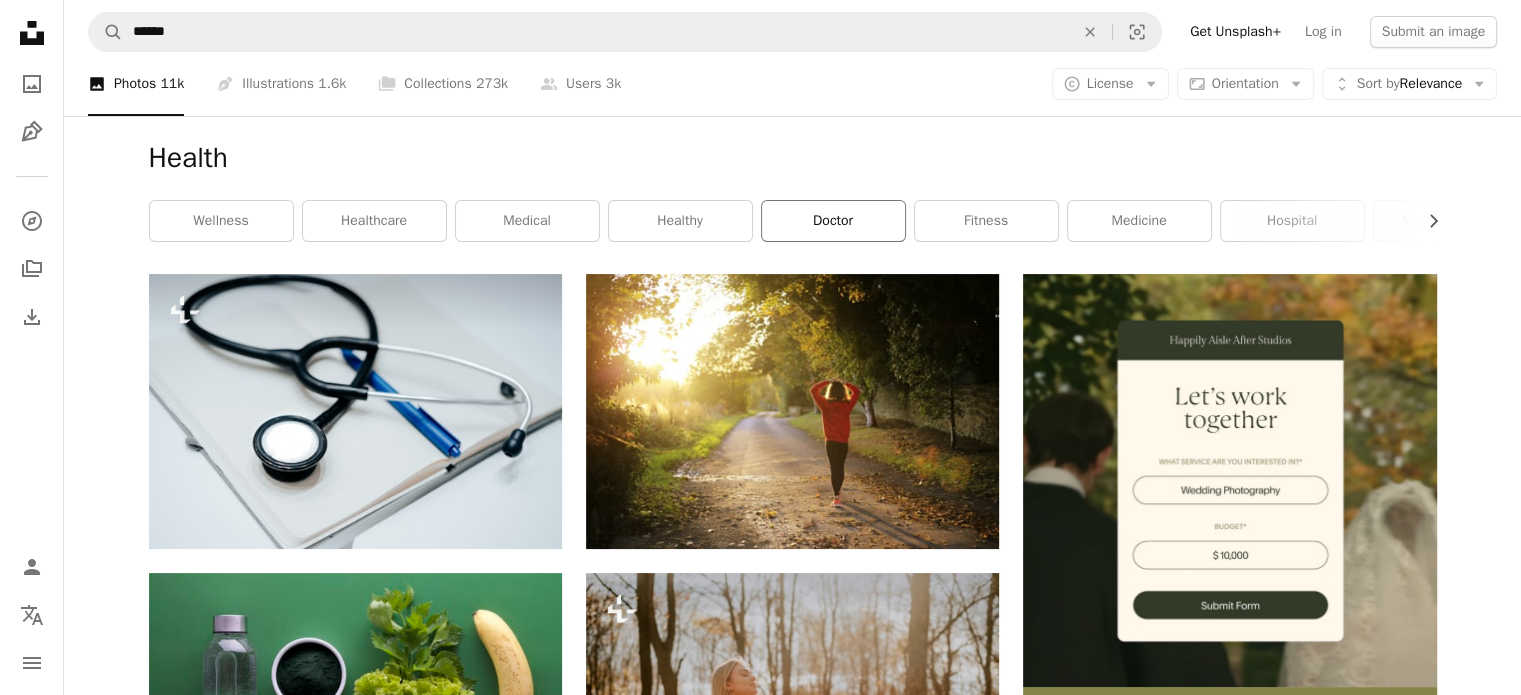 click on "doctor" at bounding box center [833, 221] 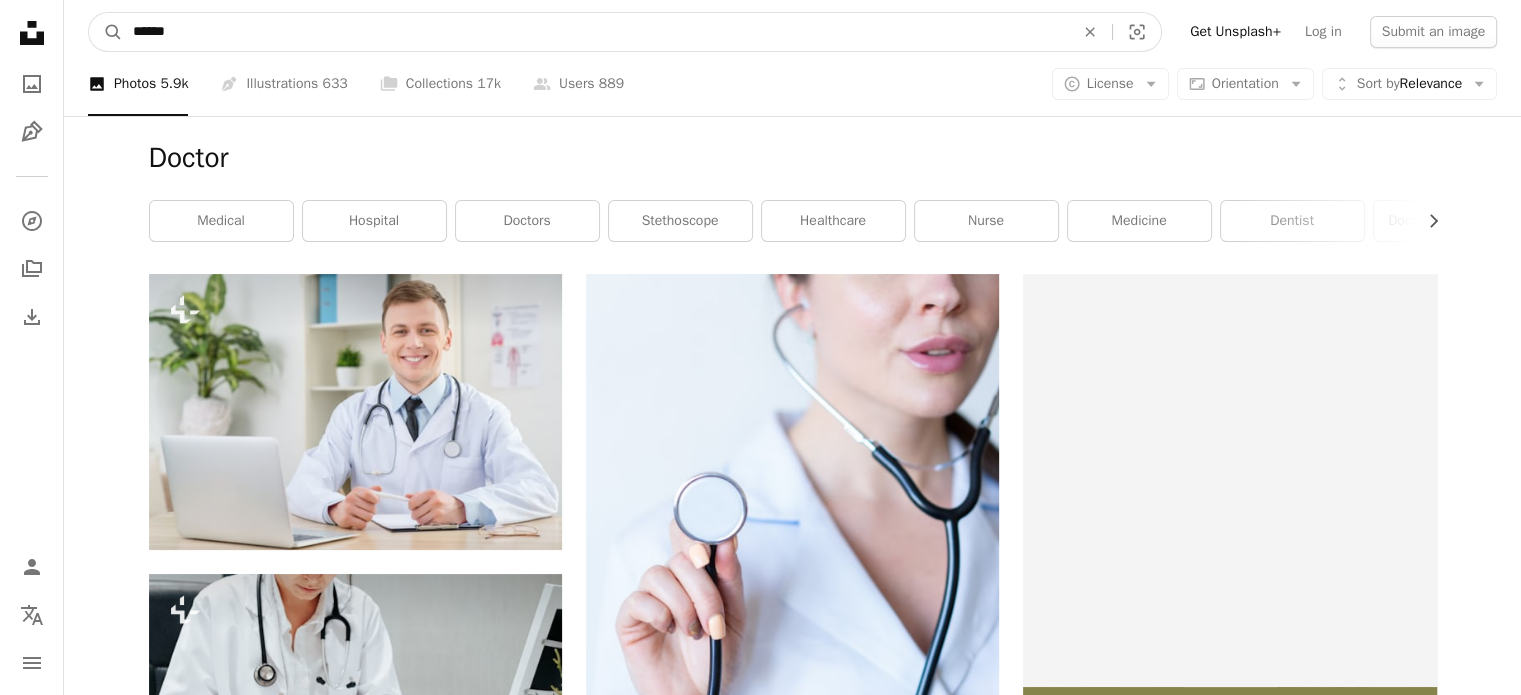 click on "******" at bounding box center (595, 32) 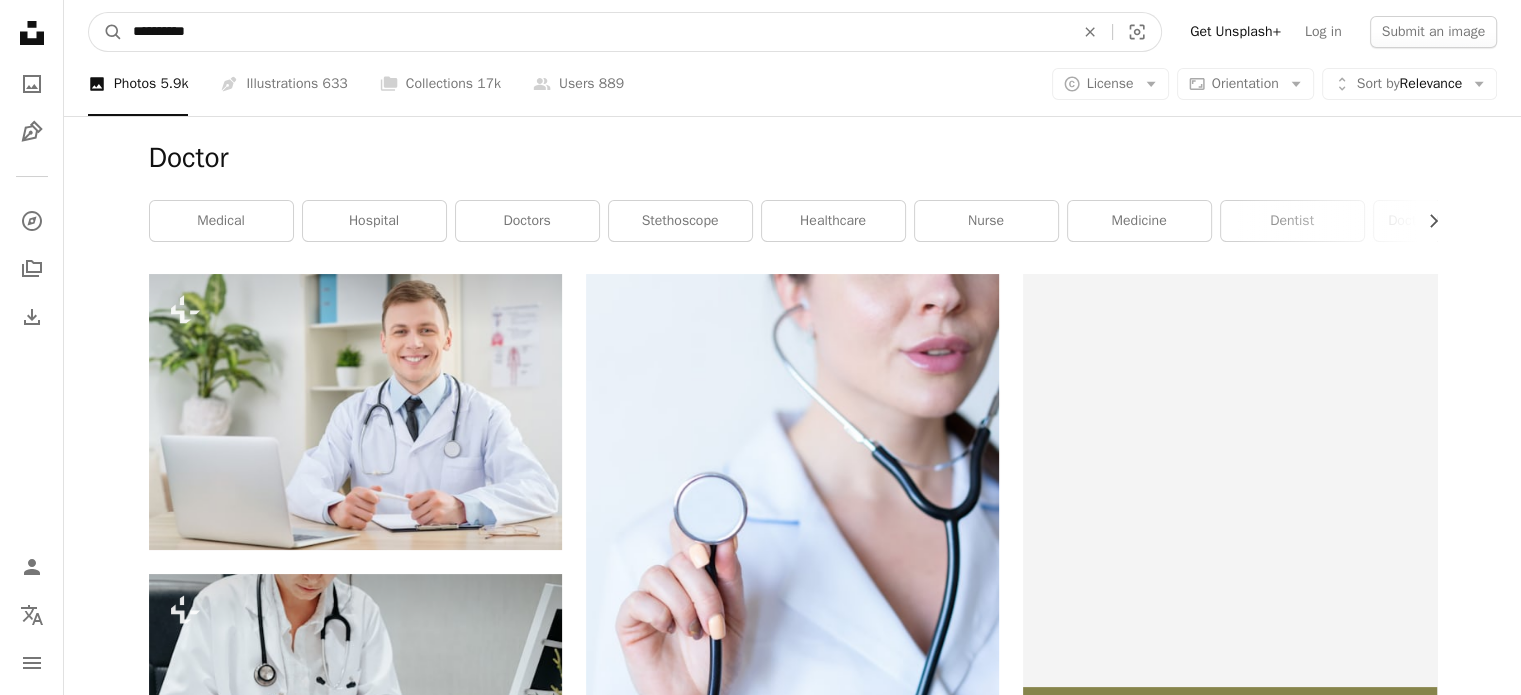 type on "**********" 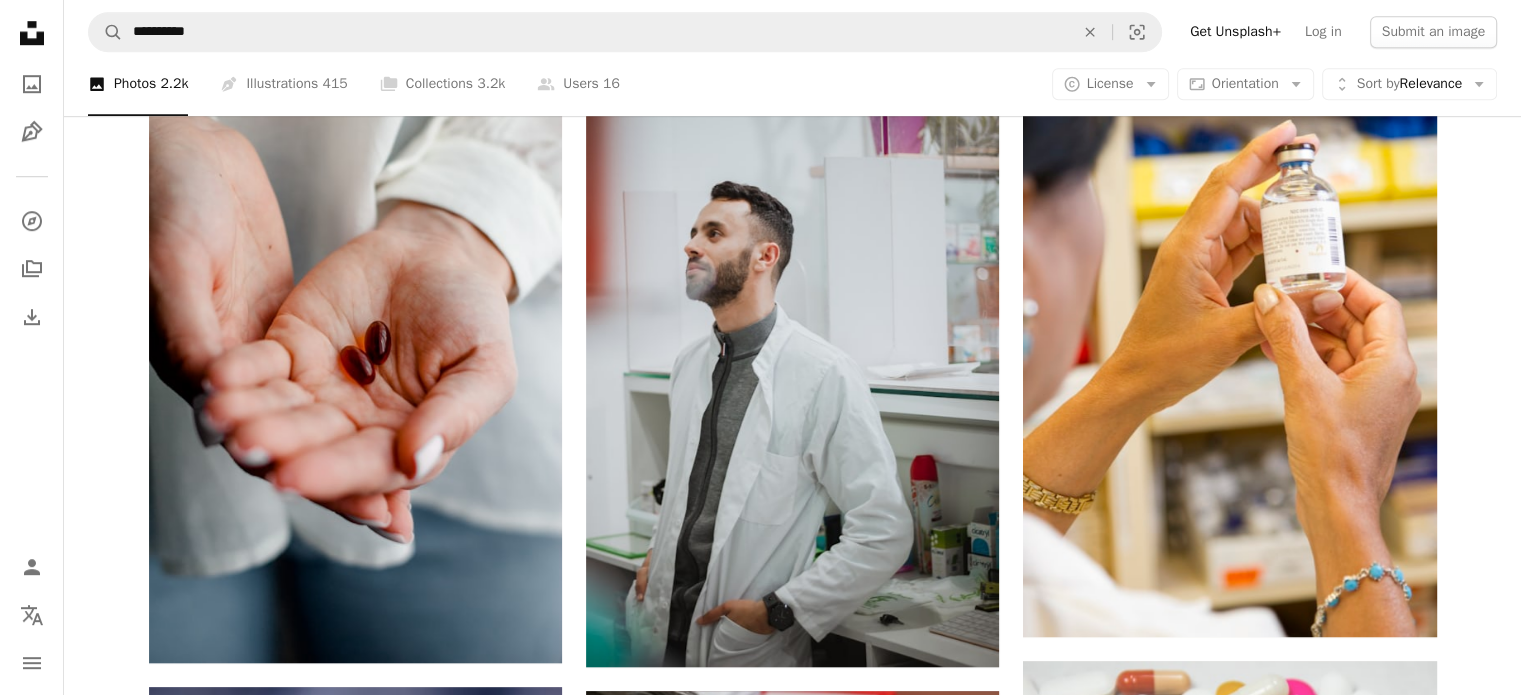 scroll, scrollTop: 1472, scrollLeft: 0, axis: vertical 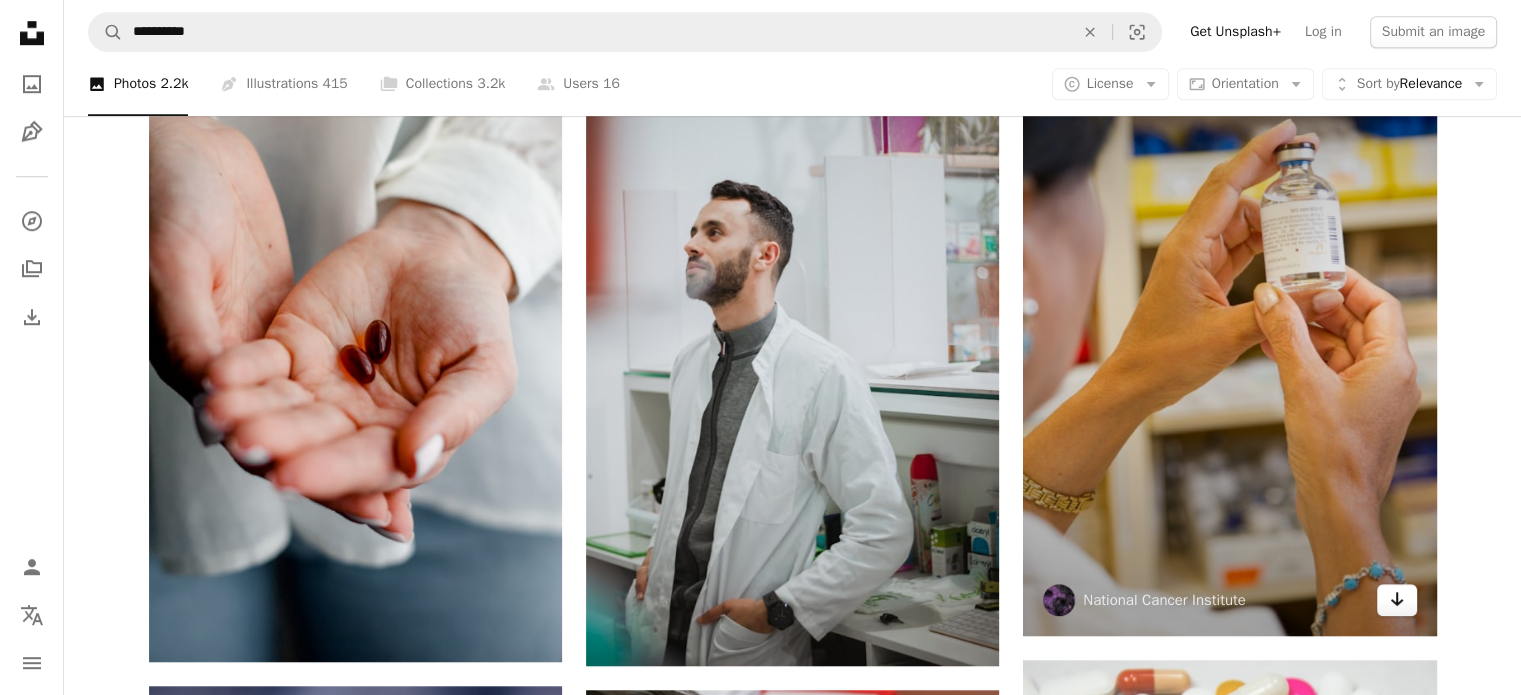 click 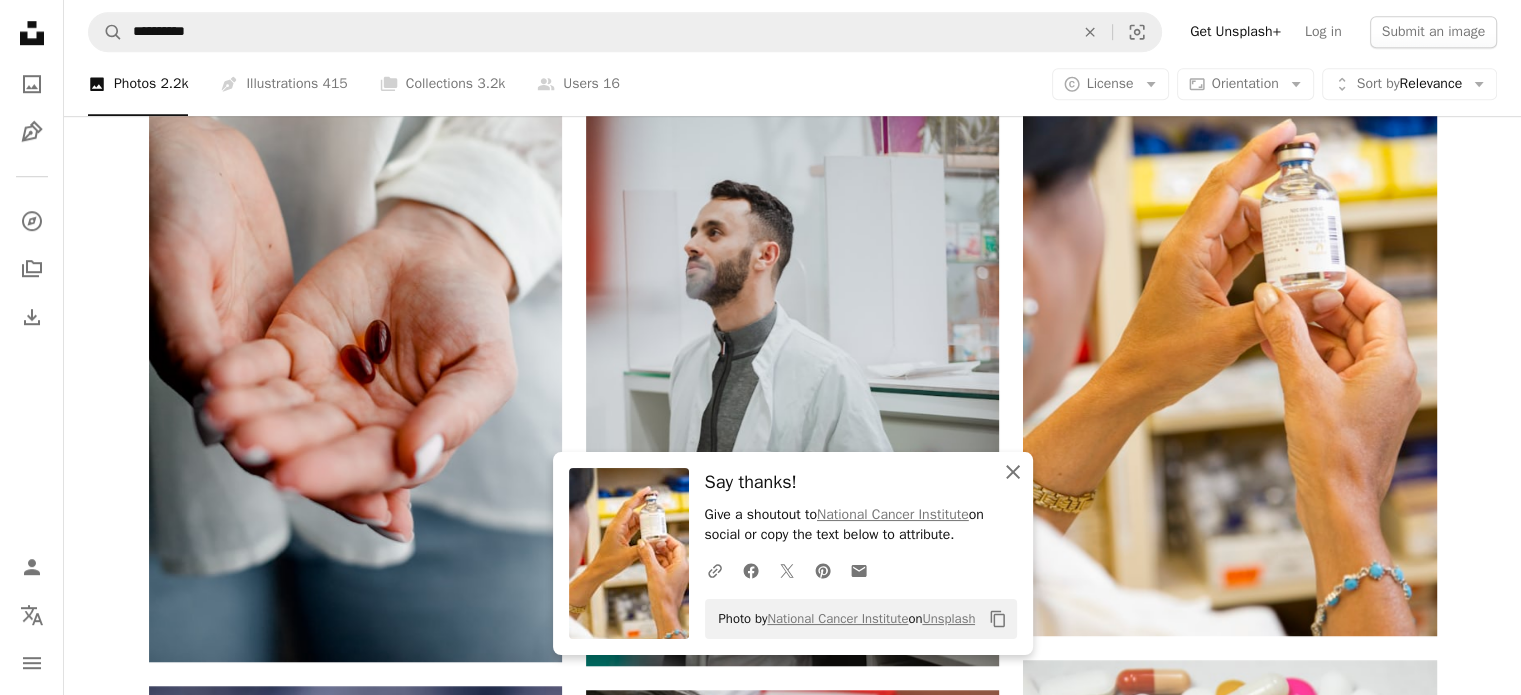 click on "An X shape" 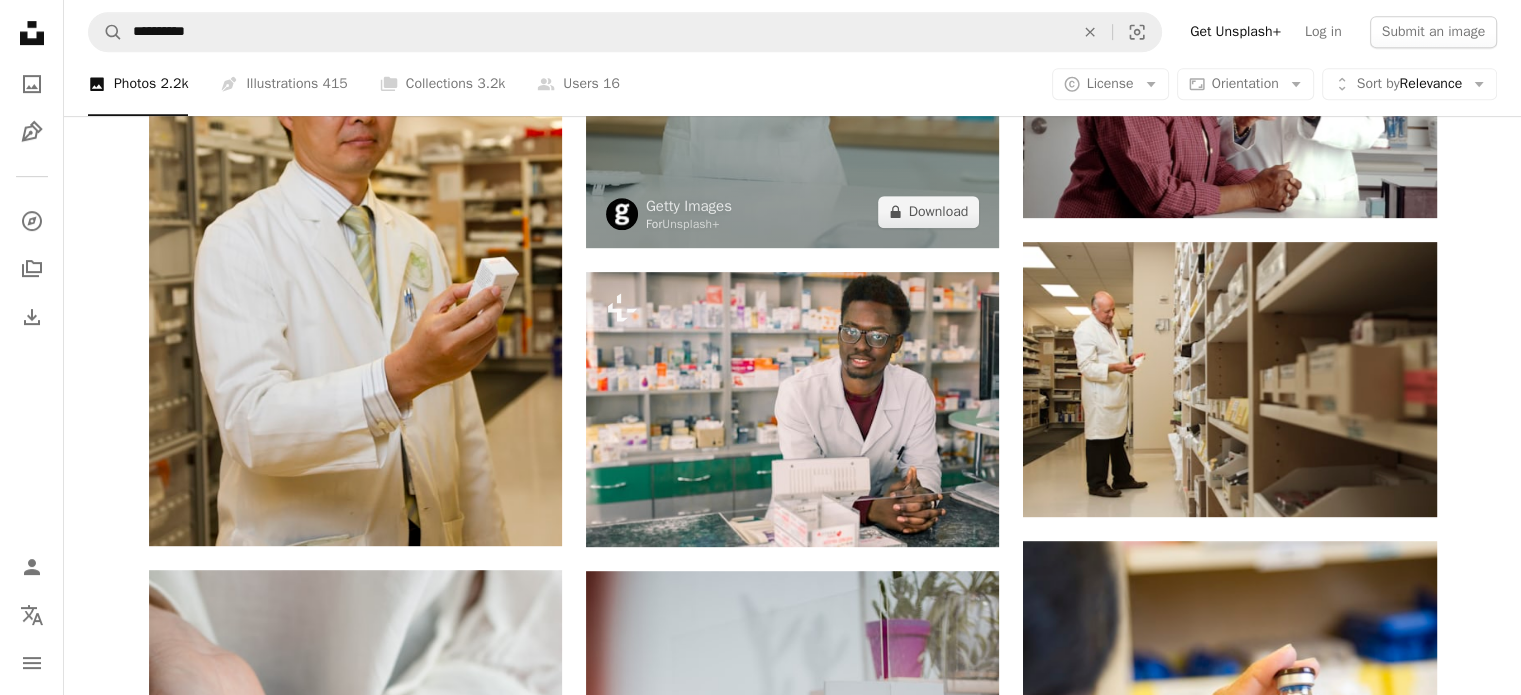 scroll, scrollTop: 883, scrollLeft: 0, axis: vertical 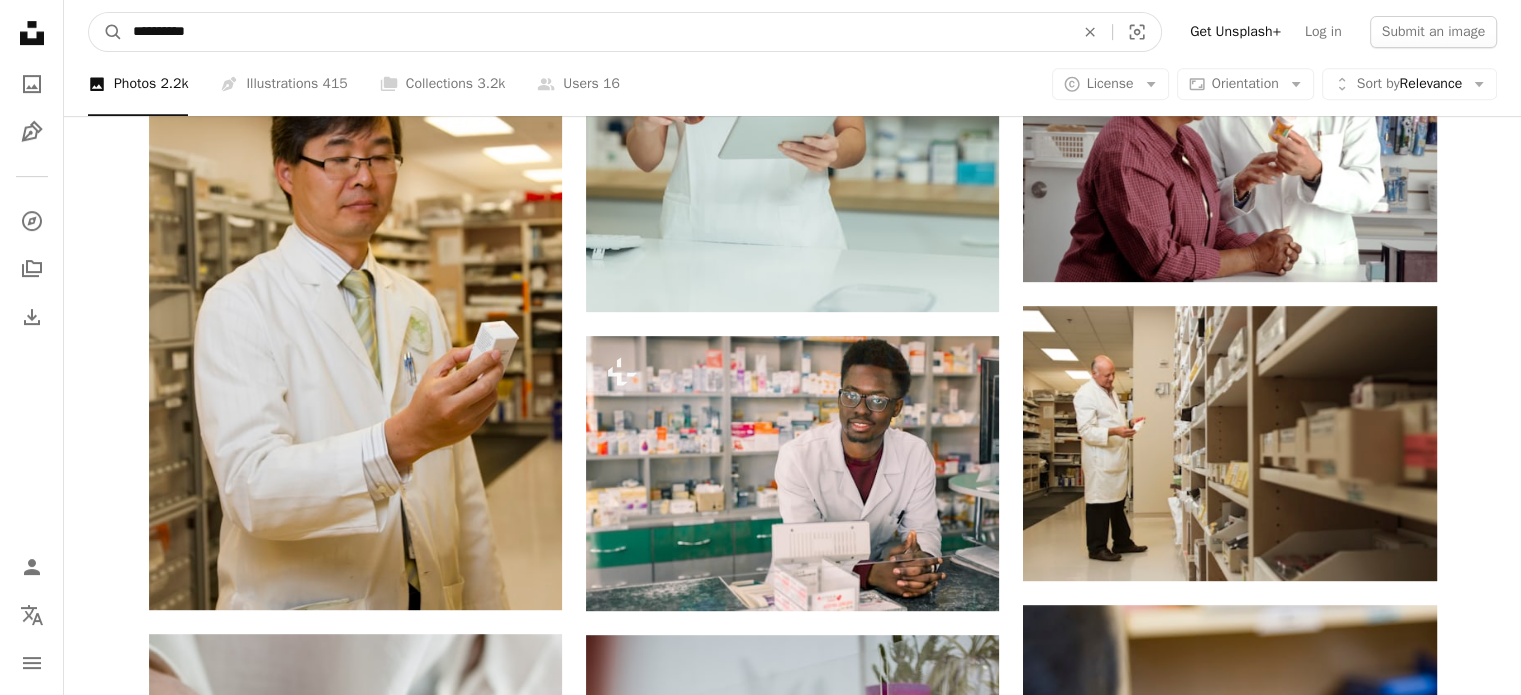 click on "**********" at bounding box center (595, 32) 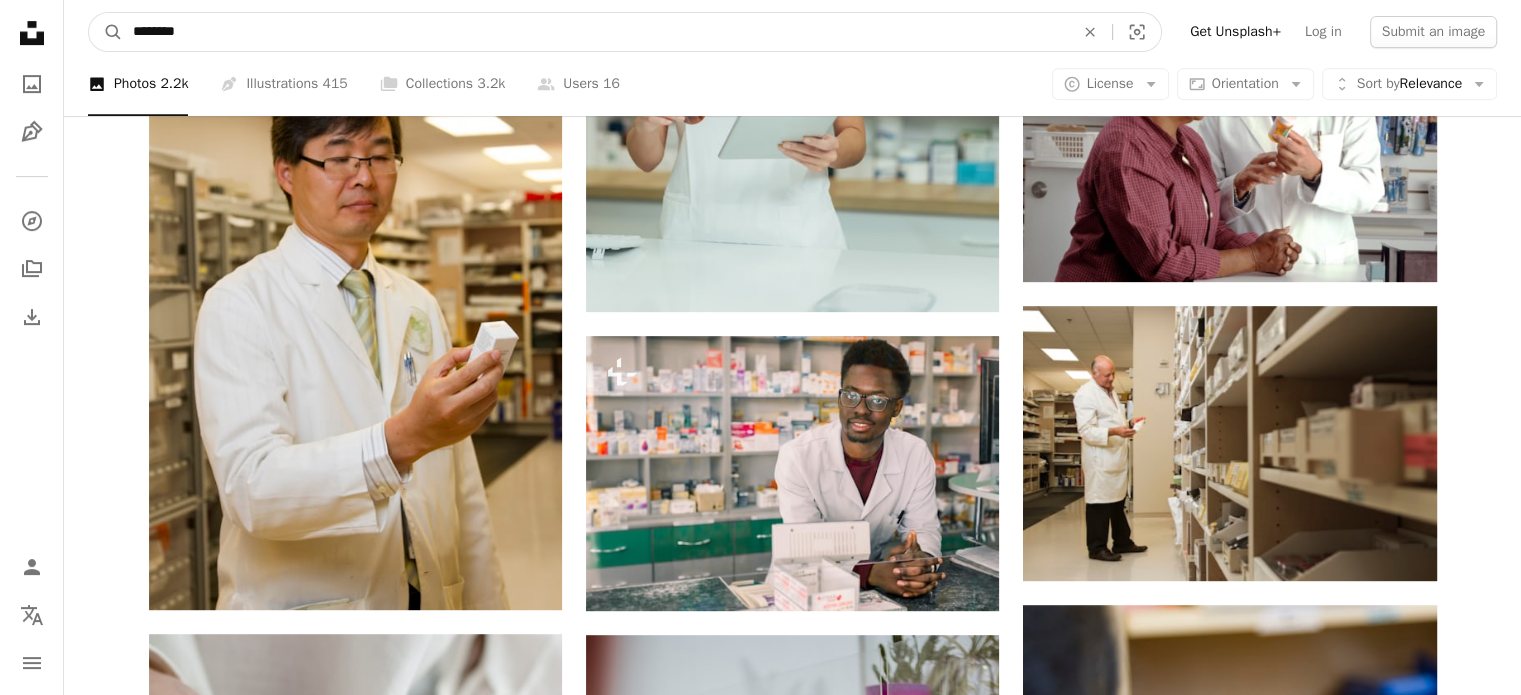 type on "********" 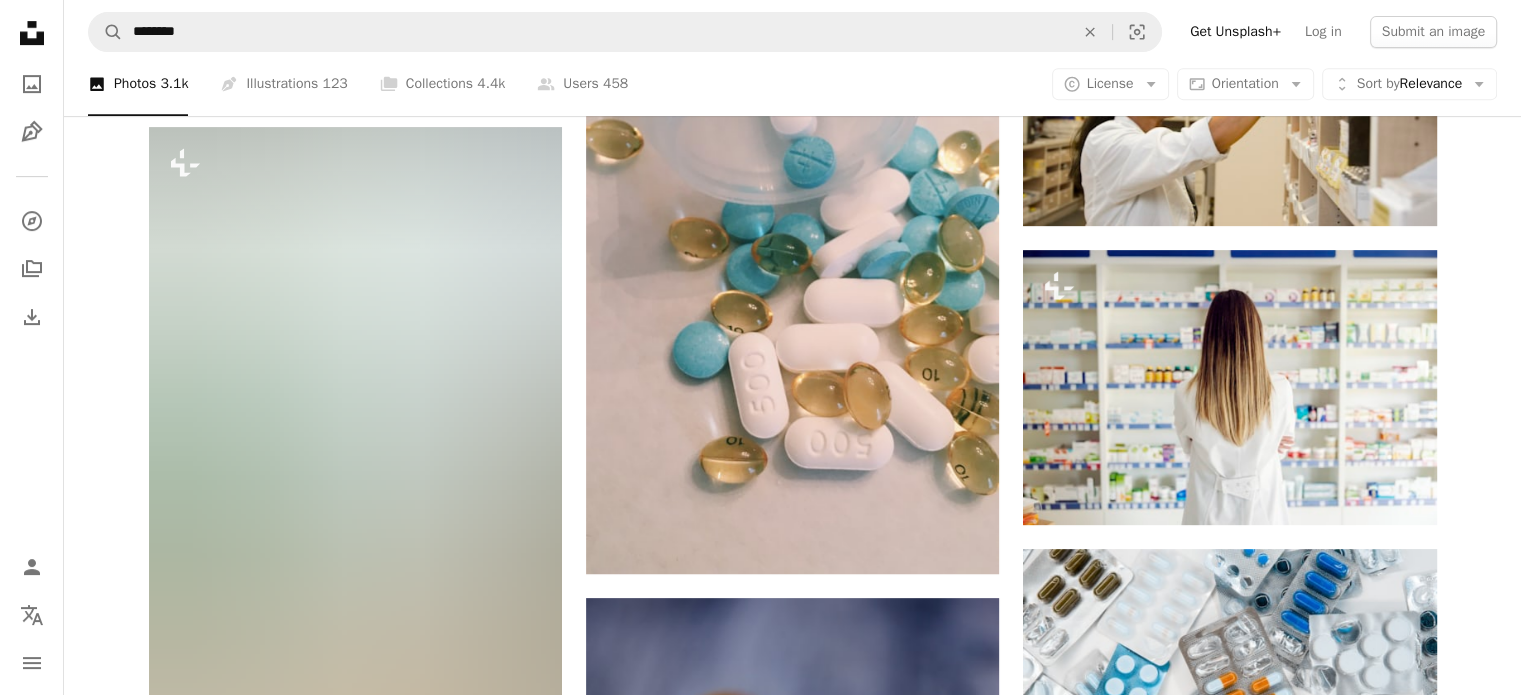 scroll, scrollTop: 0, scrollLeft: 0, axis: both 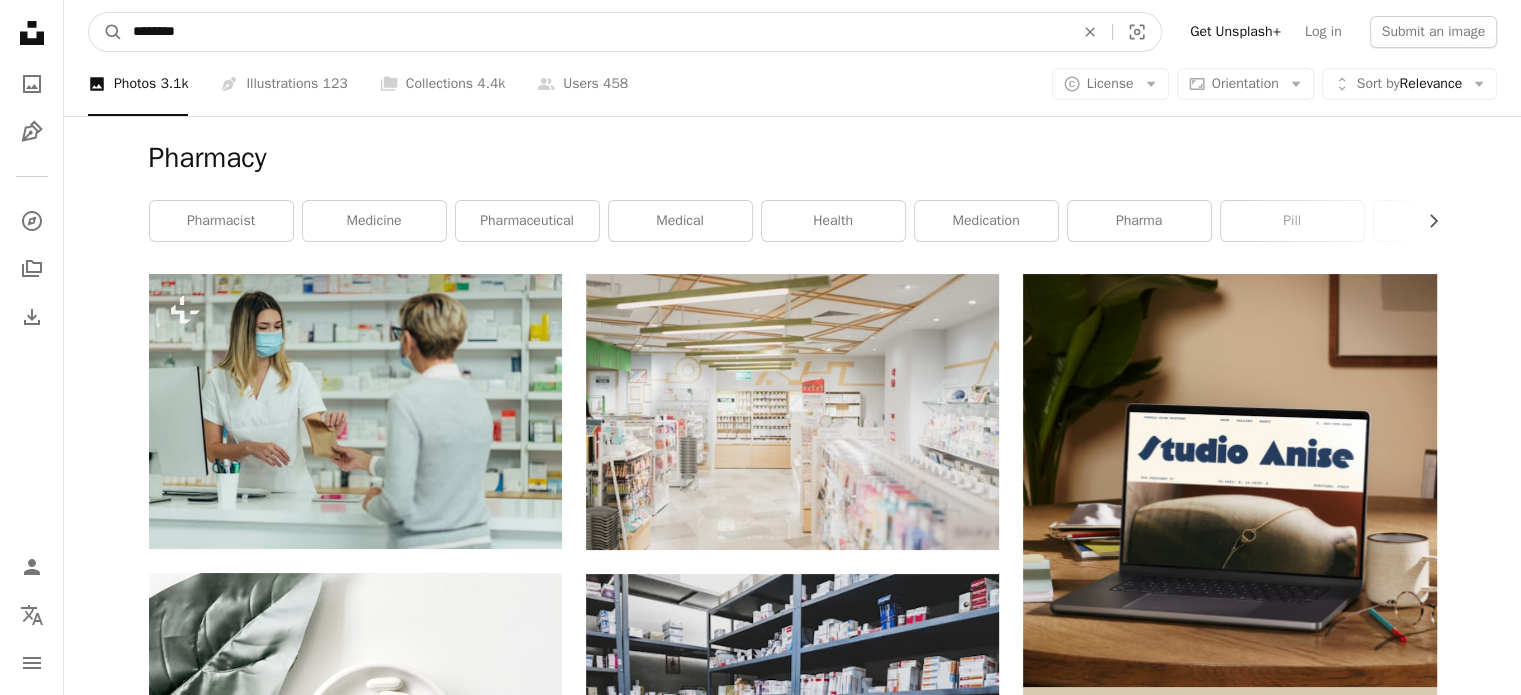 click on "********" at bounding box center (595, 32) 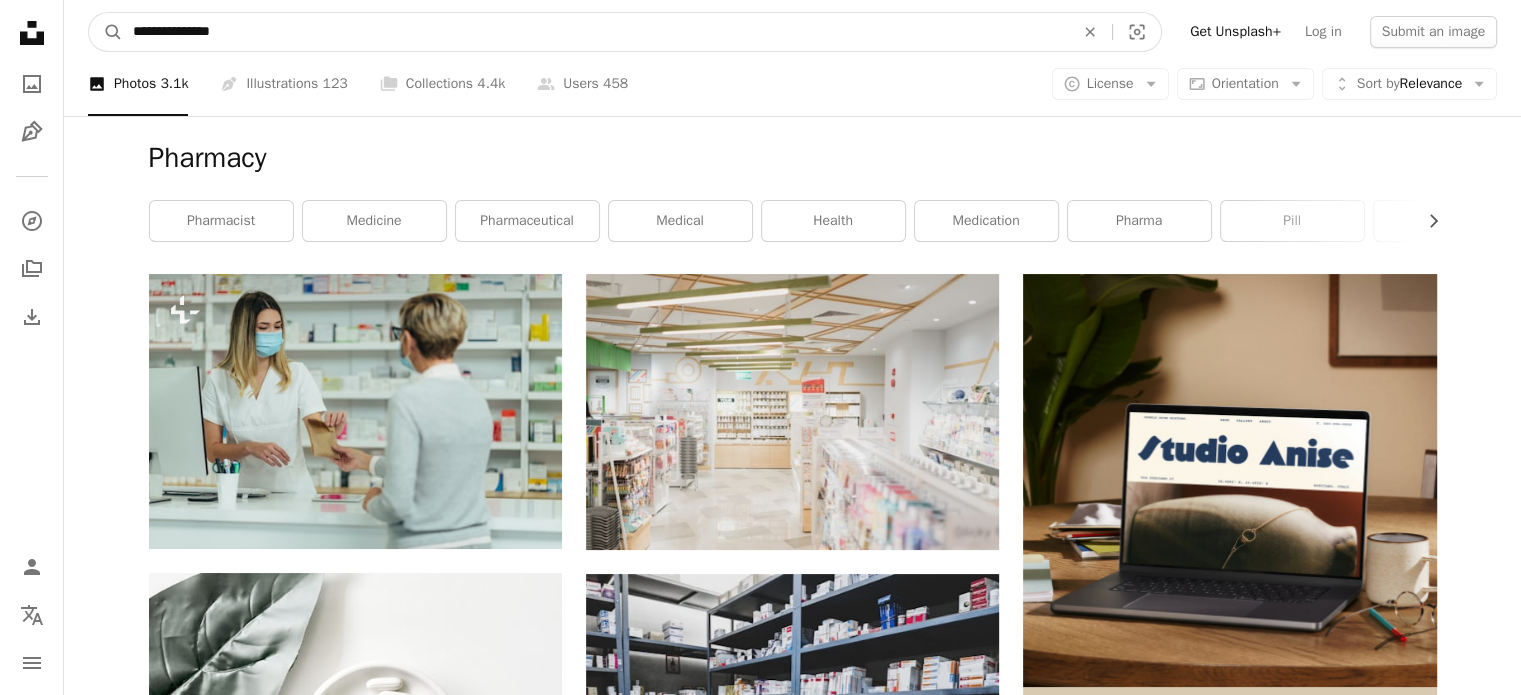type on "**********" 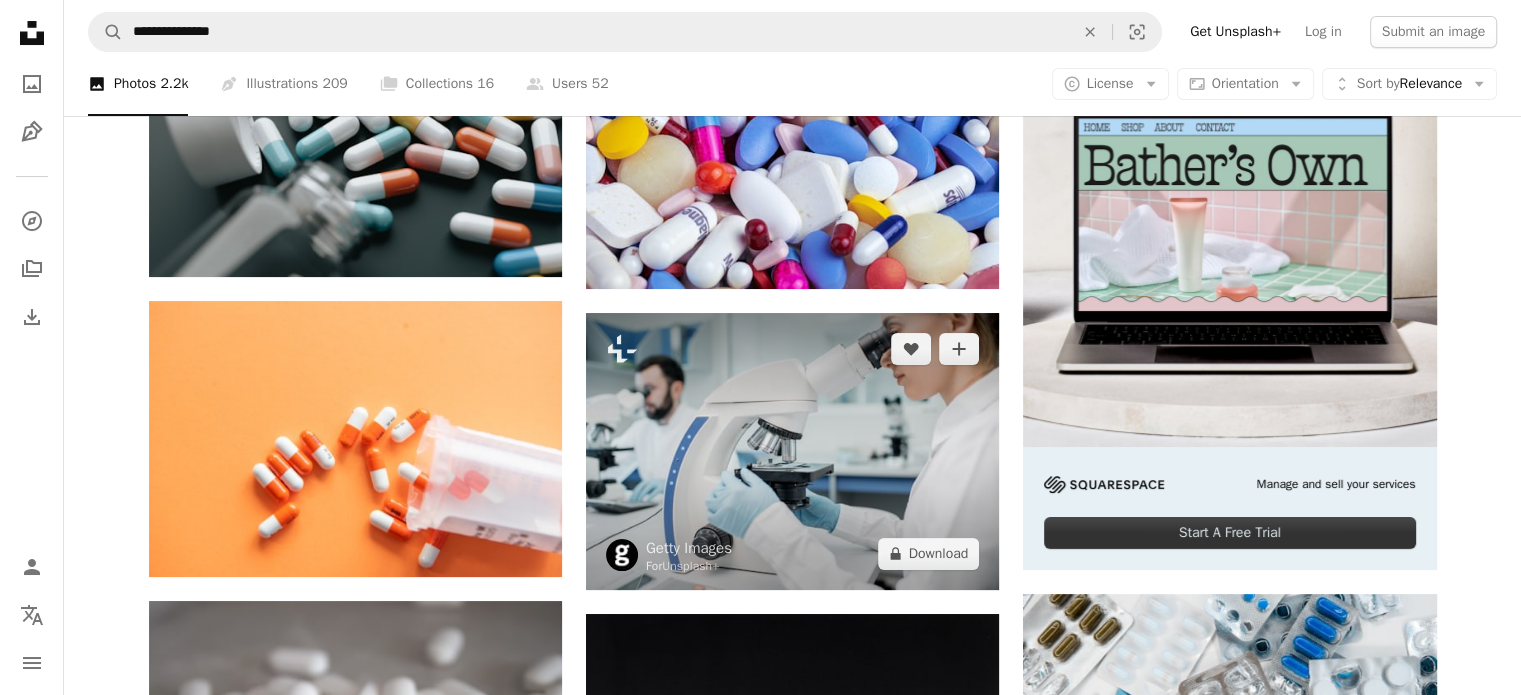scroll, scrollTop: 0, scrollLeft: 0, axis: both 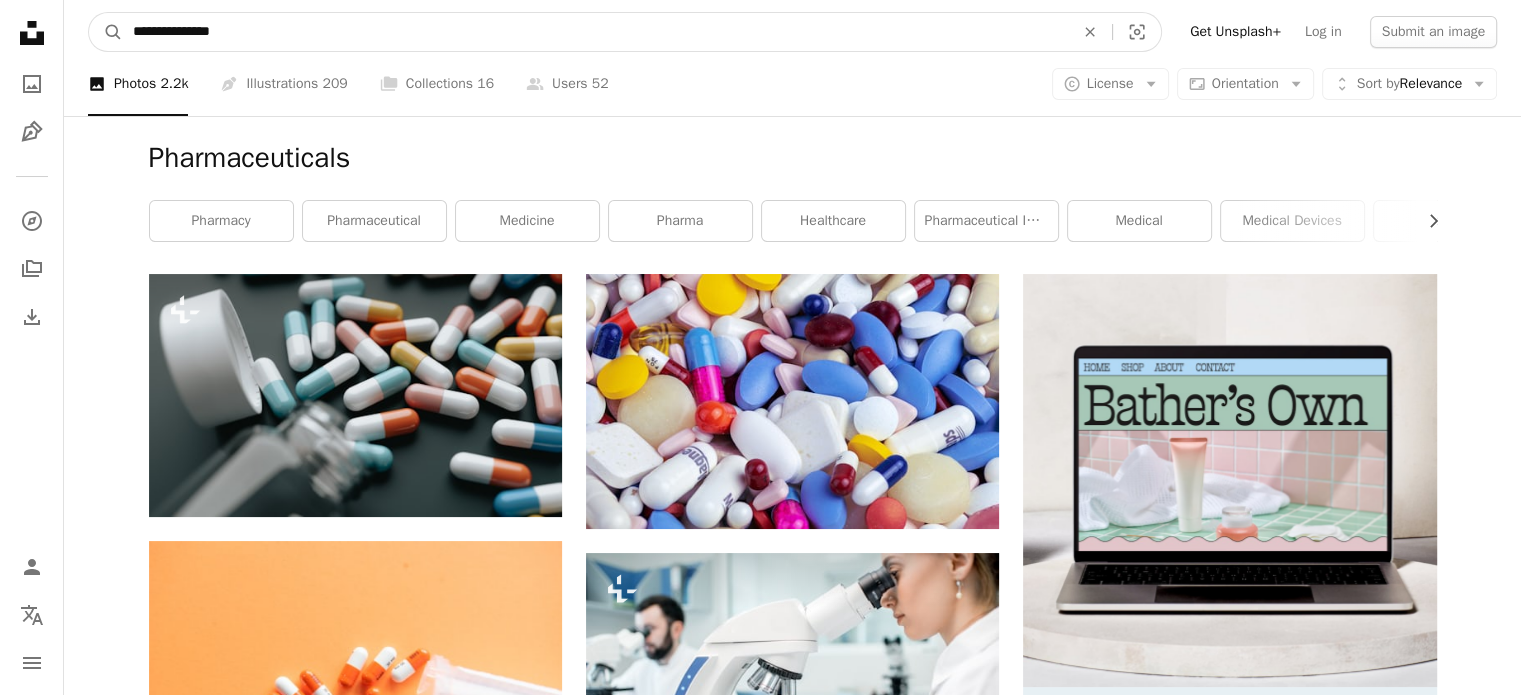 click on "**********" at bounding box center (595, 32) 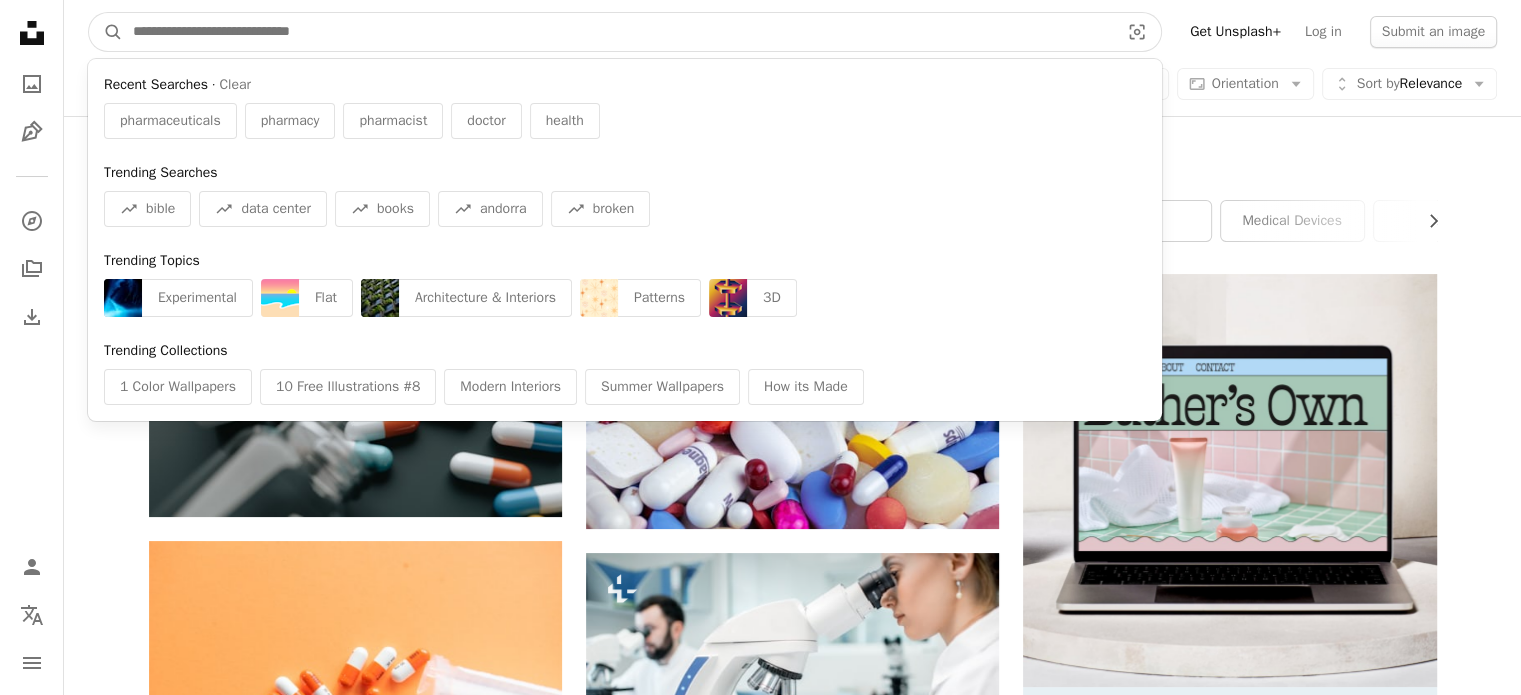 type on "*" 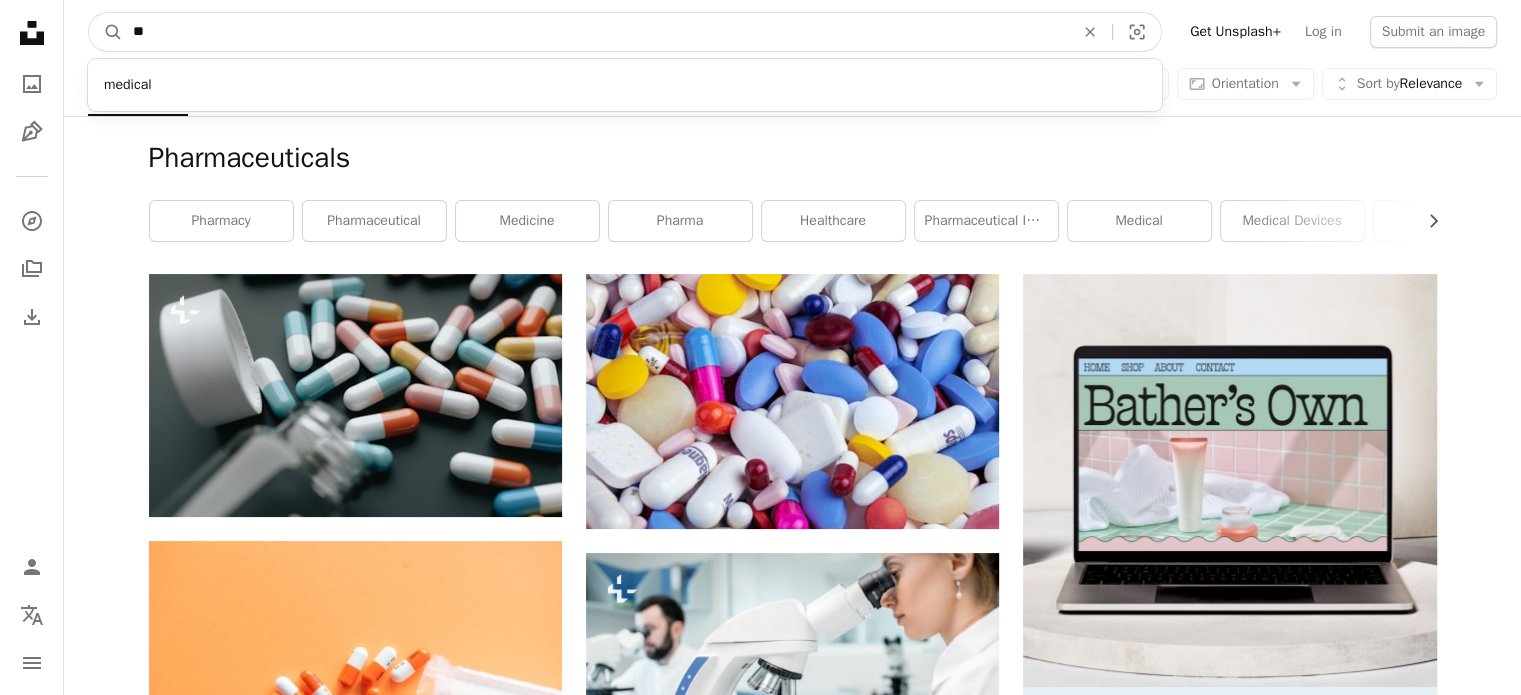 type on "*" 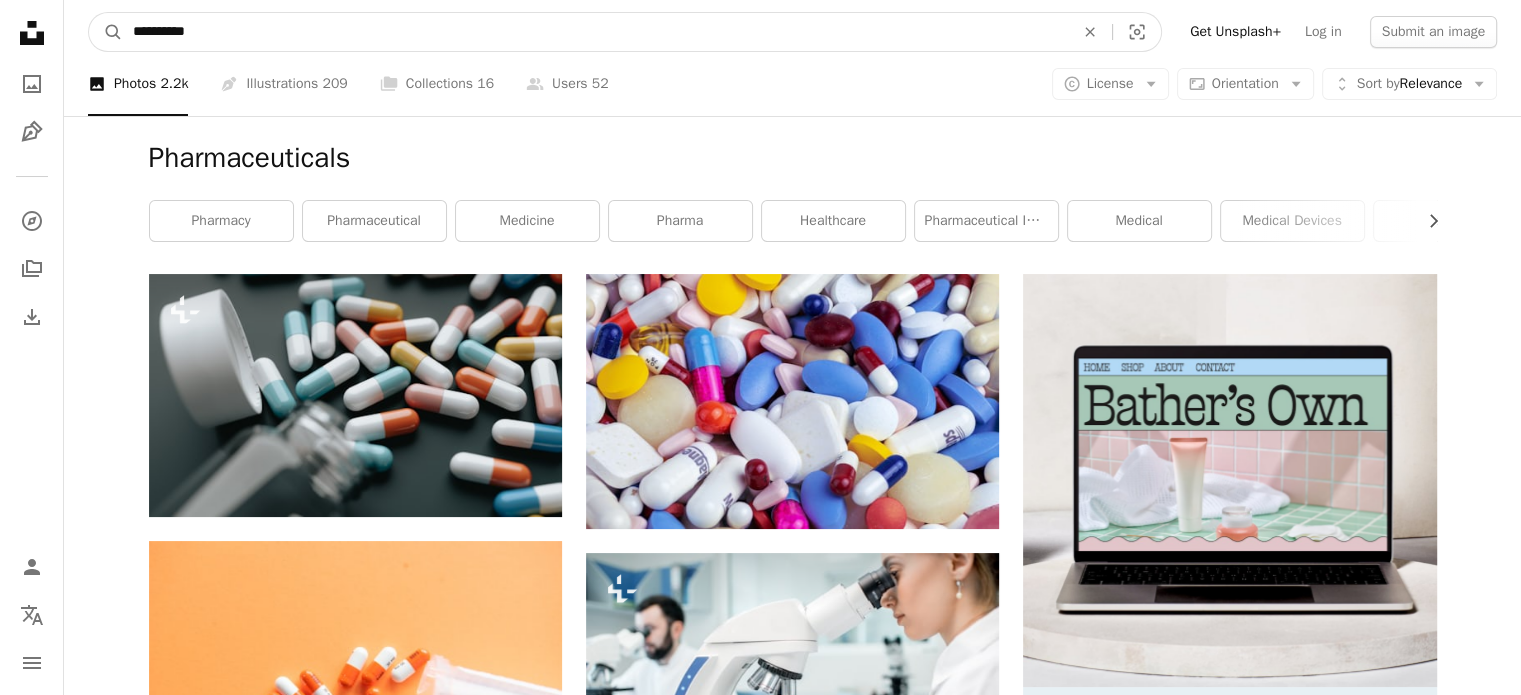 type on "**********" 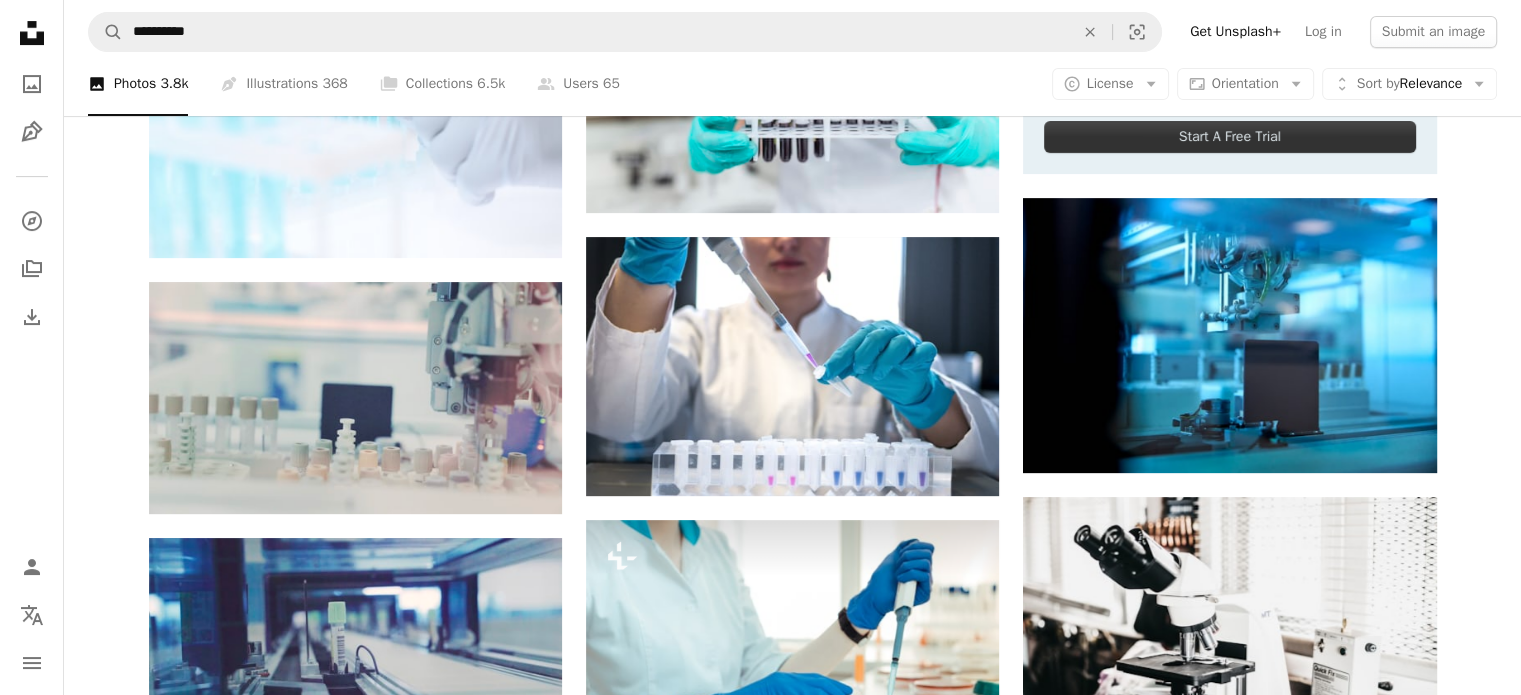 scroll, scrollTop: 554, scrollLeft: 0, axis: vertical 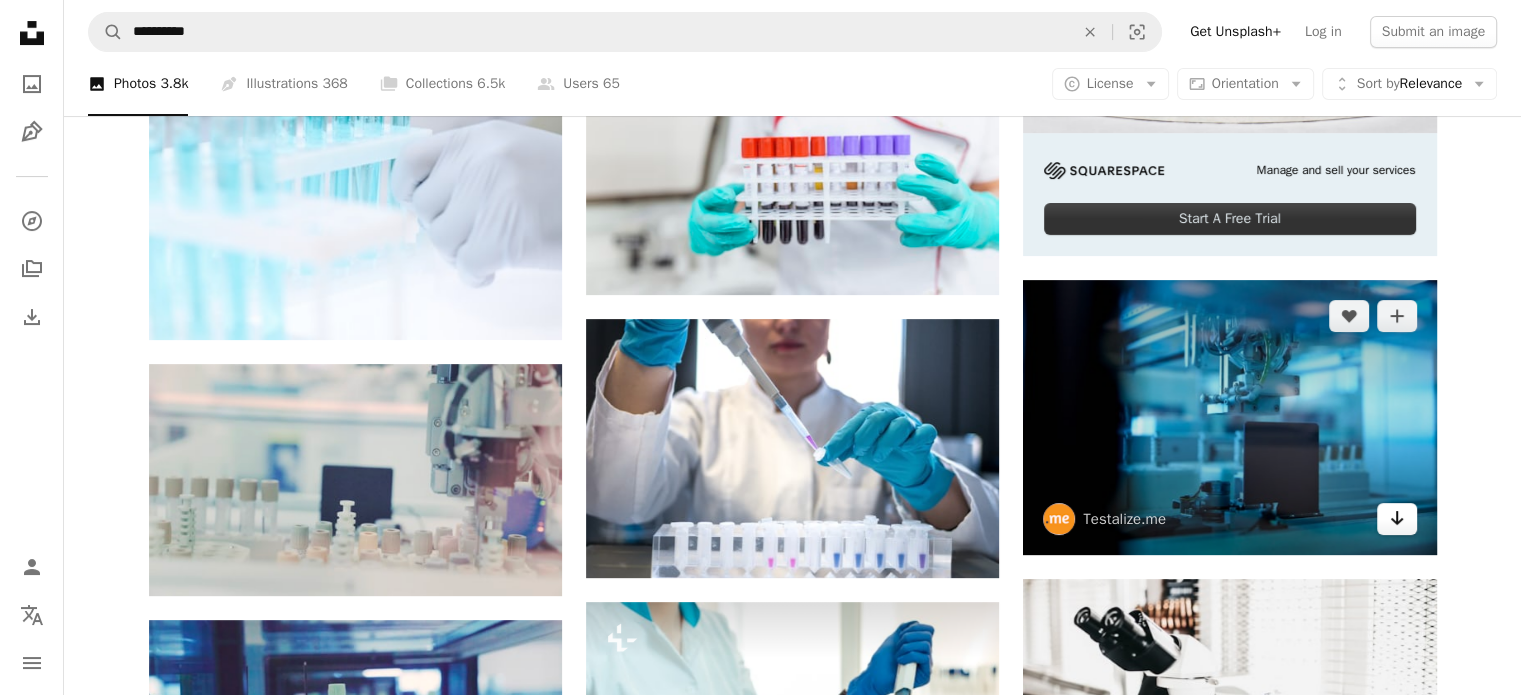 click on "Arrow pointing down" 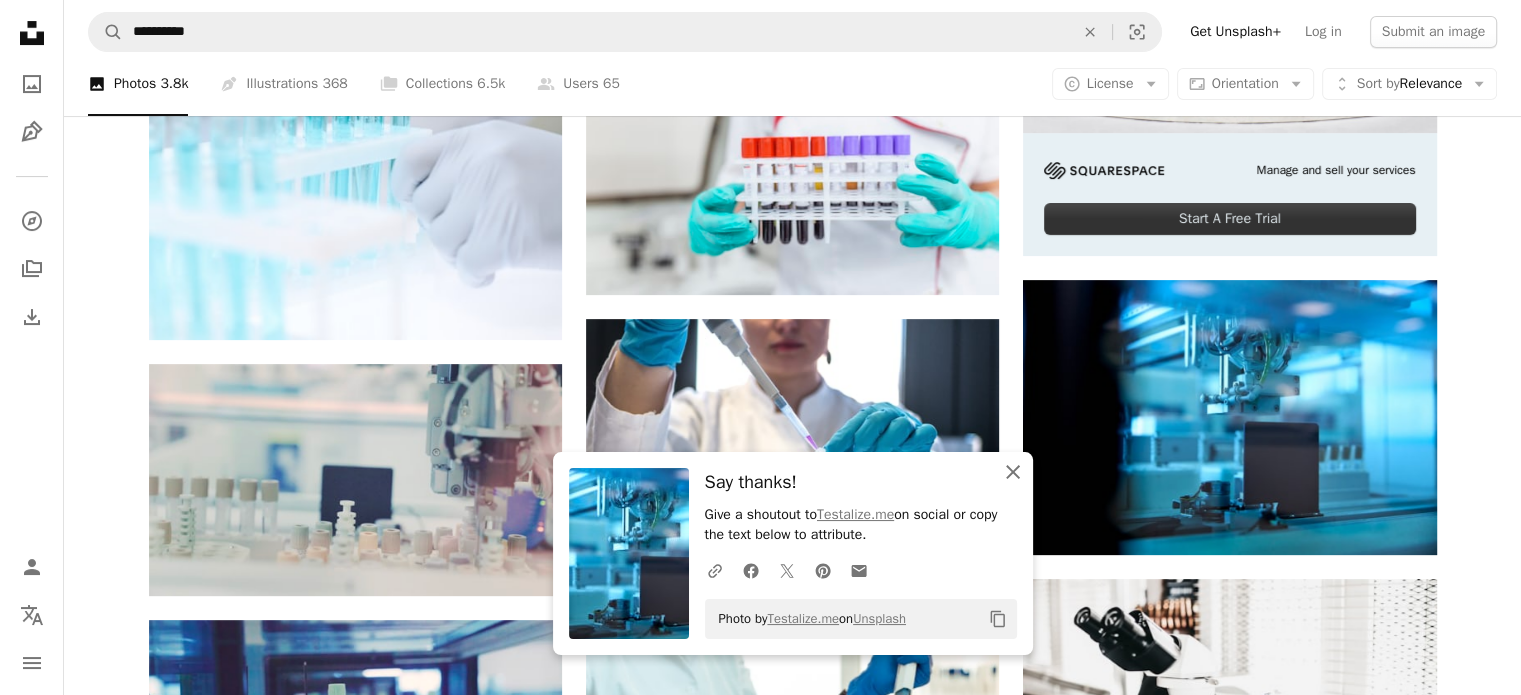 click on "An X shape" 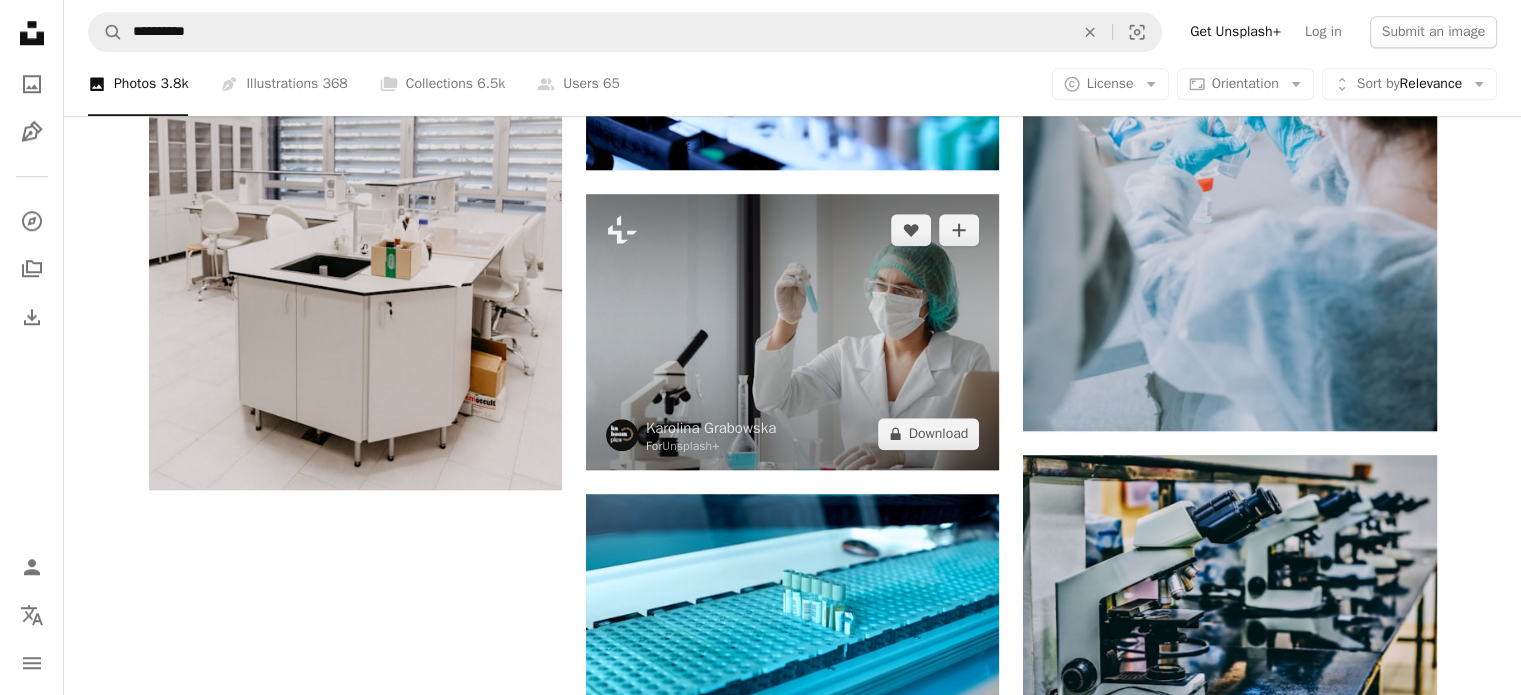 scroll, scrollTop: 1646, scrollLeft: 0, axis: vertical 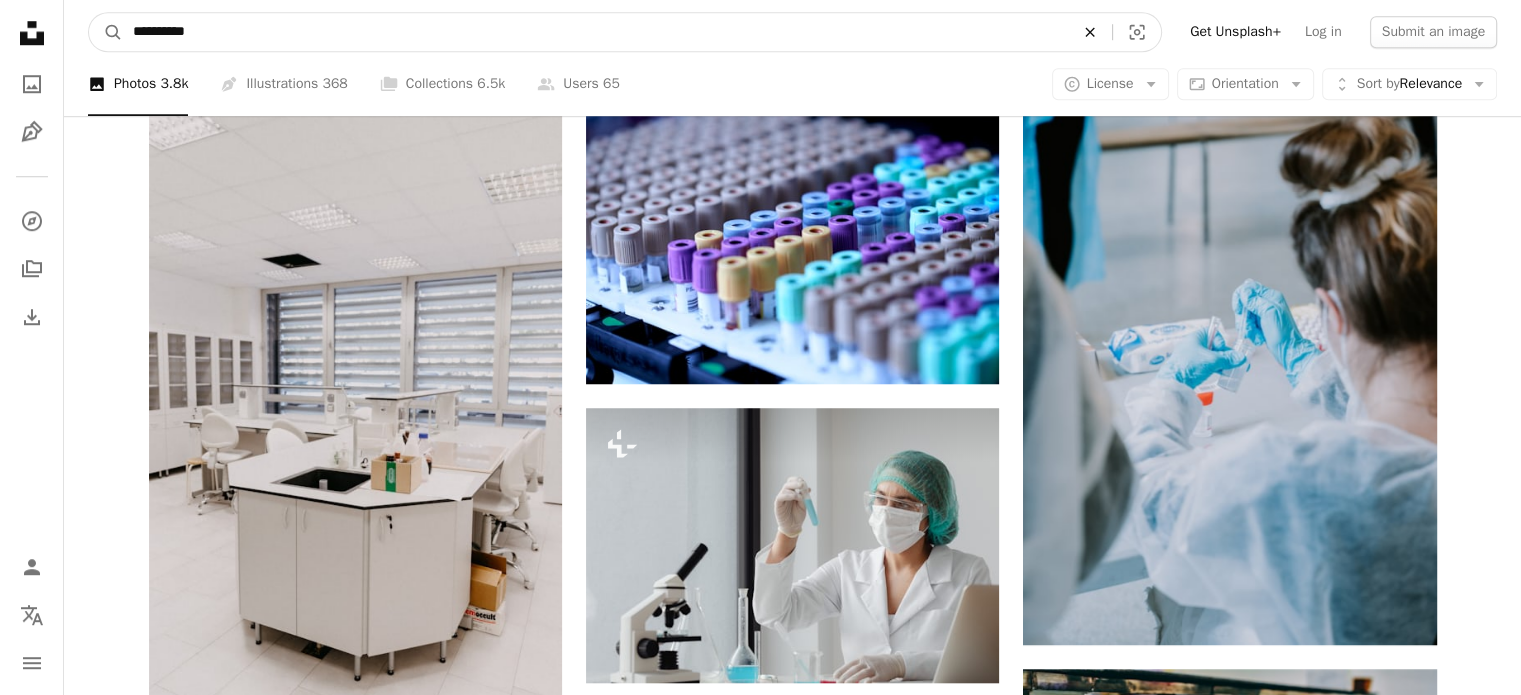 click 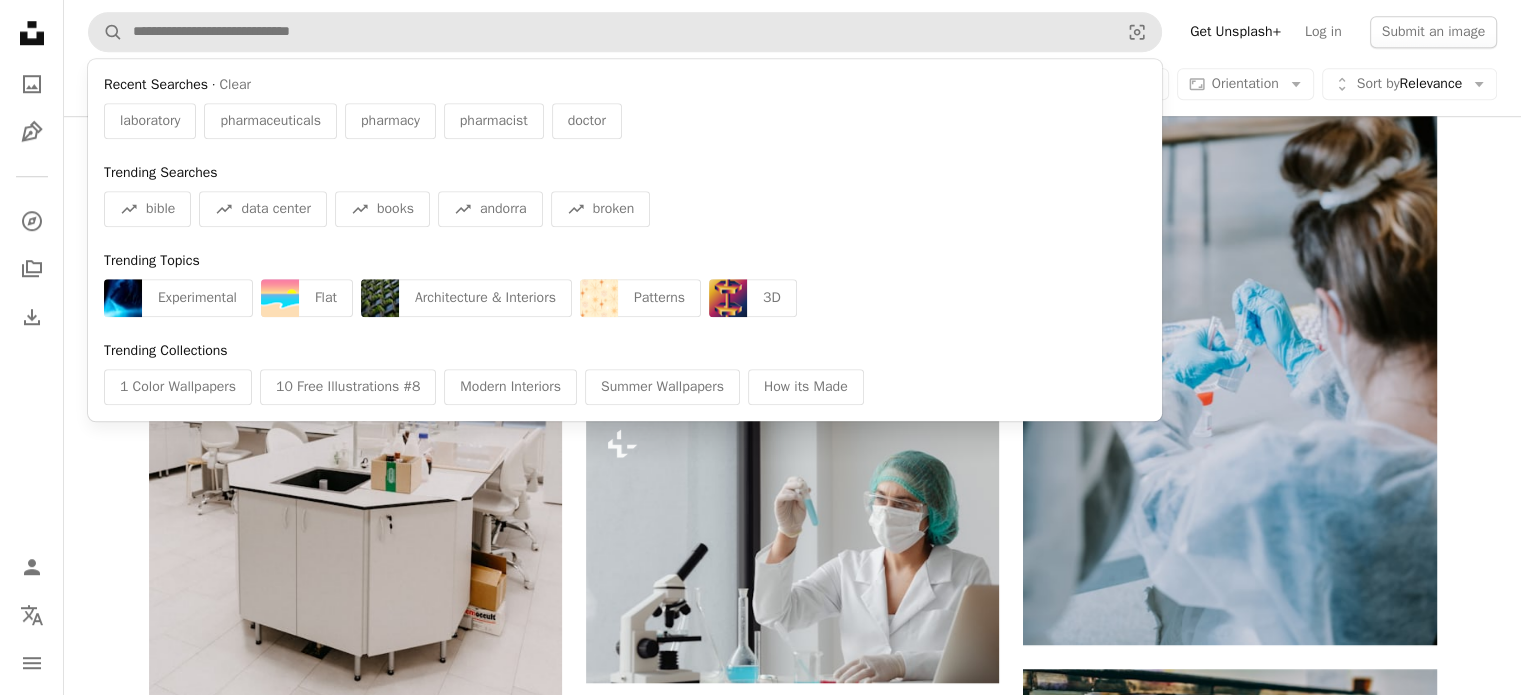 click on "Unsplash logo Unsplash Home A photo Pen Tool A compass A stack of folders Download Person Localization icon navigation menu" at bounding box center [32, 347] 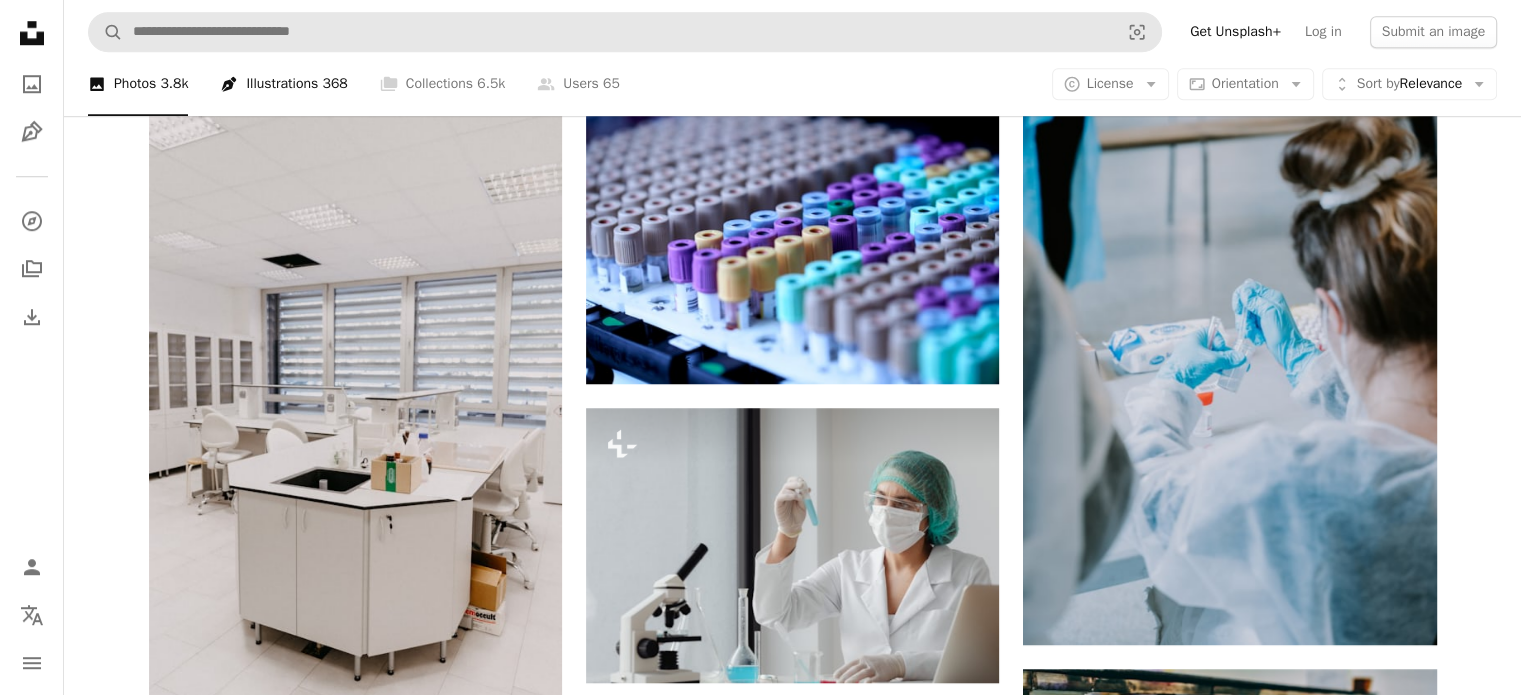click on "Pen Tool Illustrations   368" at bounding box center [283, 84] 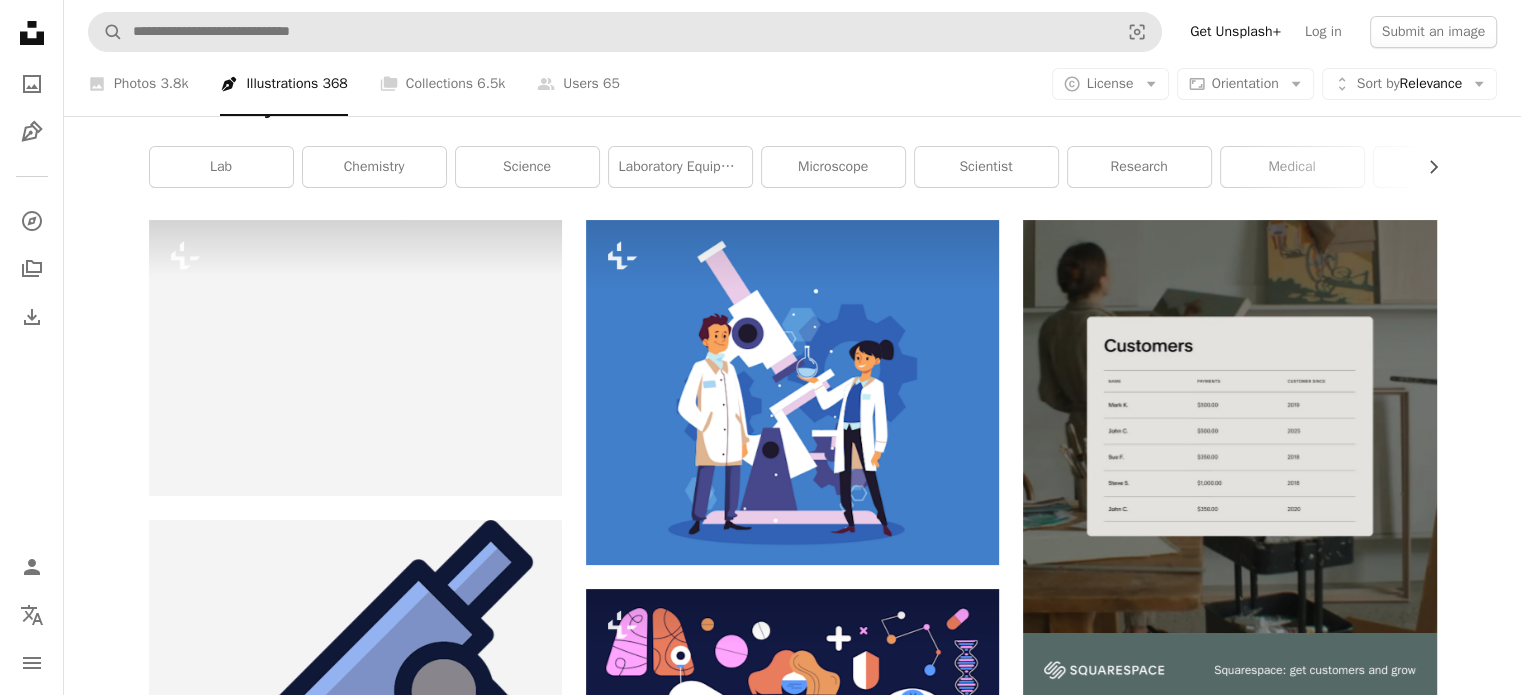 scroll, scrollTop: 24, scrollLeft: 0, axis: vertical 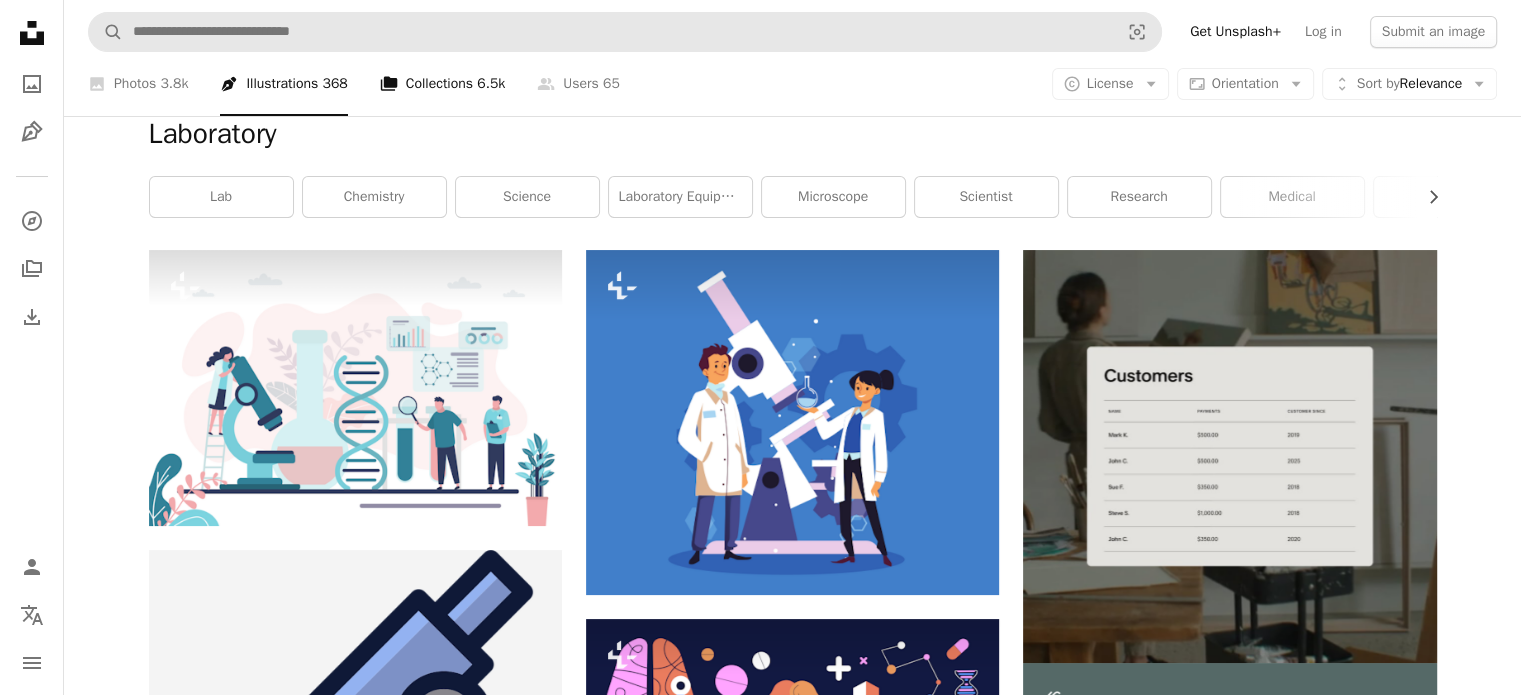 click on "A stack of folders Collections   6.5k" at bounding box center [443, 84] 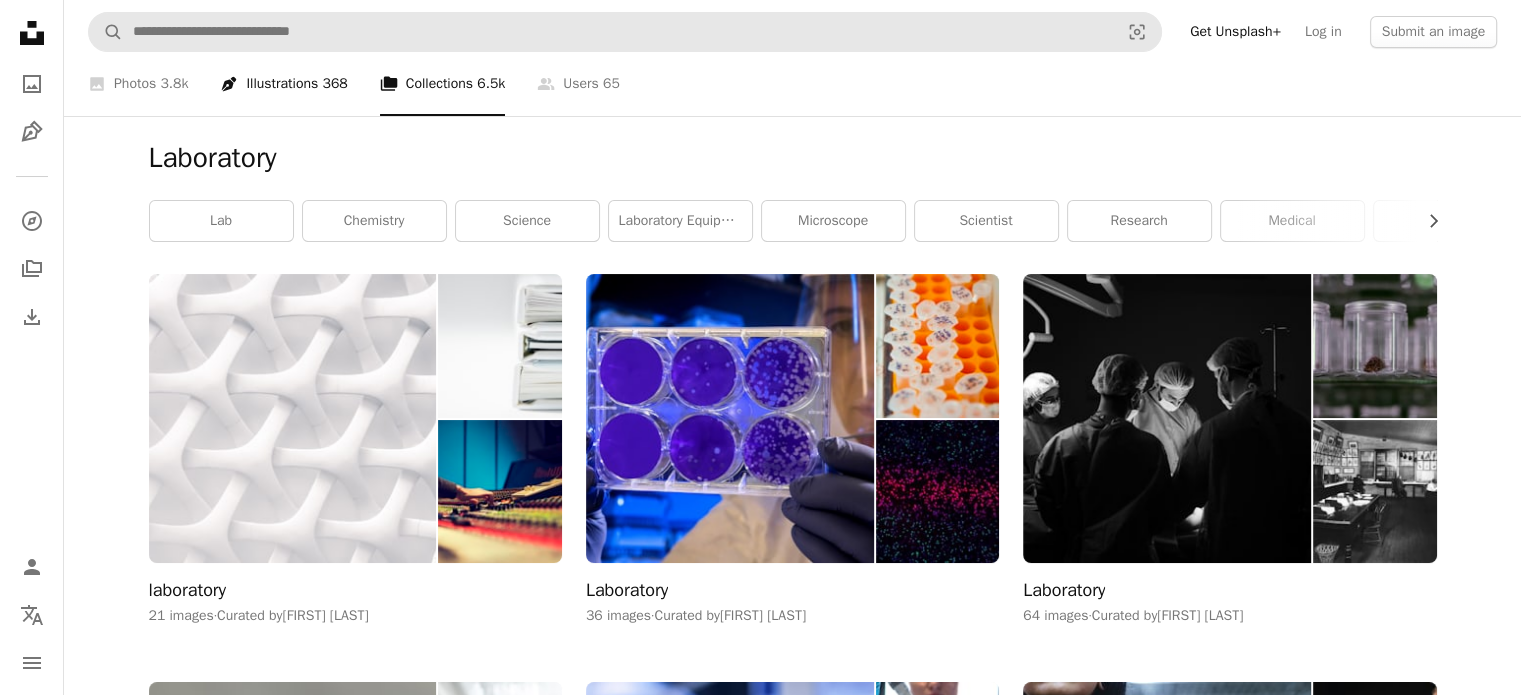 click on "Pen Tool Illustrations   368" at bounding box center [283, 84] 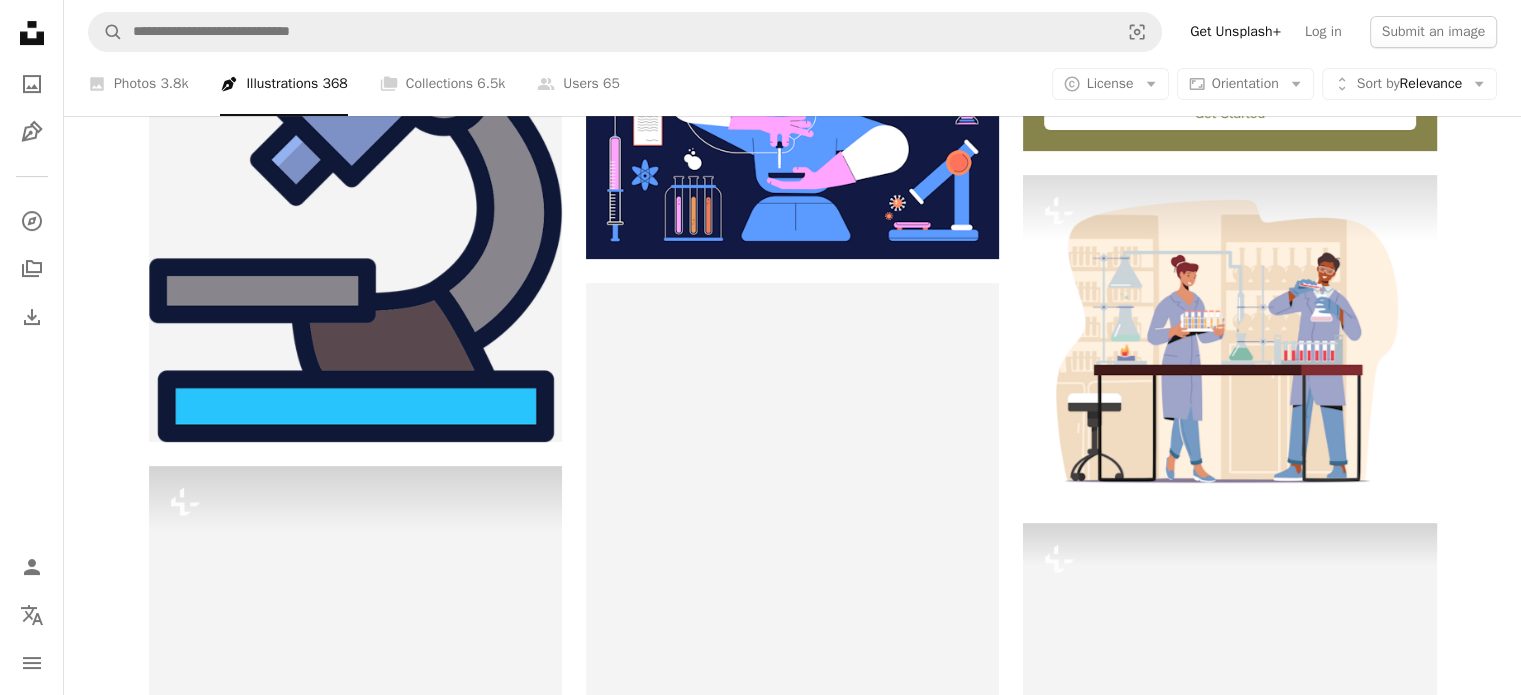 scroll, scrollTop: 658, scrollLeft: 0, axis: vertical 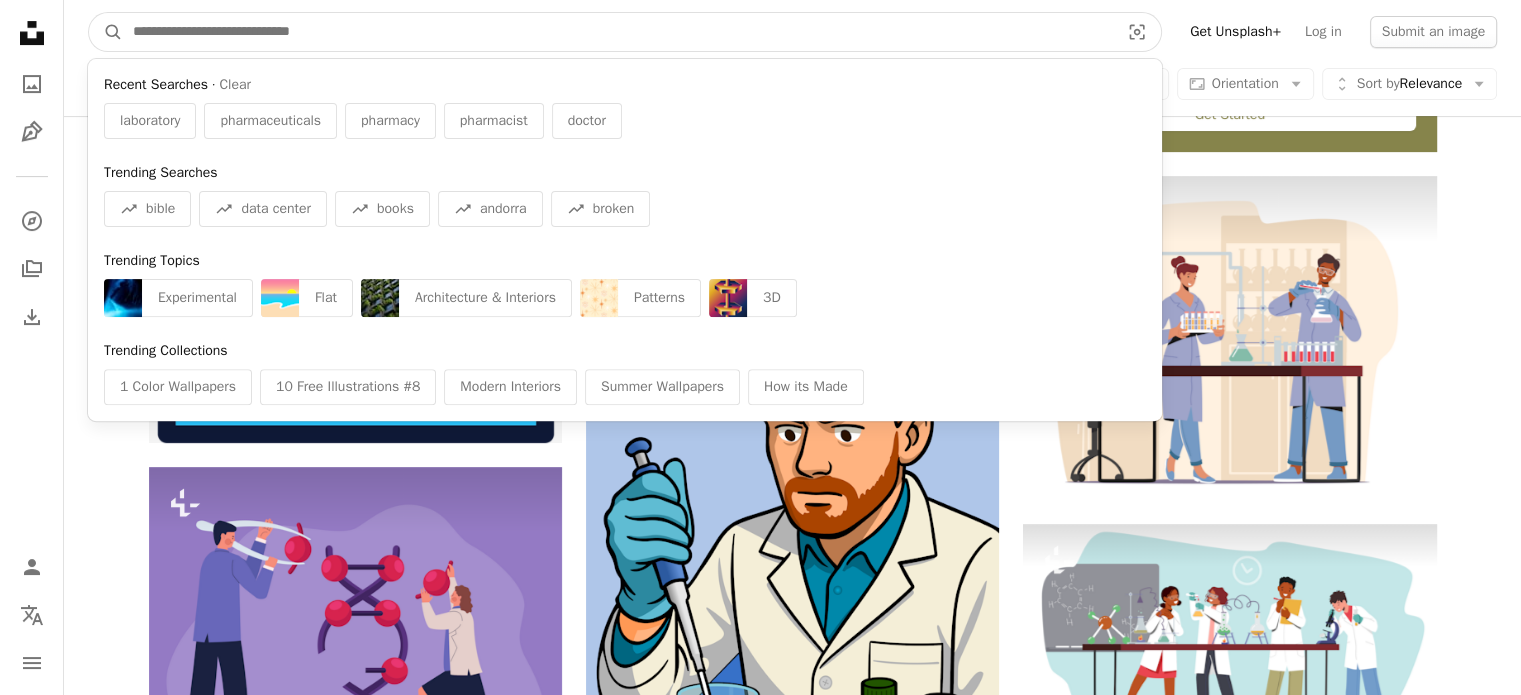 click at bounding box center [618, 32] 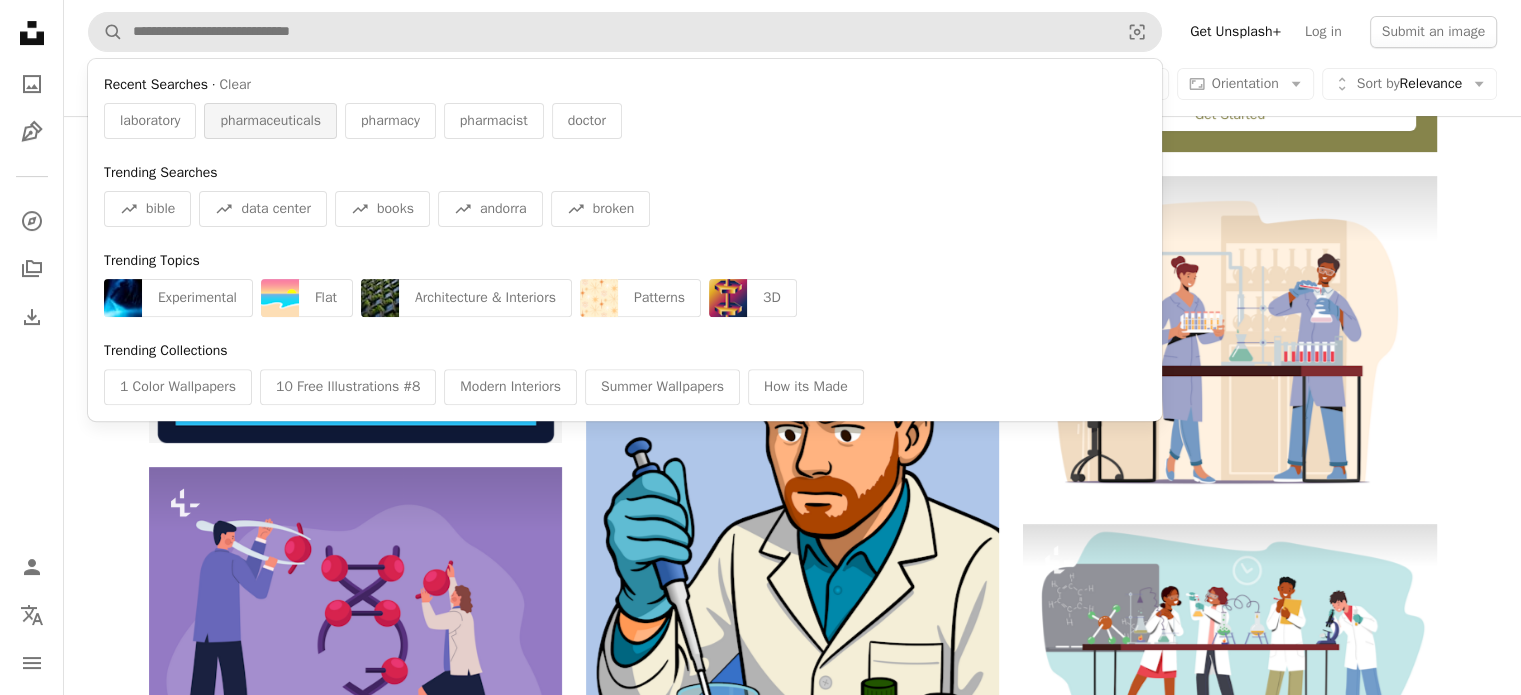 click on "pharmaceuticals" at bounding box center (270, 121) 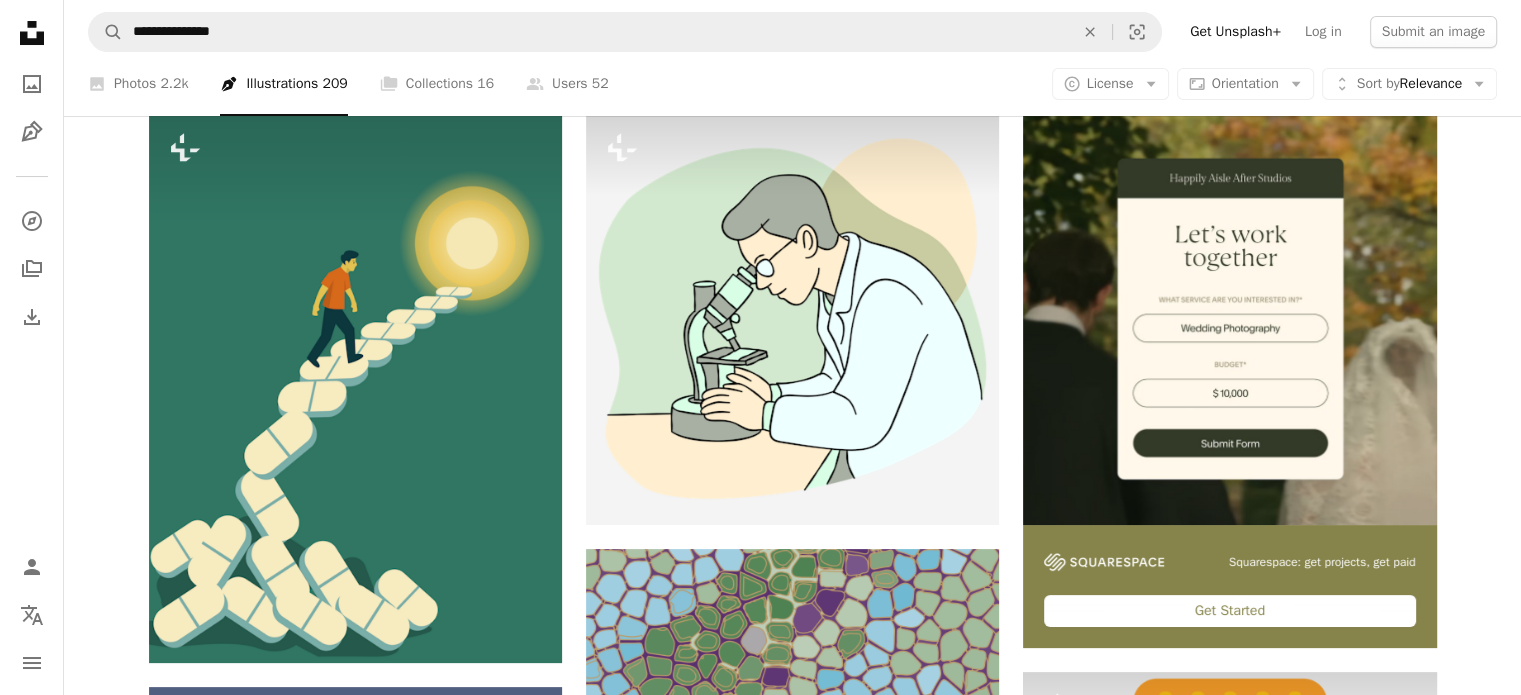 scroll, scrollTop: 0, scrollLeft: 0, axis: both 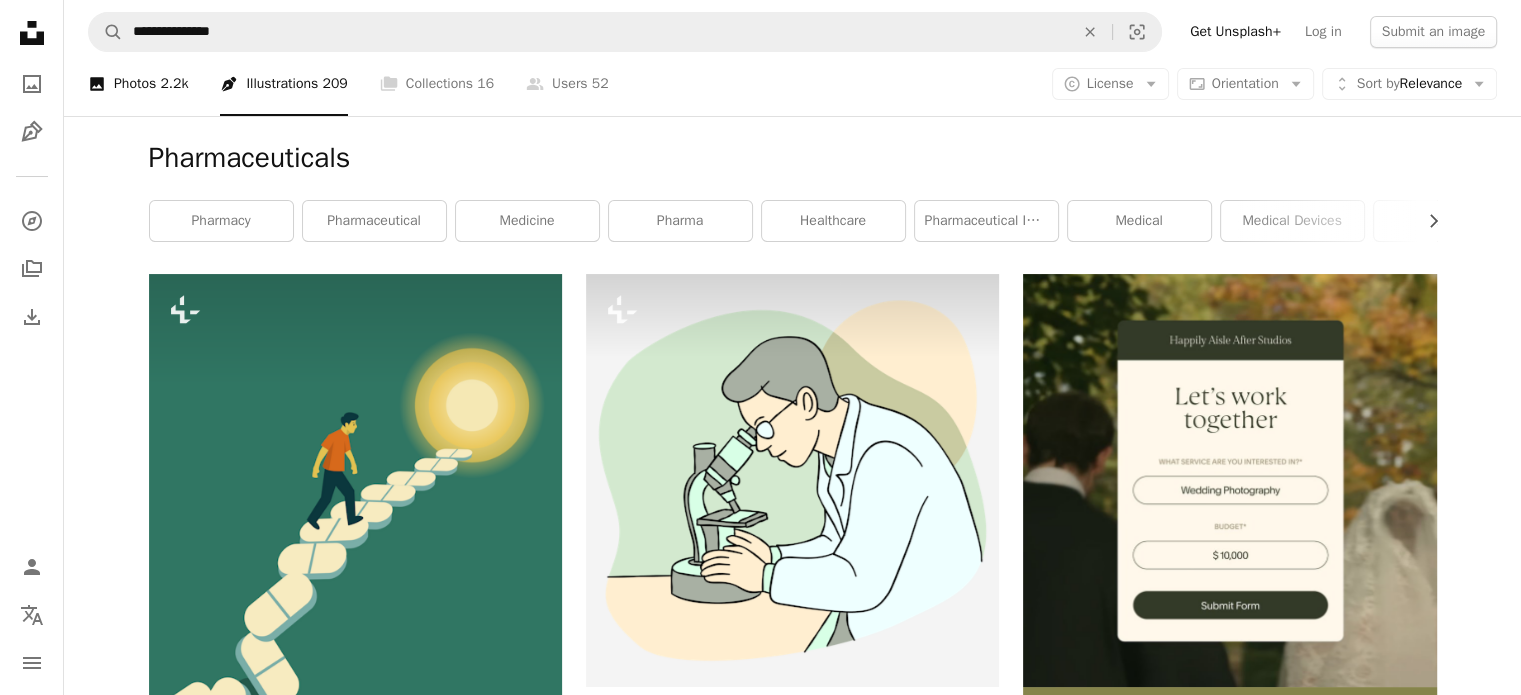click on "A photo Photos   2.2k" at bounding box center [138, 84] 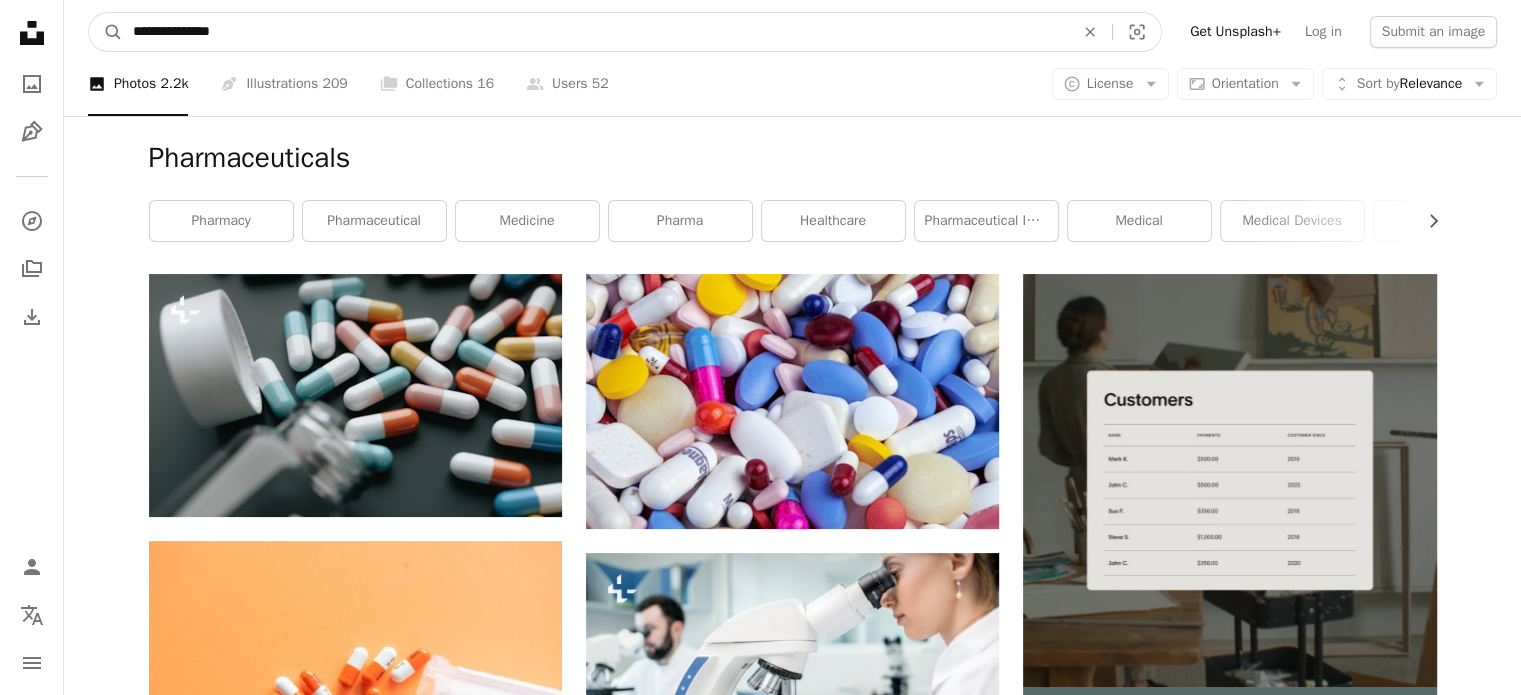 click on "**********" at bounding box center (595, 32) 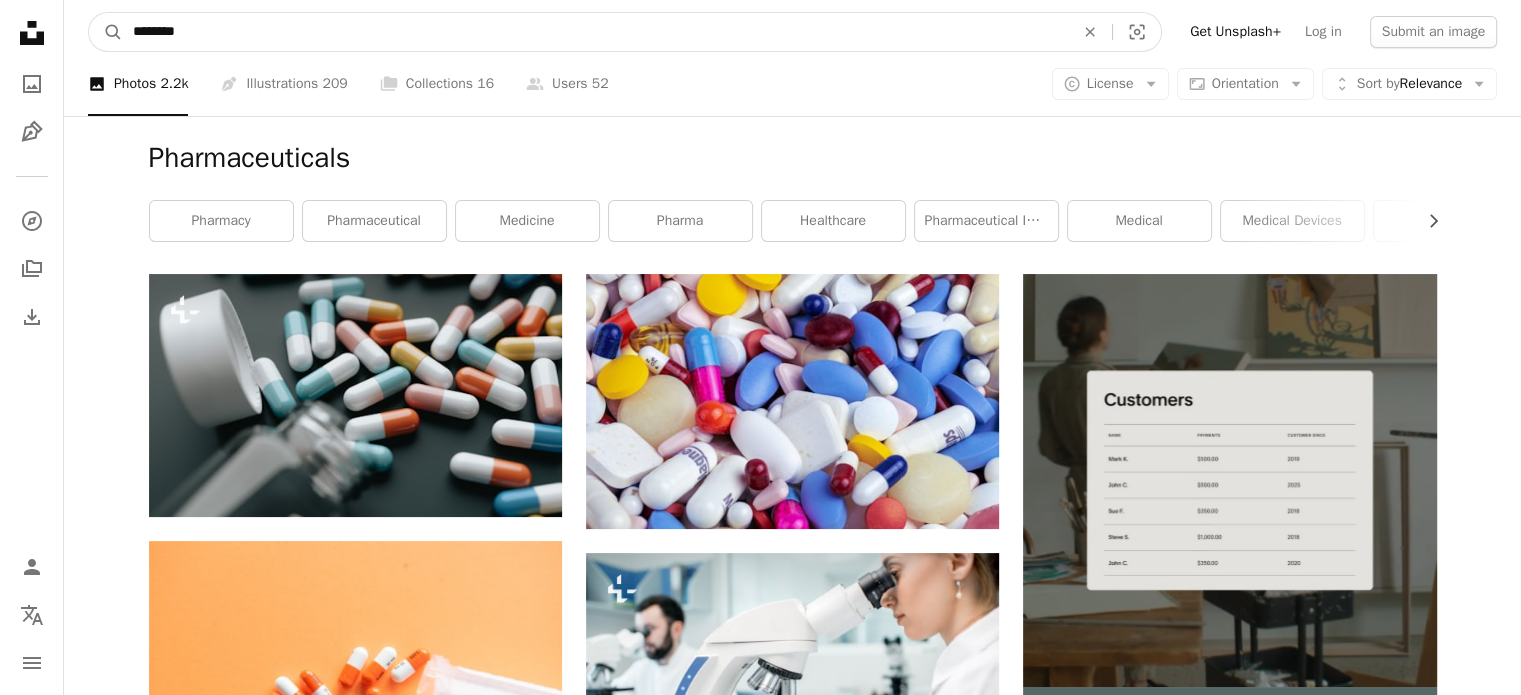 type on "*******" 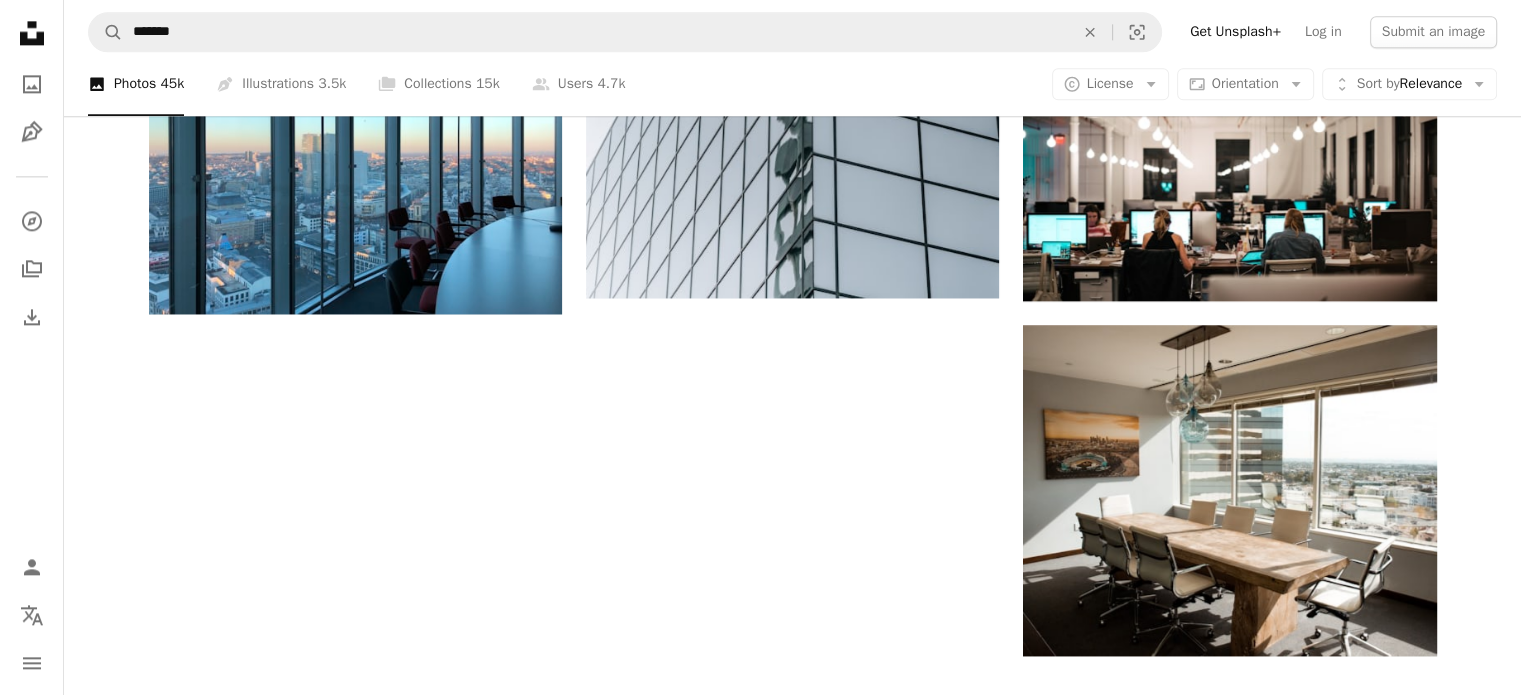 scroll, scrollTop: 2710, scrollLeft: 0, axis: vertical 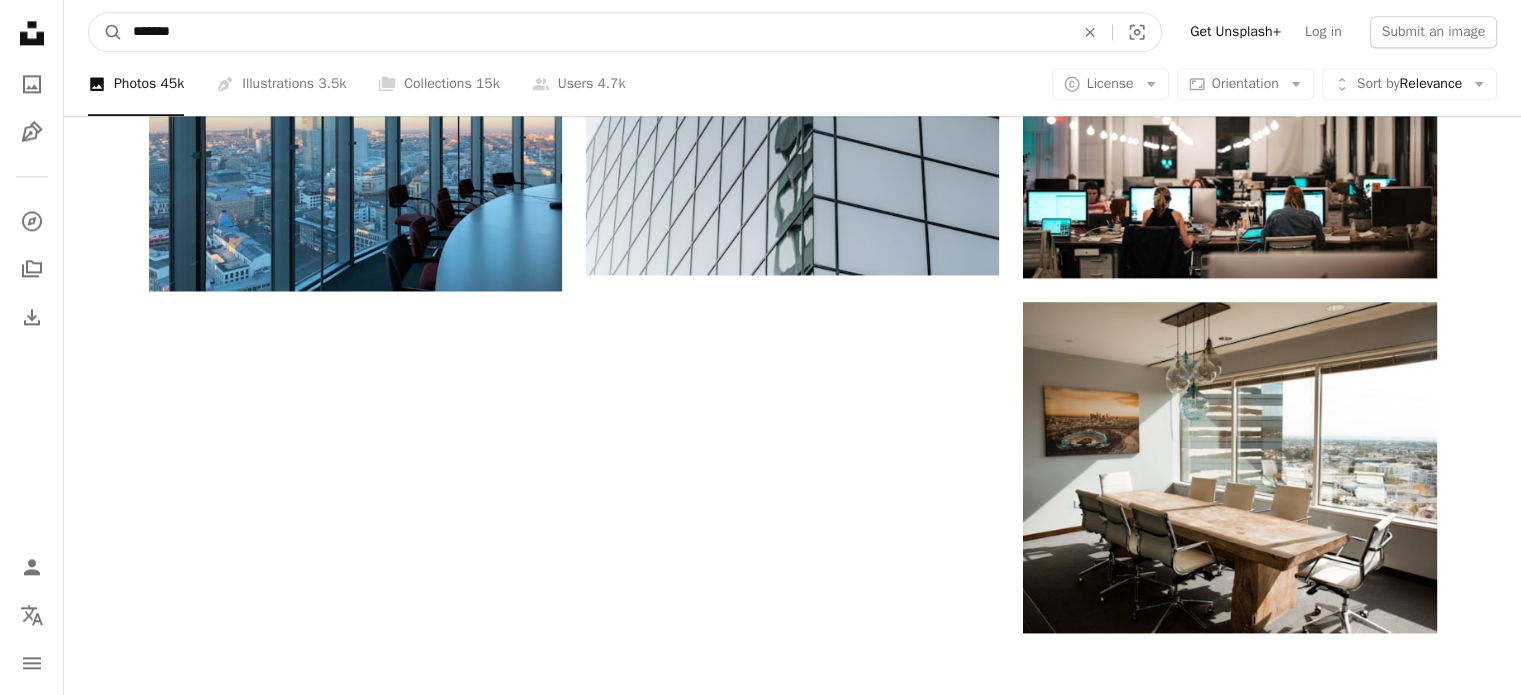 click on "*******" at bounding box center (595, 32) 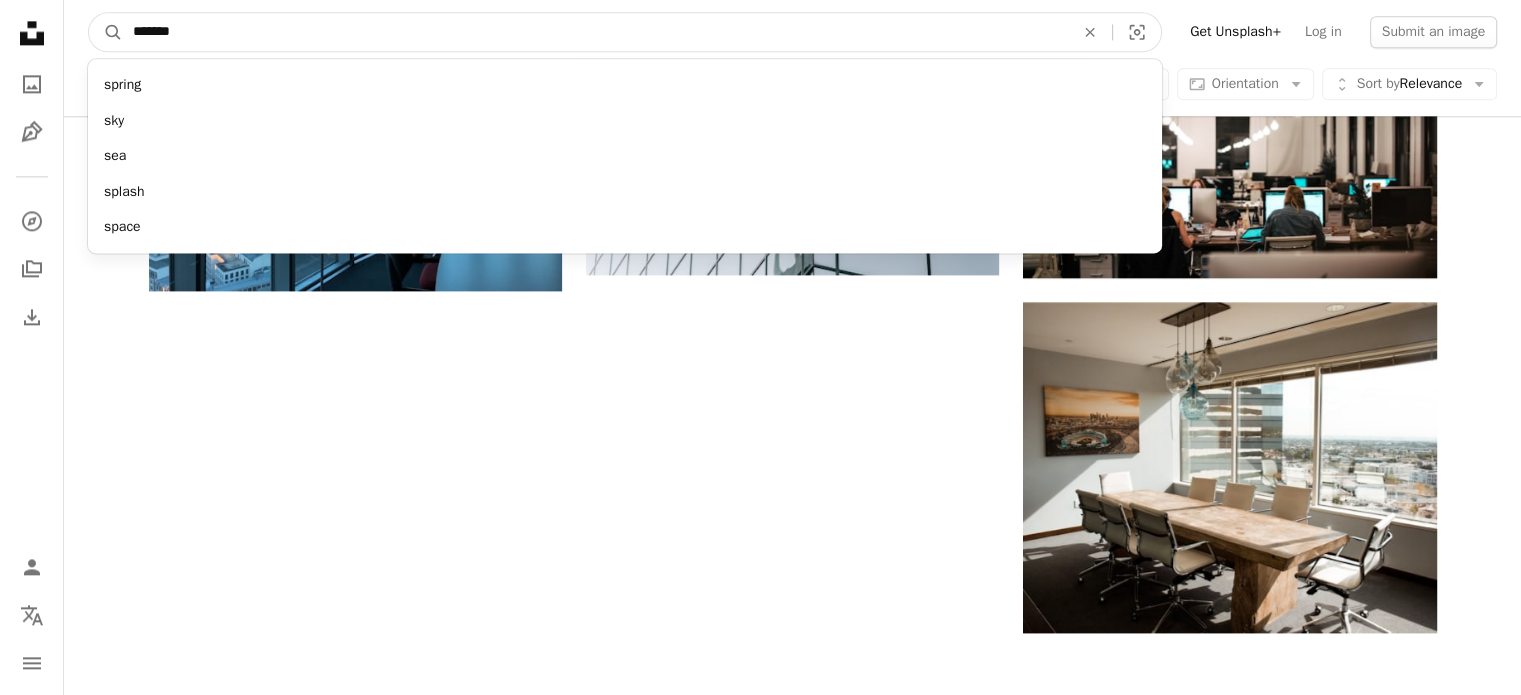 type on "*******" 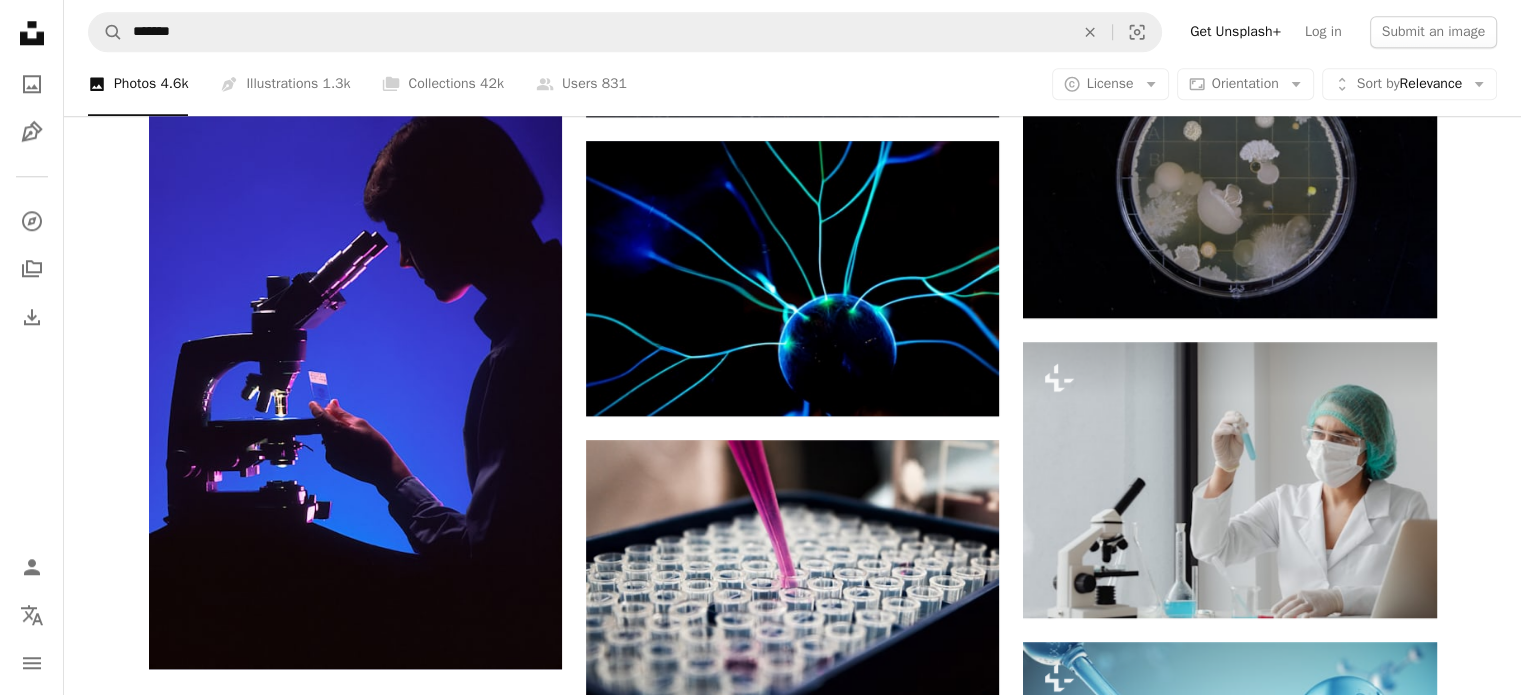 scroll, scrollTop: 1971, scrollLeft: 0, axis: vertical 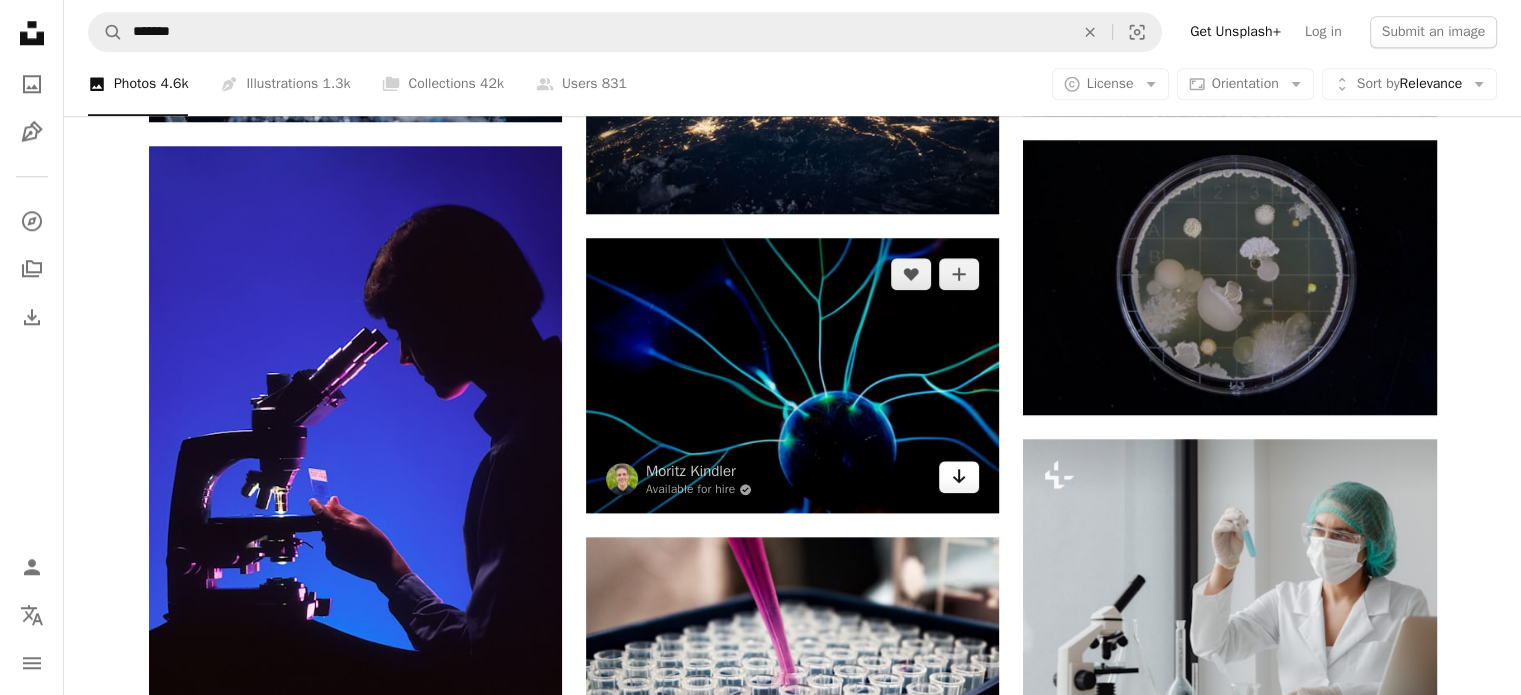 click 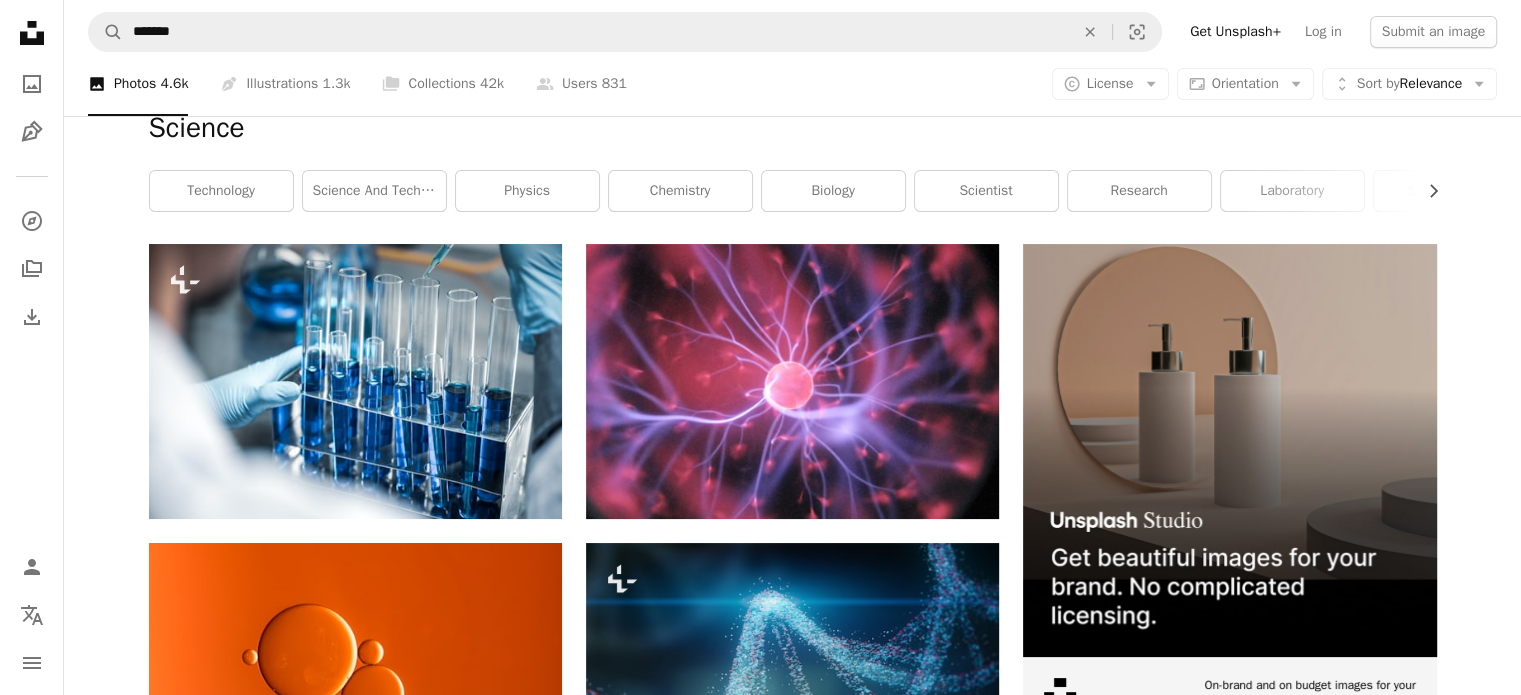scroll, scrollTop: 0, scrollLeft: 0, axis: both 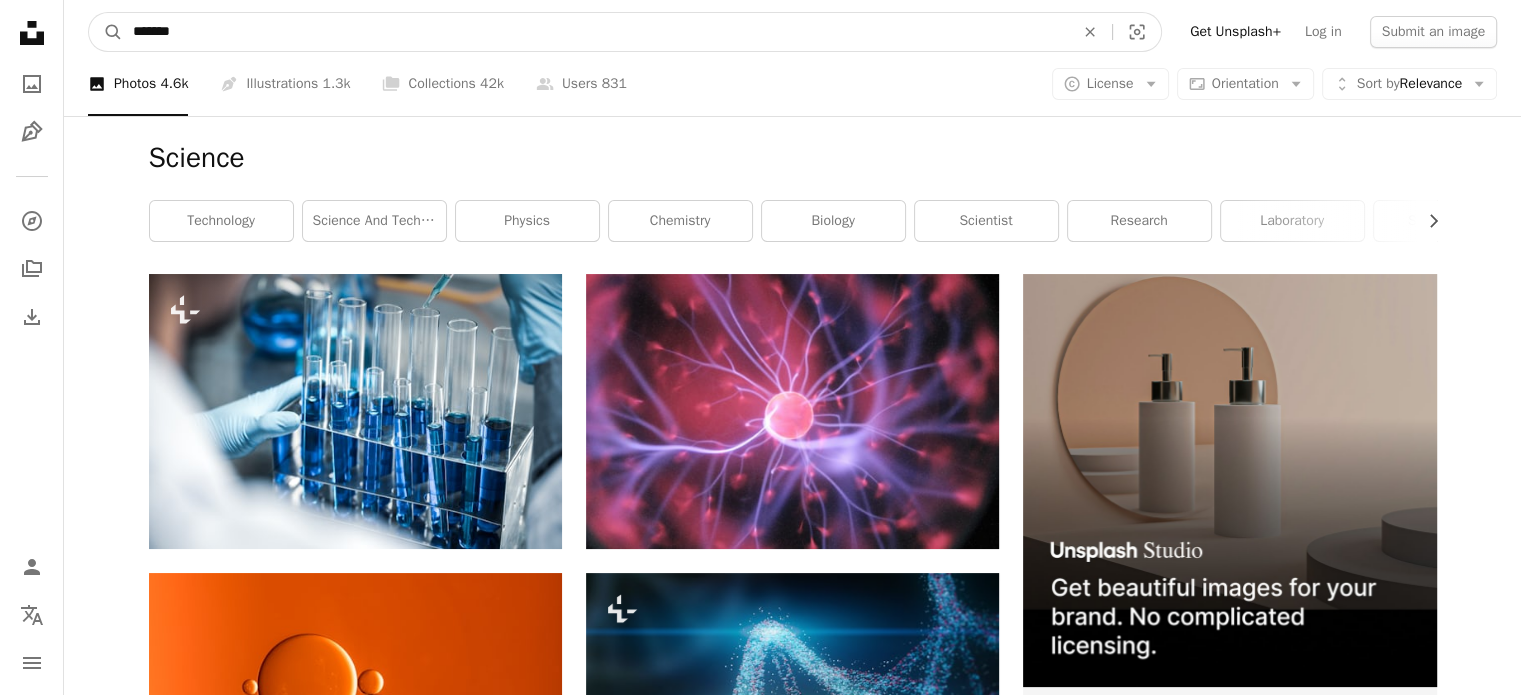 click on "*******" at bounding box center [595, 32] 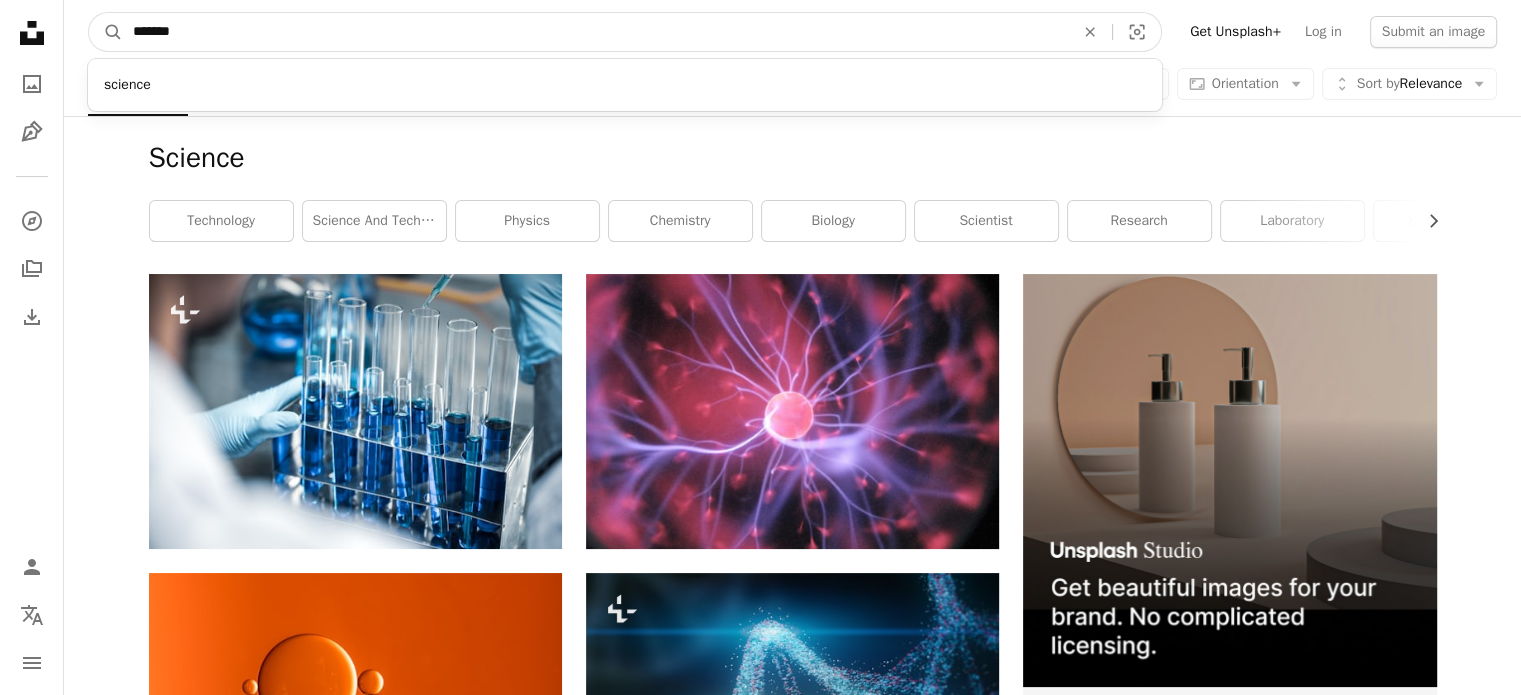 click on "*******" at bounding box center (595, 32) 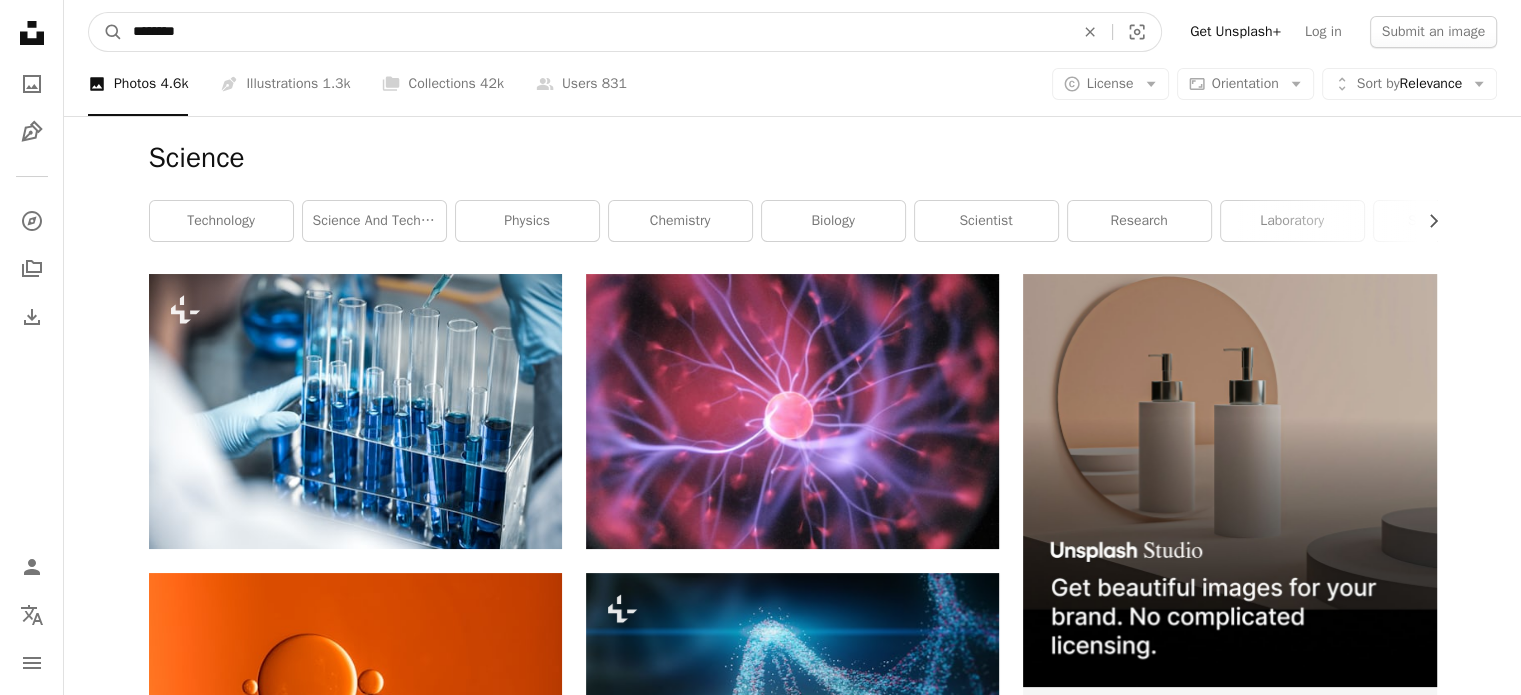 type on "********" 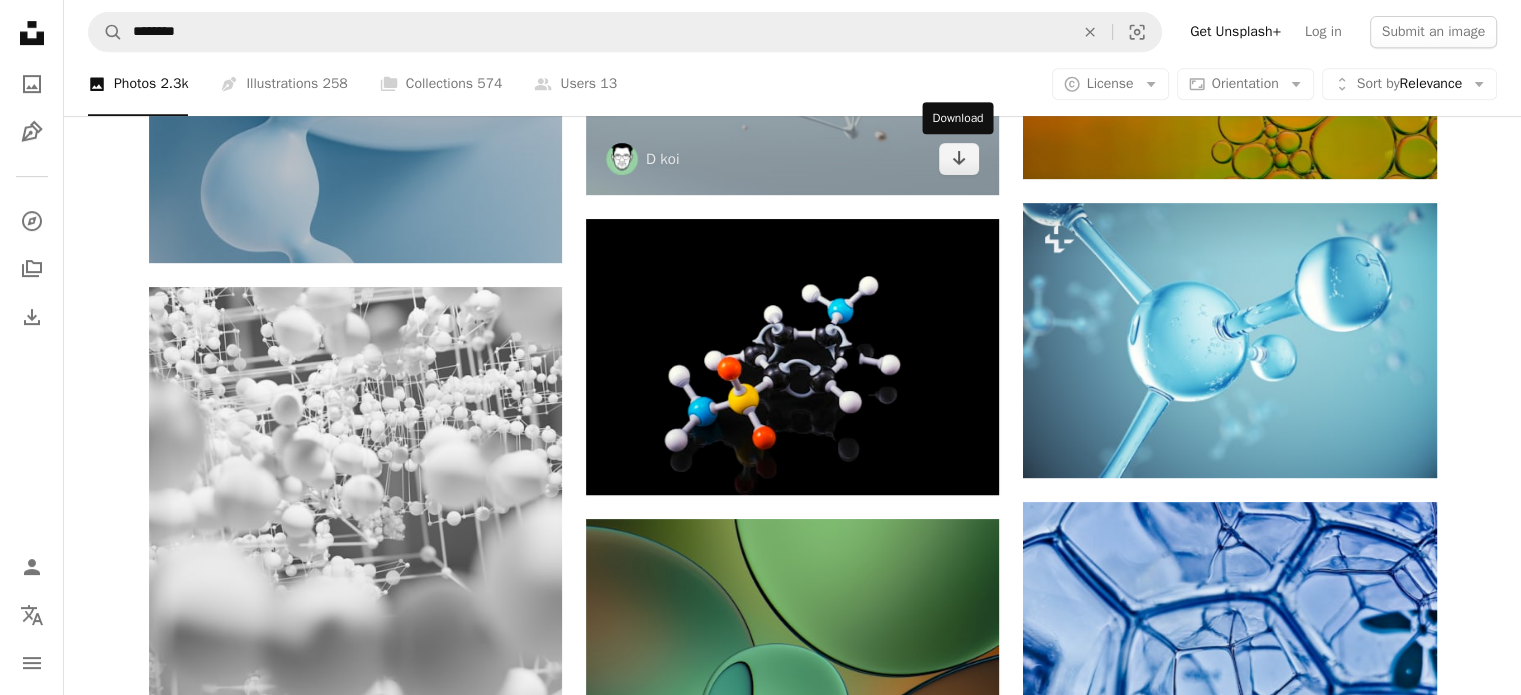 scroll, scrollTop: 991, scrollLeft: 0, axis: vertical 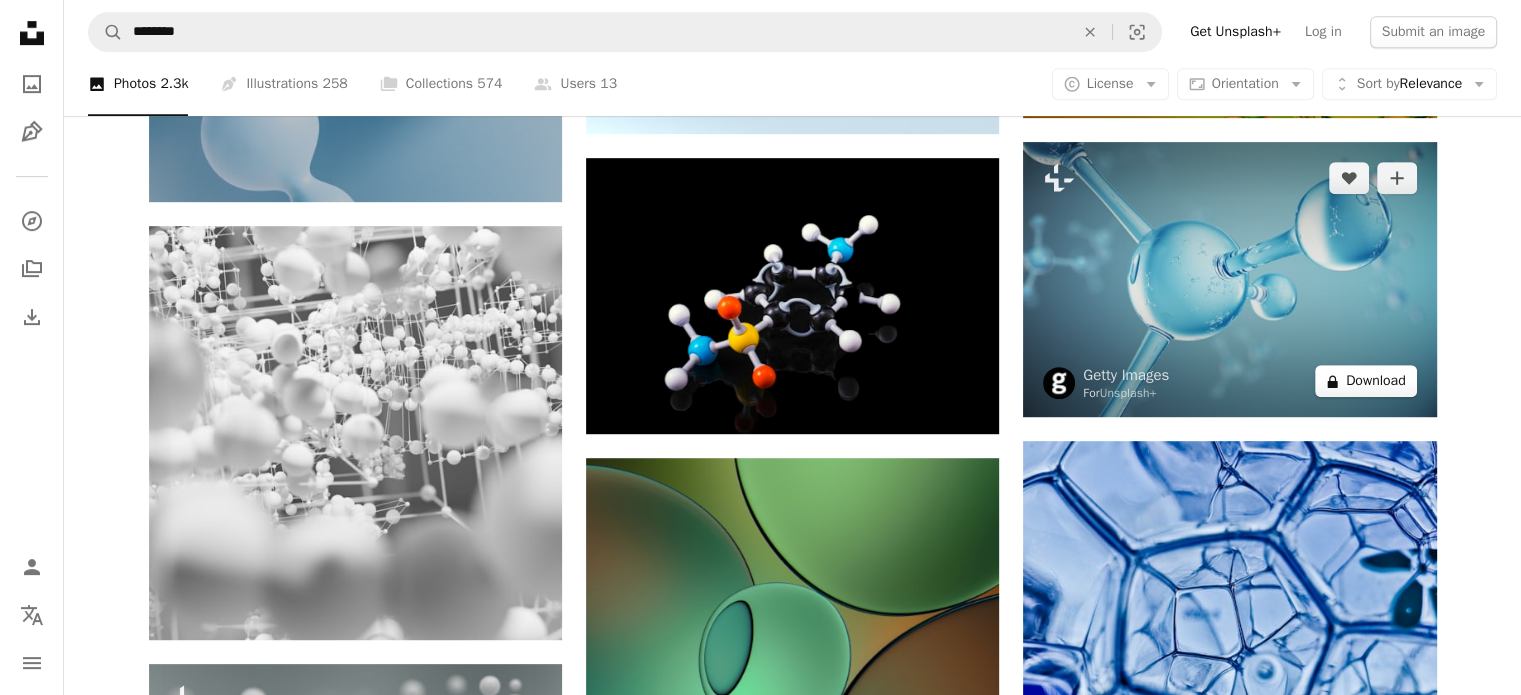 click on "A lock   Download" at bounding box center [1366, 381] 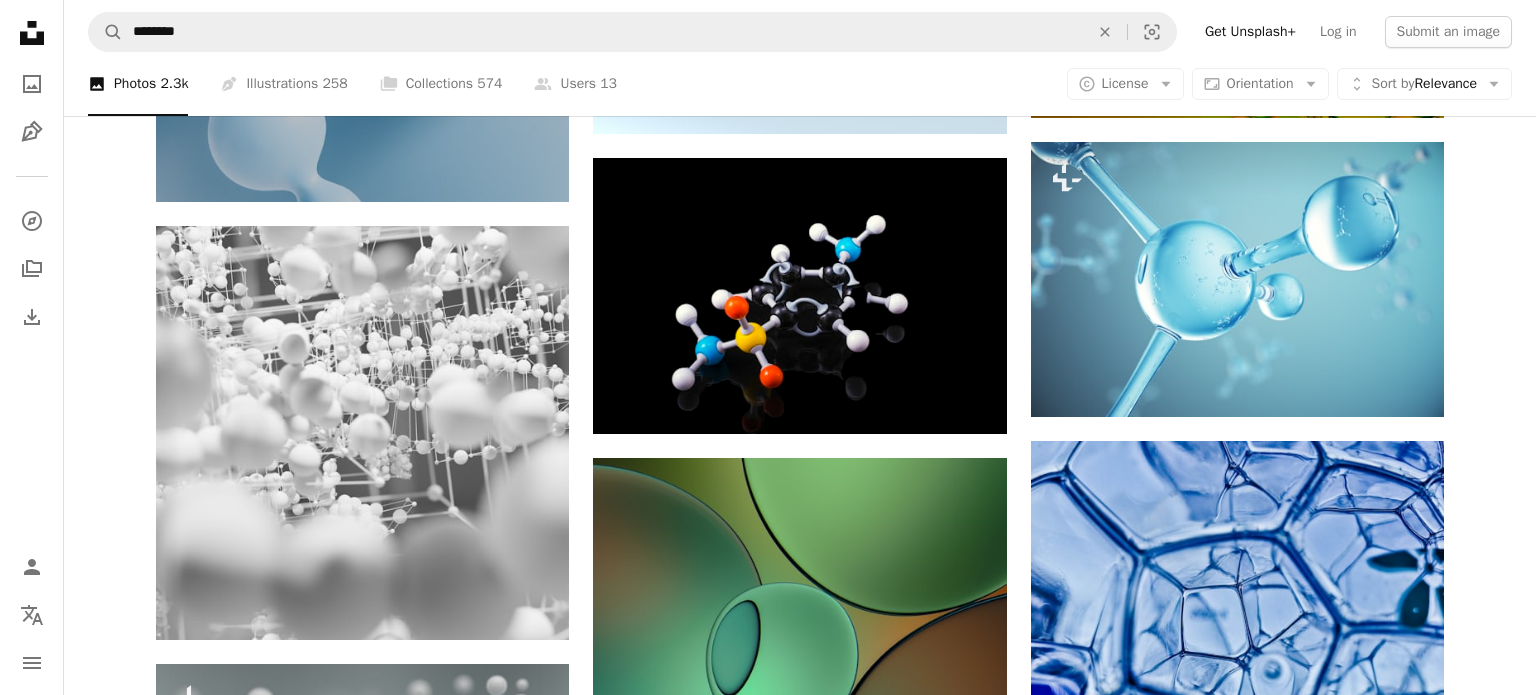 click on "An X shape Premium, ready to use images. Get unlimited access. A plus sign Members-only content added monthly A plus sign Unlimited royalty-free downloads A plus sign Illustrations  New A plus sign Enhanced legal protections yearly 66%  off monthly $12   $4 USD per month * Get  Unsplash+ * When paid annually, billed upfront  $48 Taxes where applicable. Renews automatically. Cancel anytime." at bounding box center [768, 3970] 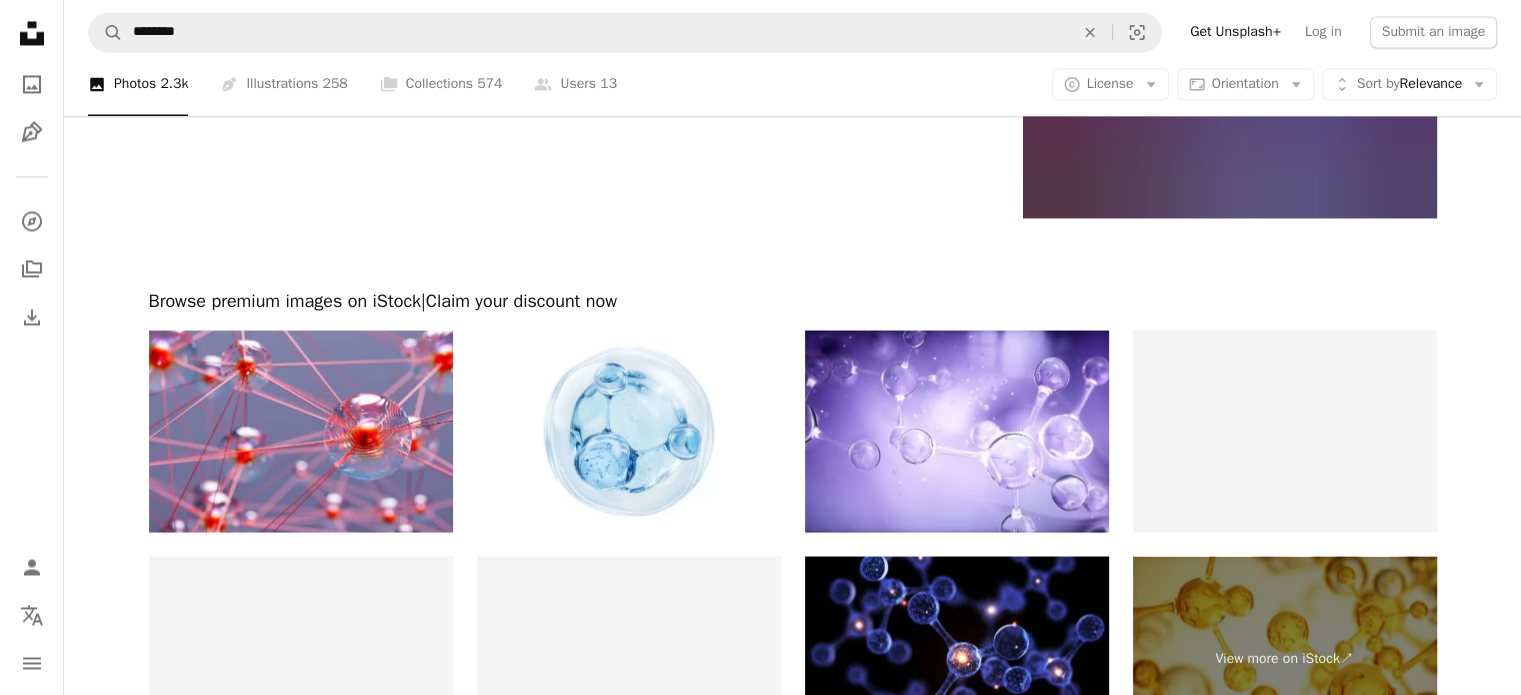 scroll, scrollTop: 3482, scrollLeft: 0, axis: vertical 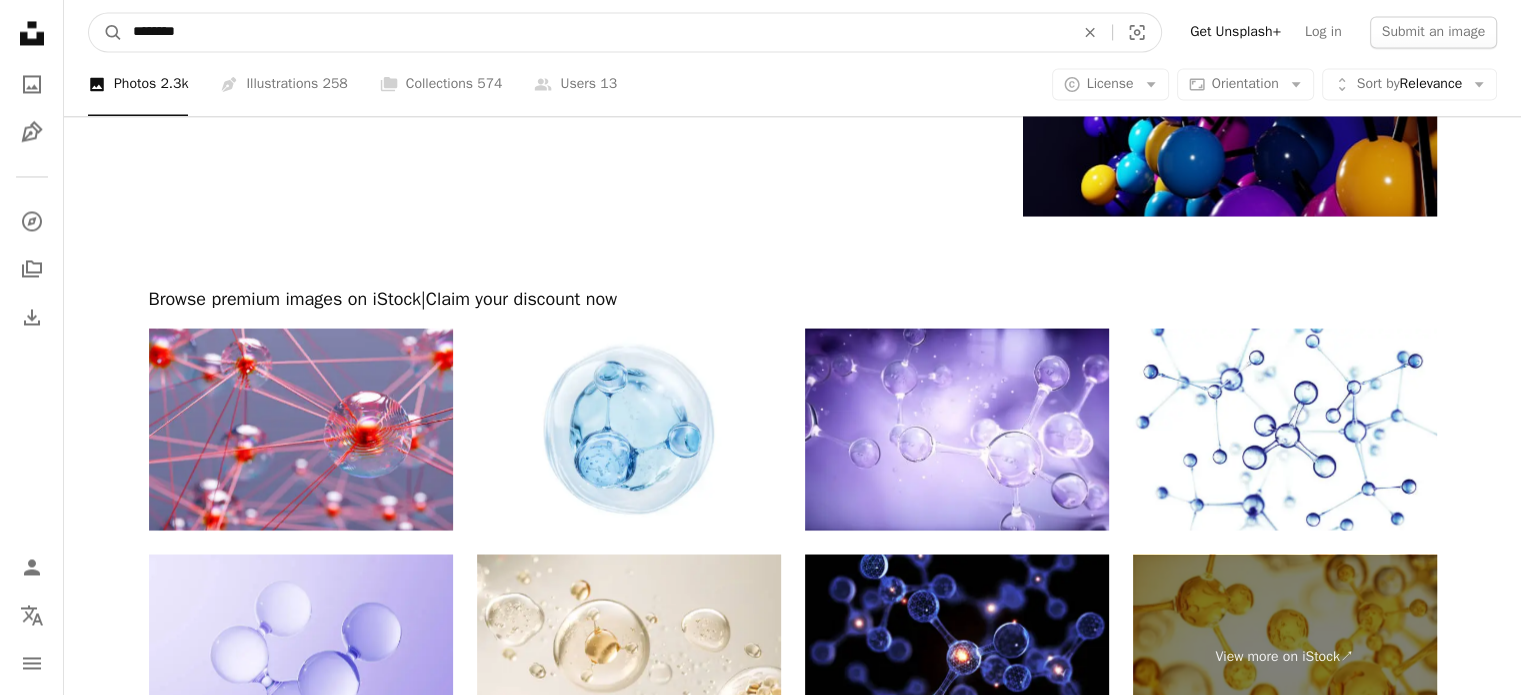 click on "********" at bounding box center [595, 32] 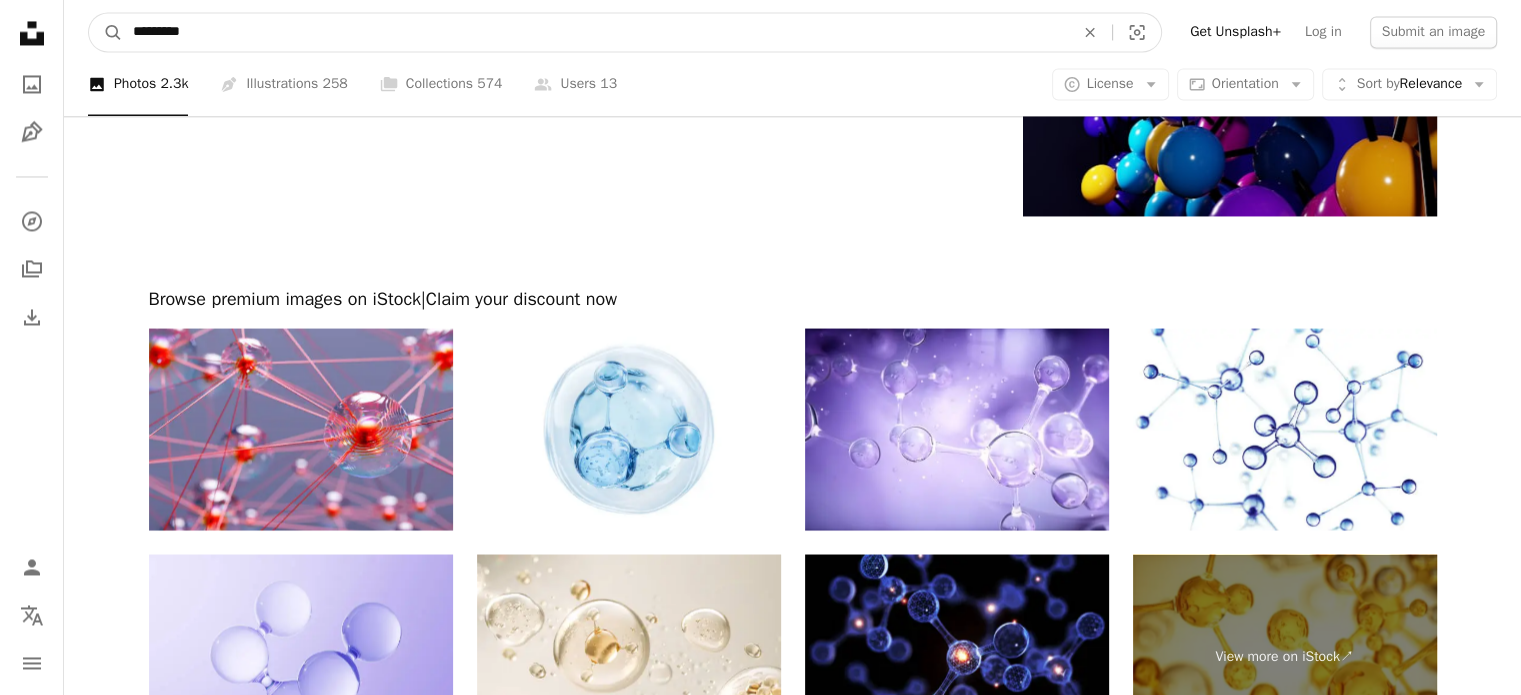 type on "*********" 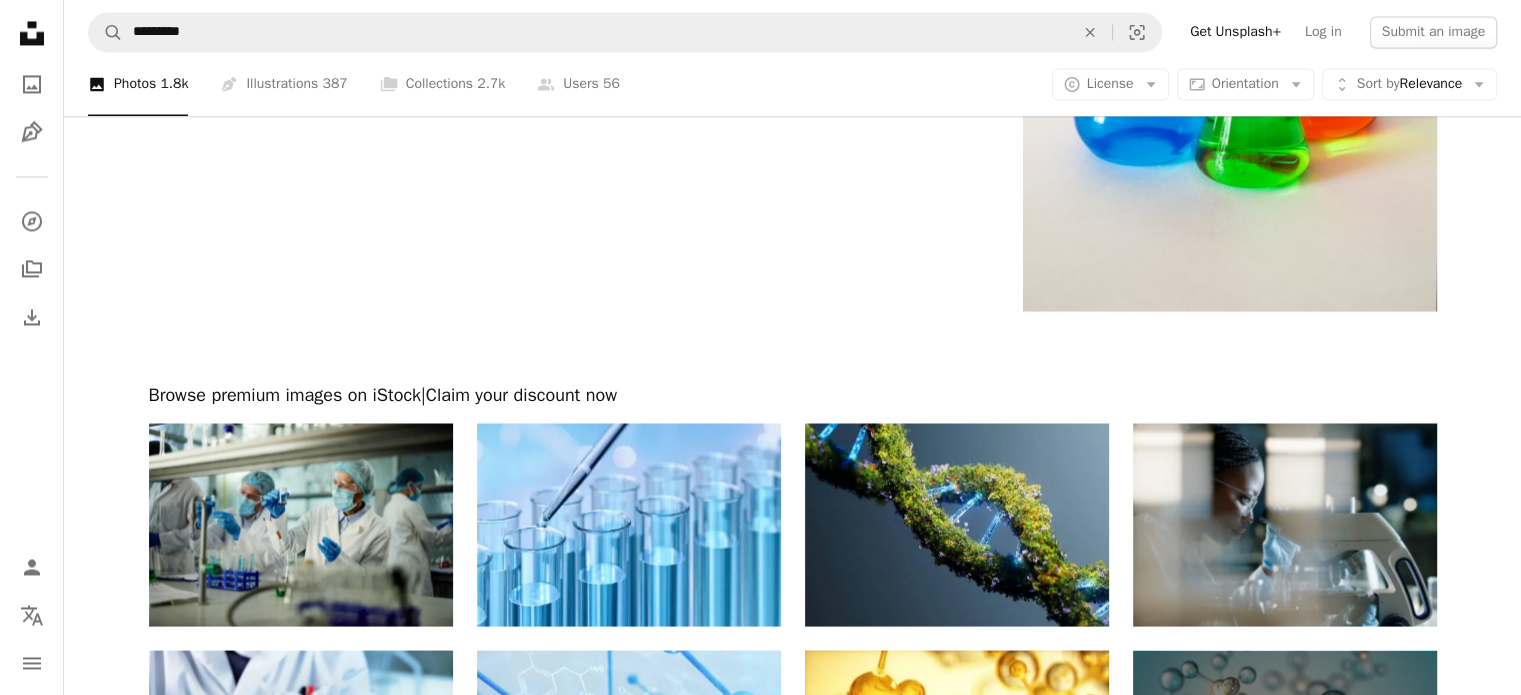 scroll, scrollTop: 3430, scrollLeft: 0, axis: vertical 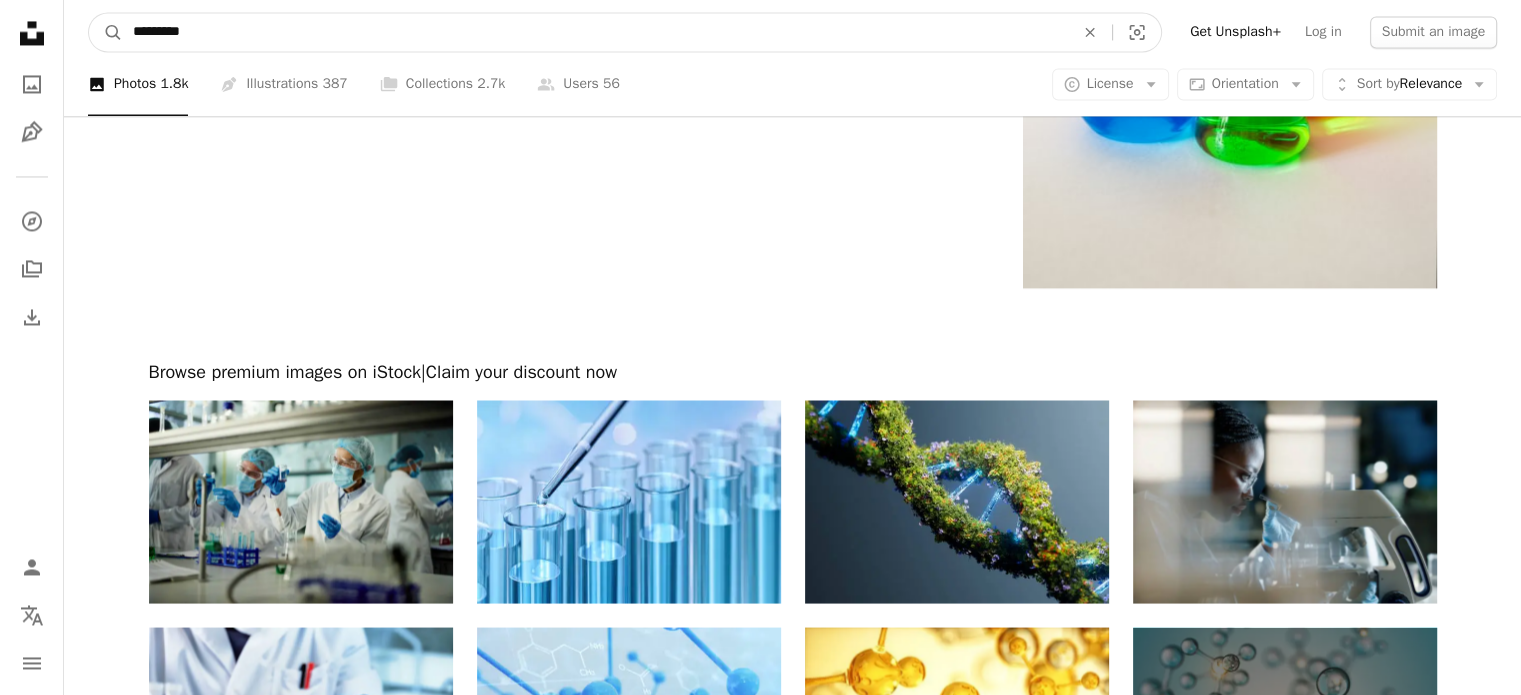 click on "*********" at bounding box center (595, 32) 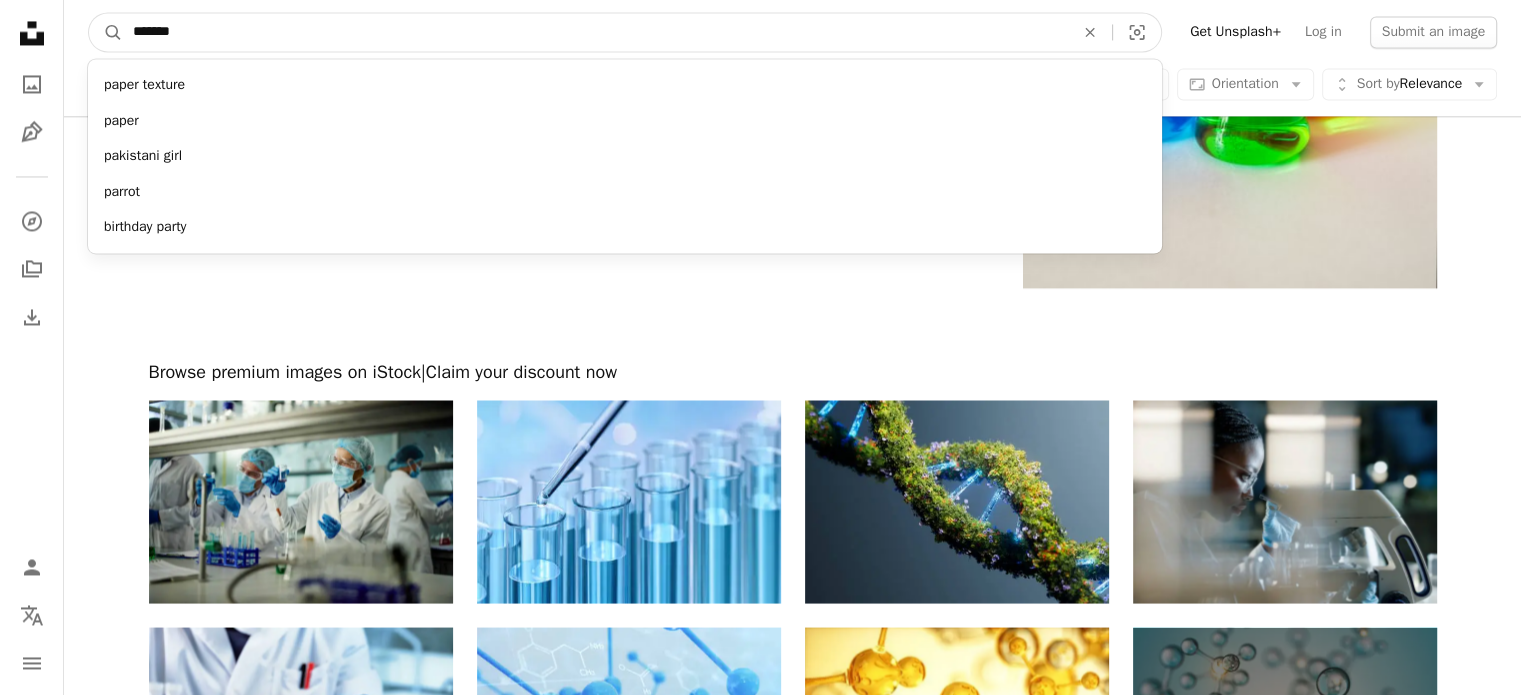 type on "*******" 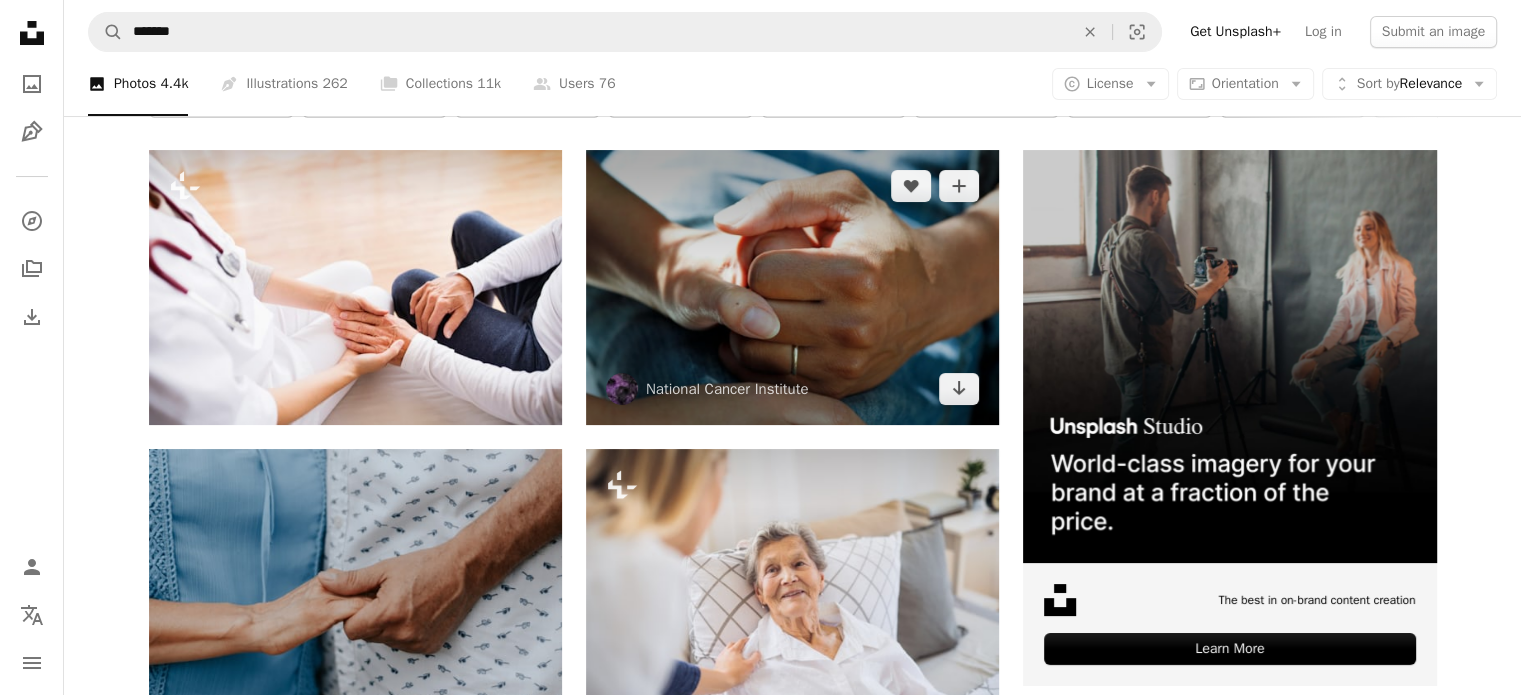 scroll, scrollTop: 79, scrollLeft: 0, axis: vertical 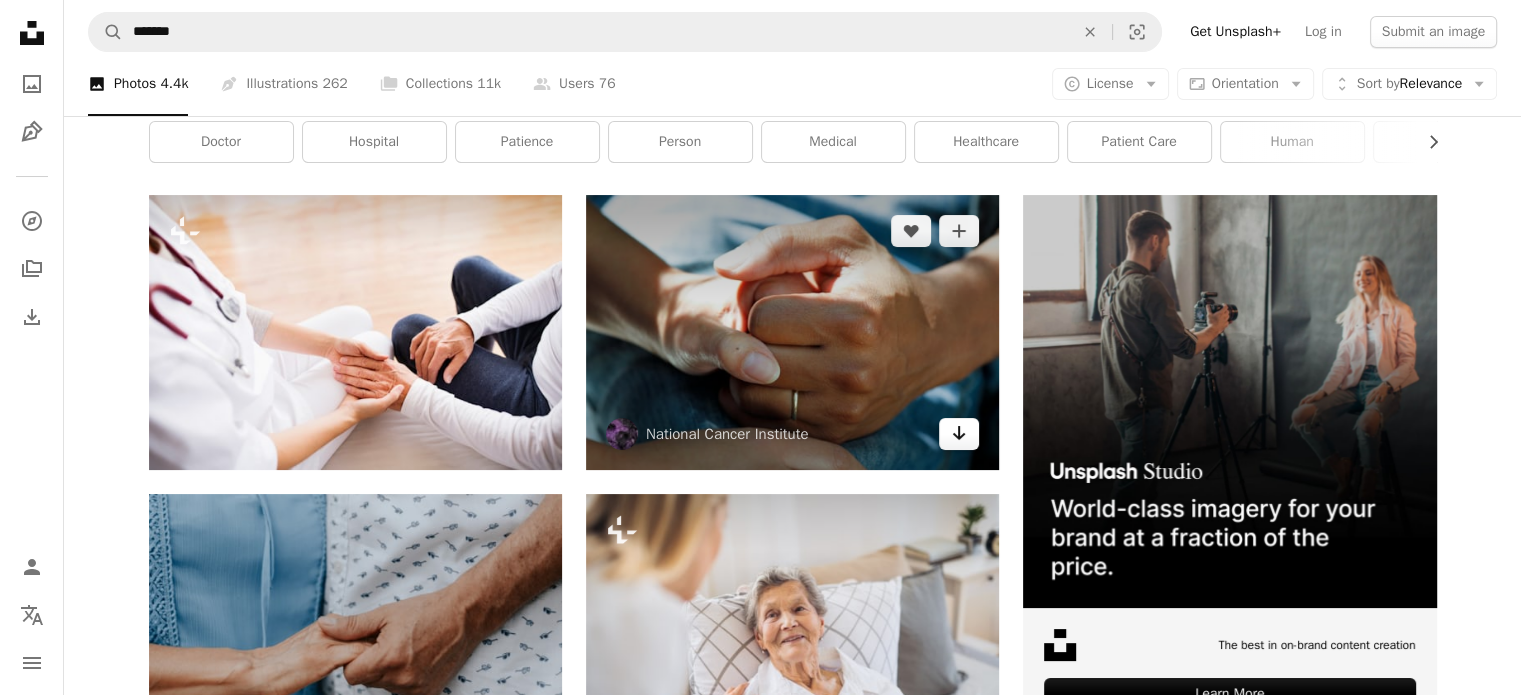 click on "Arrow pointing down" 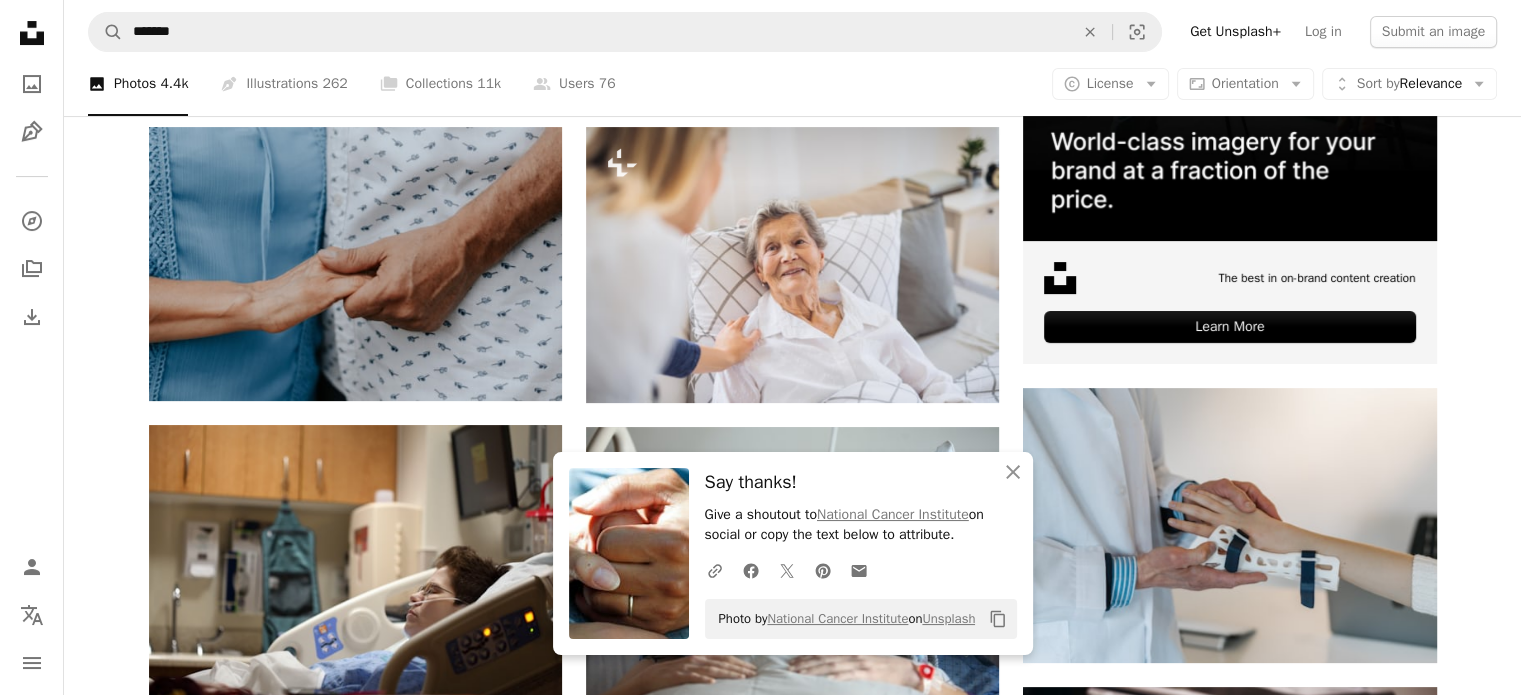 scroll, scrollTop: 448, scrollLeft: 0, axis: vertical 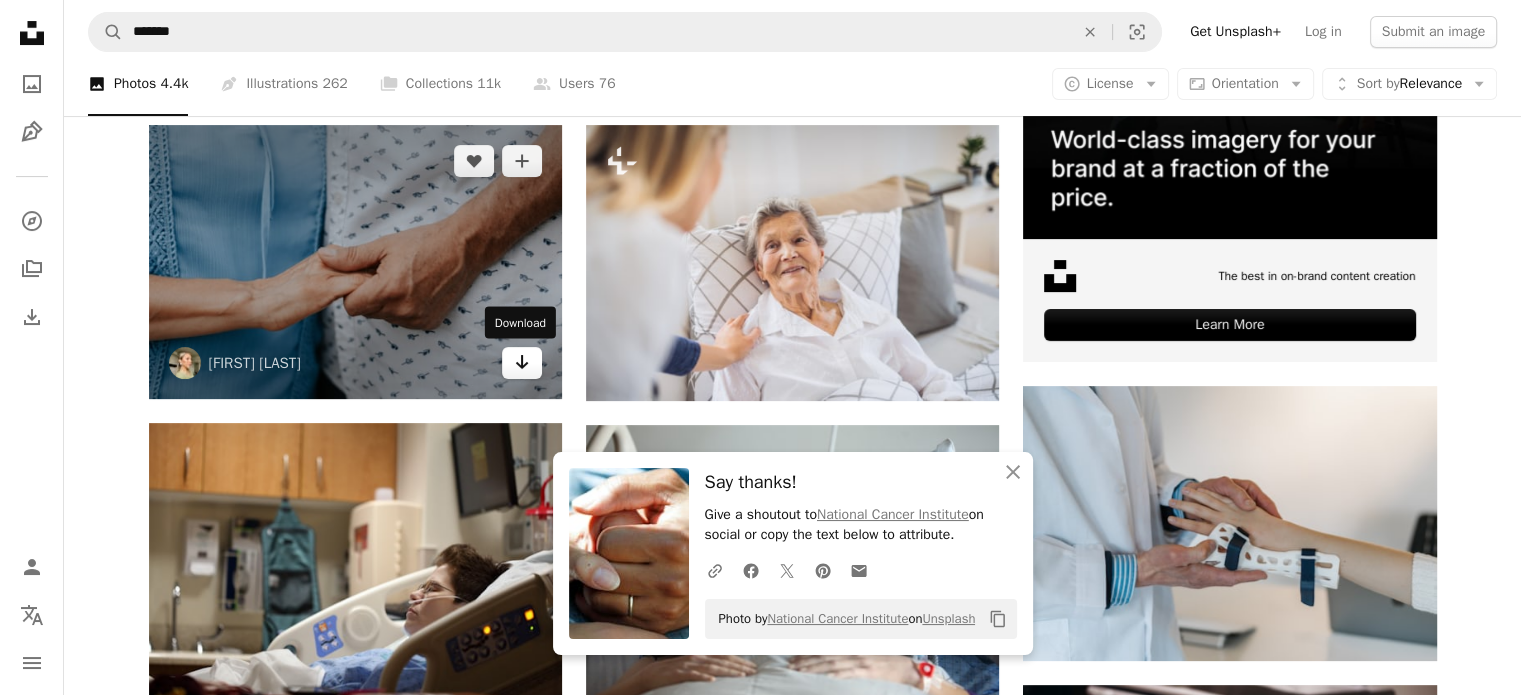 click on "Arrow pointing down" 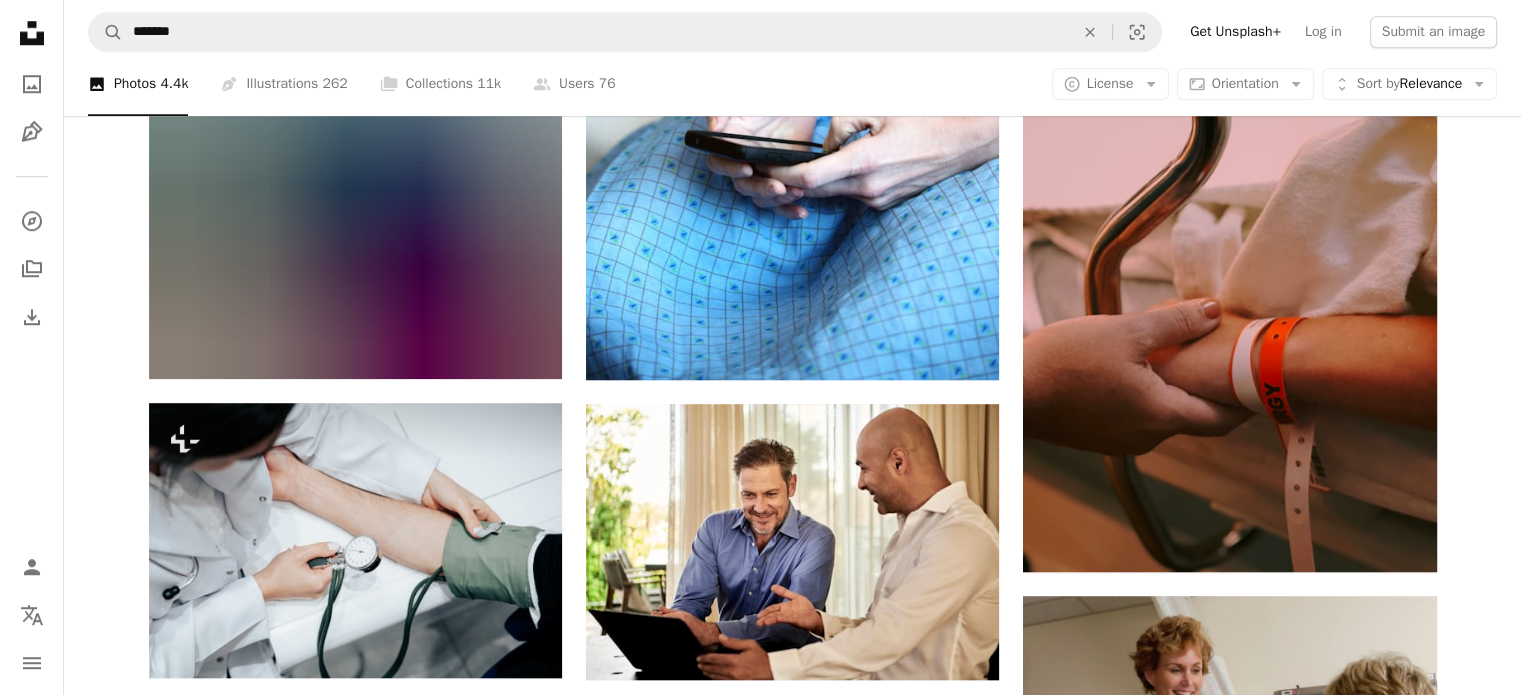 scroll, scrollTop: 1754, scrollLeft: 0, axis: vertical 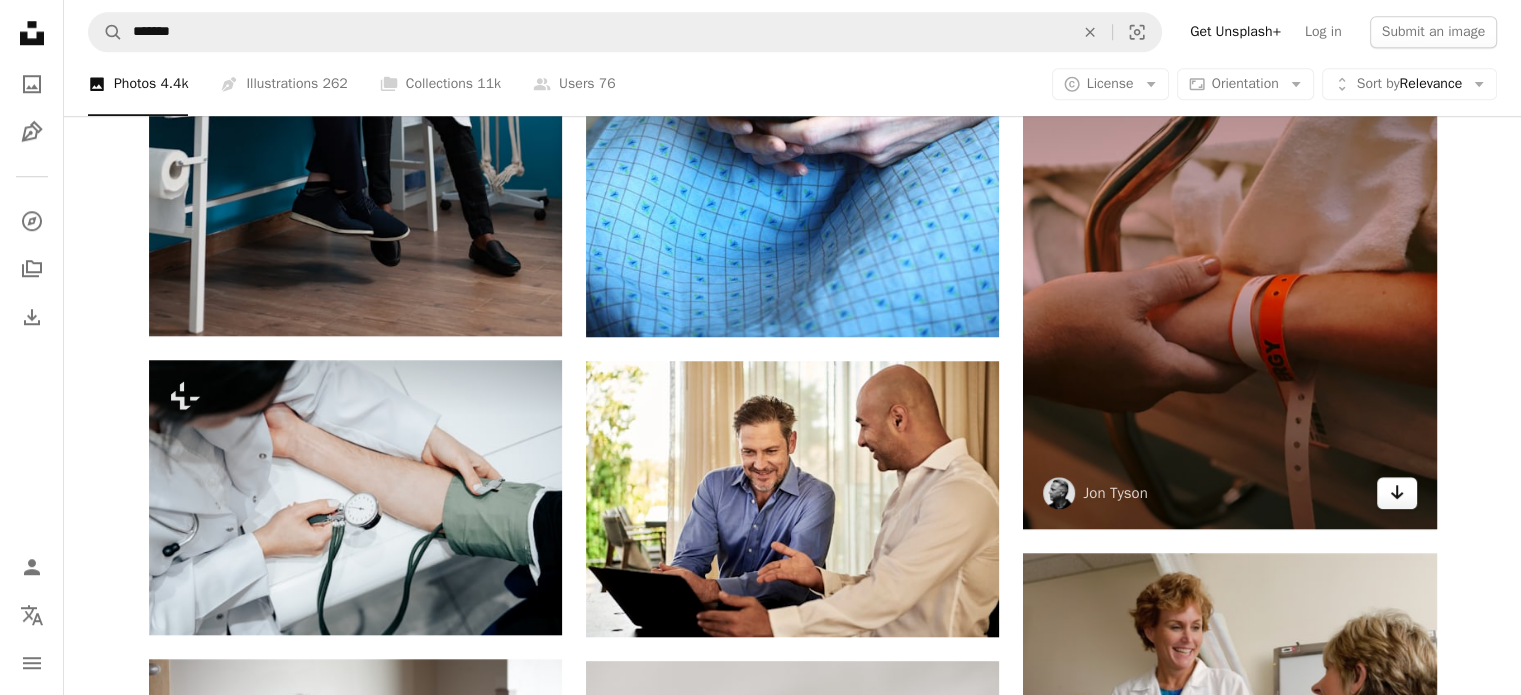 click on "Arrow pointing down" 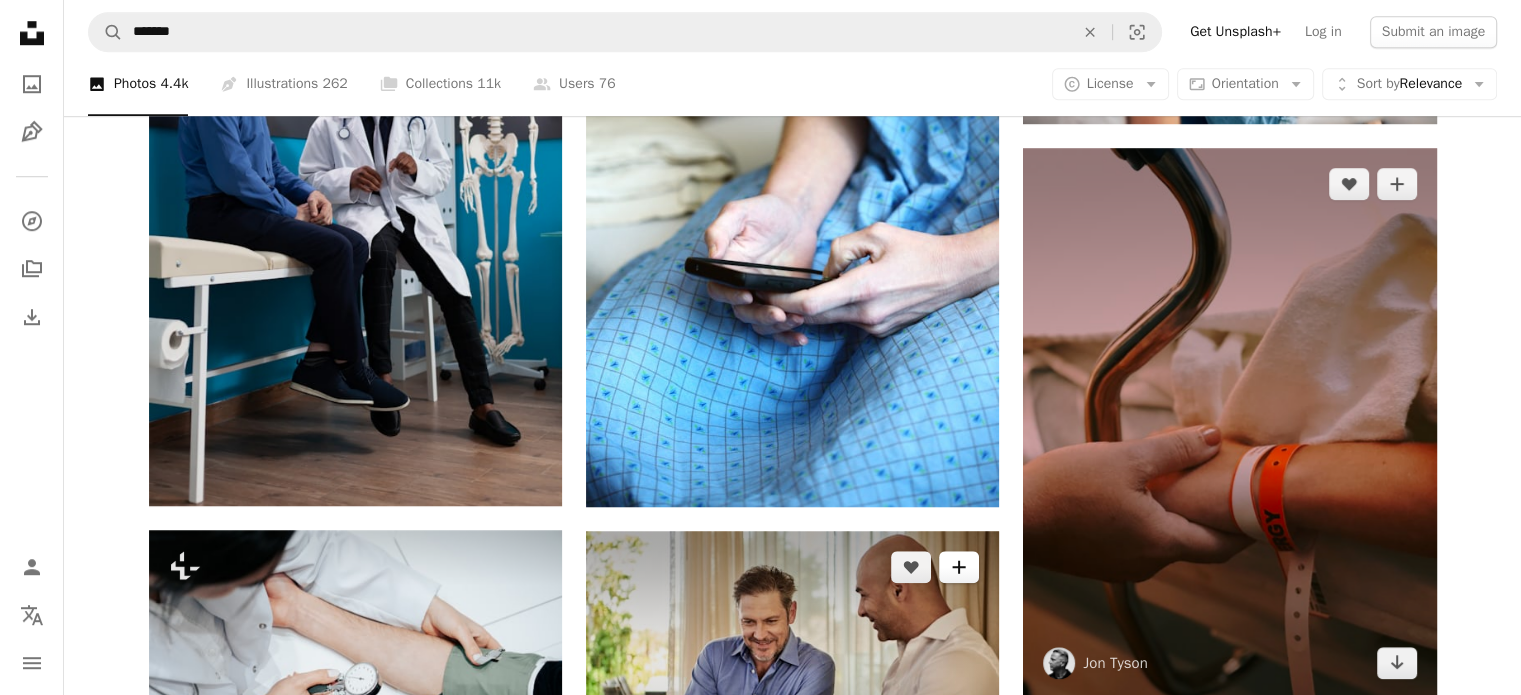 scroll, scrollTop: 1536, scrollLeft: 0, axis: vertical 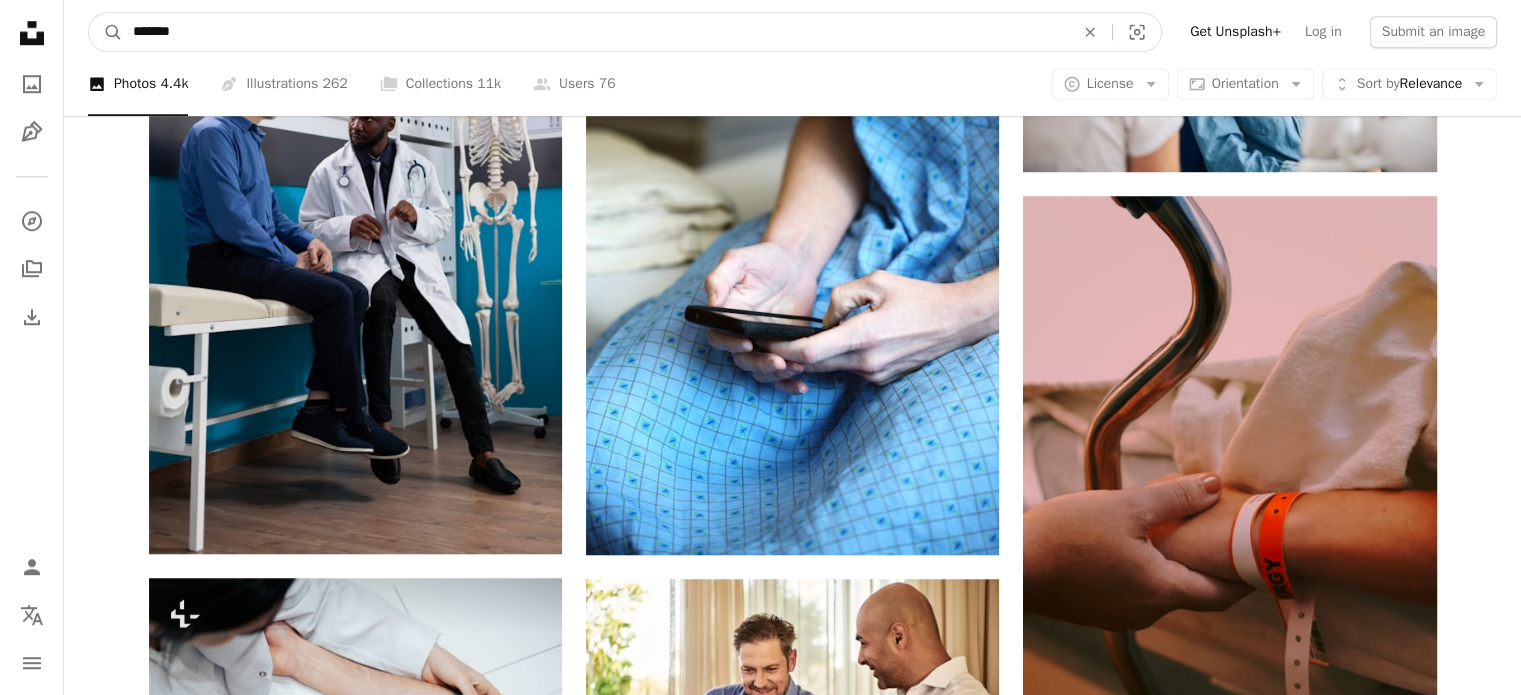 click on "*******" at bounding box center [595, 32] 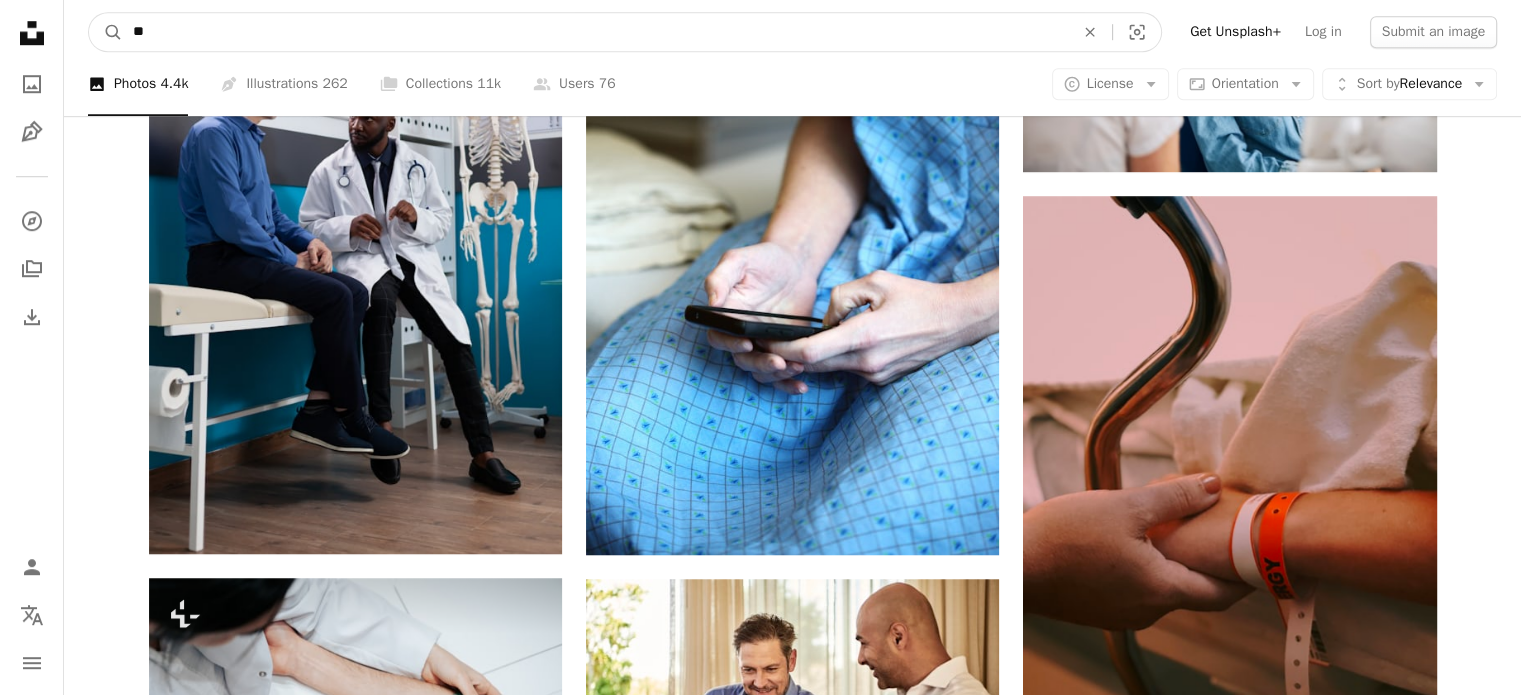 type on "*" 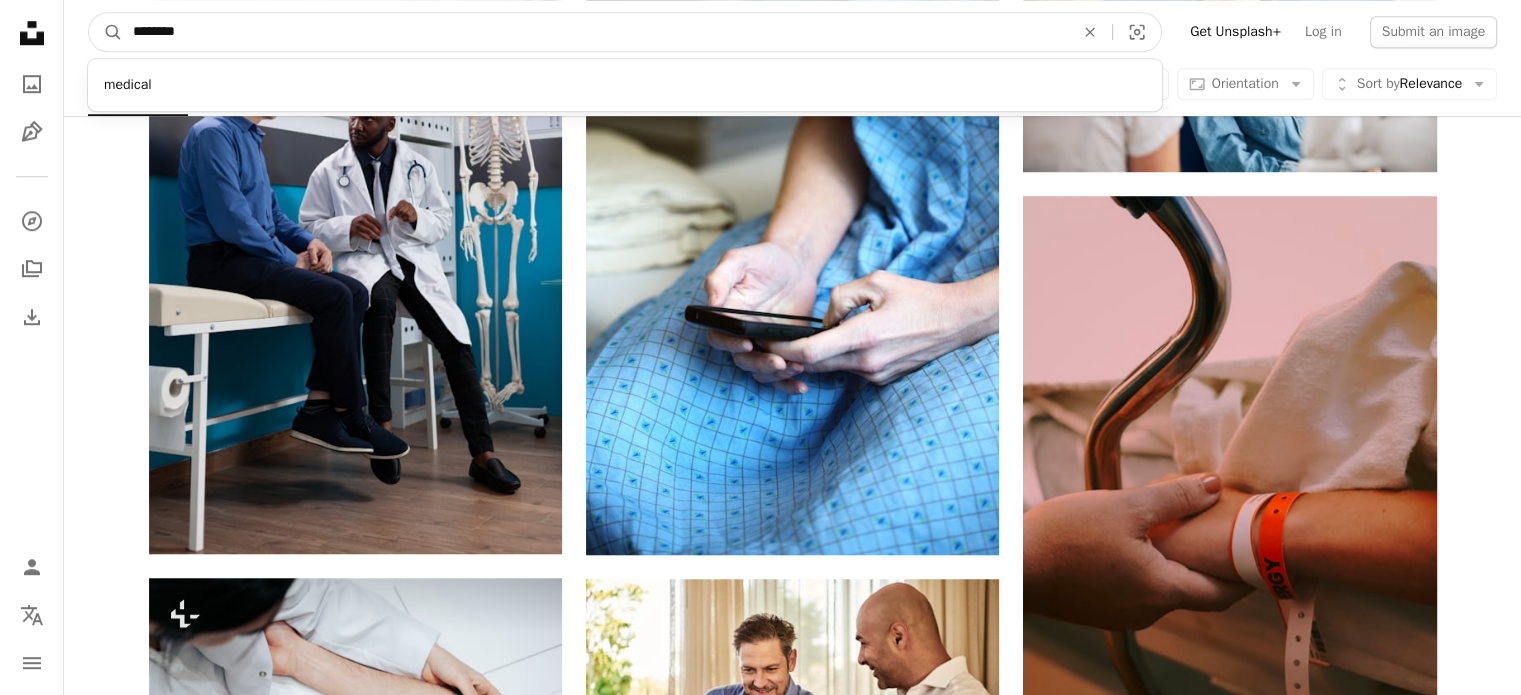 type on "********" 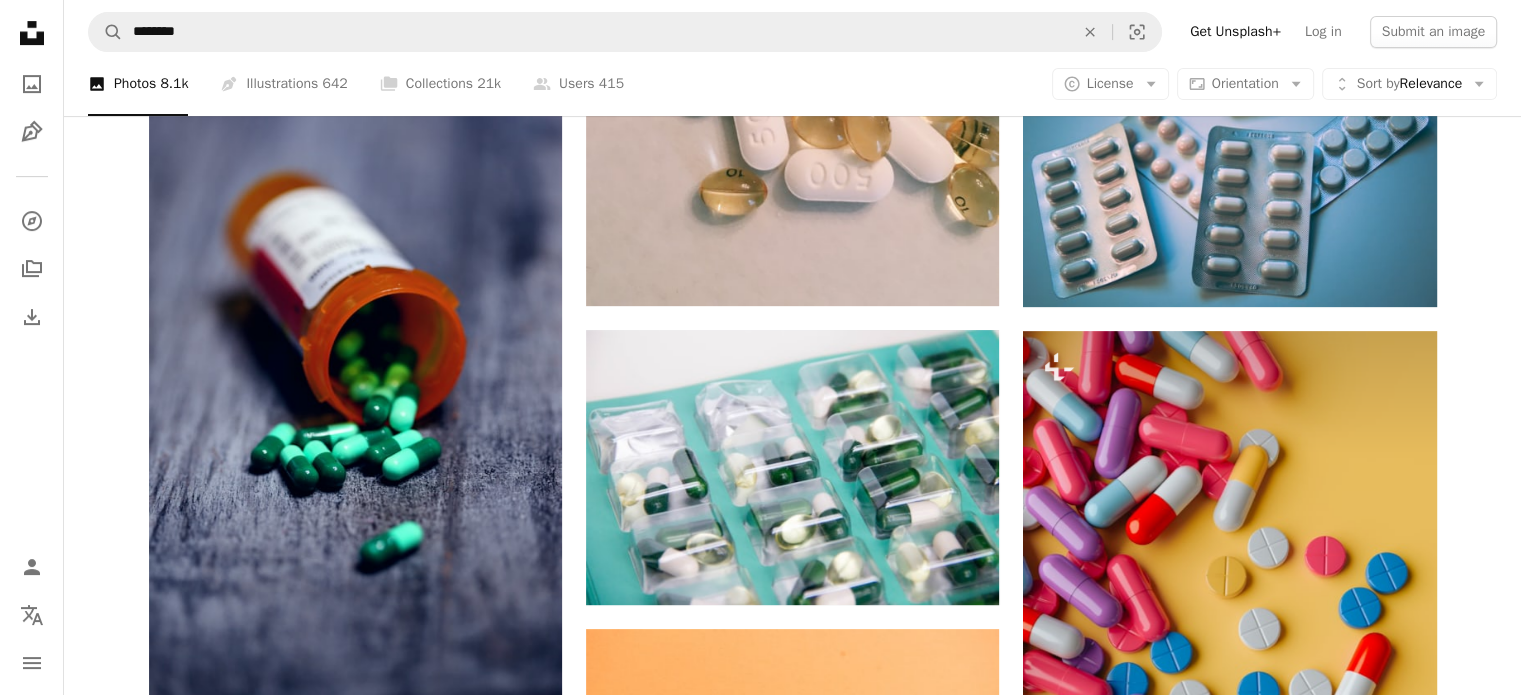 scroll, scrollTop: 819, scrollLeft: 0, axis: vertical 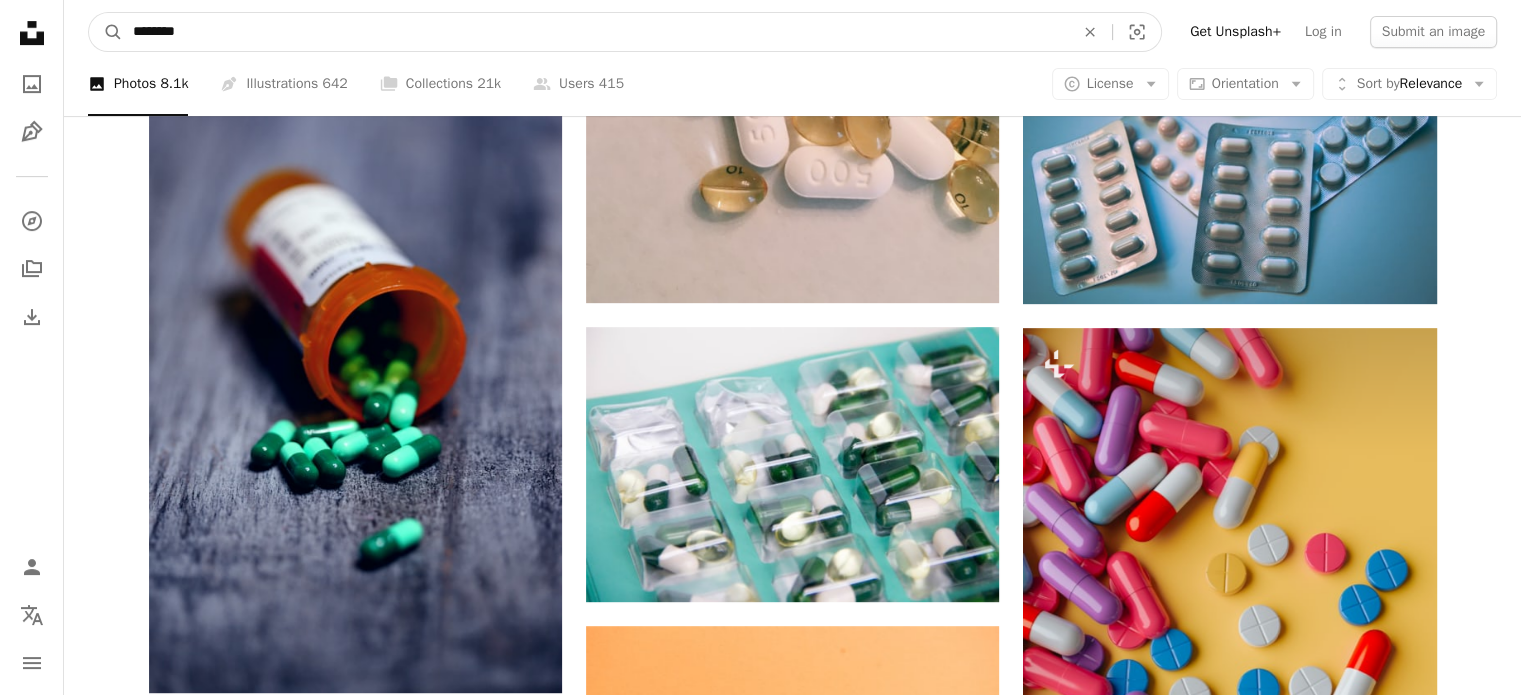 click on "********" at bounding box center (595, 32) 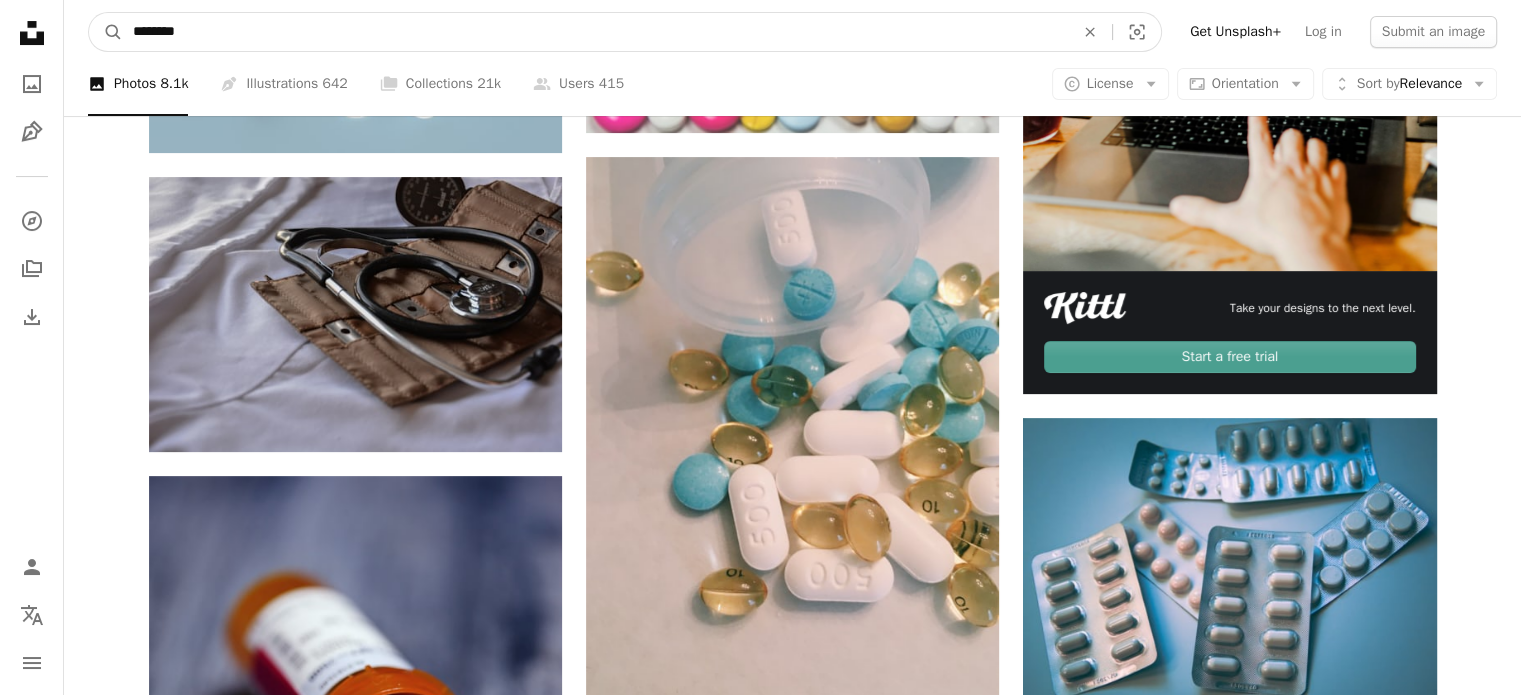 scroll, scrollTop: 0, scrollLeft: 0, axis: both 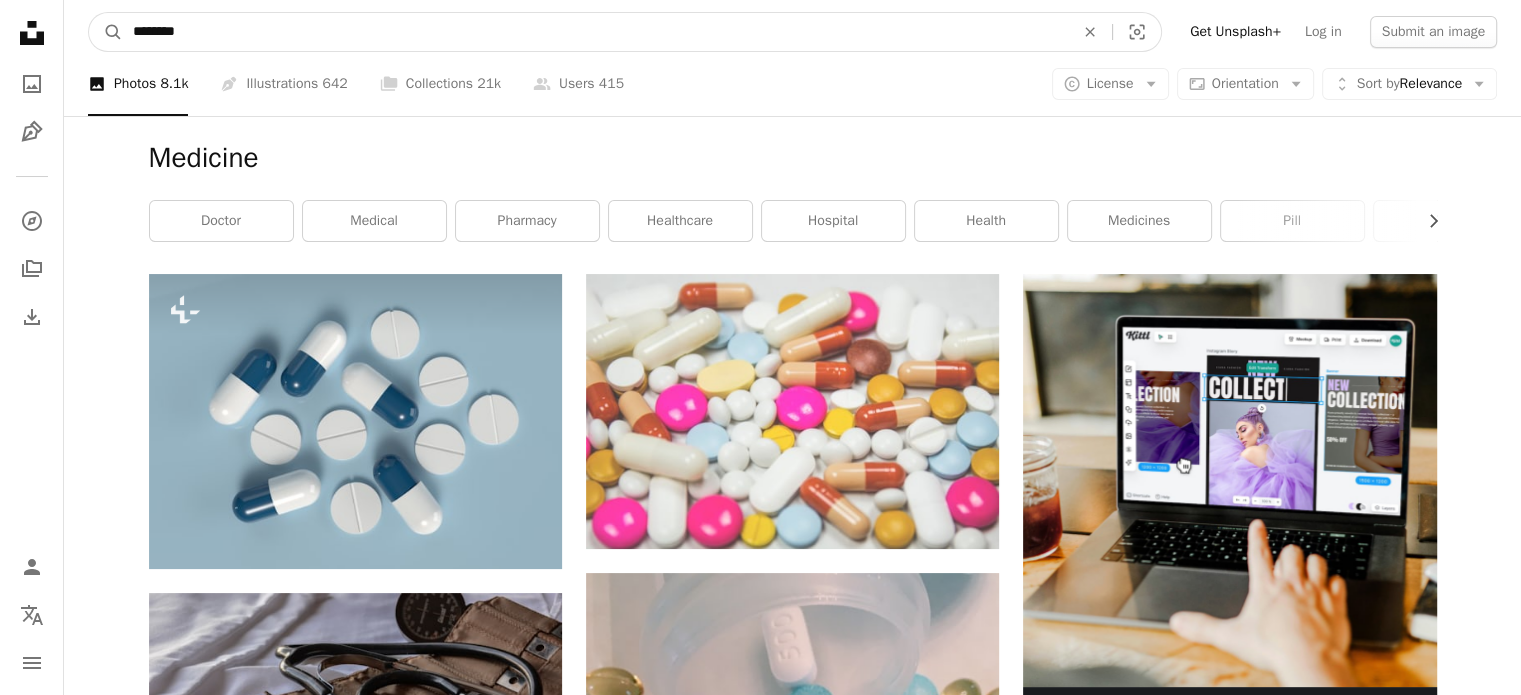 click on "********" at bounding box center (595, 32) 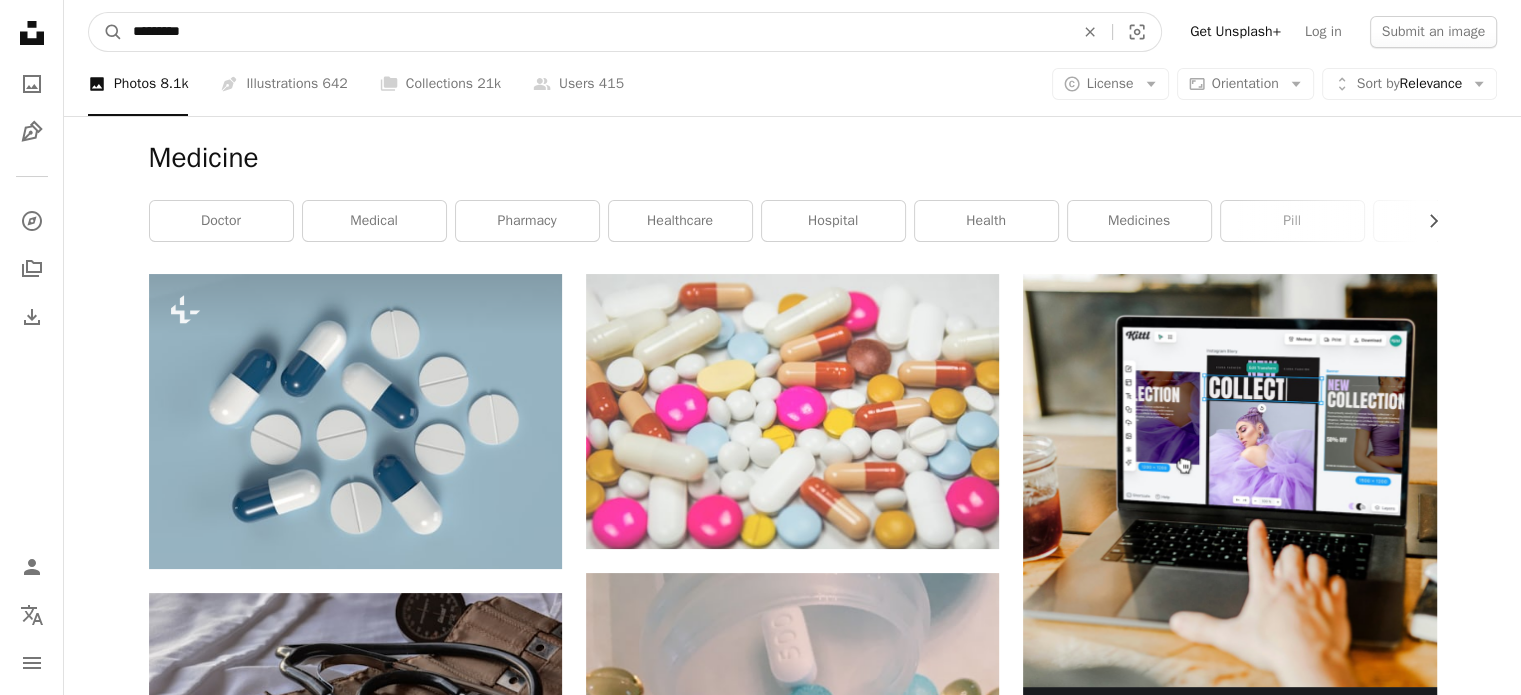 type on "*********" 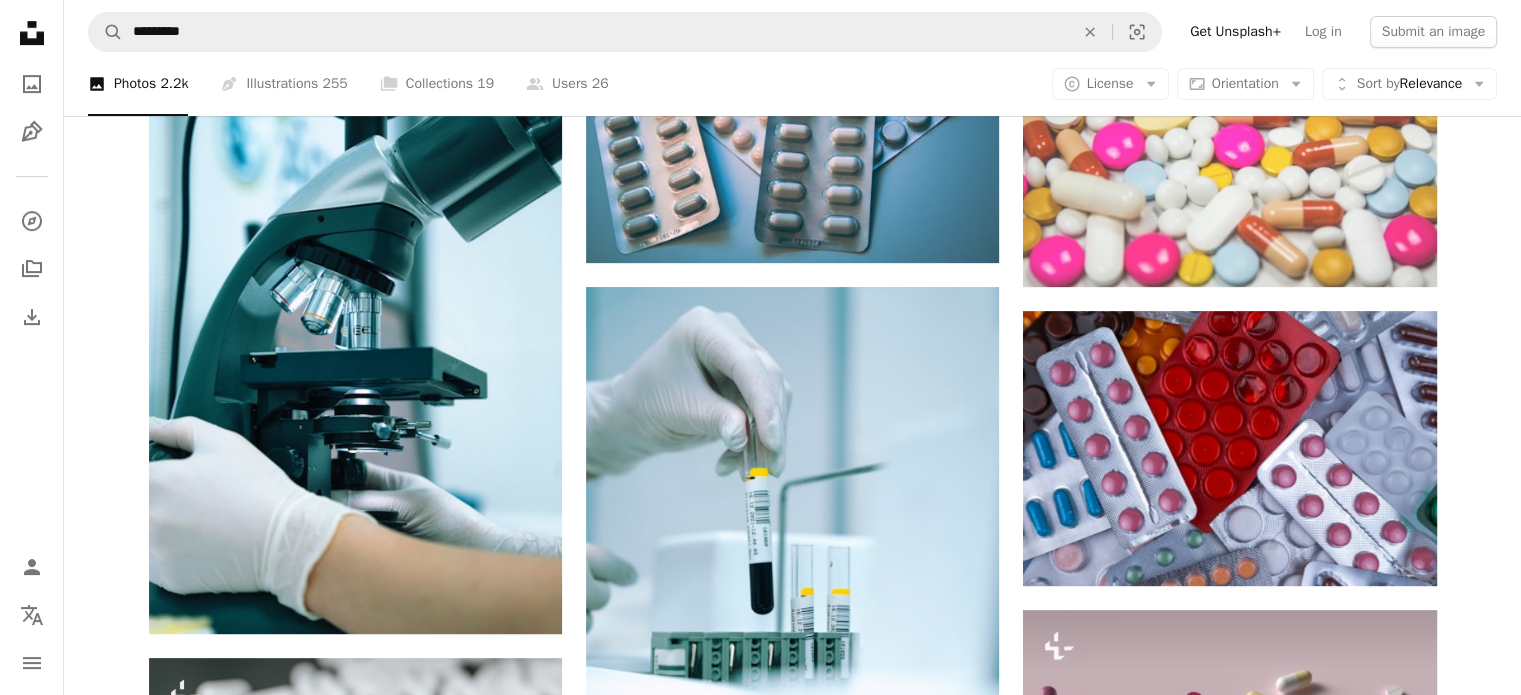 scroll, scrollTop: 823, scrollLeft: 0, axis: vertical 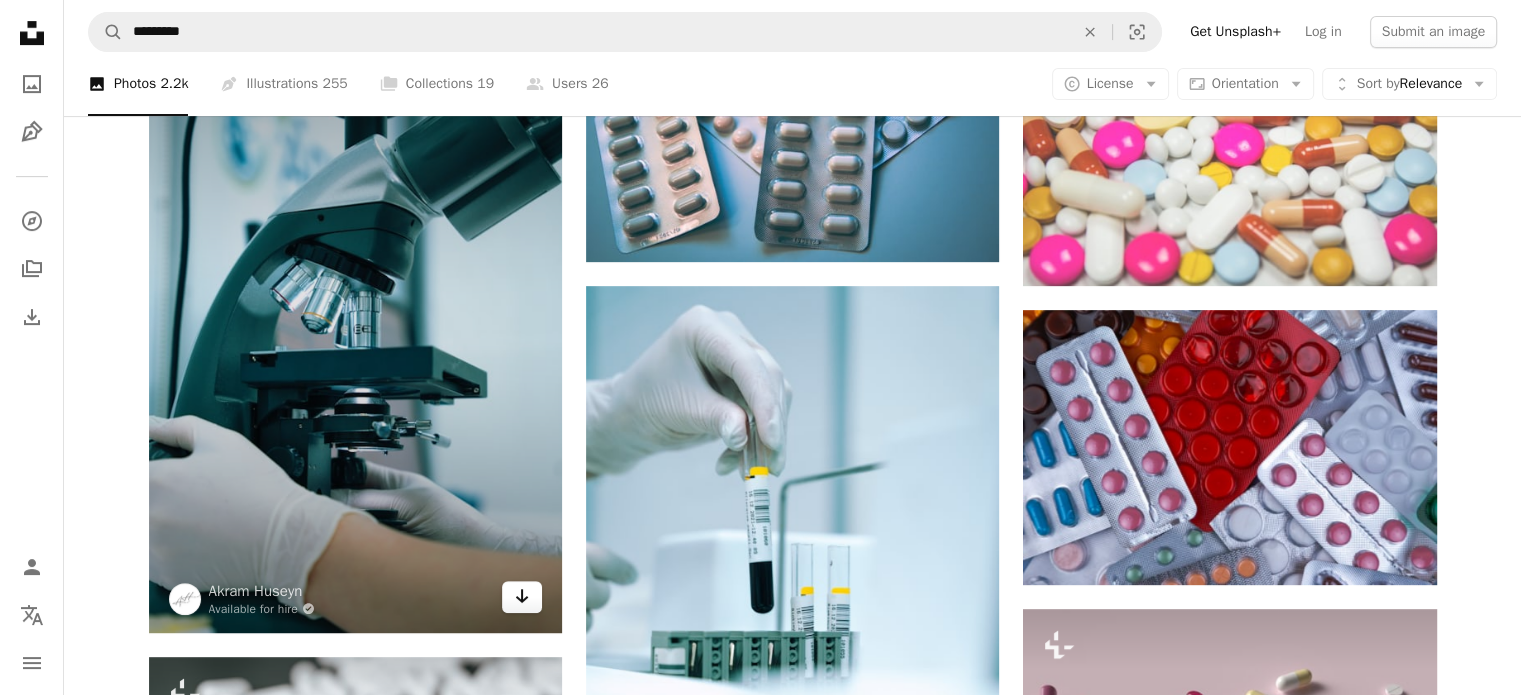 click on "Arrow pointing down" 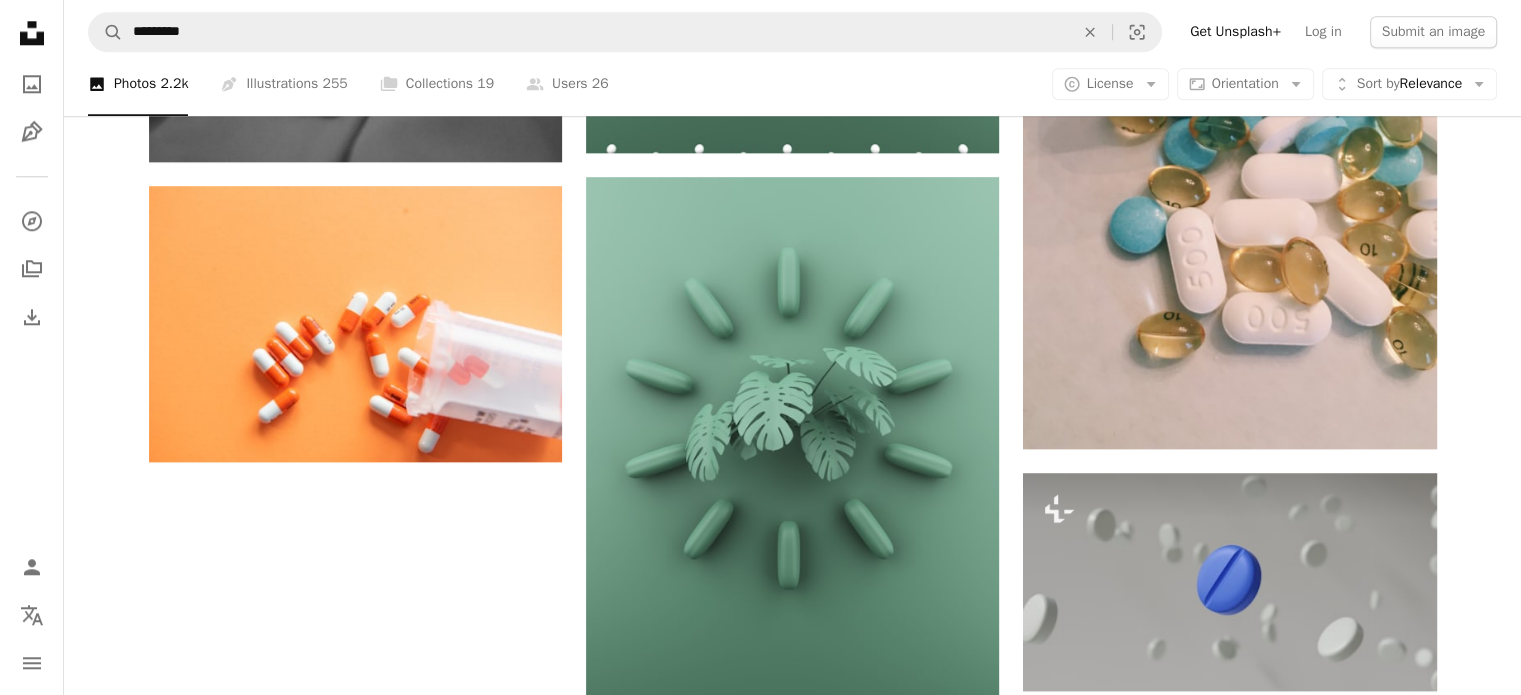 scroll, scrollTop: 2364, scrollLeft: 0, axis: vertical 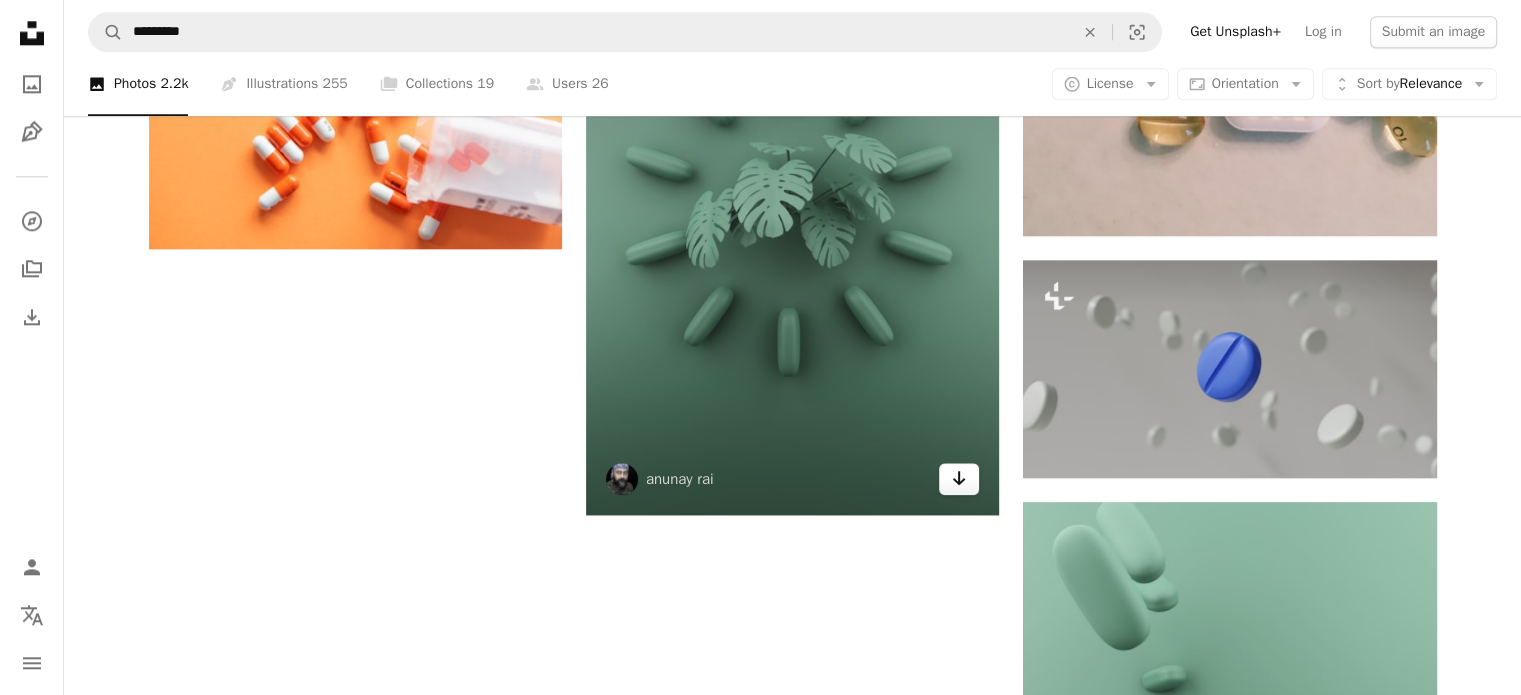 click on "Arrow pointing down" at bounding box center [959, 479] 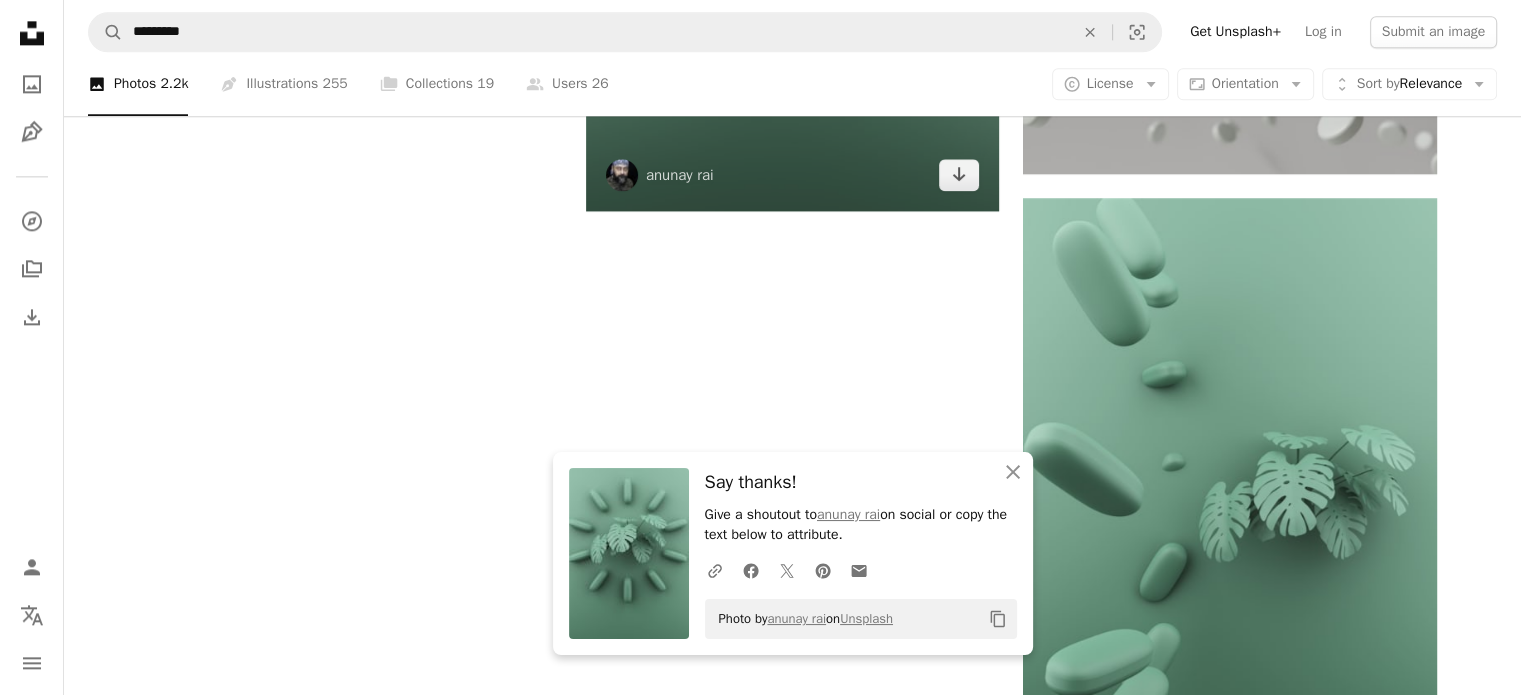 scroll, scrollTop: 2918, scrollLeft: 0, axis: vertical 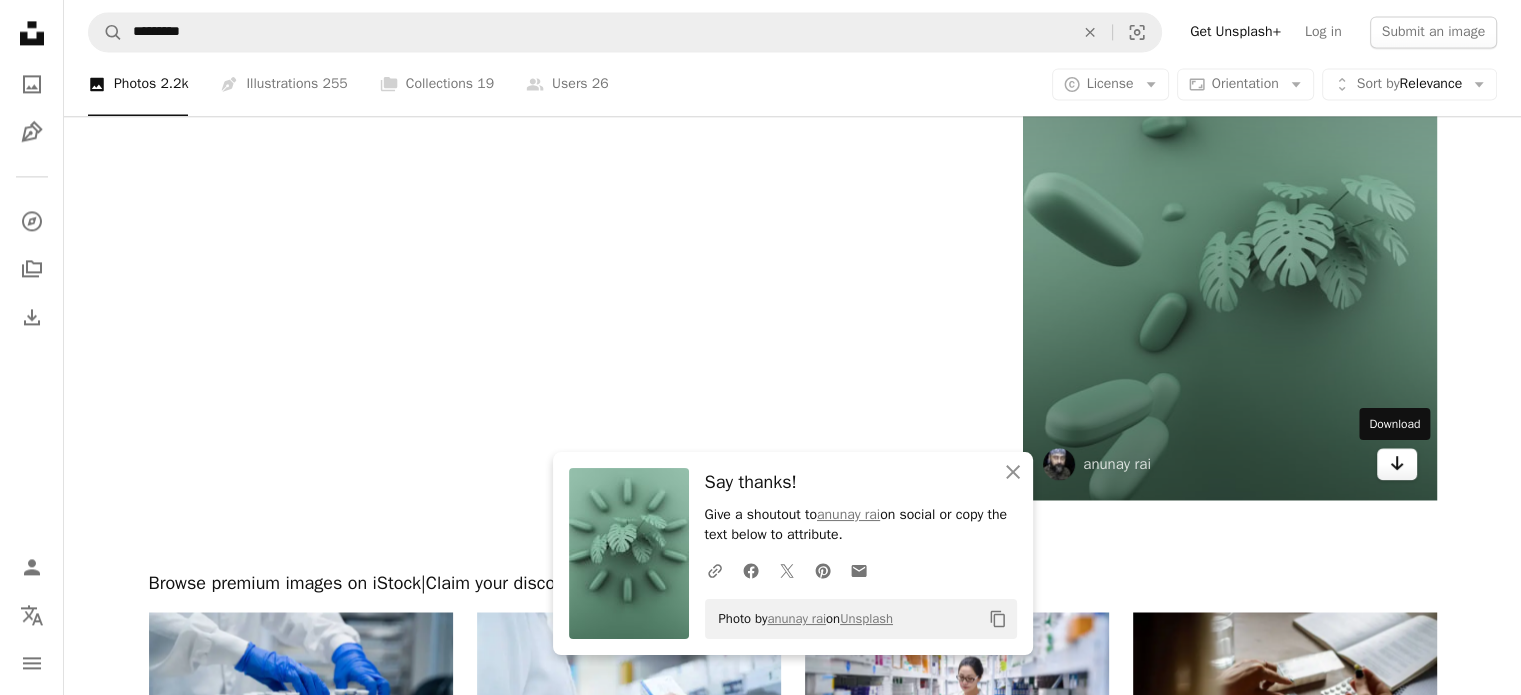 click on "Arrow pointing down" 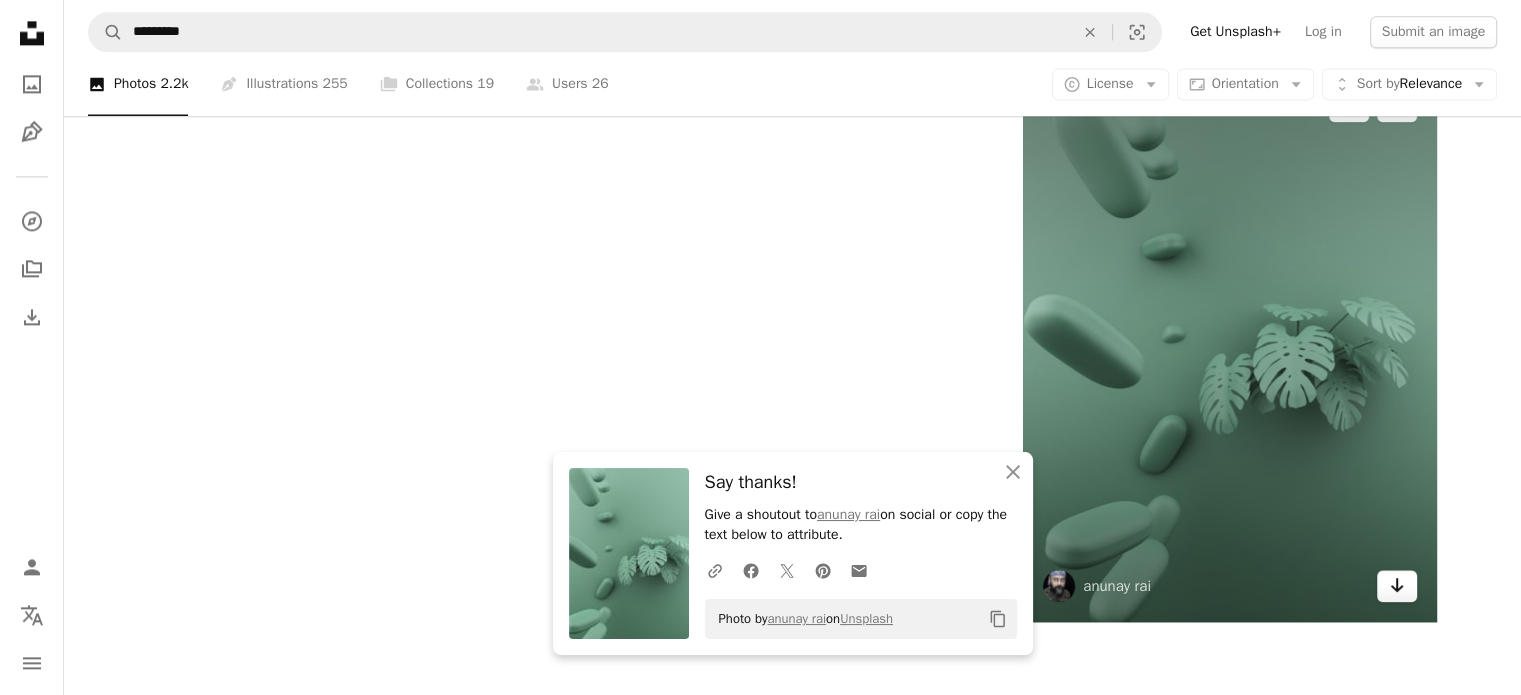 scroll, scrollTop: 2719, scrollLeft: 0, axis: vertical 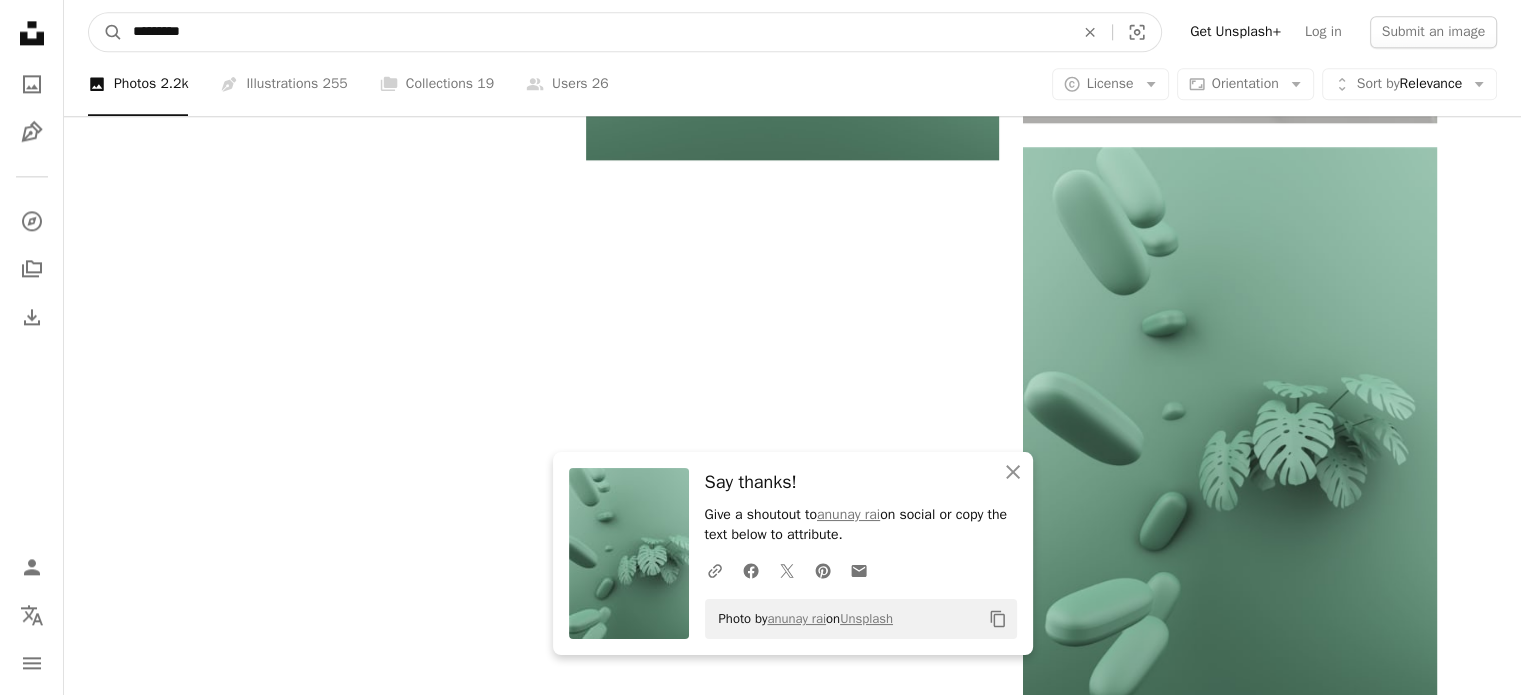 click on "*********" at bounding box center (595, 32) 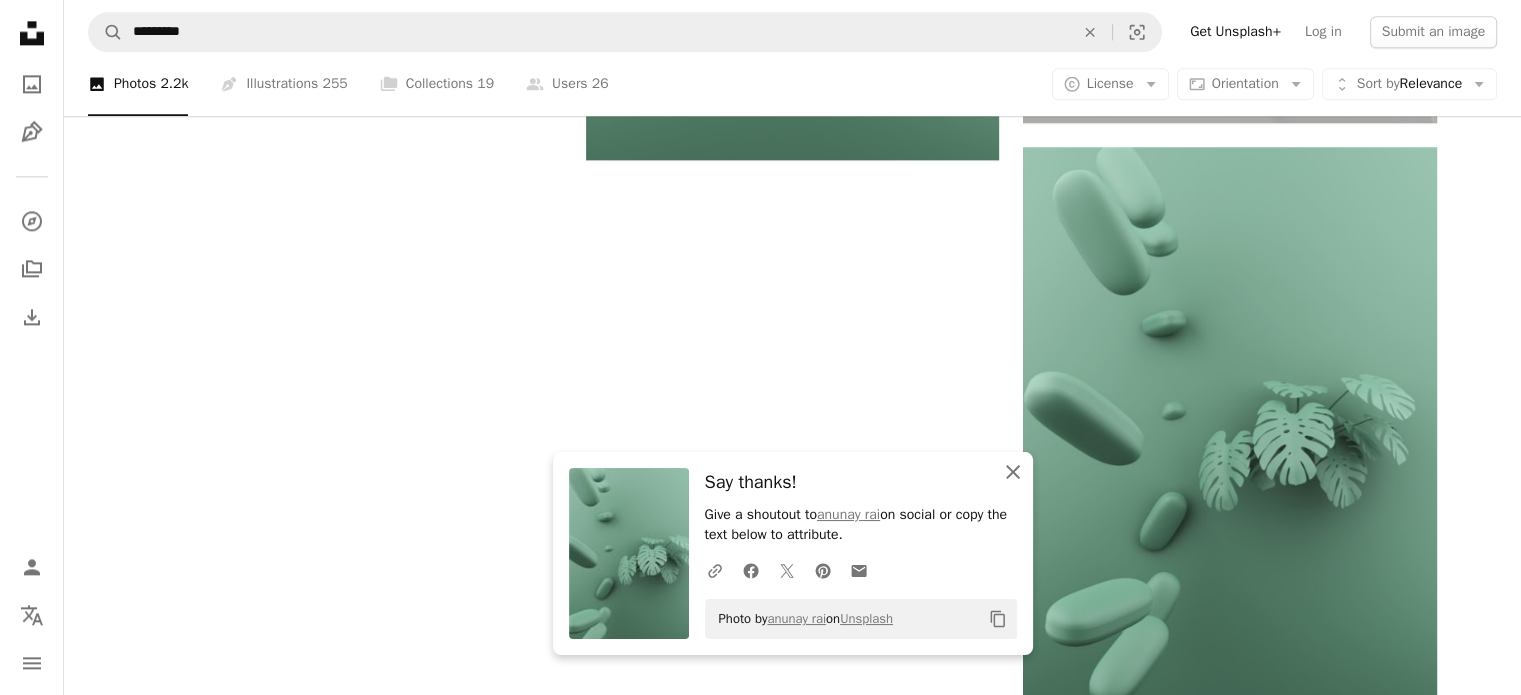 click 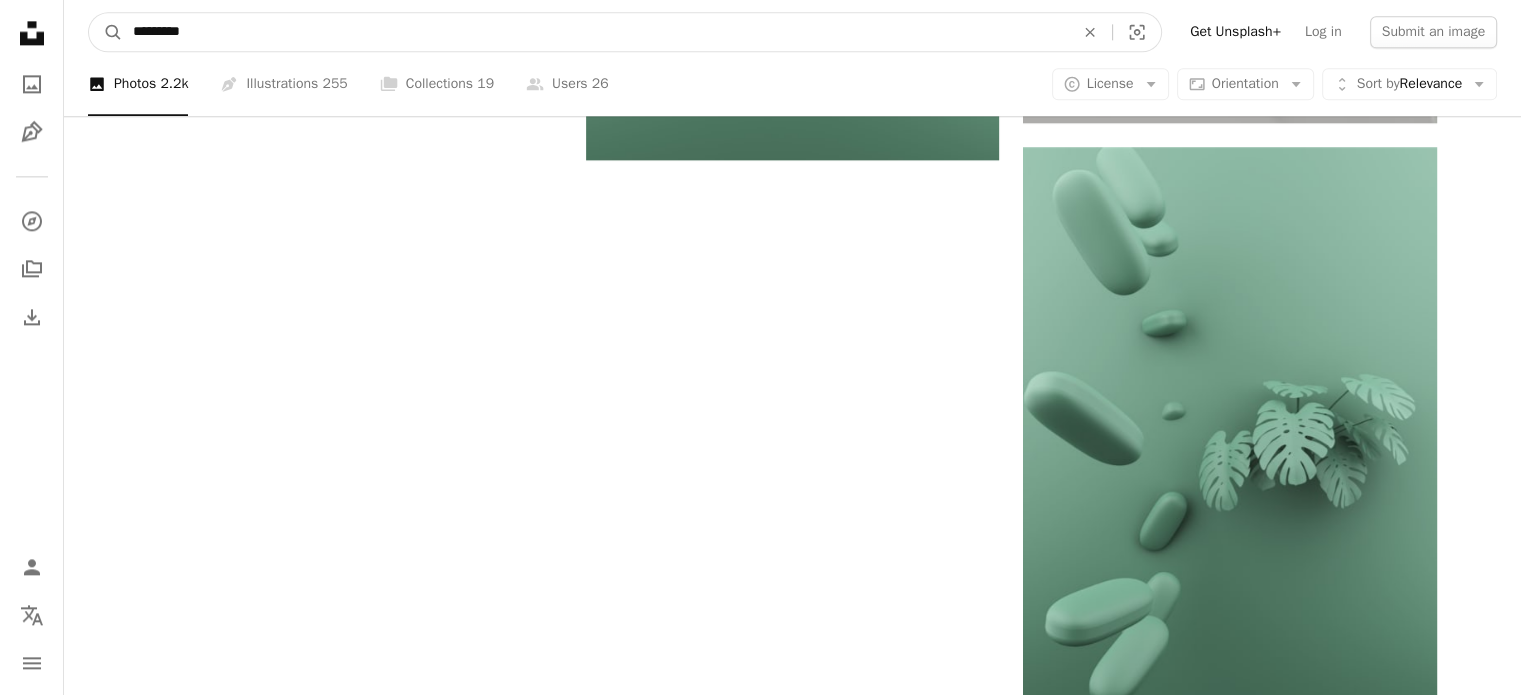 click on "*********" at bounding box center (595, 32) 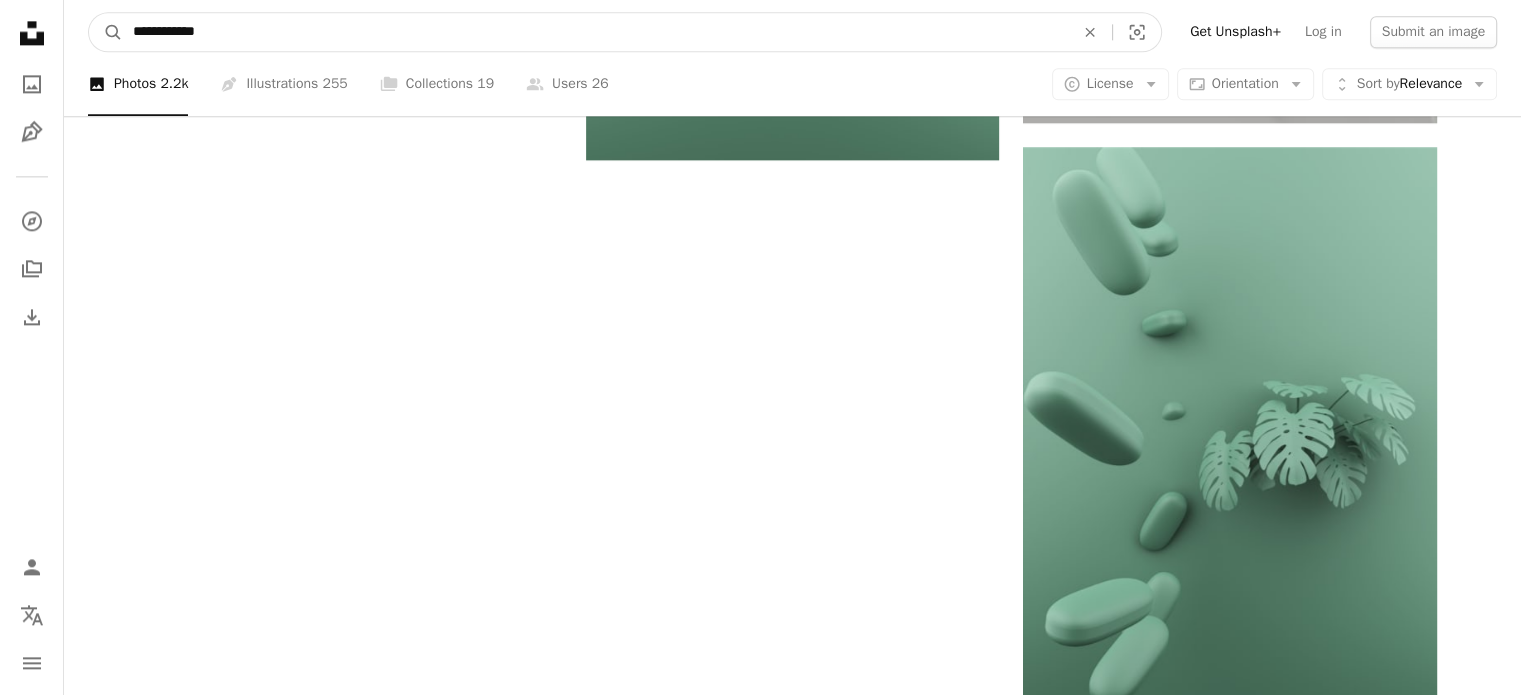 type on "**********" 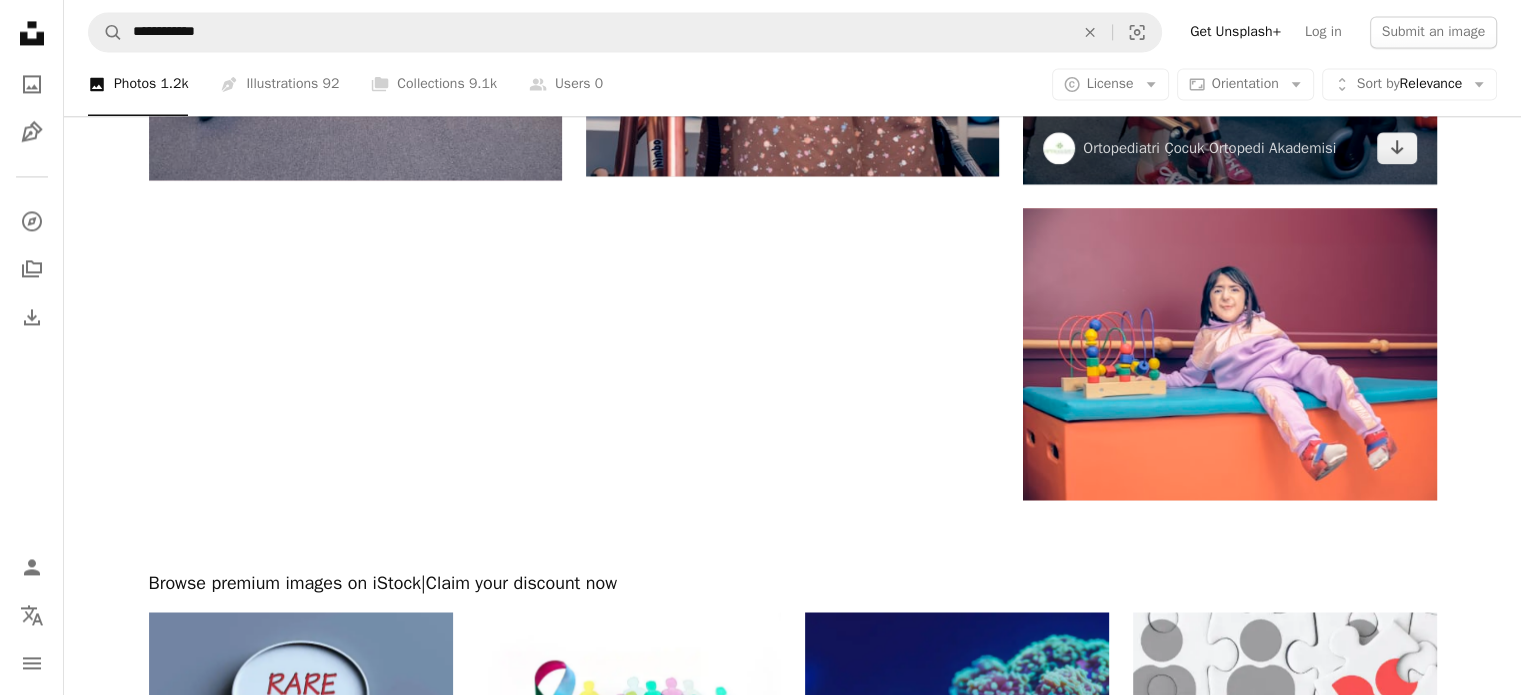 scroll, scrollTop: 3180, scrollLeft: 0, axis: vertical 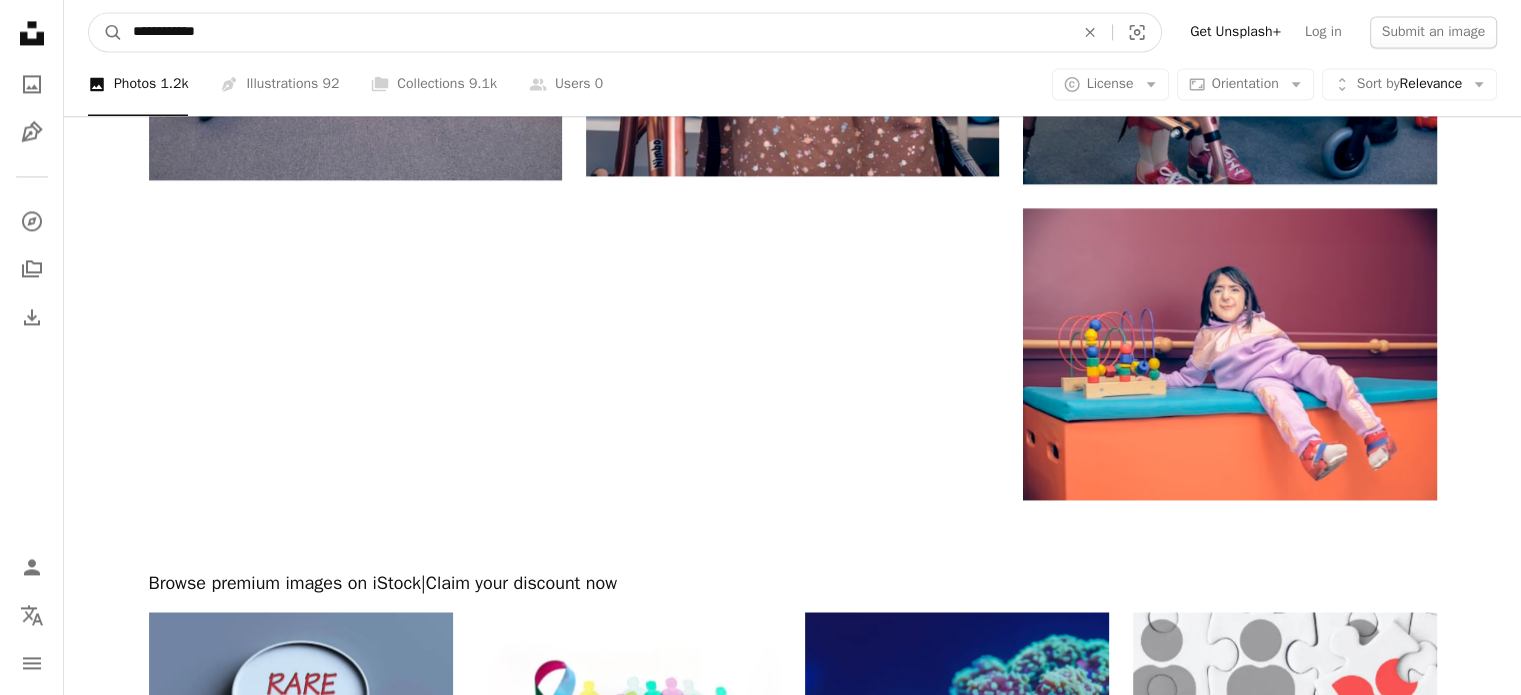 click on "**********" at bounding box center [595, 32] 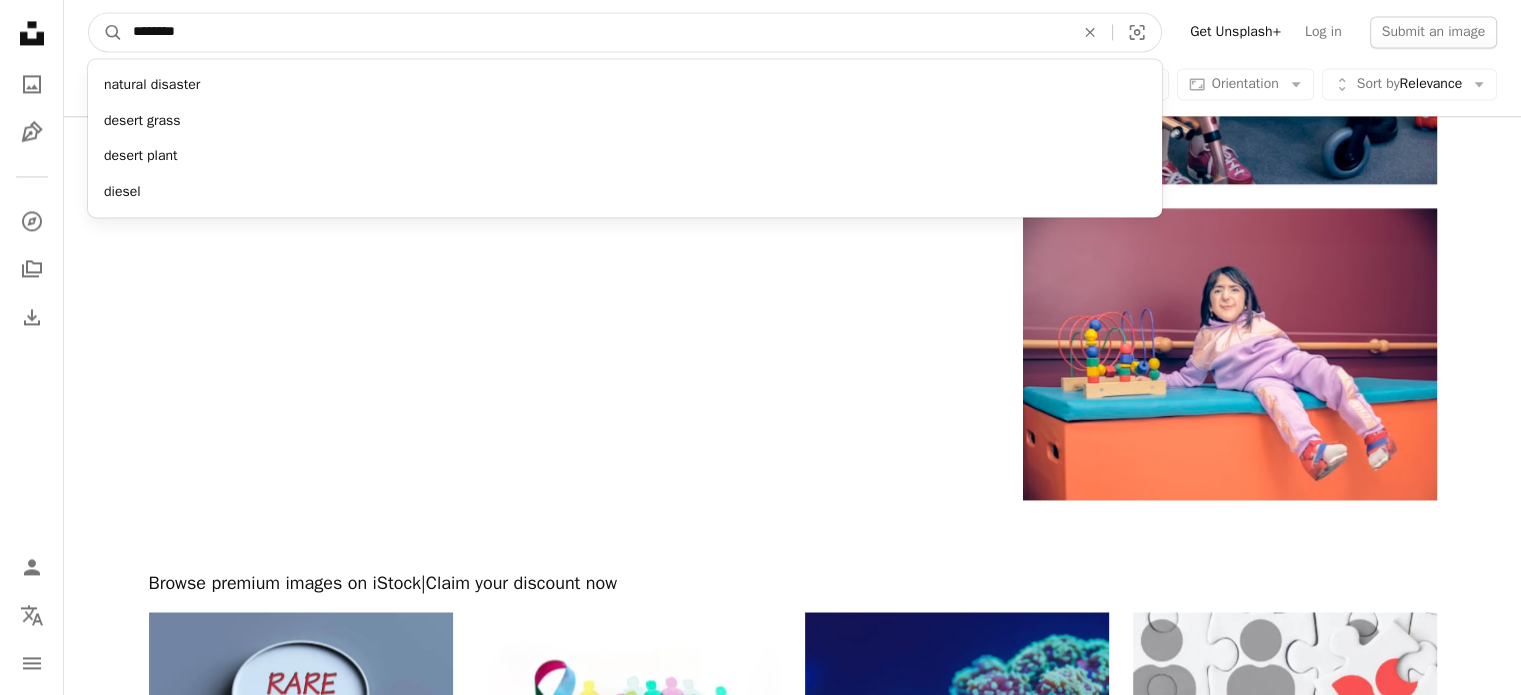 type on "********" 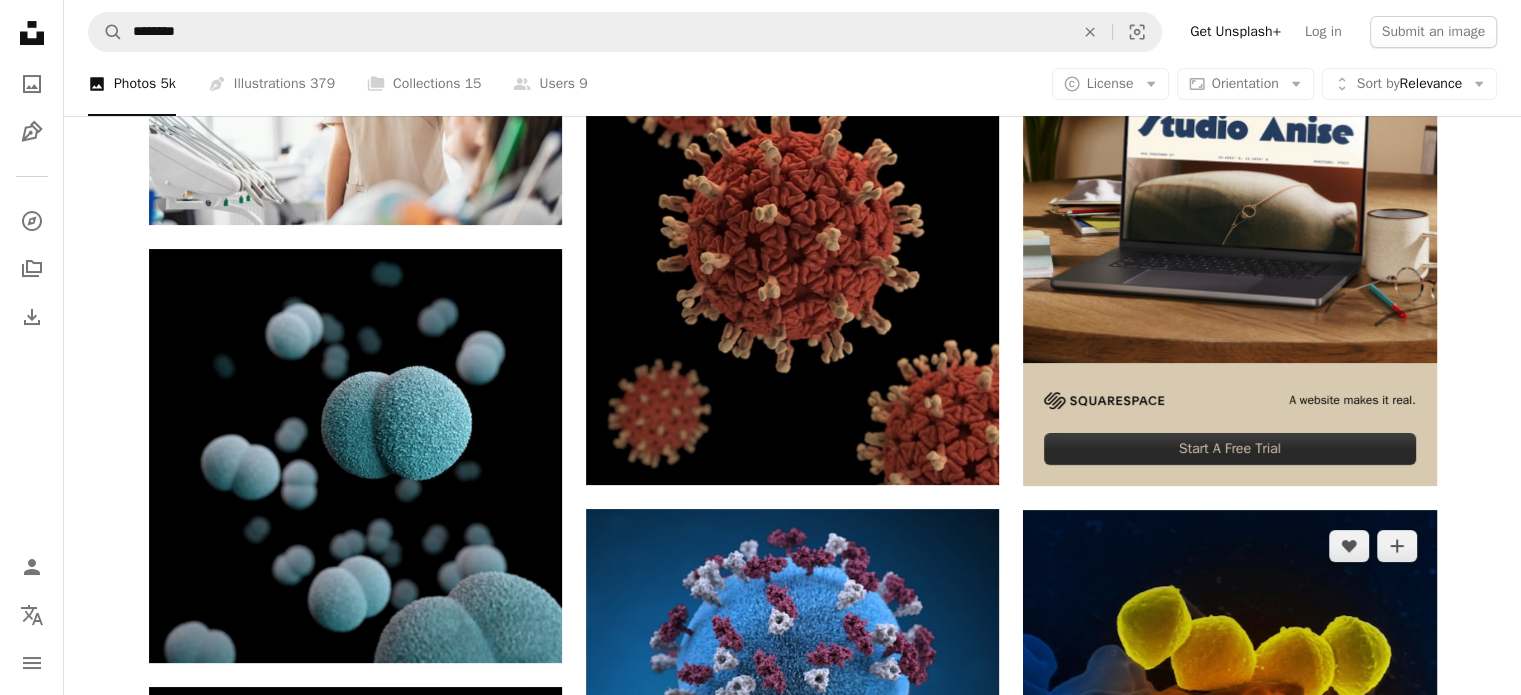 scroll, scrollTop: 331, scrollLeft: 0, axis: vertical 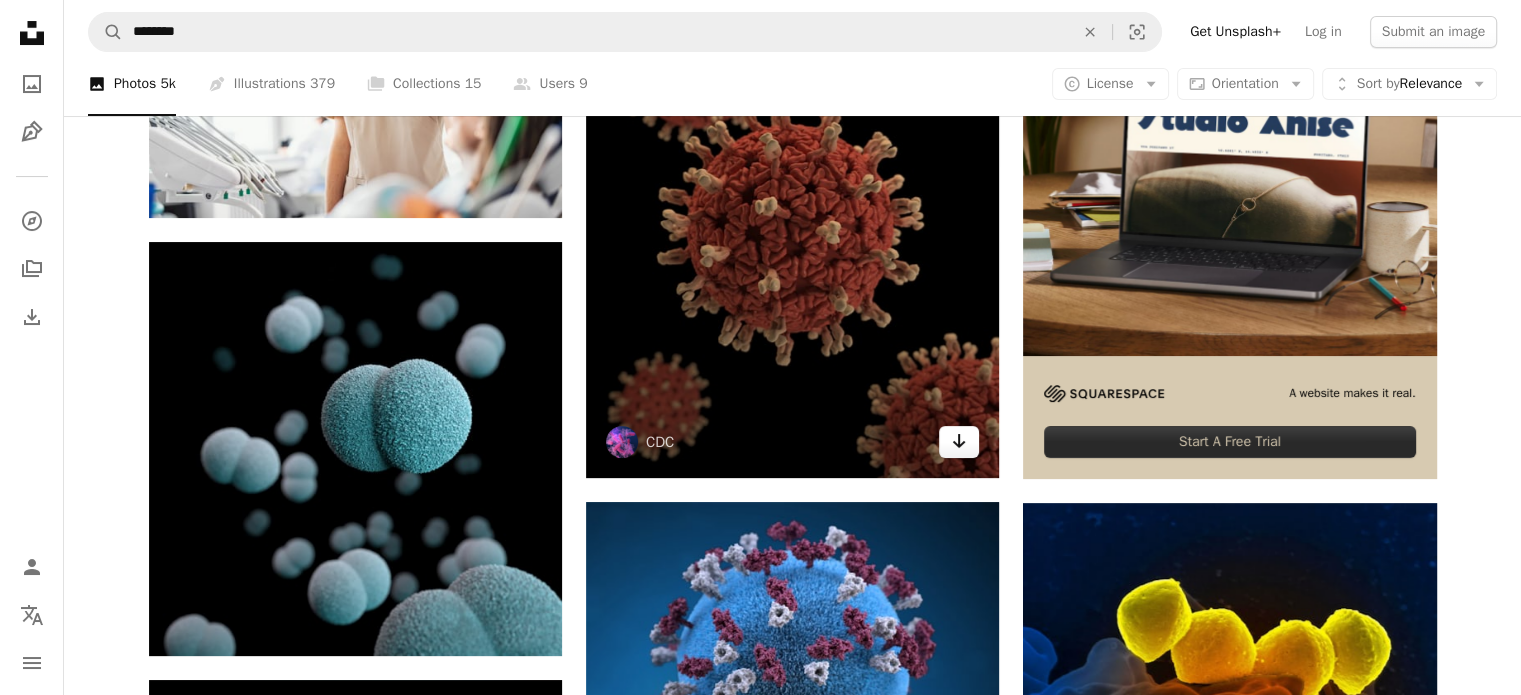 click on "Arrow pointing down" at bounding box center [959, 442] 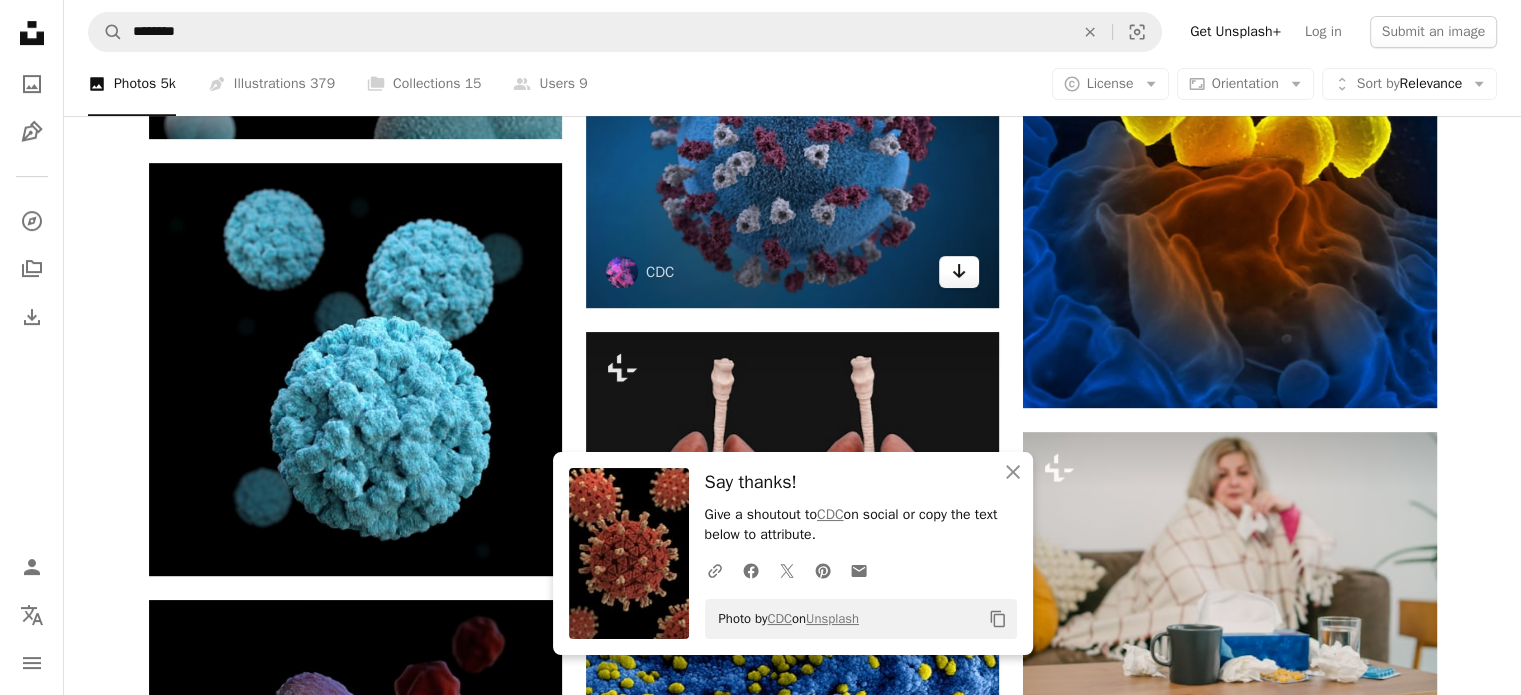 scroll, scrollTop: 851, scrollLeft: 0, axis: vertical 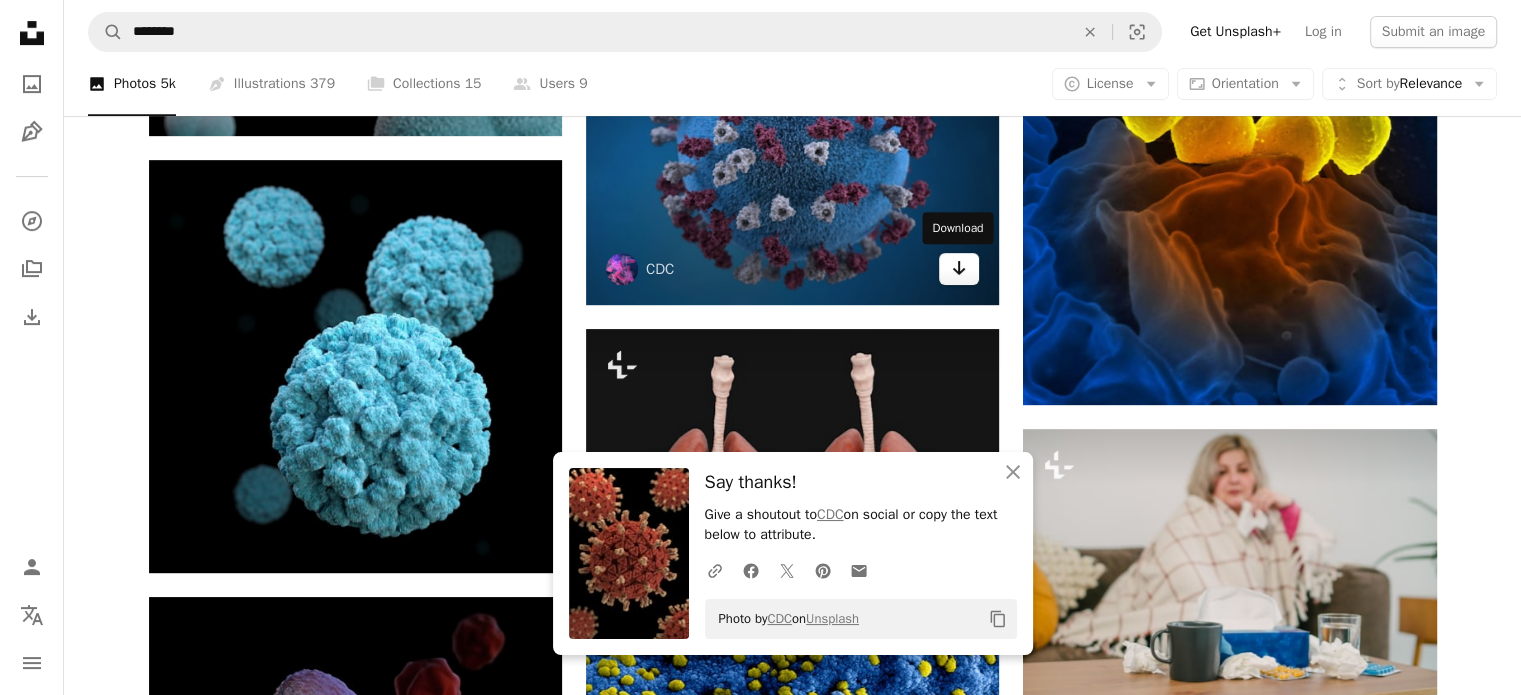 click on "Arrow pointing down" 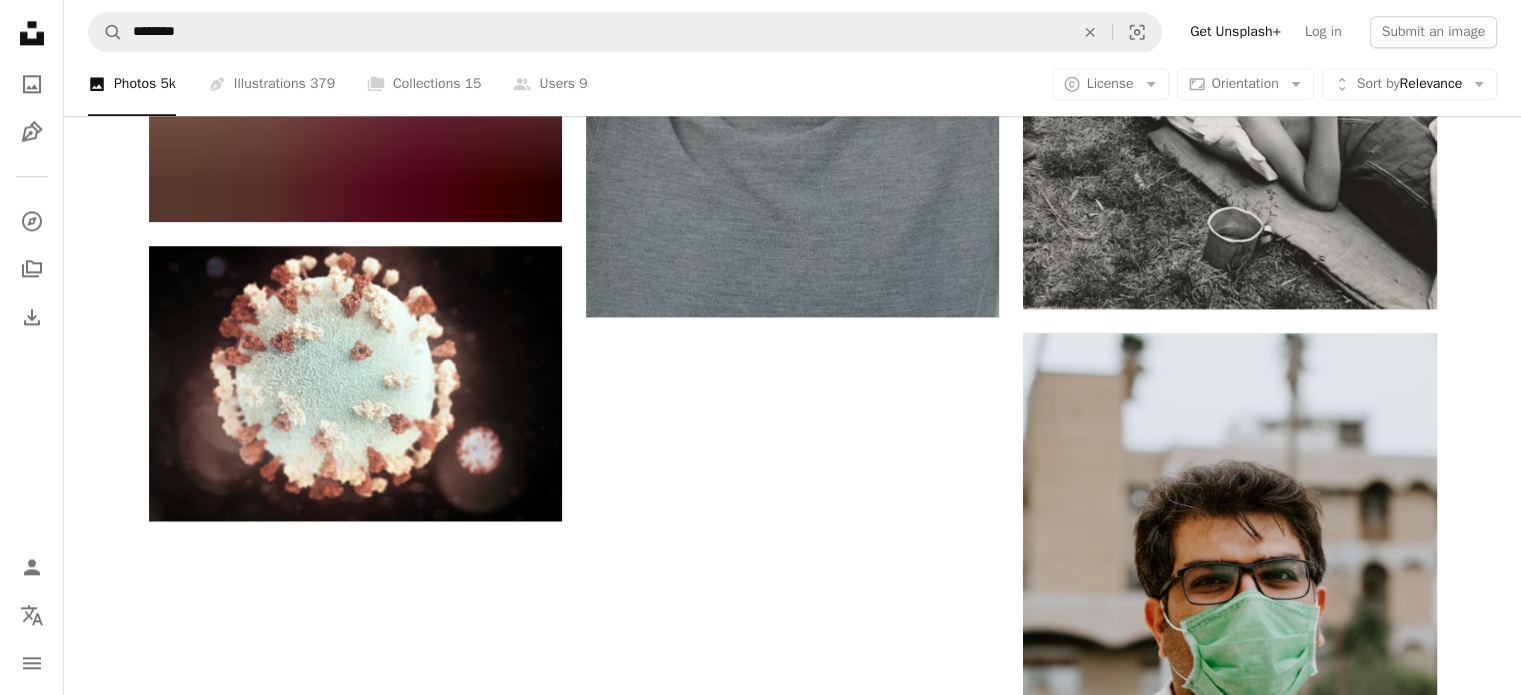 scroll, scrollTop: 2695, scrollLeft: 0, axis: vertical 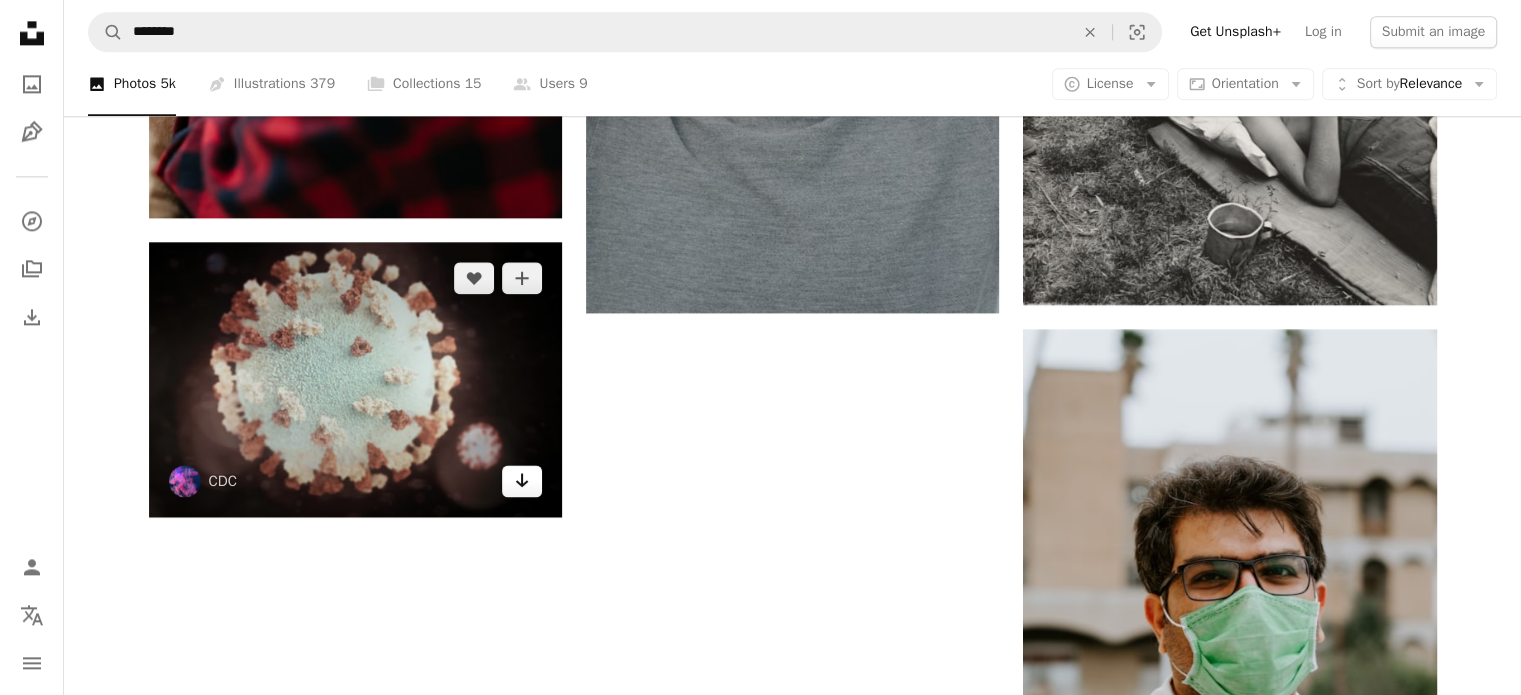 click on "Arrow pointing down" 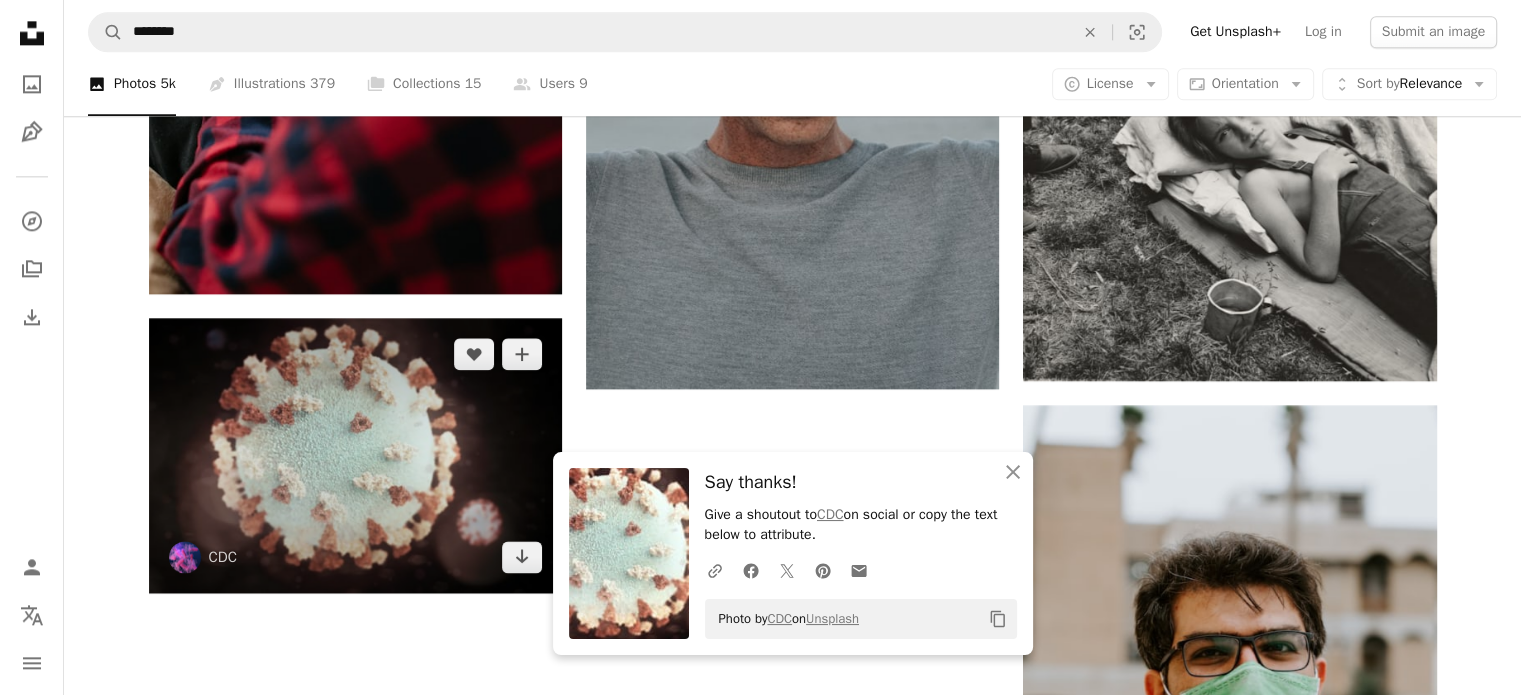 scroll, scrollTop: 2447, scrollLeft: 0, axis: vertical 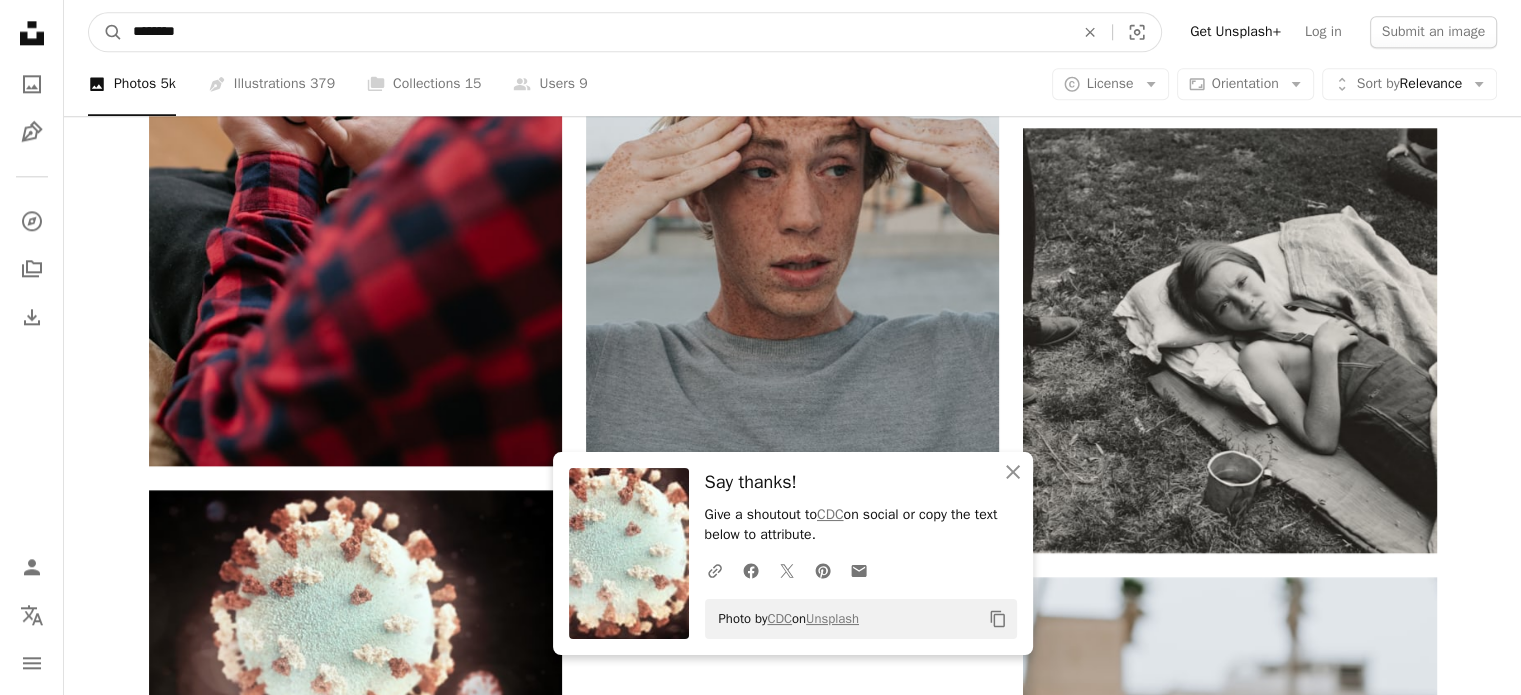 click on "********" at bounding box center (595, 32) 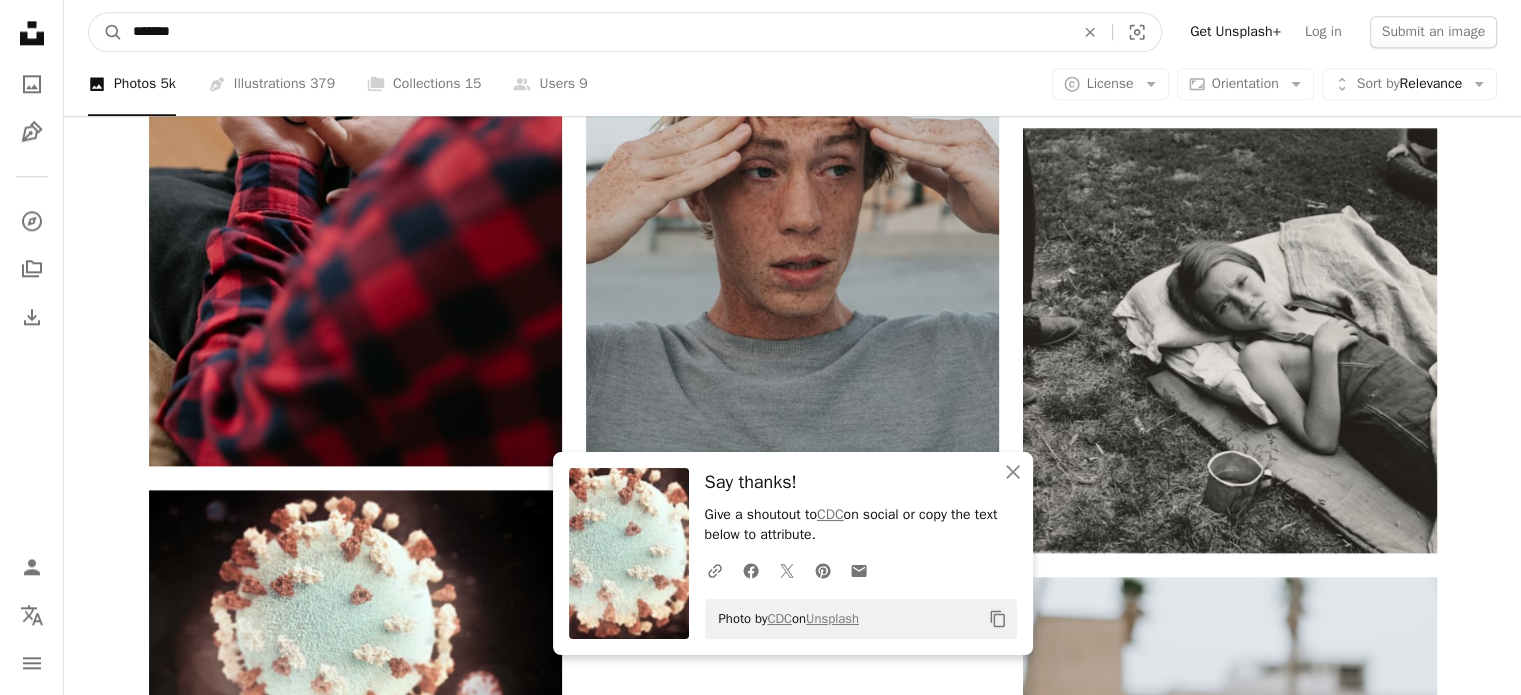 type on "*******" 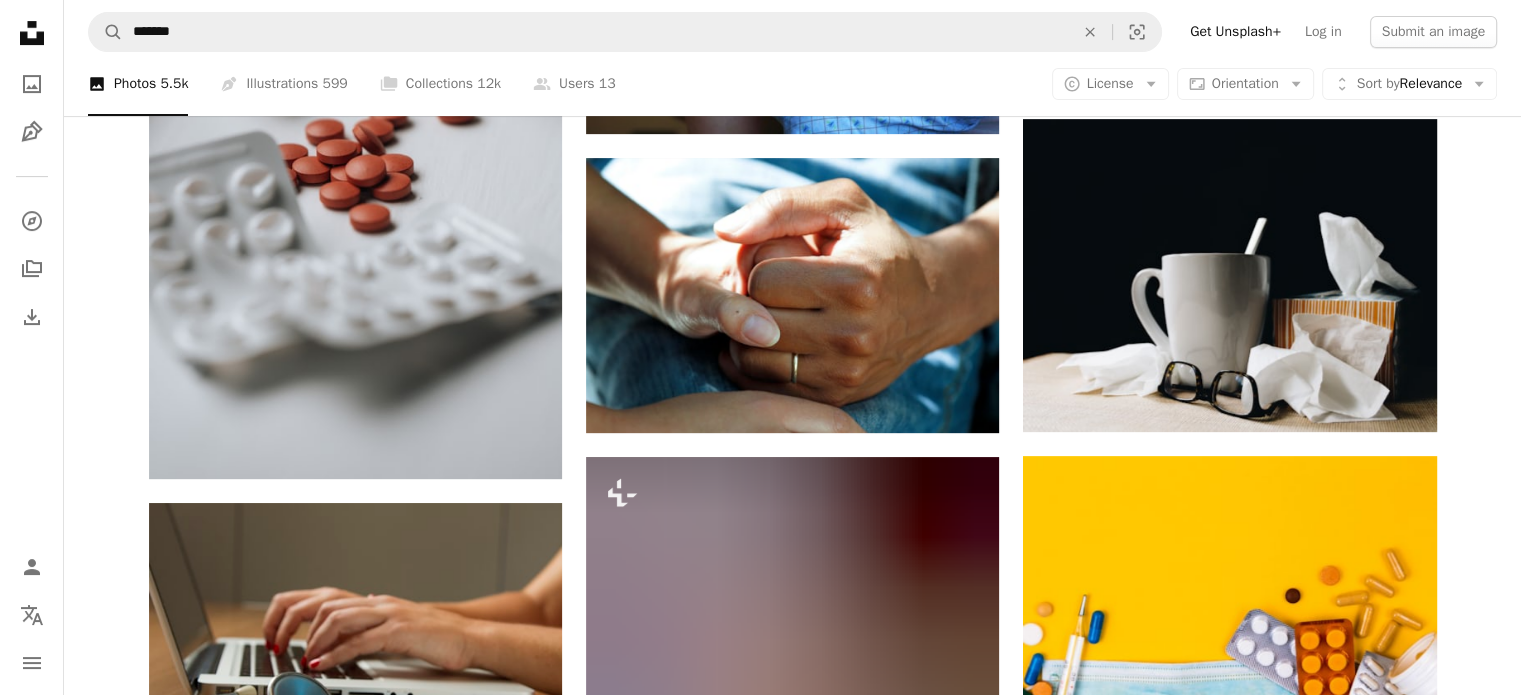 scroll, scrollTop: 0, scrollLeft: 0, axis: both 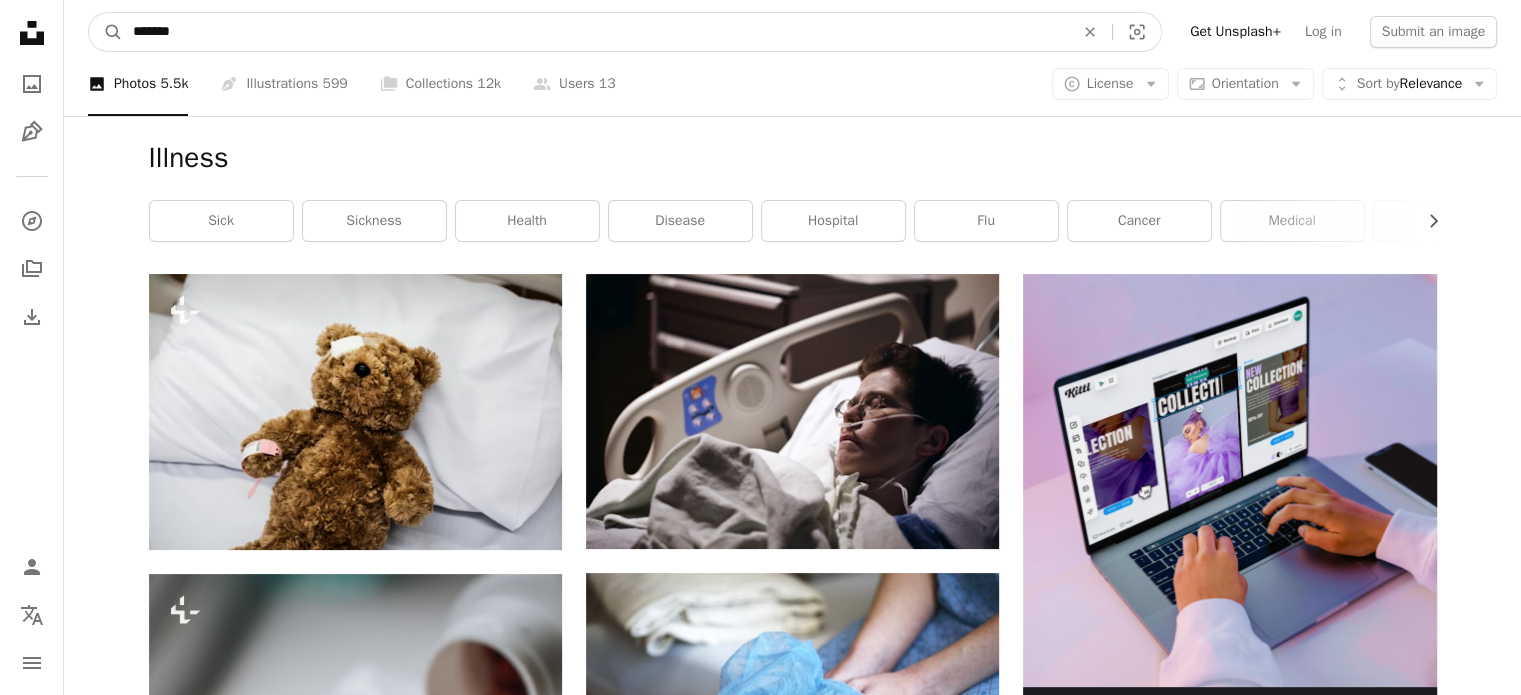 click on "*******" at bounding box center [595, 32] 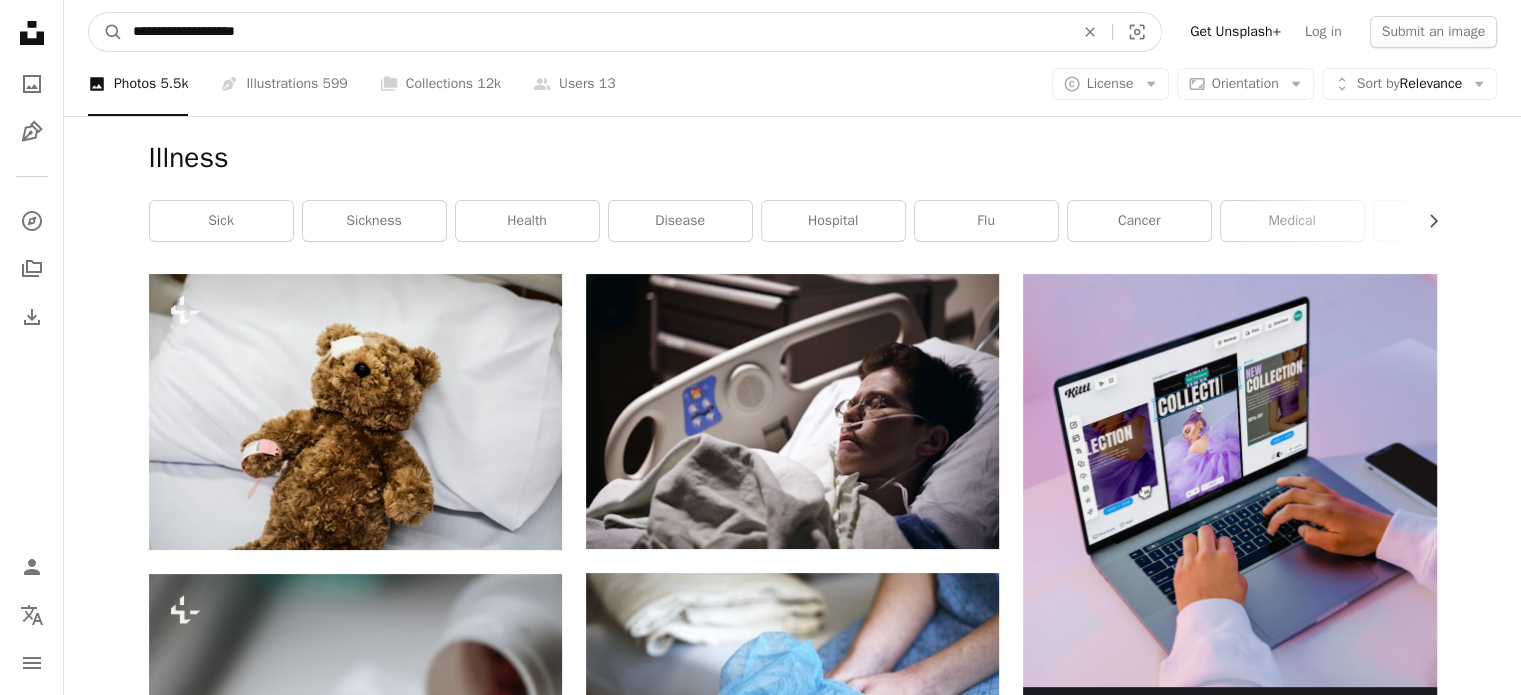 type on "**********" 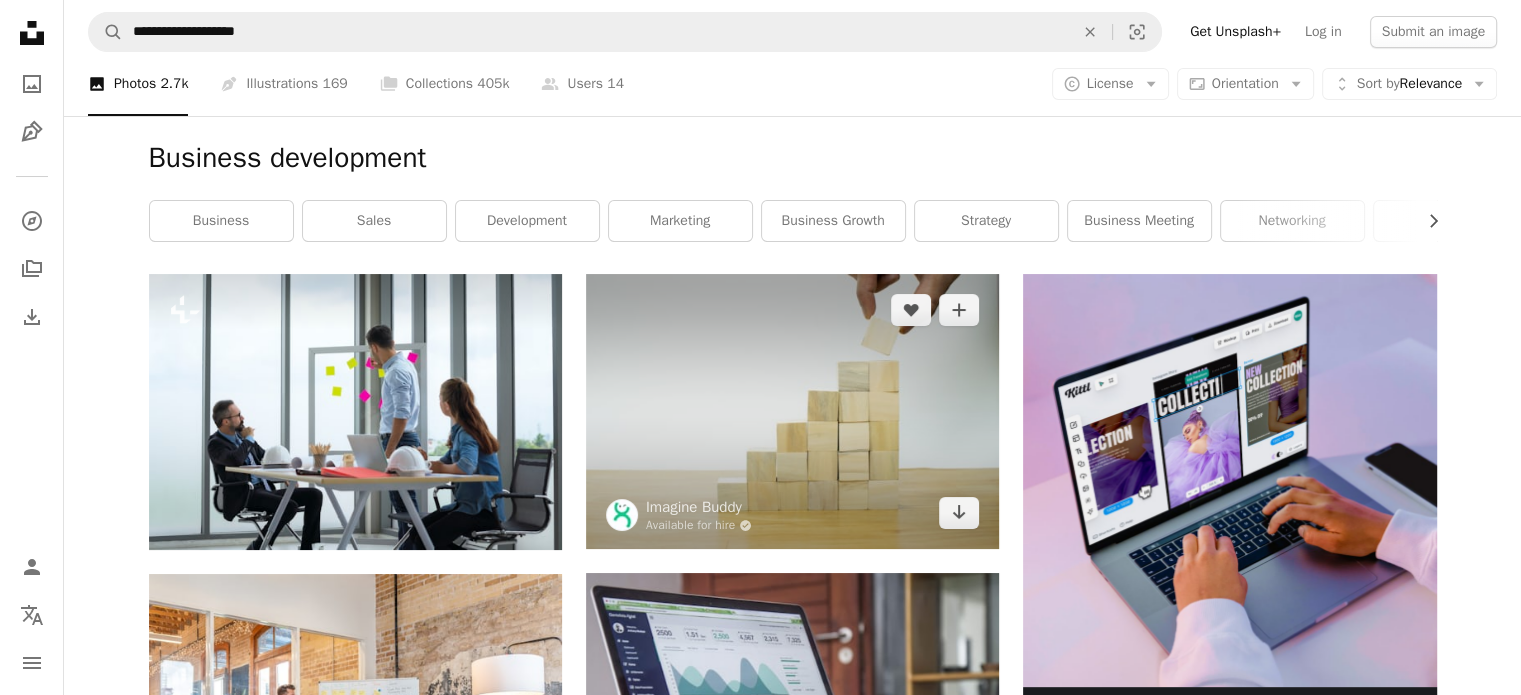 scroll, scrollTop: 59, scrollLeft: 0, axis: vertical 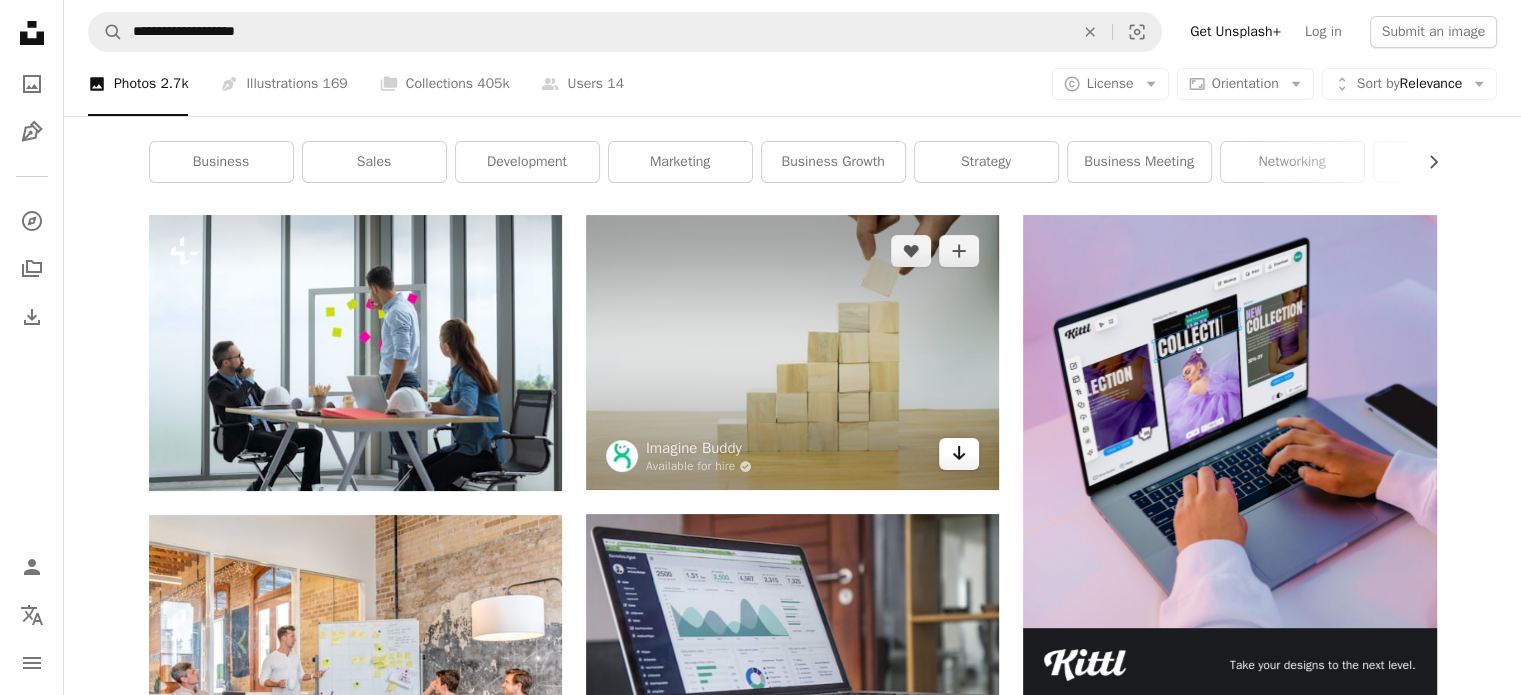 click on "Arrow pointing down" 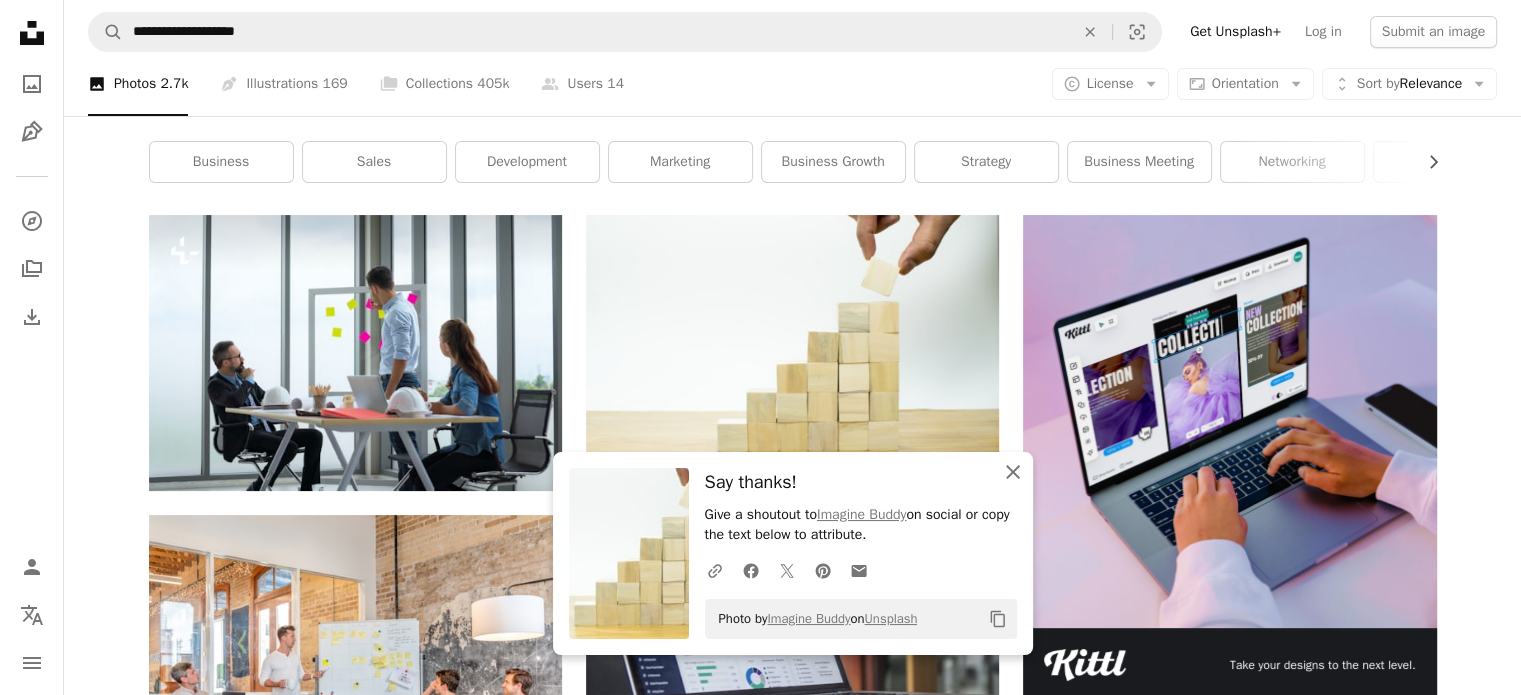 click 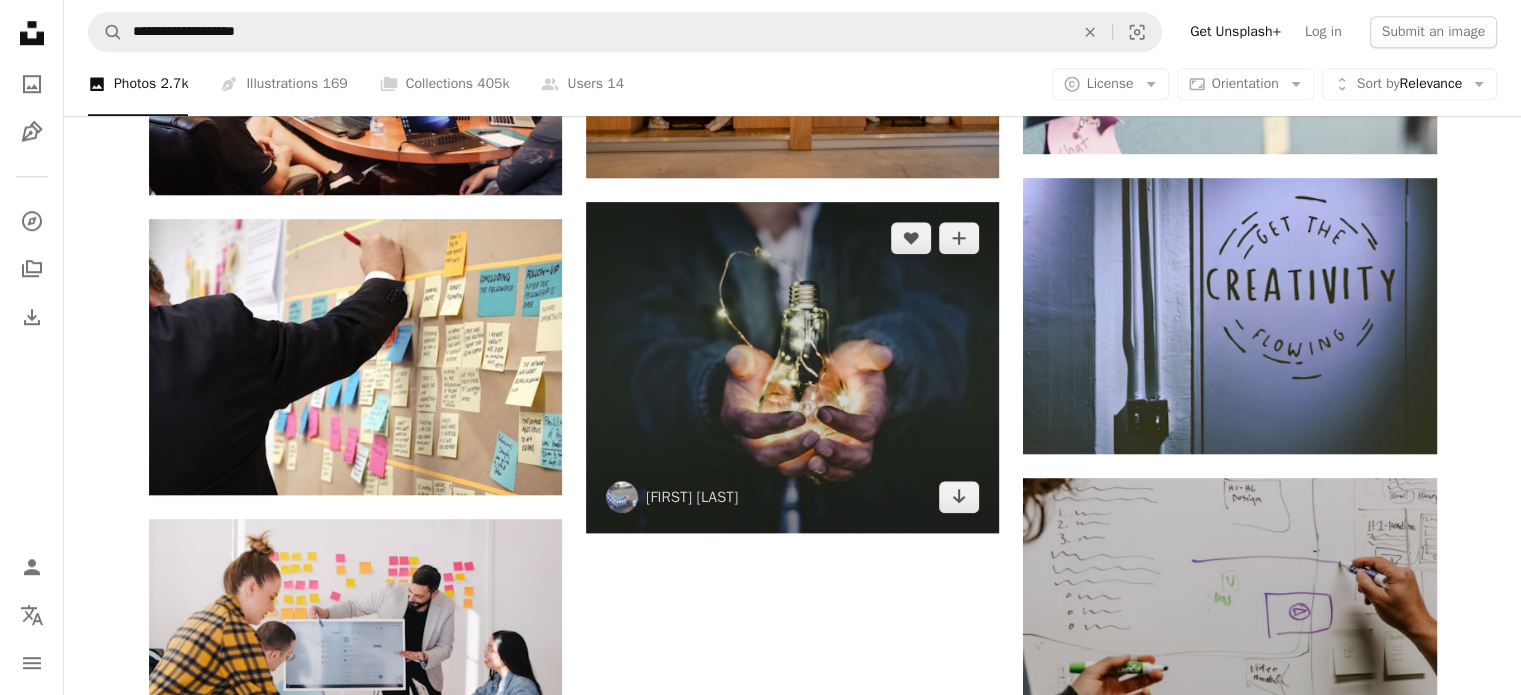 scroll, scrollTop: 1592, scrollLeft: 0, axis: vertical 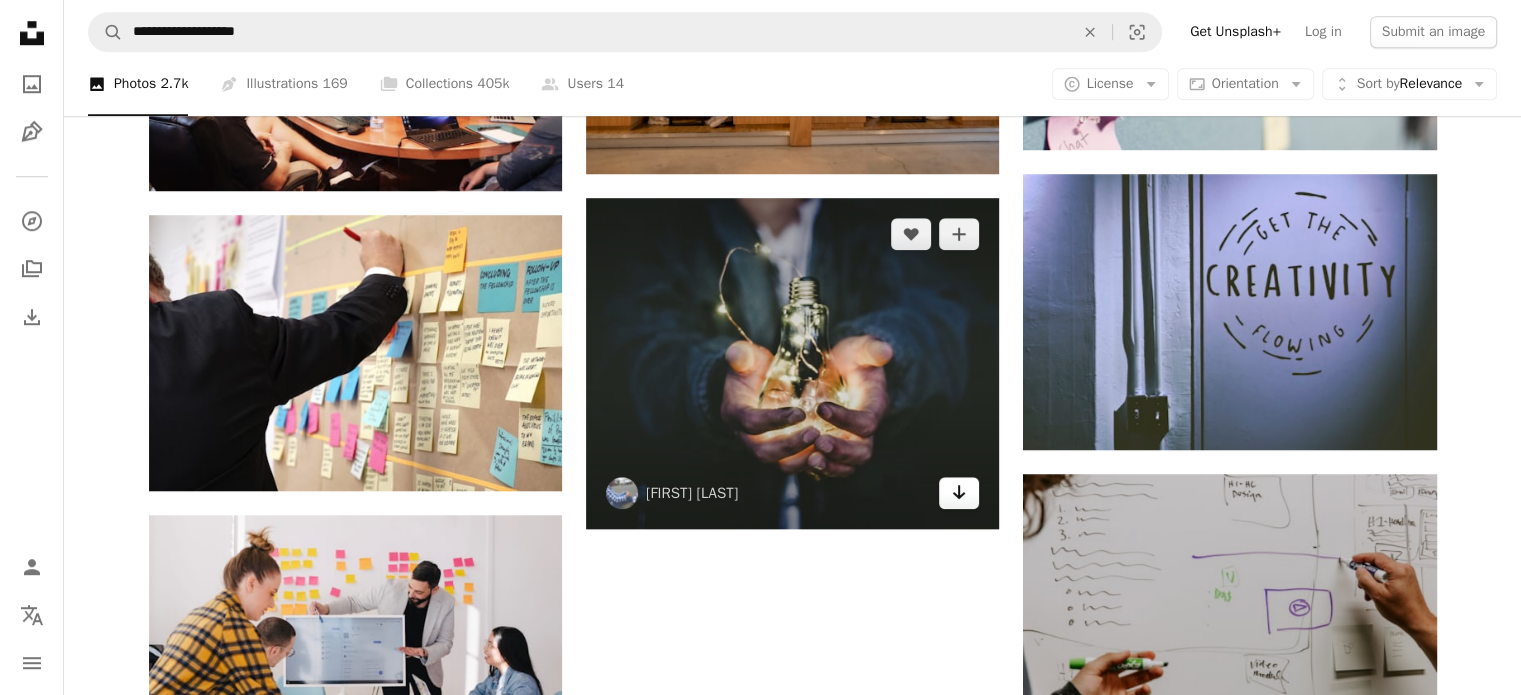 click 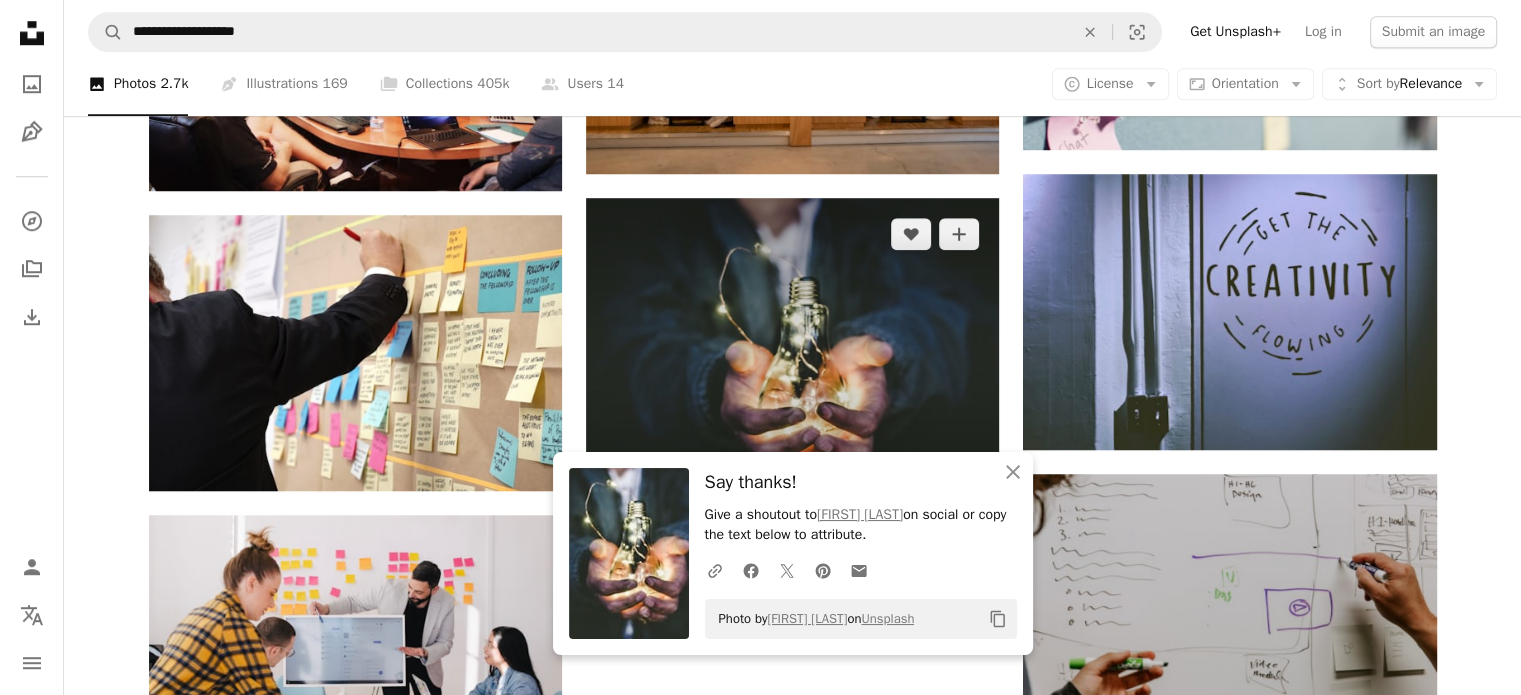 scroll, scrollTop: 1803, scrollLeft: 0, axis: vertical 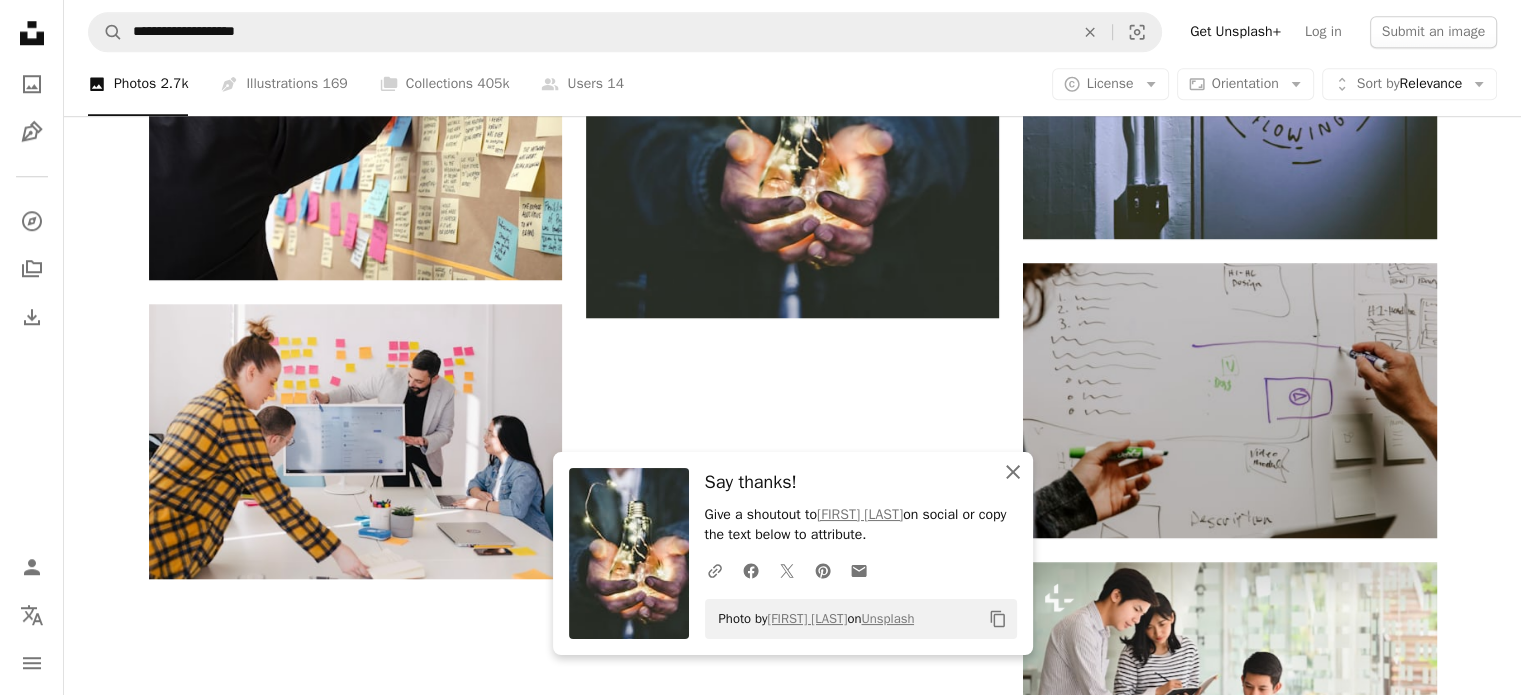 click on "An X shape" 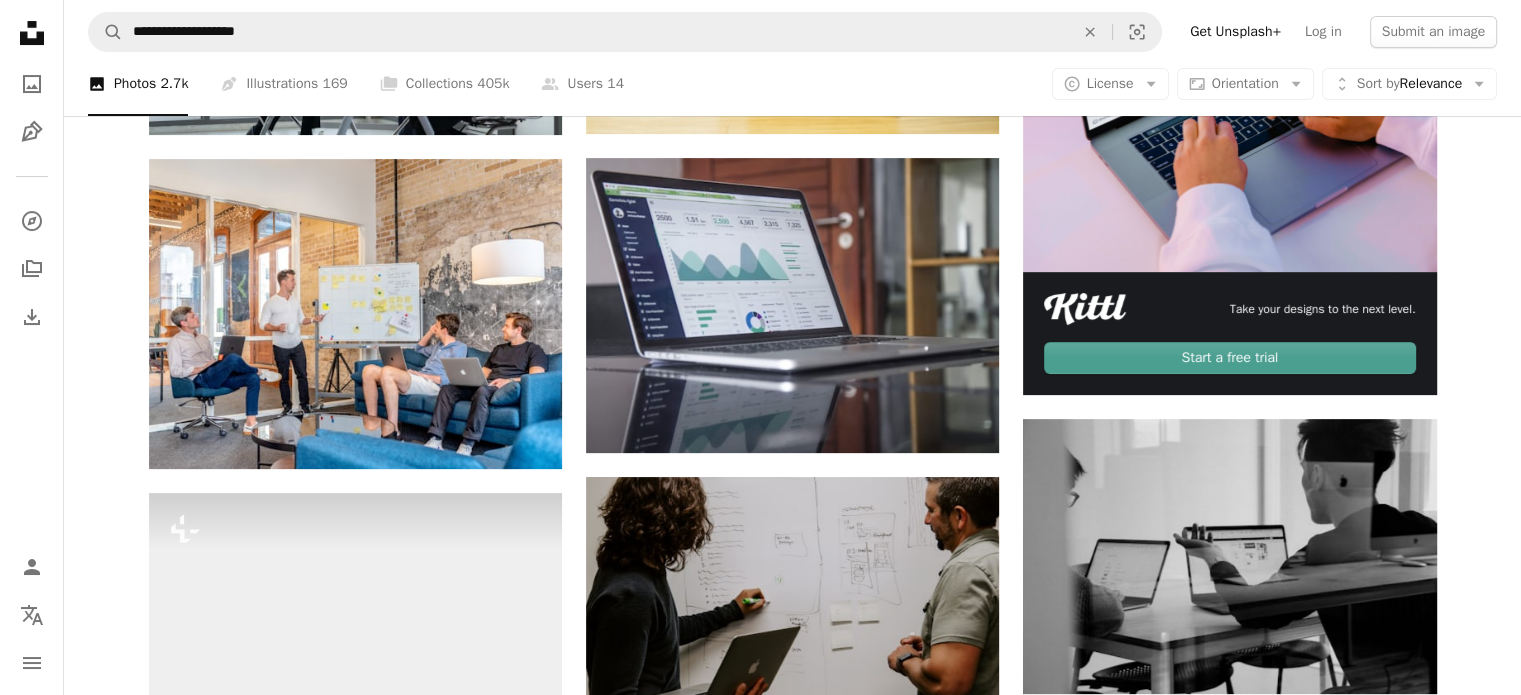 scroll, scrollTop: 0, scrollLeft: 0, axis: both 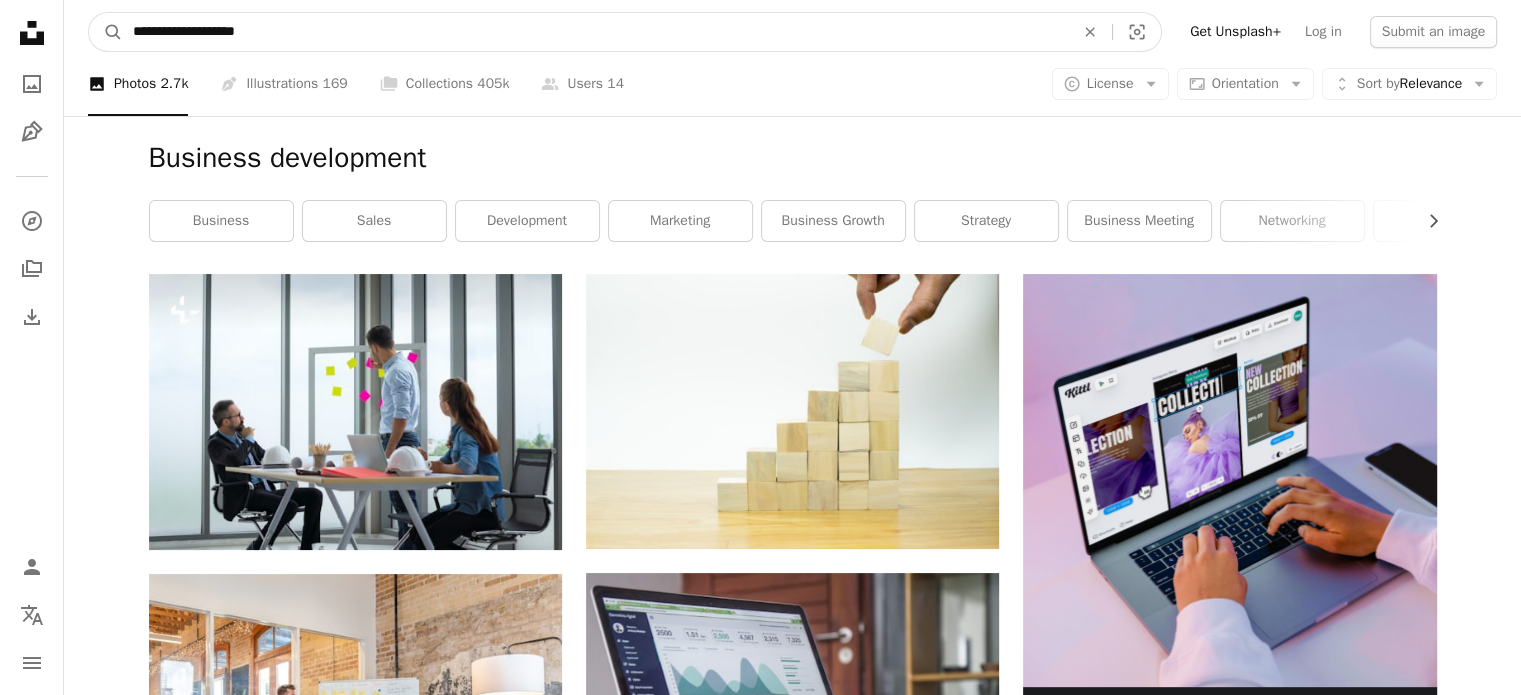 click on "**********" at bounding box center [595, 32] 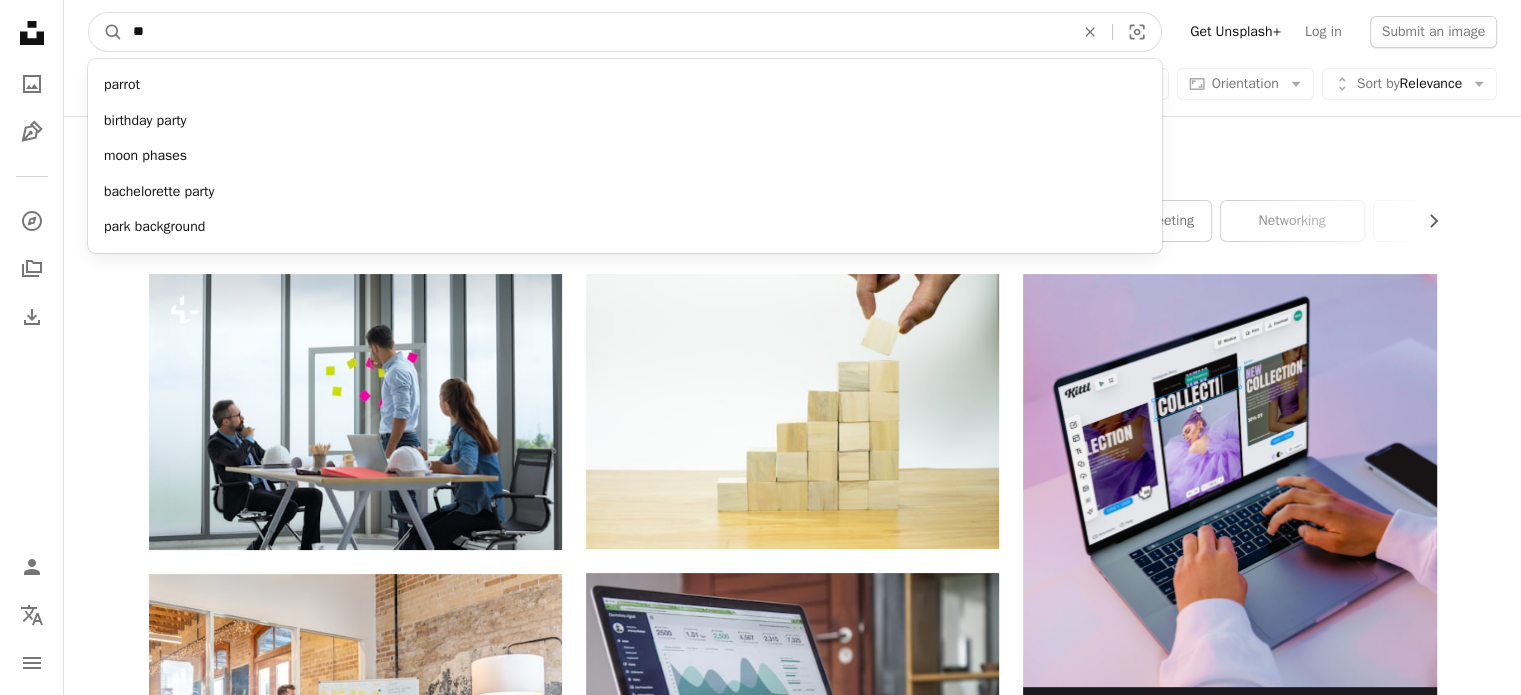 type on "*" 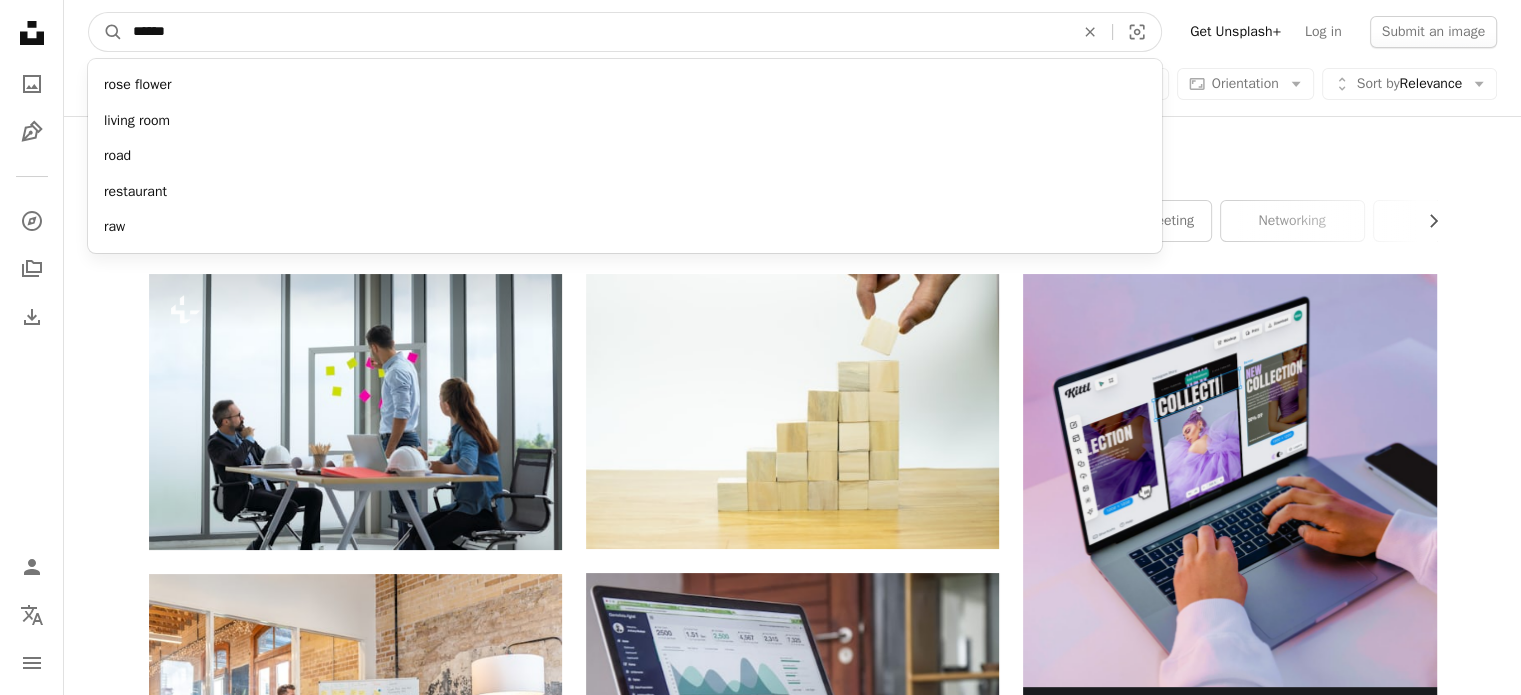 type on "******" 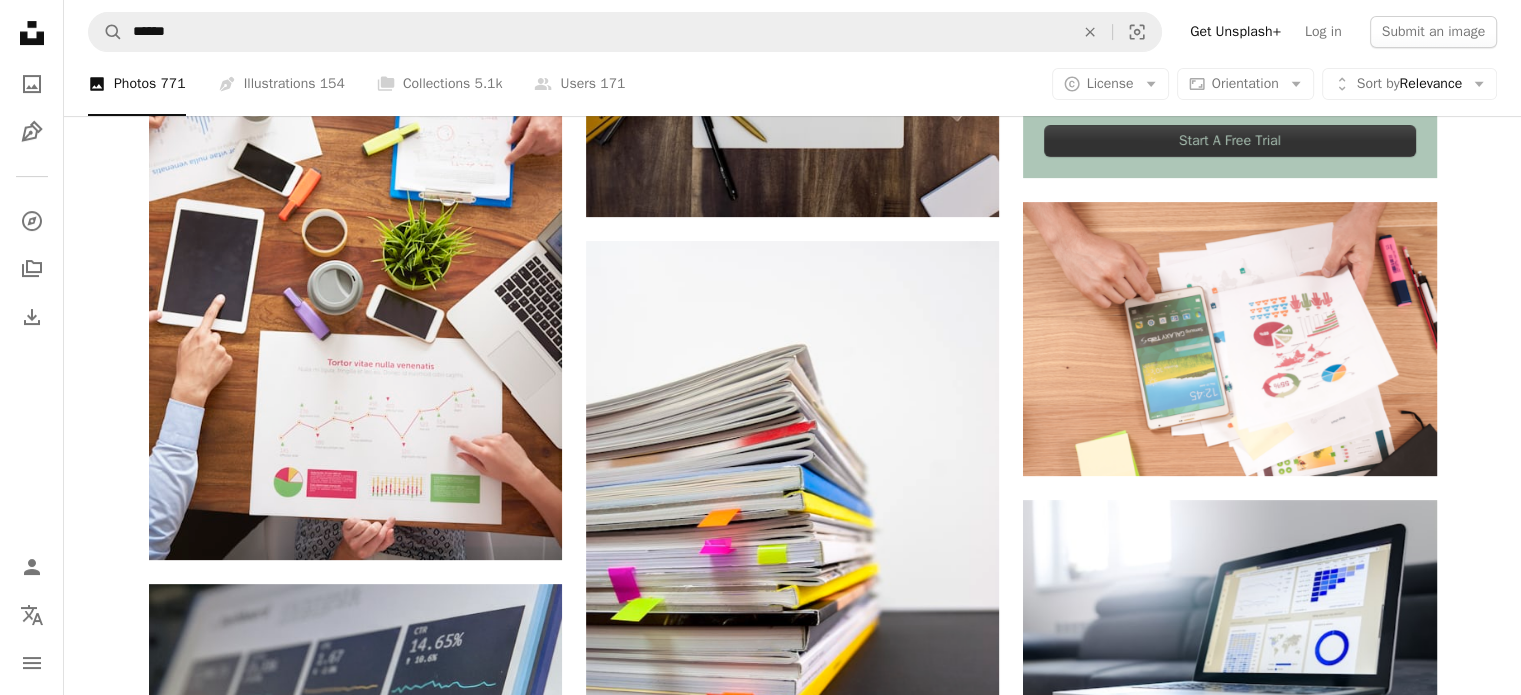 scroll, scrollTop: 0, scrollLeft: 0, axis: both 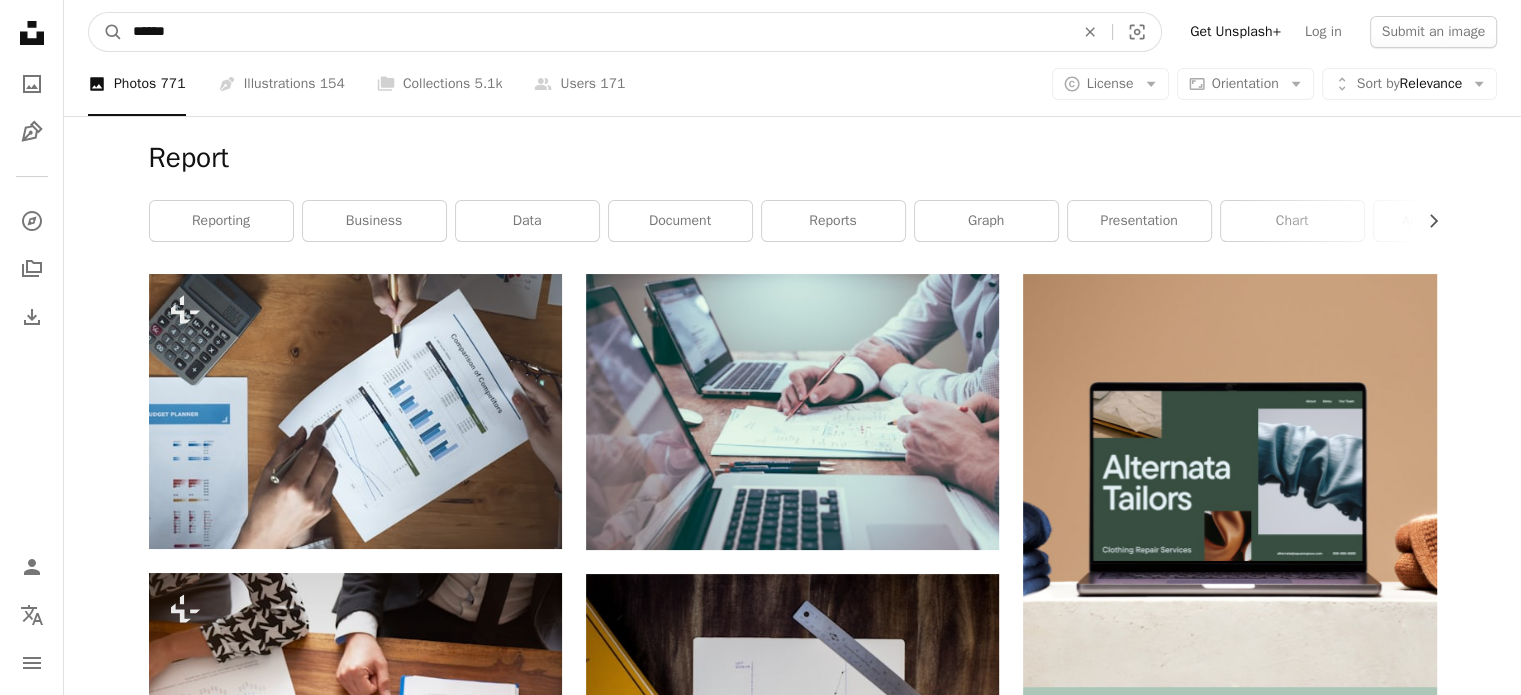 click on "******" at bounding box center [595, 32] 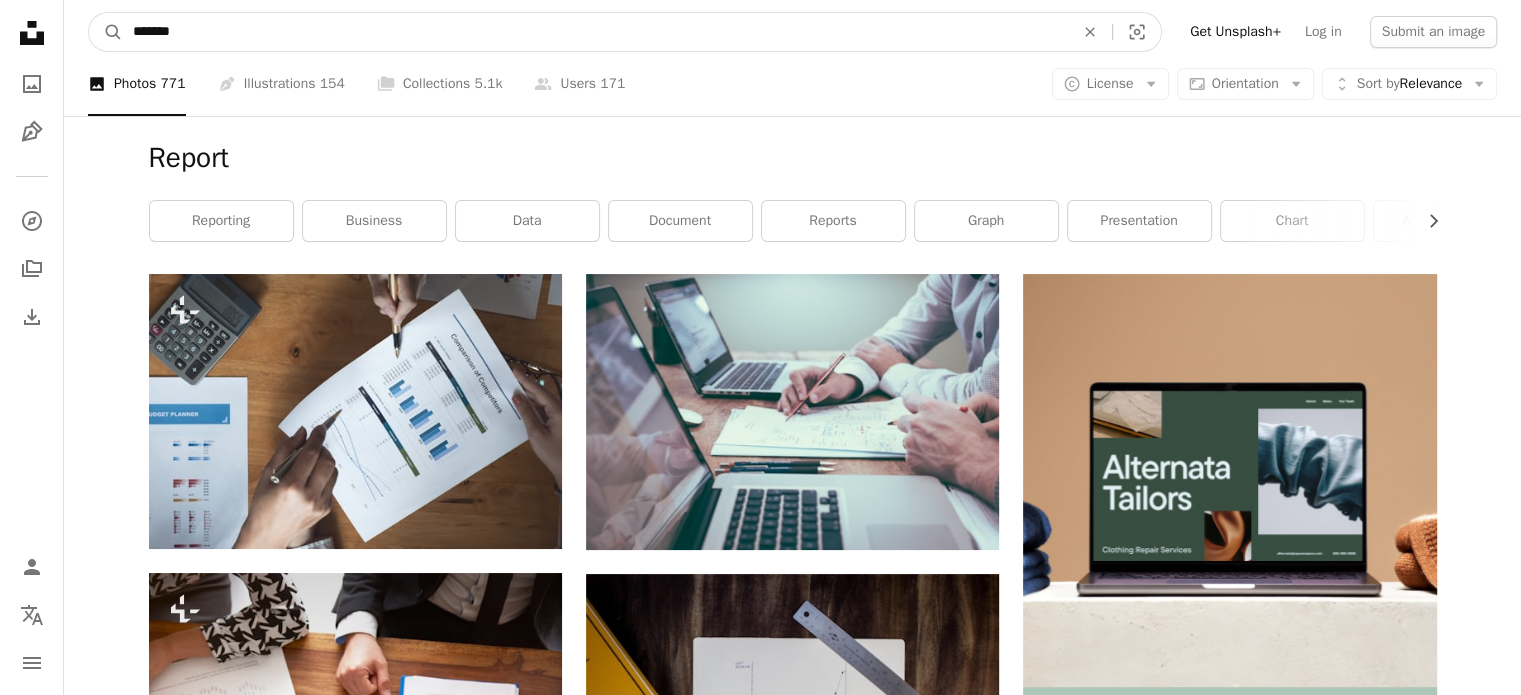 type on "*******" 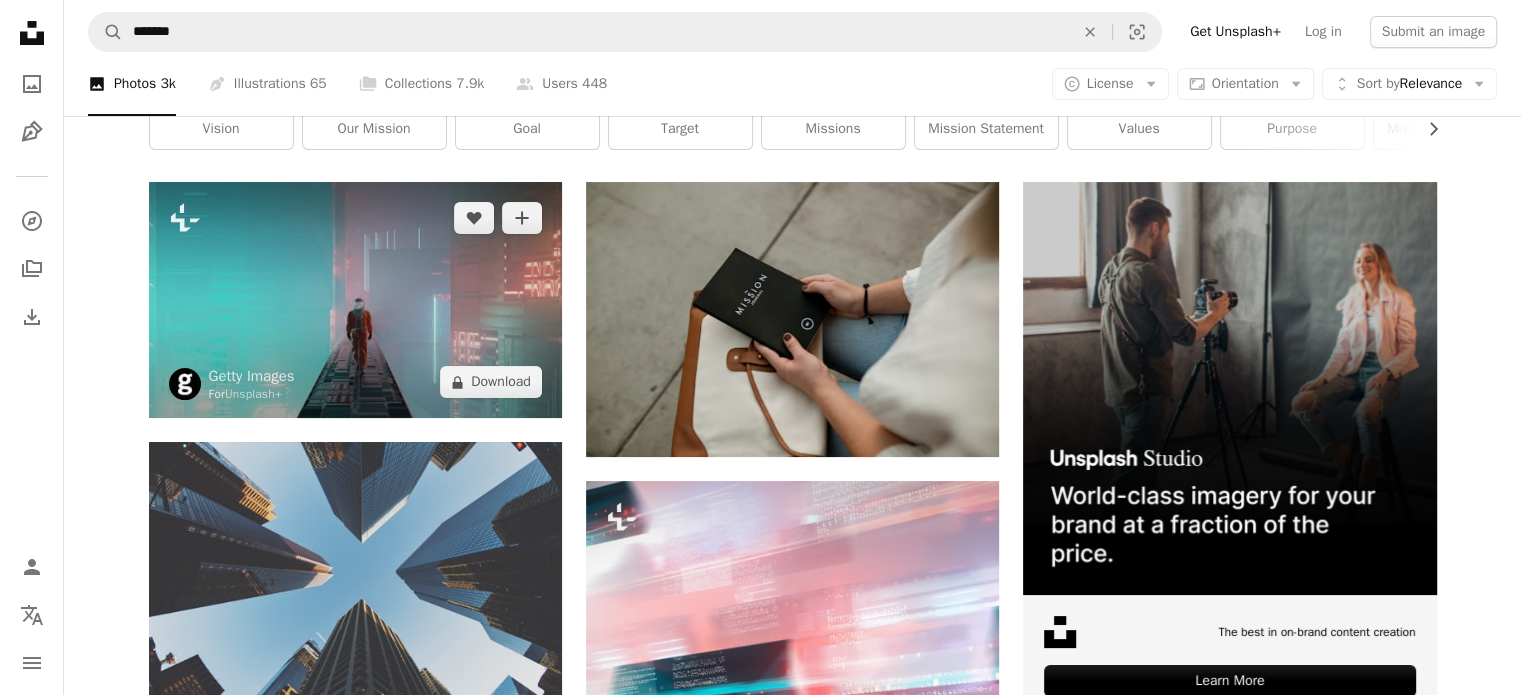 scroll, scrollTop: 96, scrollLeft: 0, axis: vertical 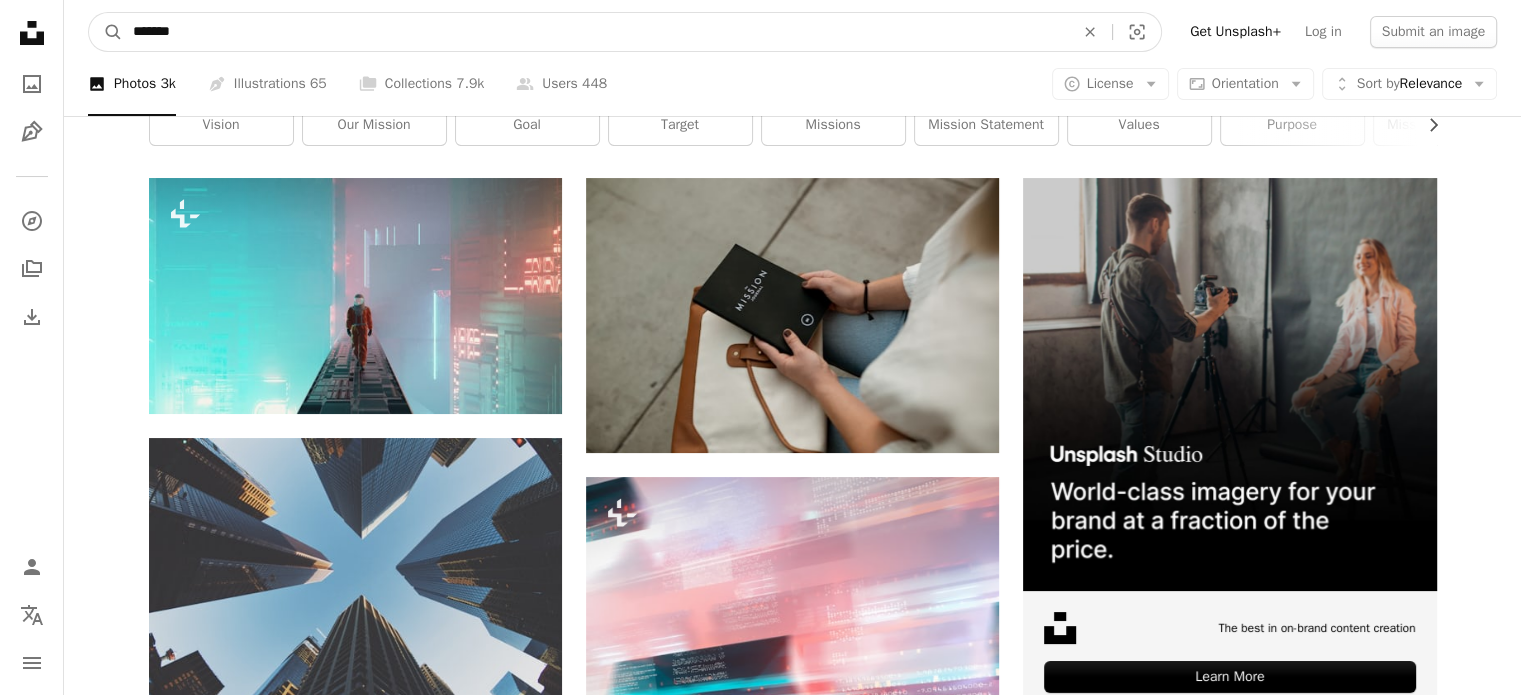 click on "*******" at bounding box center [595, 32] 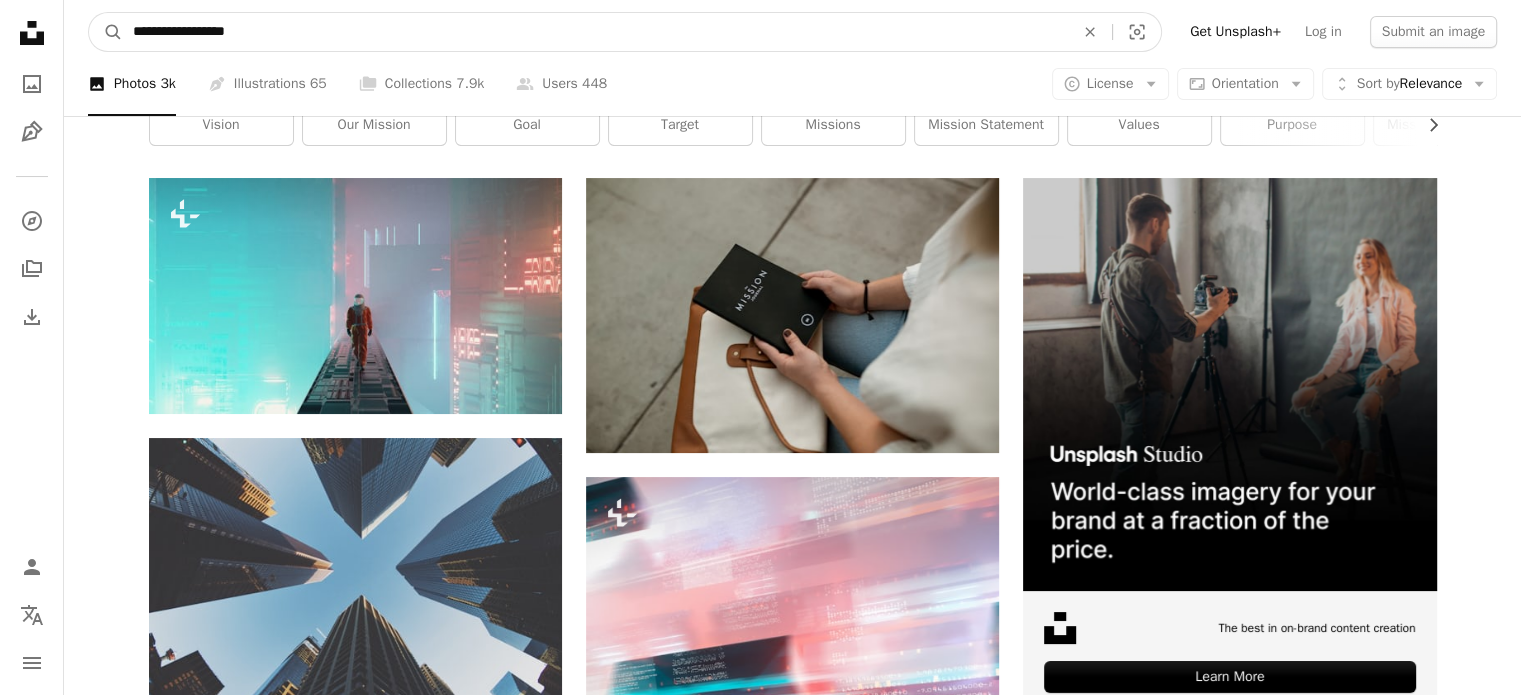 type on "**********" 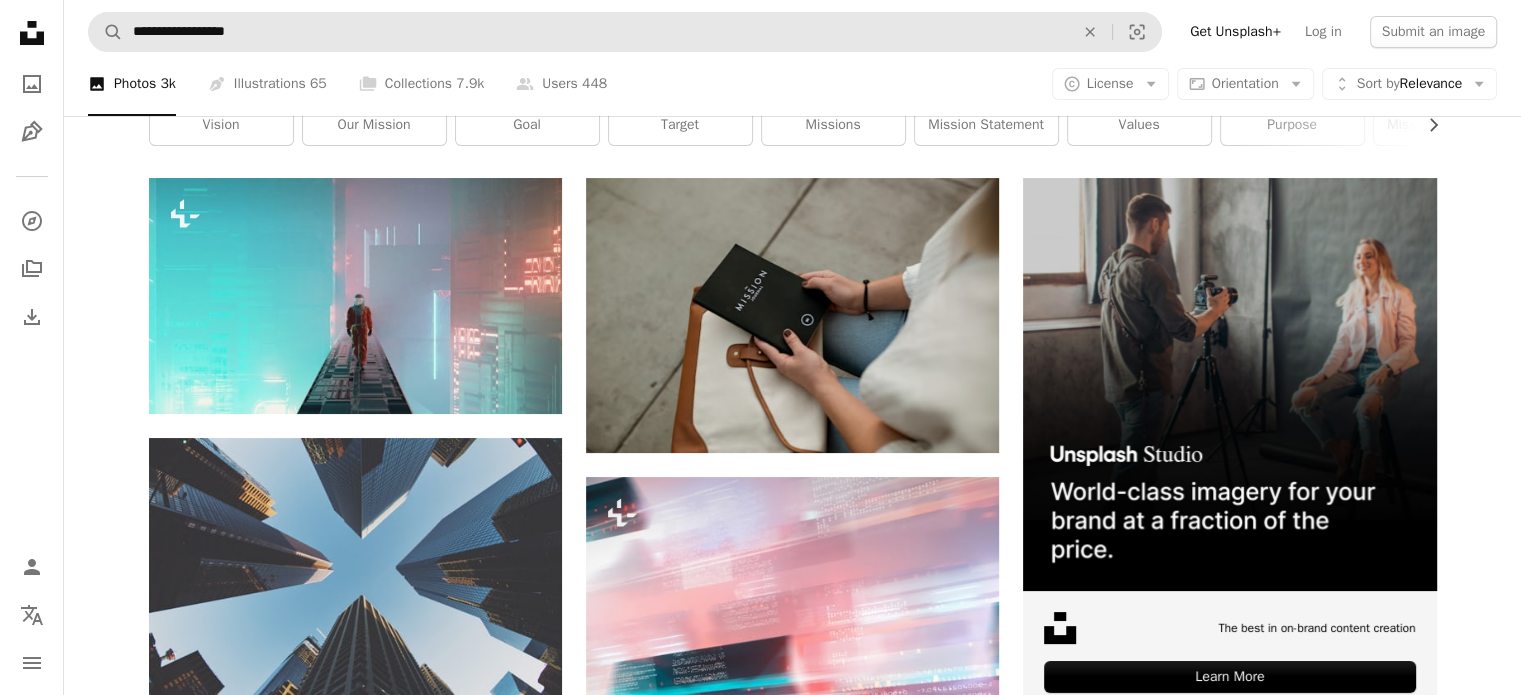 scroll, scrollTop: 0, scrollLeft: 0, axis: both 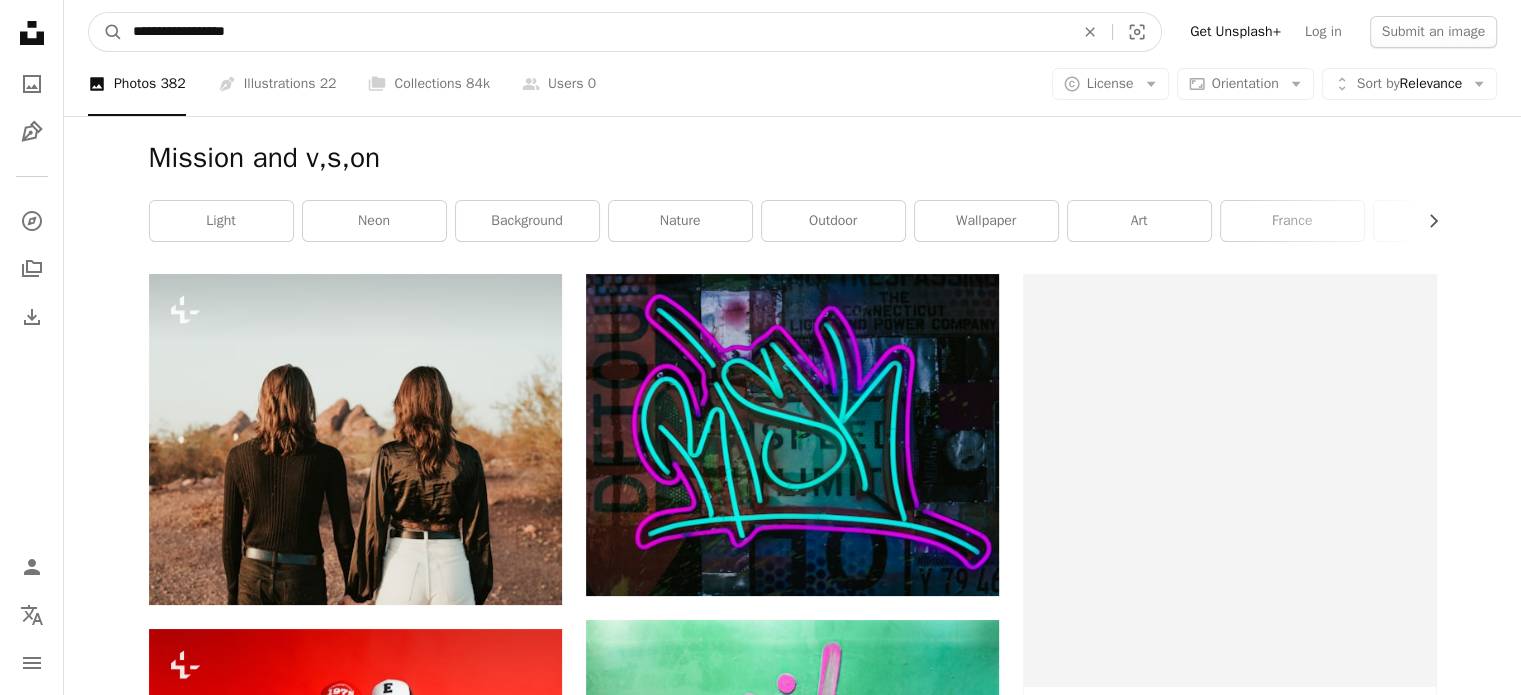 click on "**********" at bounding box center [595, 32] 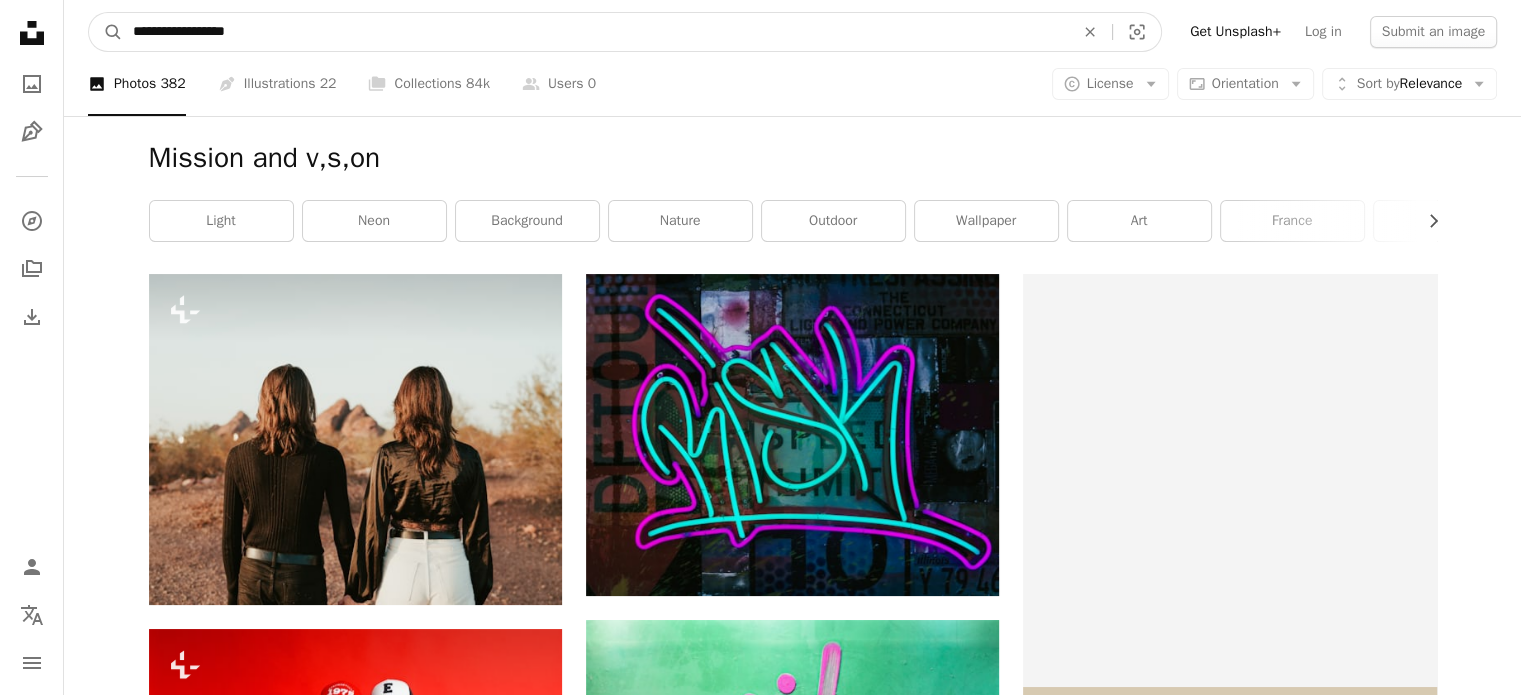 click on "**********" at bounding box center (595, 32) 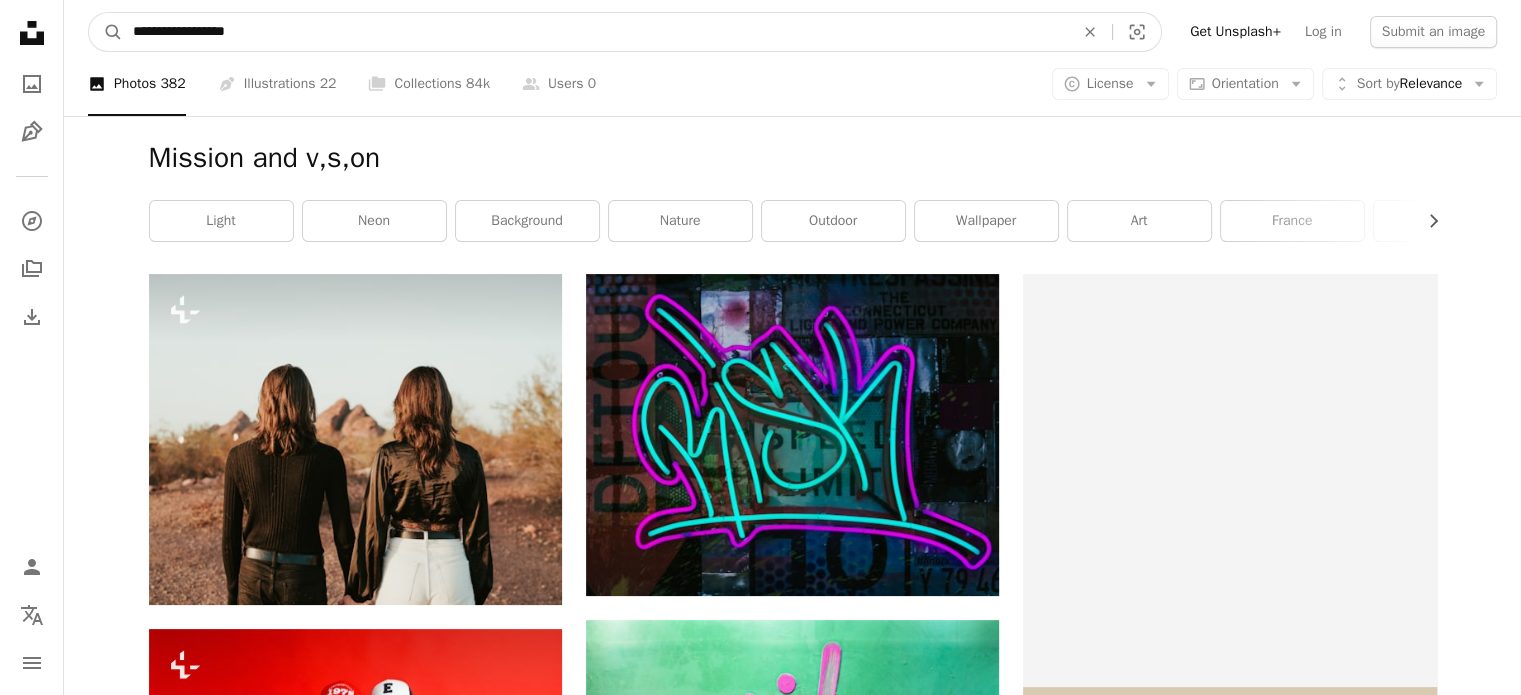type on "**********" 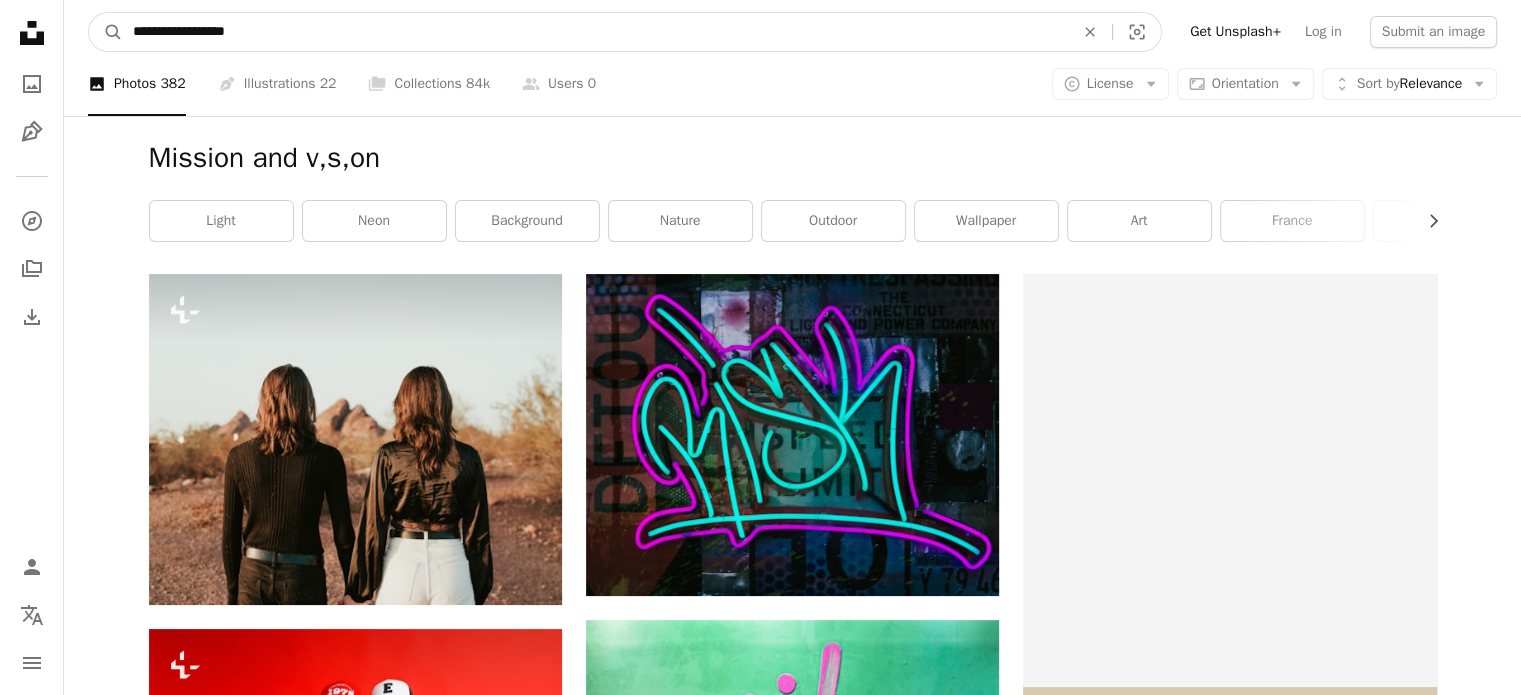 click on "A magnifying glass" at bounding box center [106, 32] 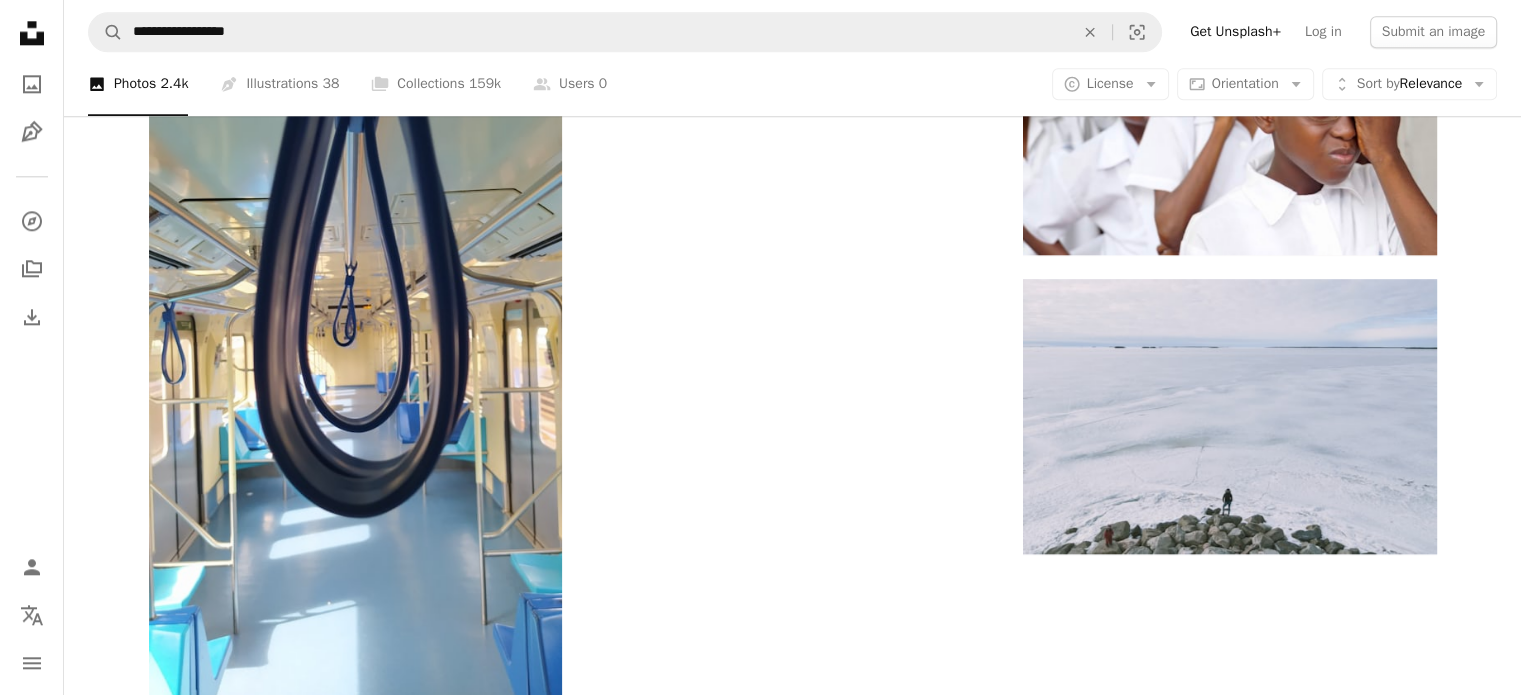 scroll, scrollTop: 2284, scrollLeft: 0, axis: vertical 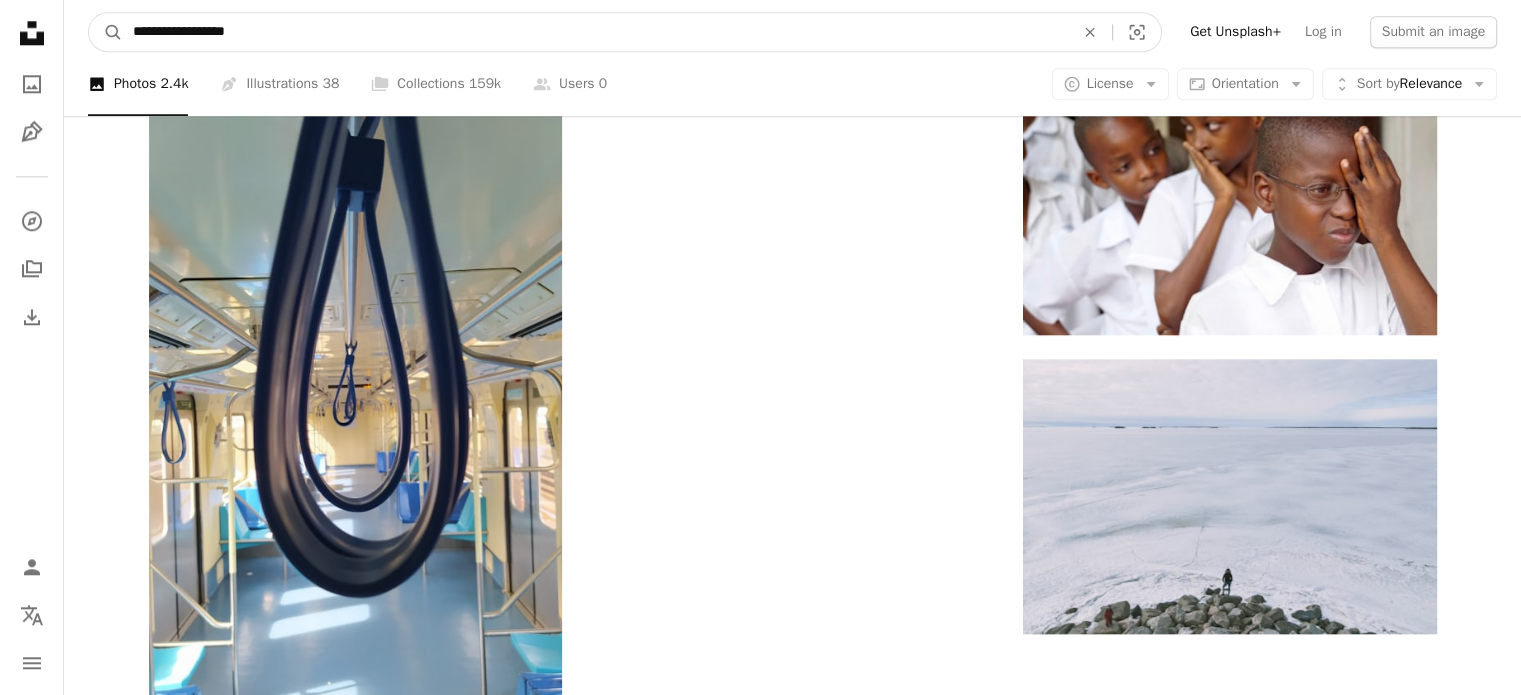 click on "**********" at bounding box center [595, 32] 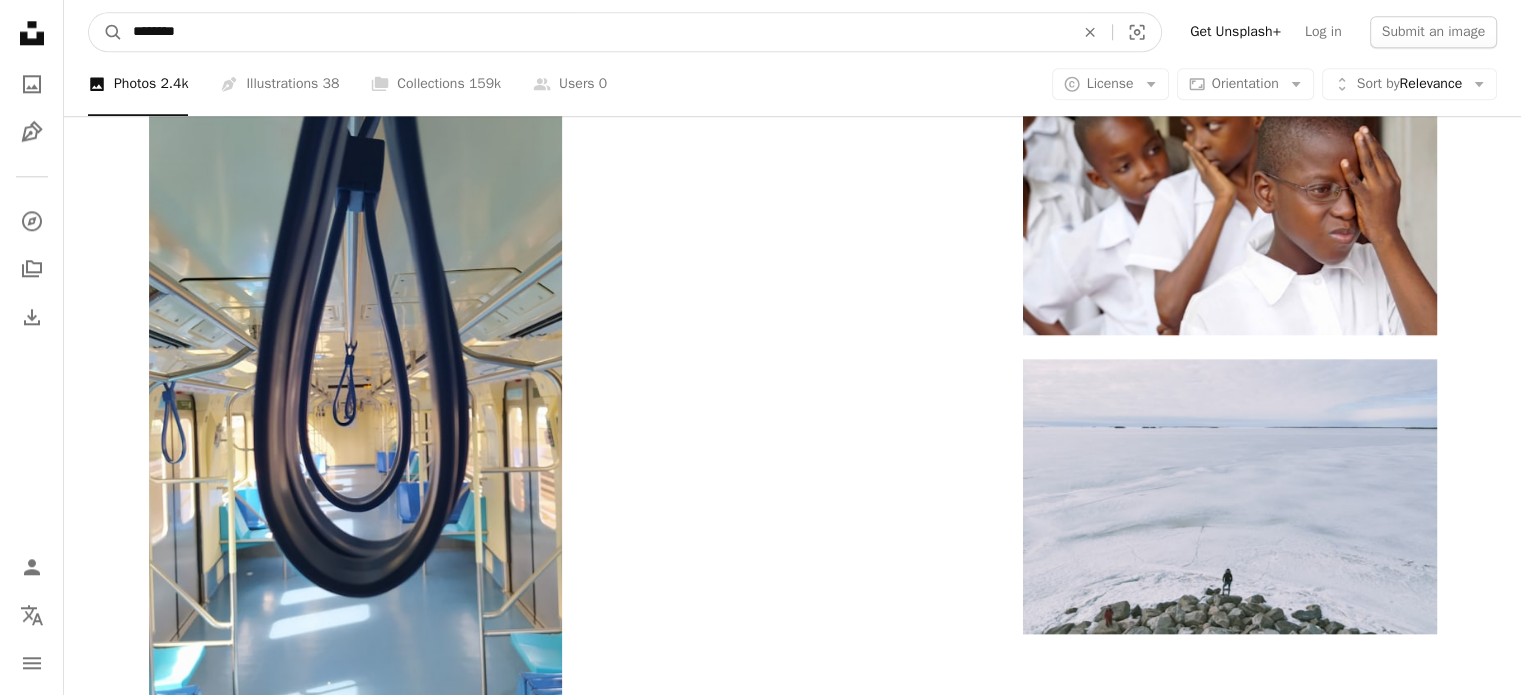 type on "*******" 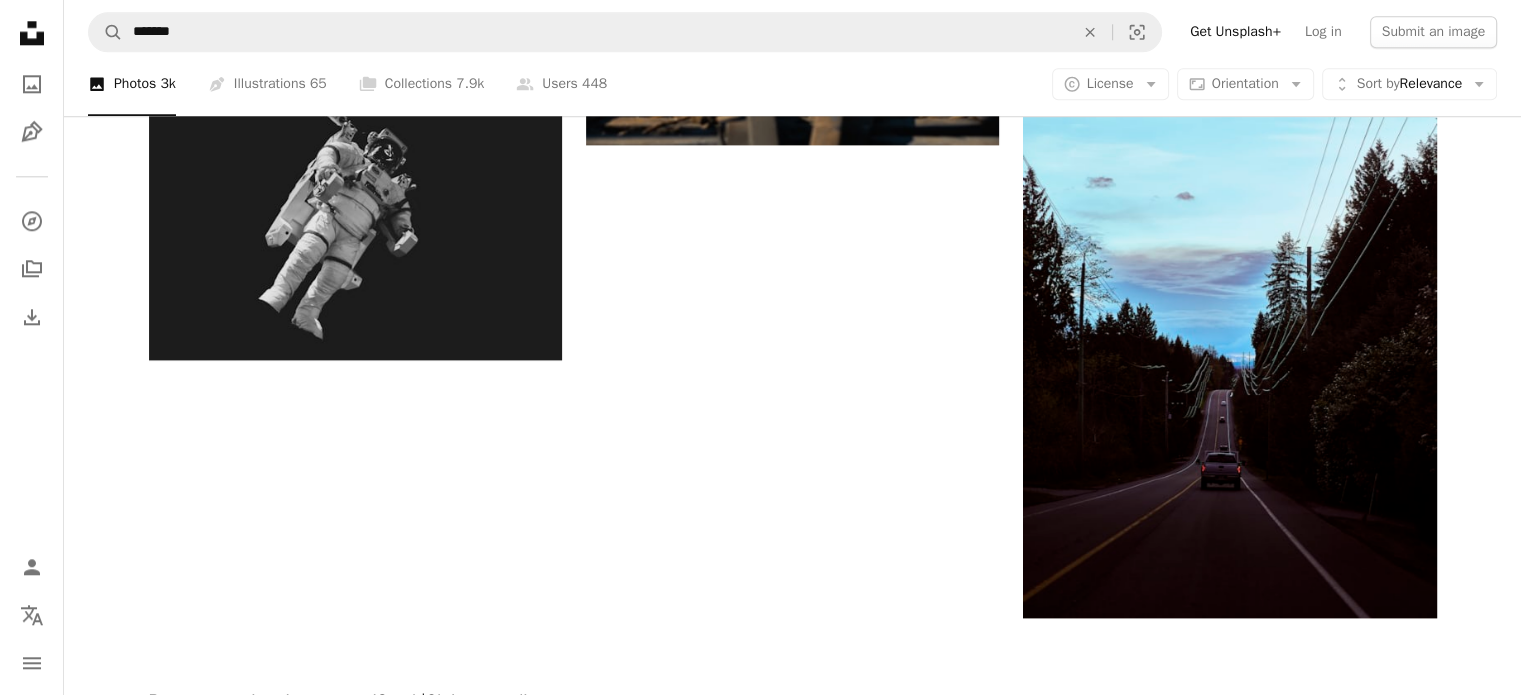 scroll, scrollTop: 0, scrollLeft: 0, axis: both 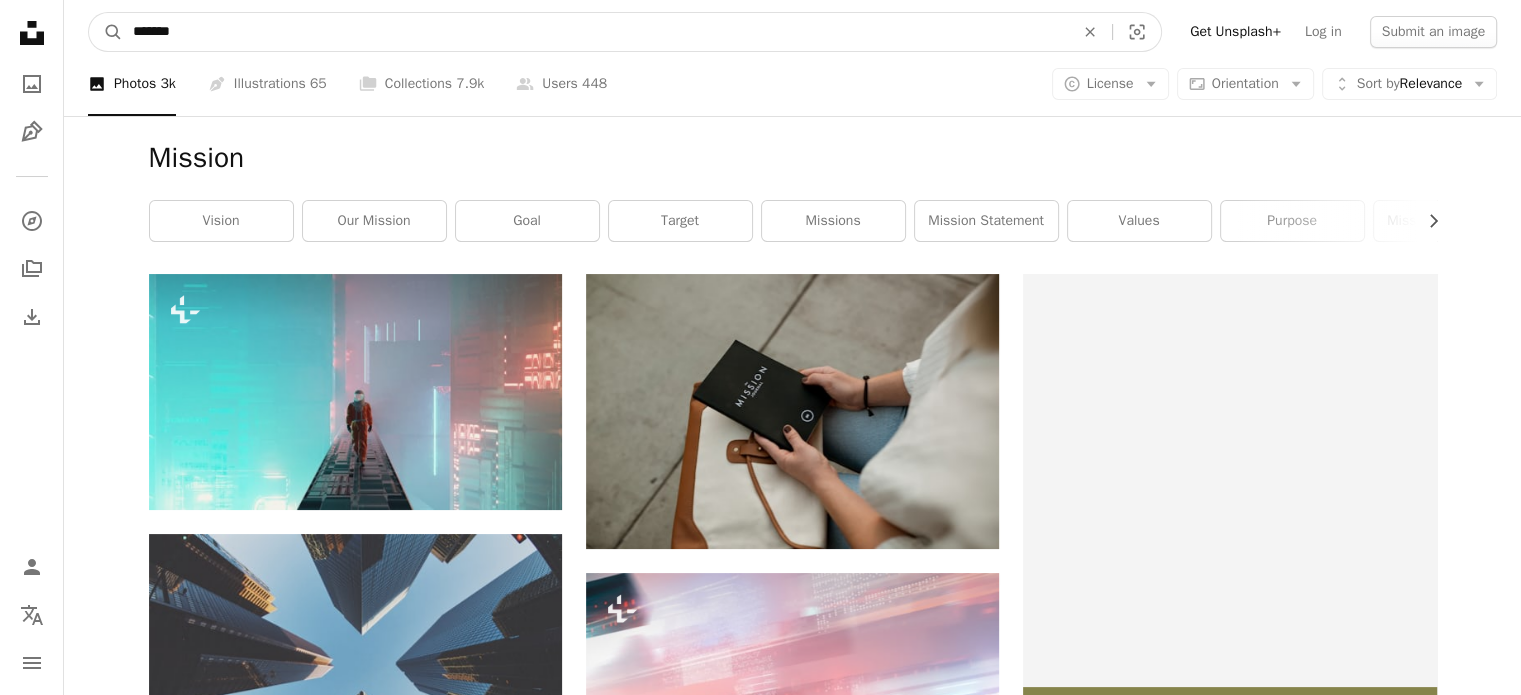 click on "*******" at bounding box center (595, 32) 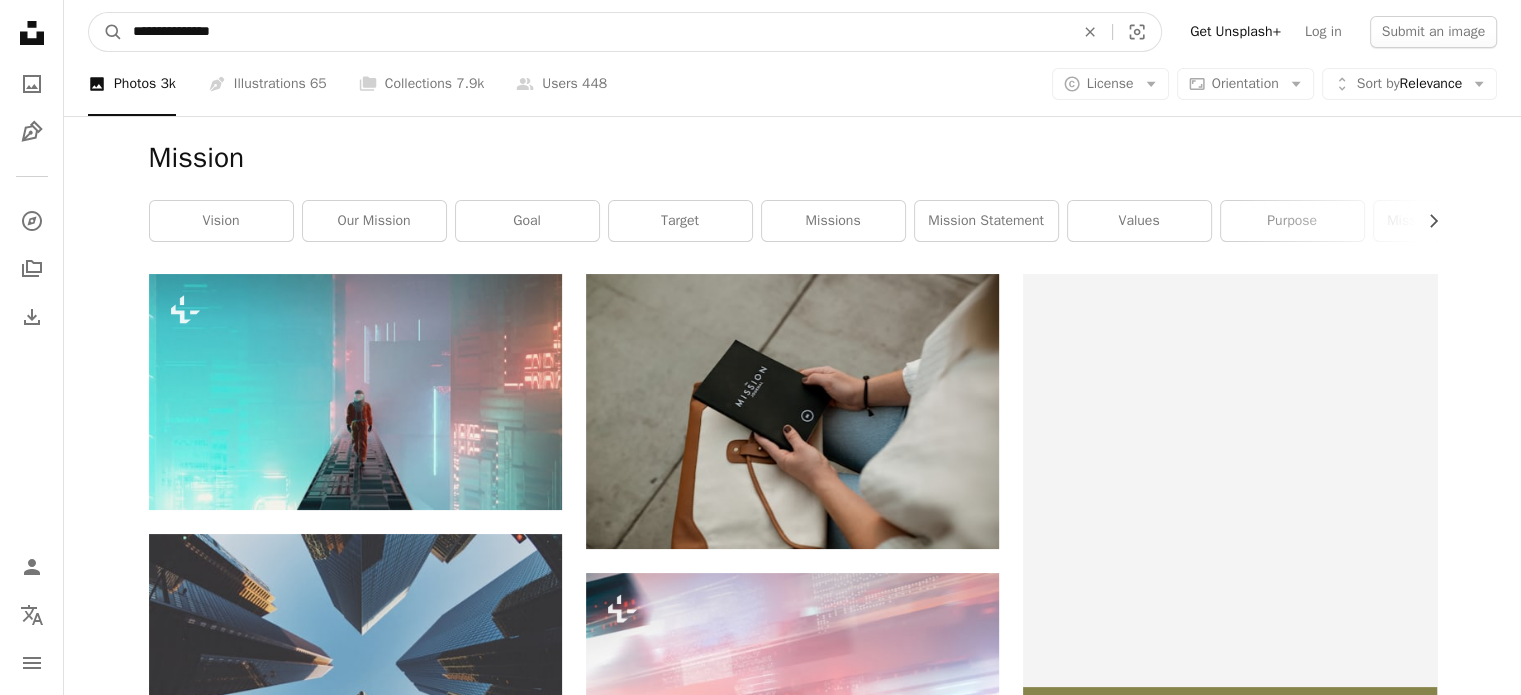 type on "**********" 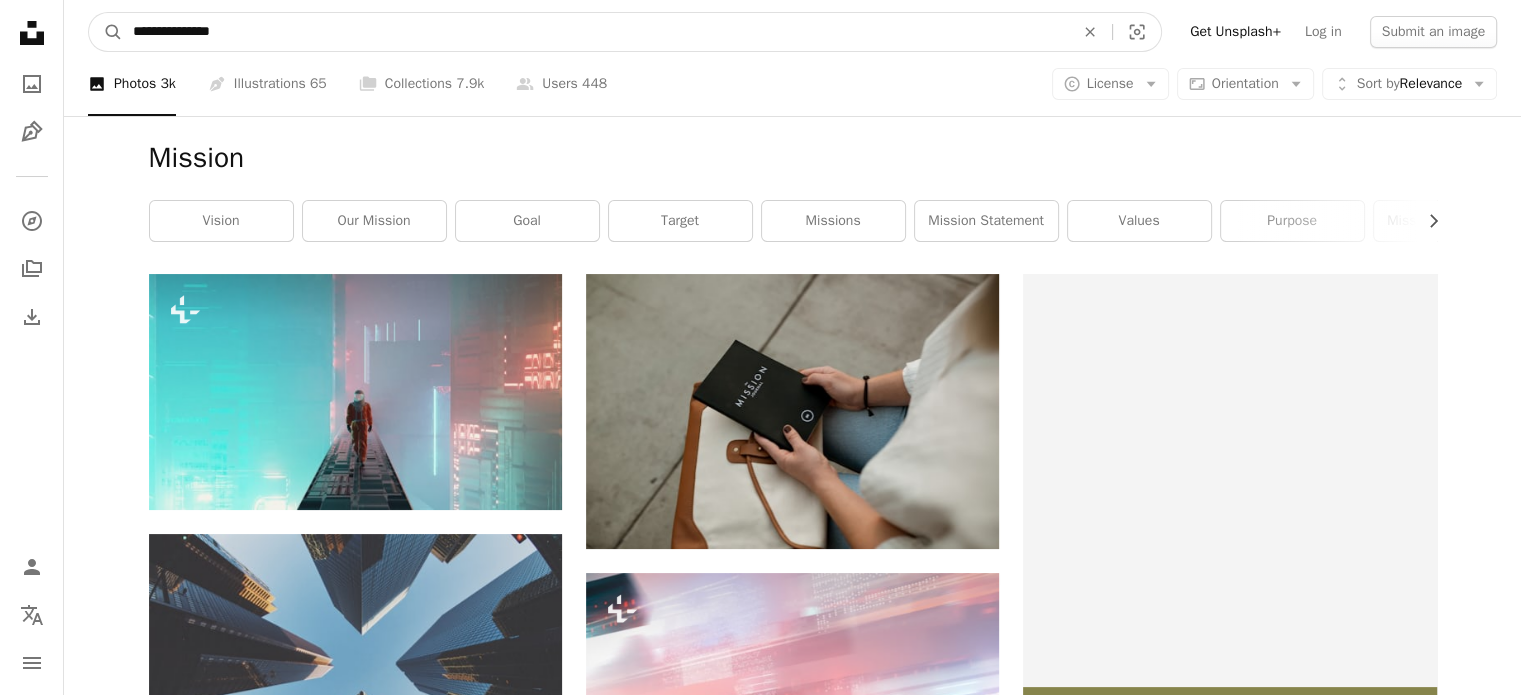 click on "A magnifying glass" at bounding box center (106, 32) 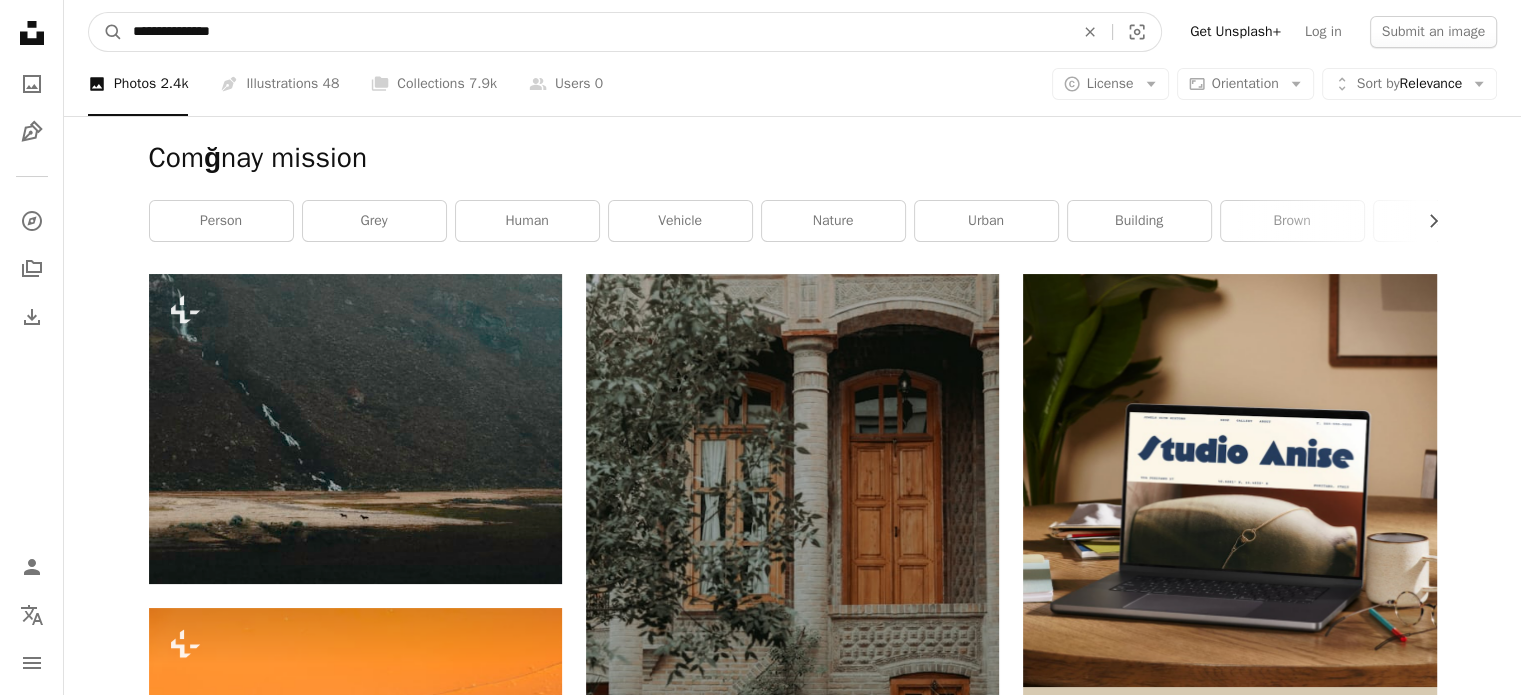 click on "**********" at bounding box center (595, 32) 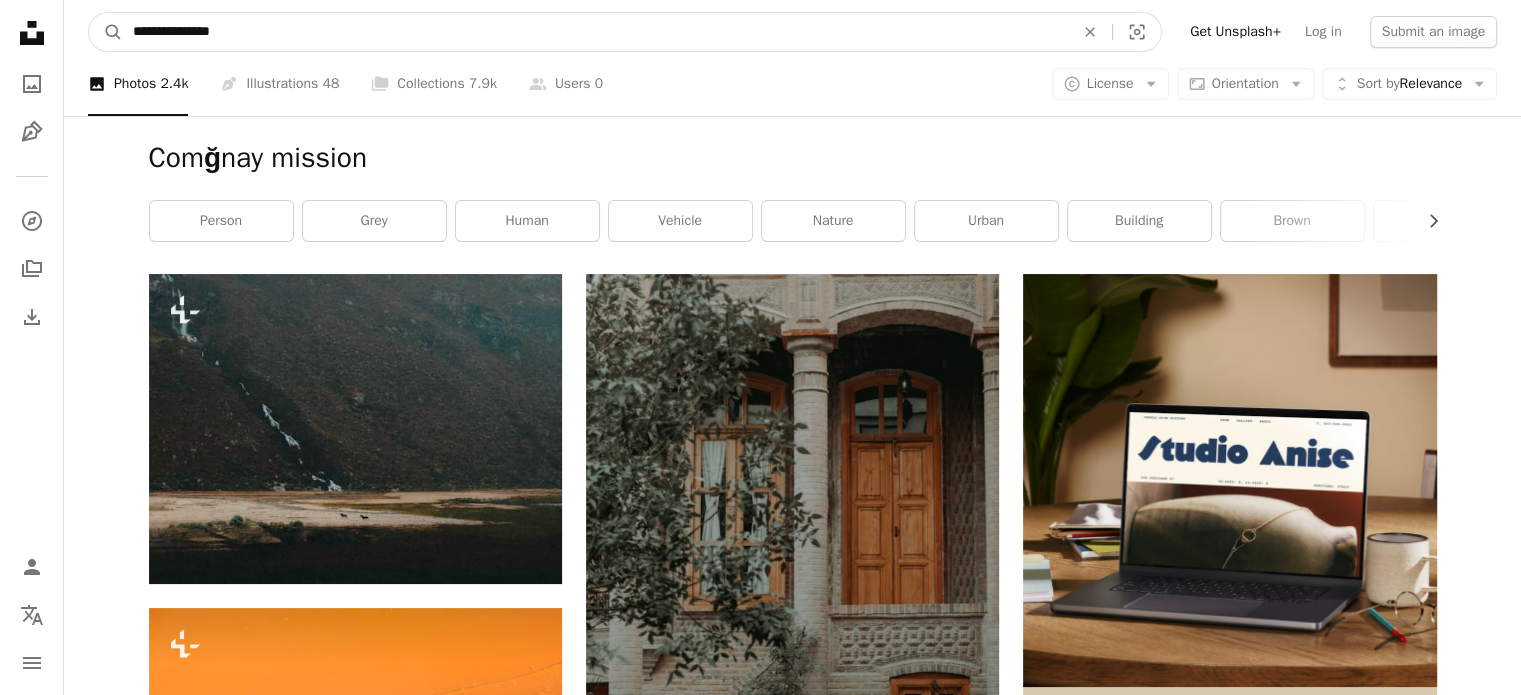 type on "**********" 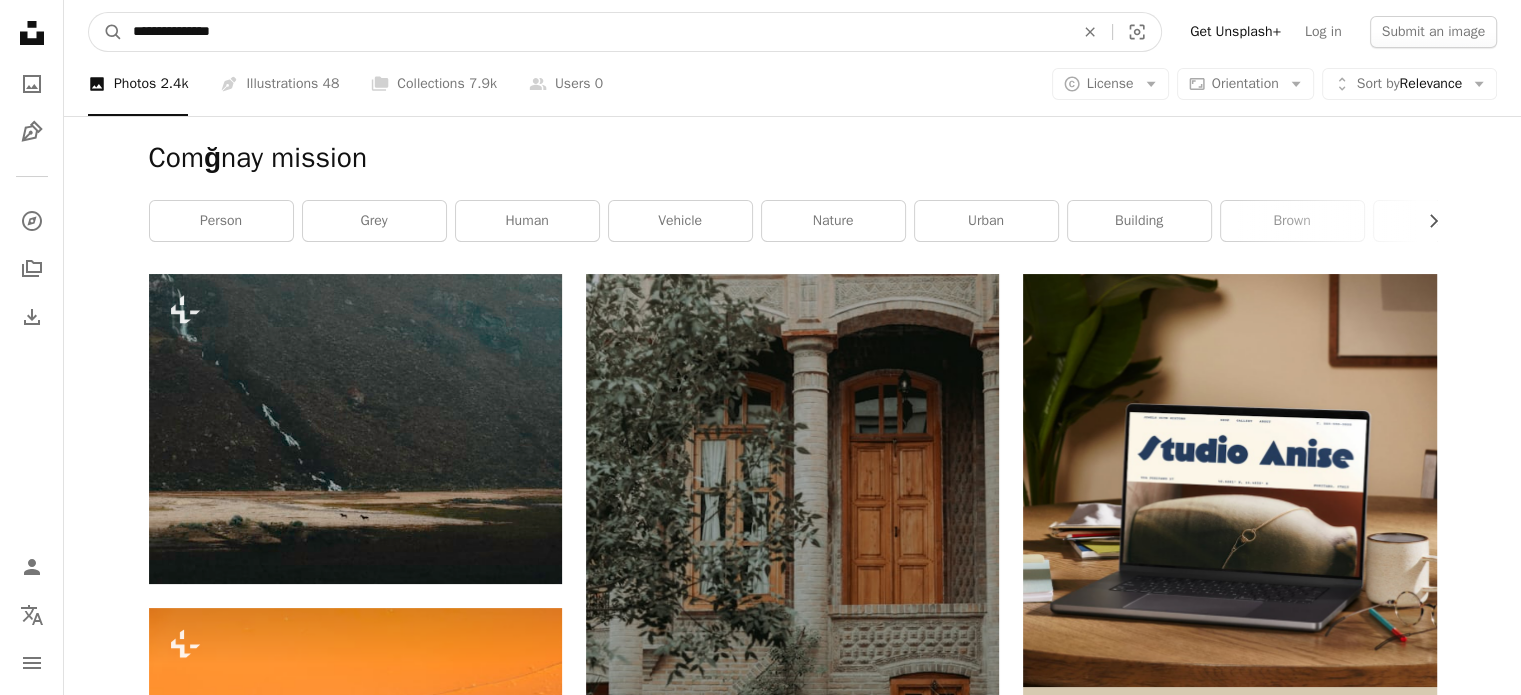 click on "A magnifying glass" at bounding box center [106, 32] 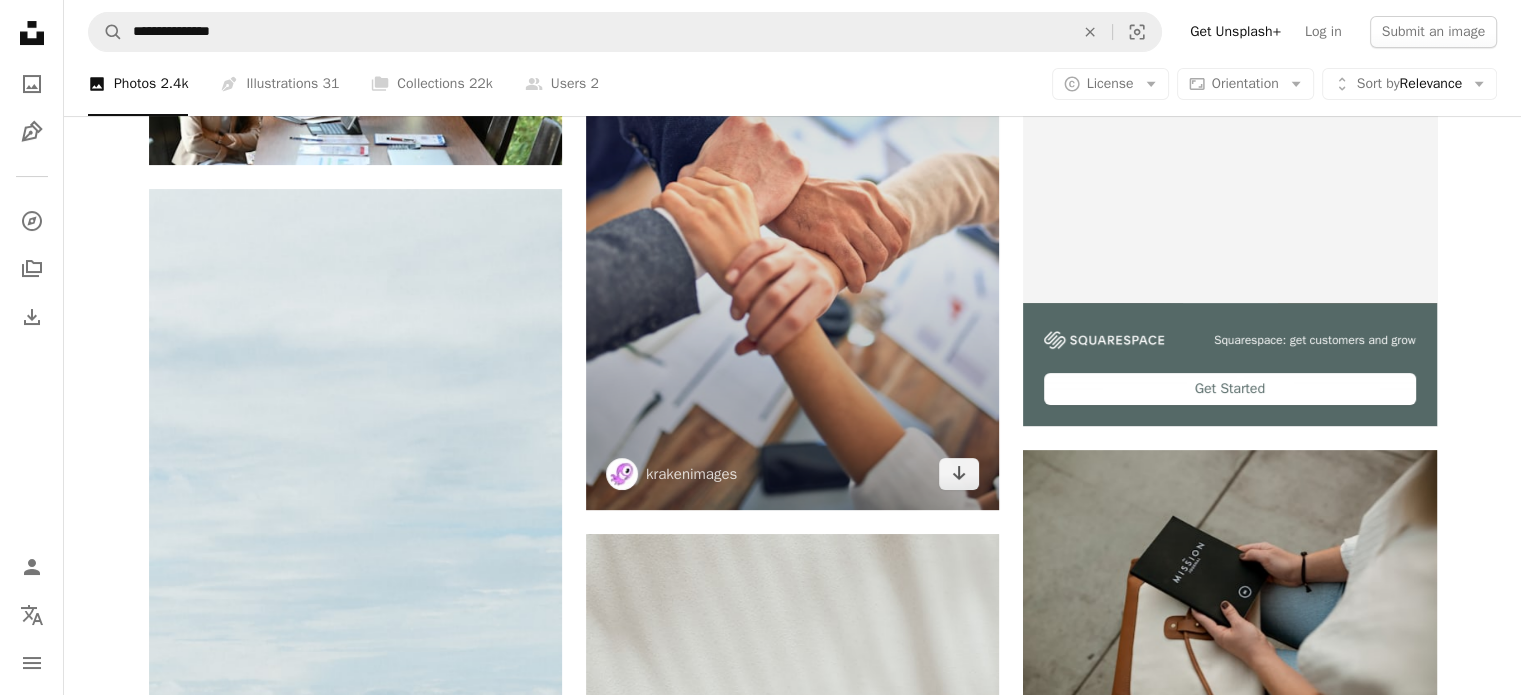 scroll, scrollTop: 398, scrollLeft: 0, axis: vertical 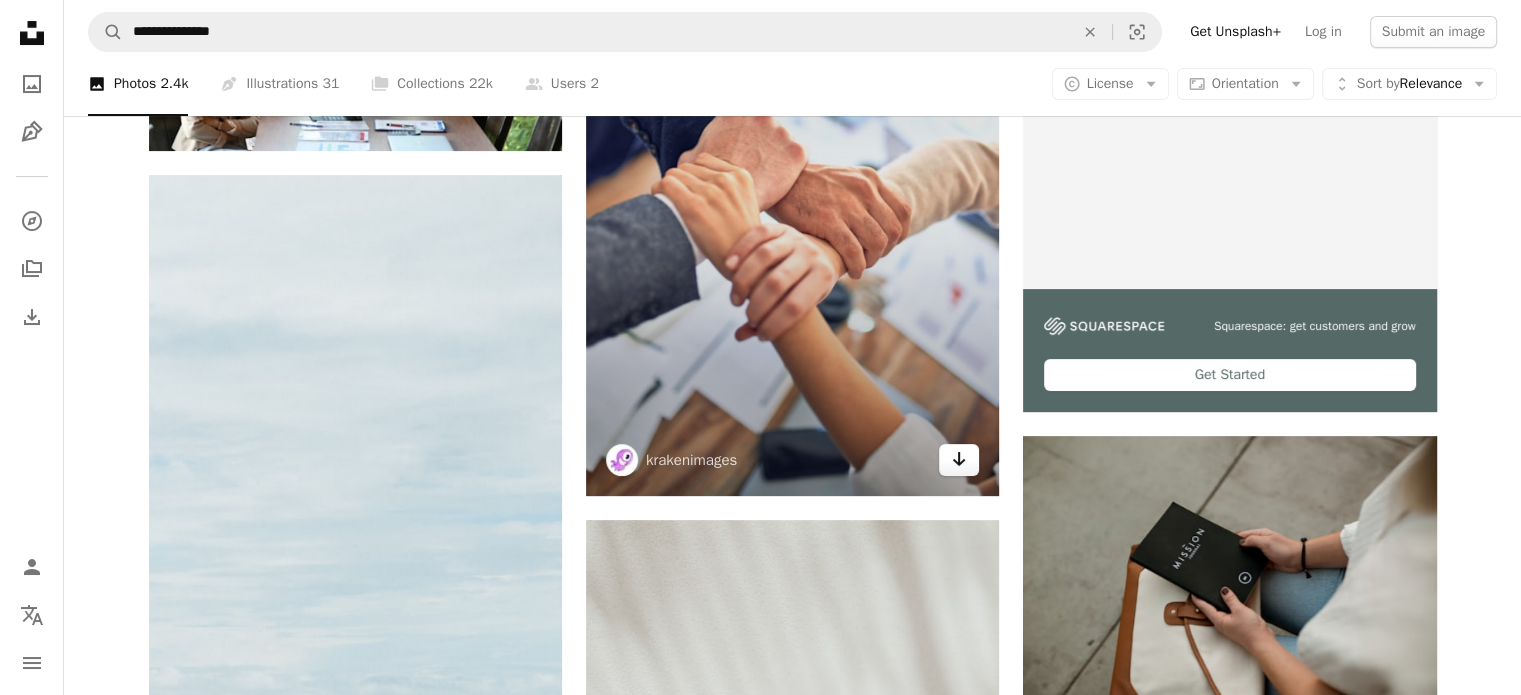 click 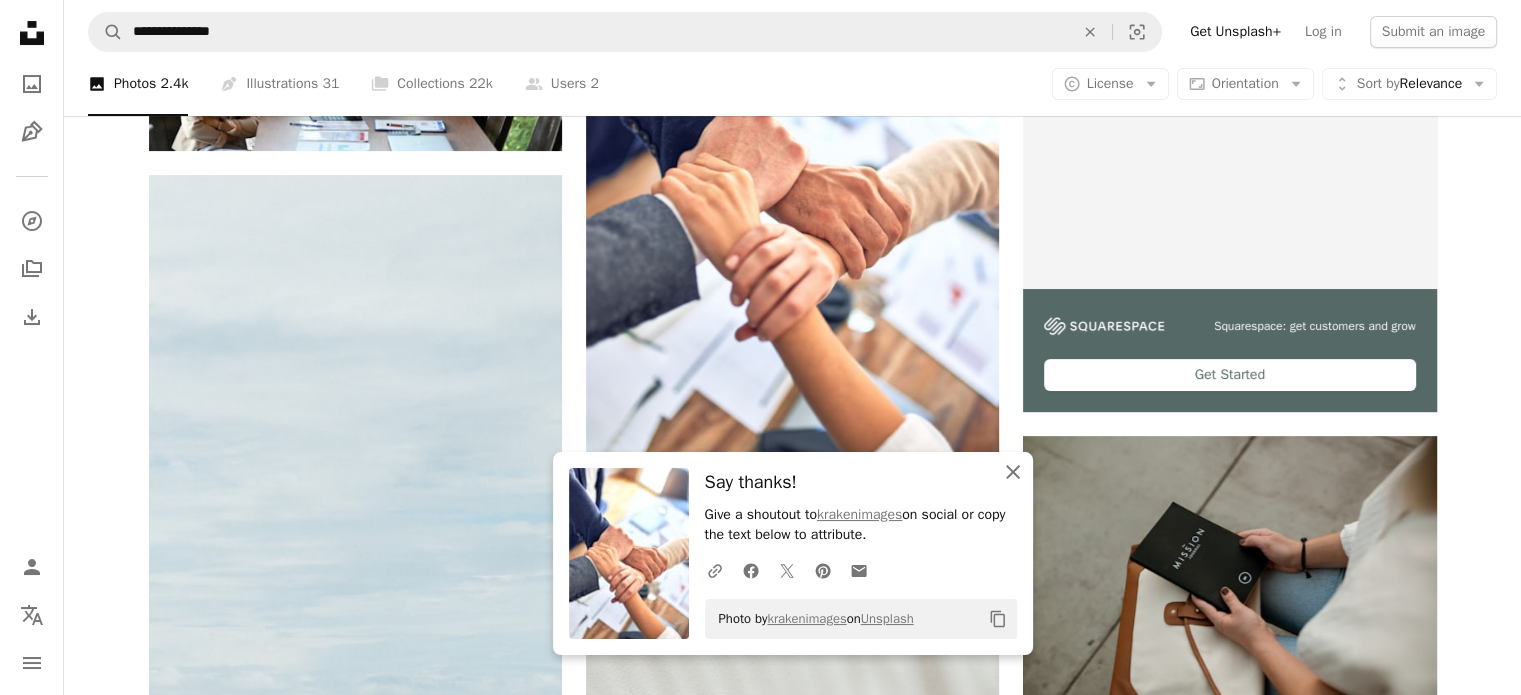 click 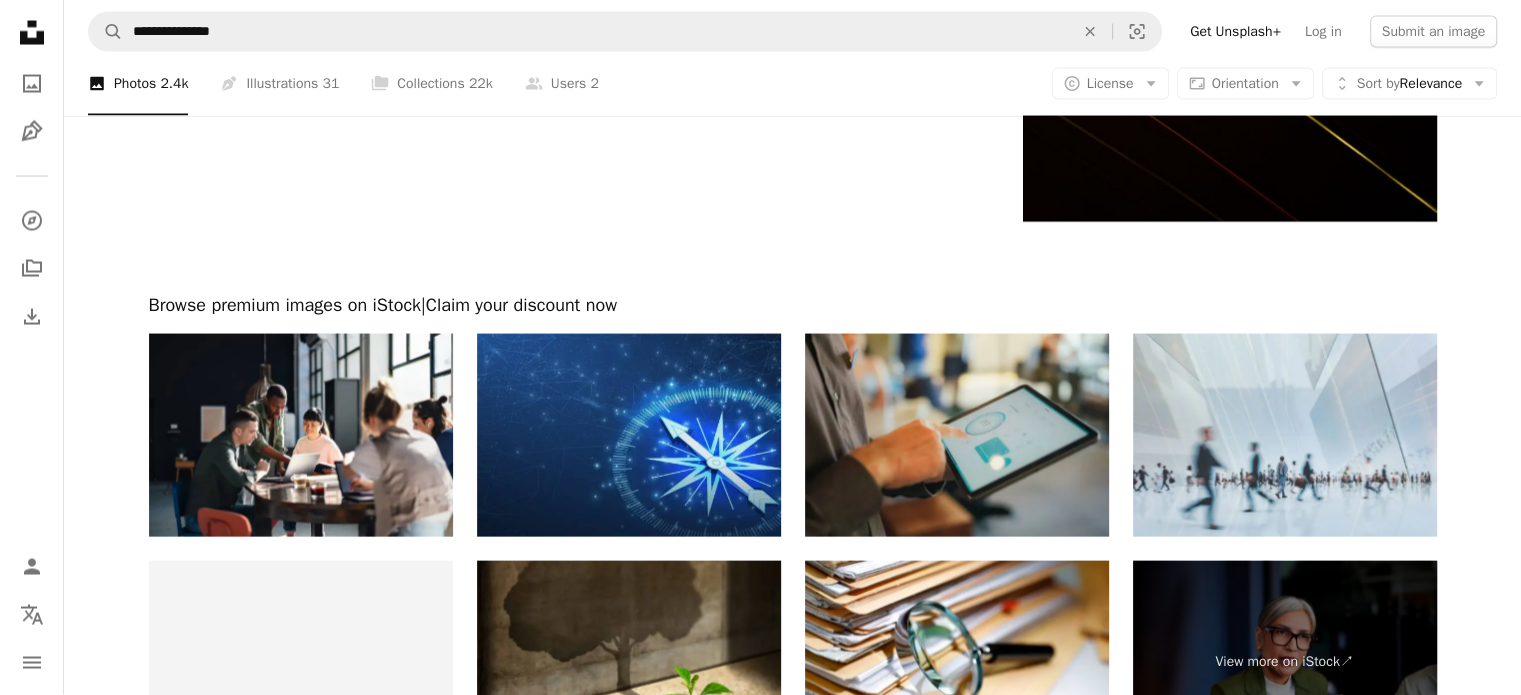 scroll, scrollTop: 3966, scrollLeft: 0, axis: vertical 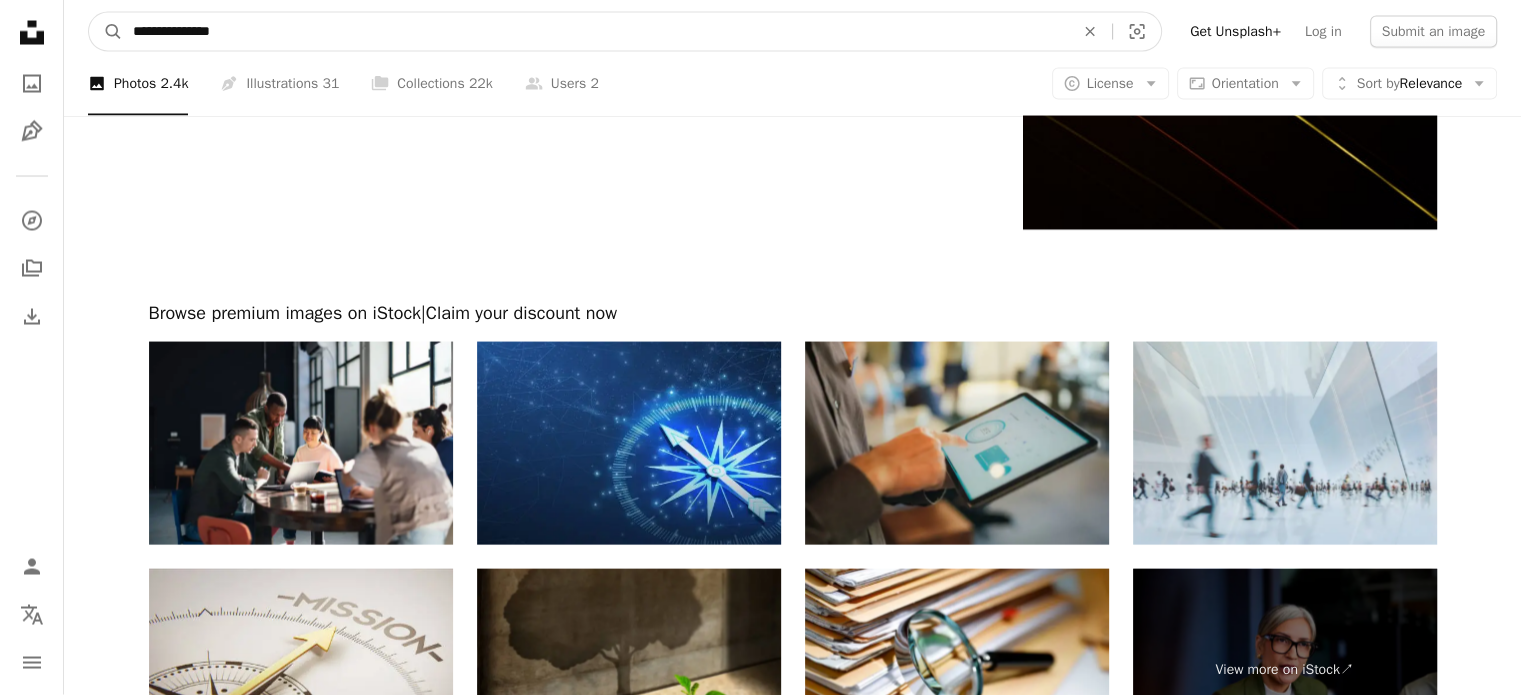 click on "**********" at bounding box center [595, 32] 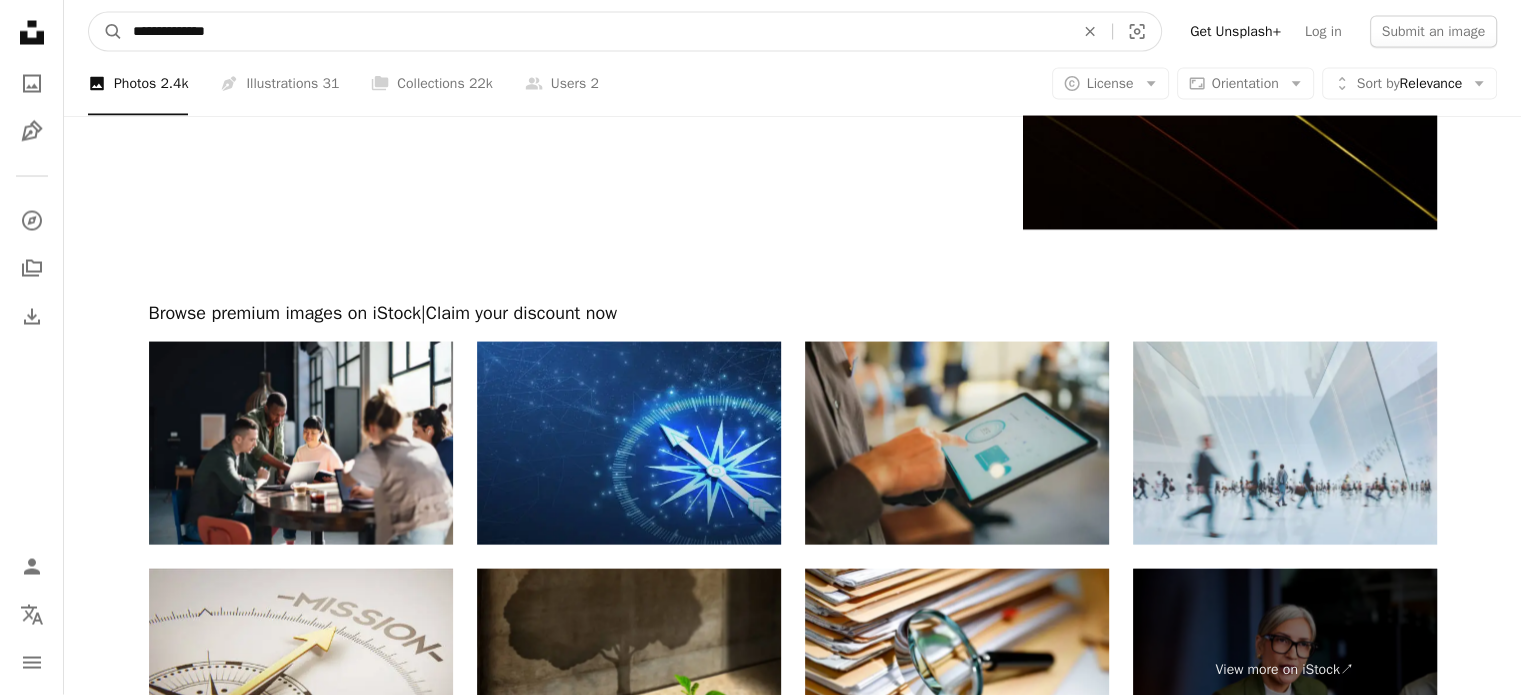 type on "**********" 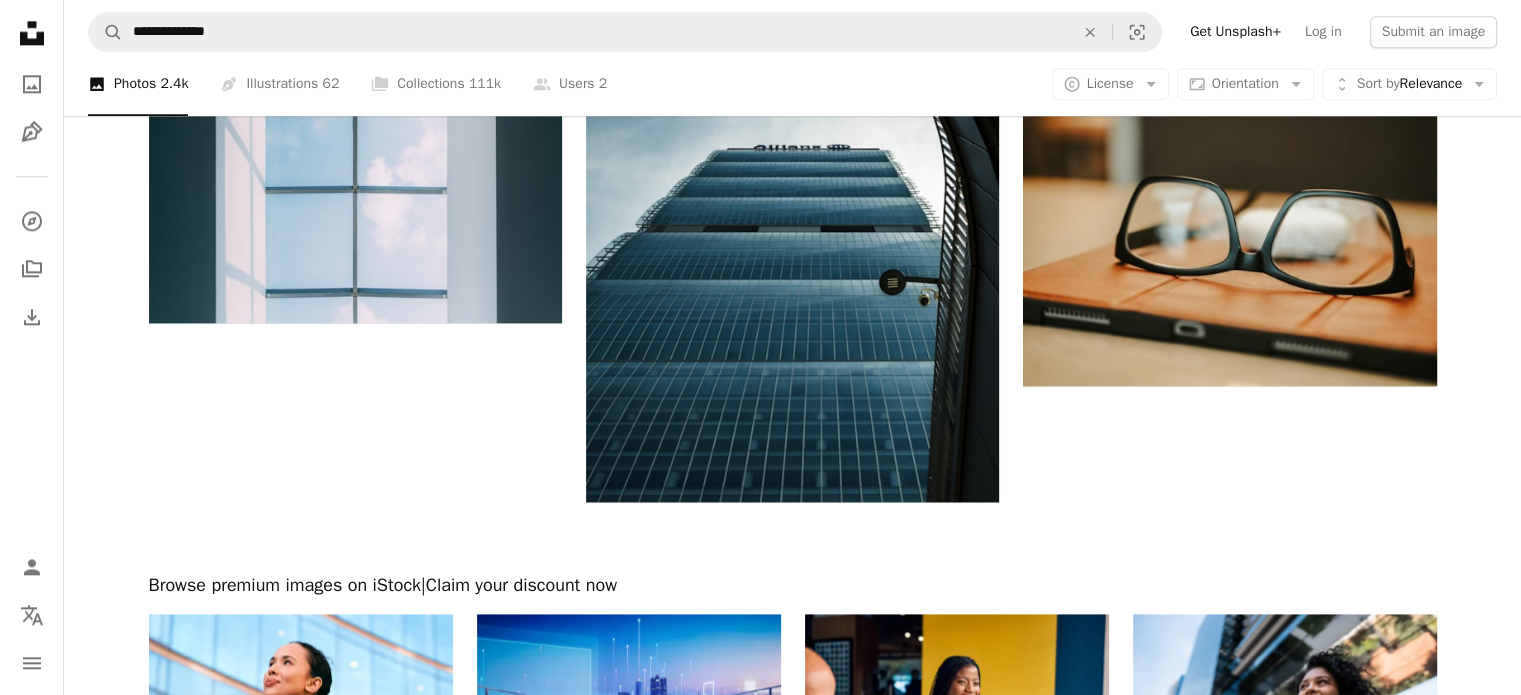 scroll, scrollTop: 2560, scrollLeft: 0, axis: vertical 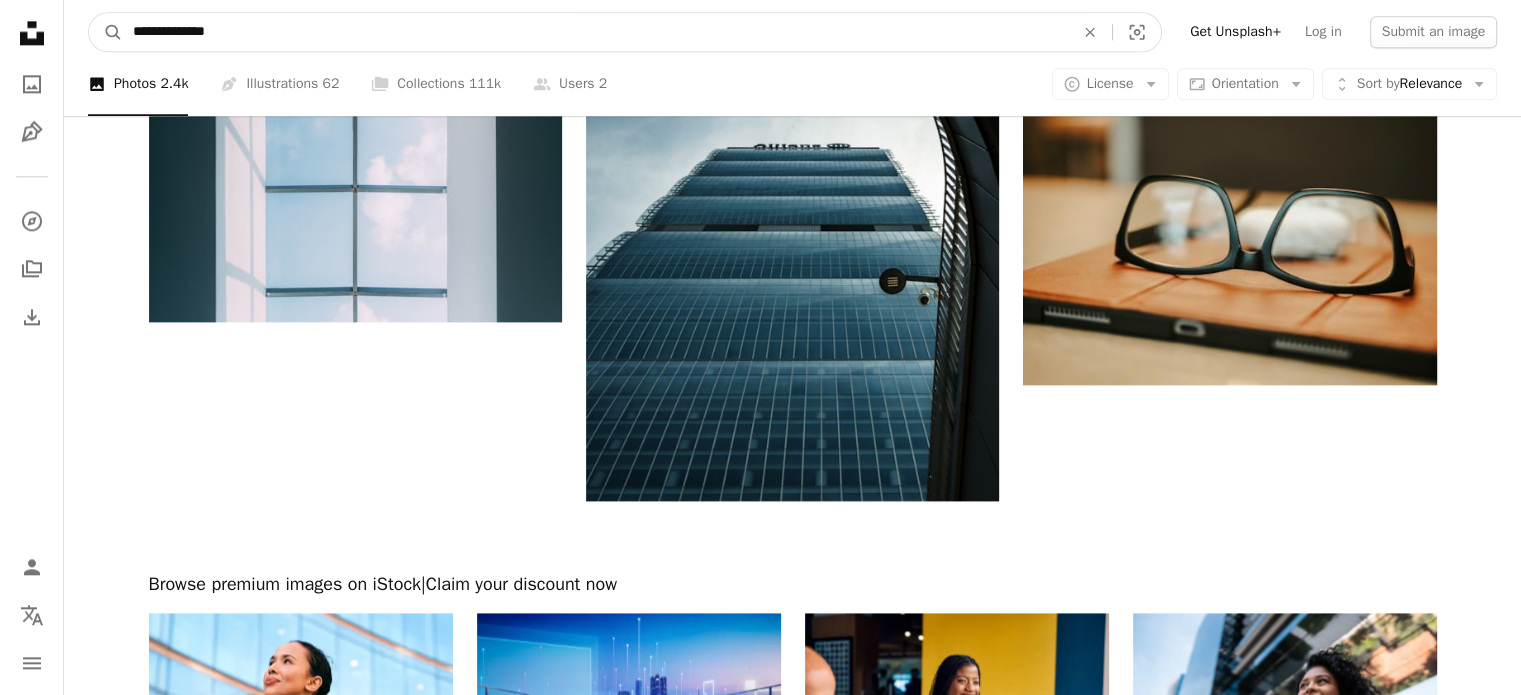 click on "**********" at bounding box center (595, 32) 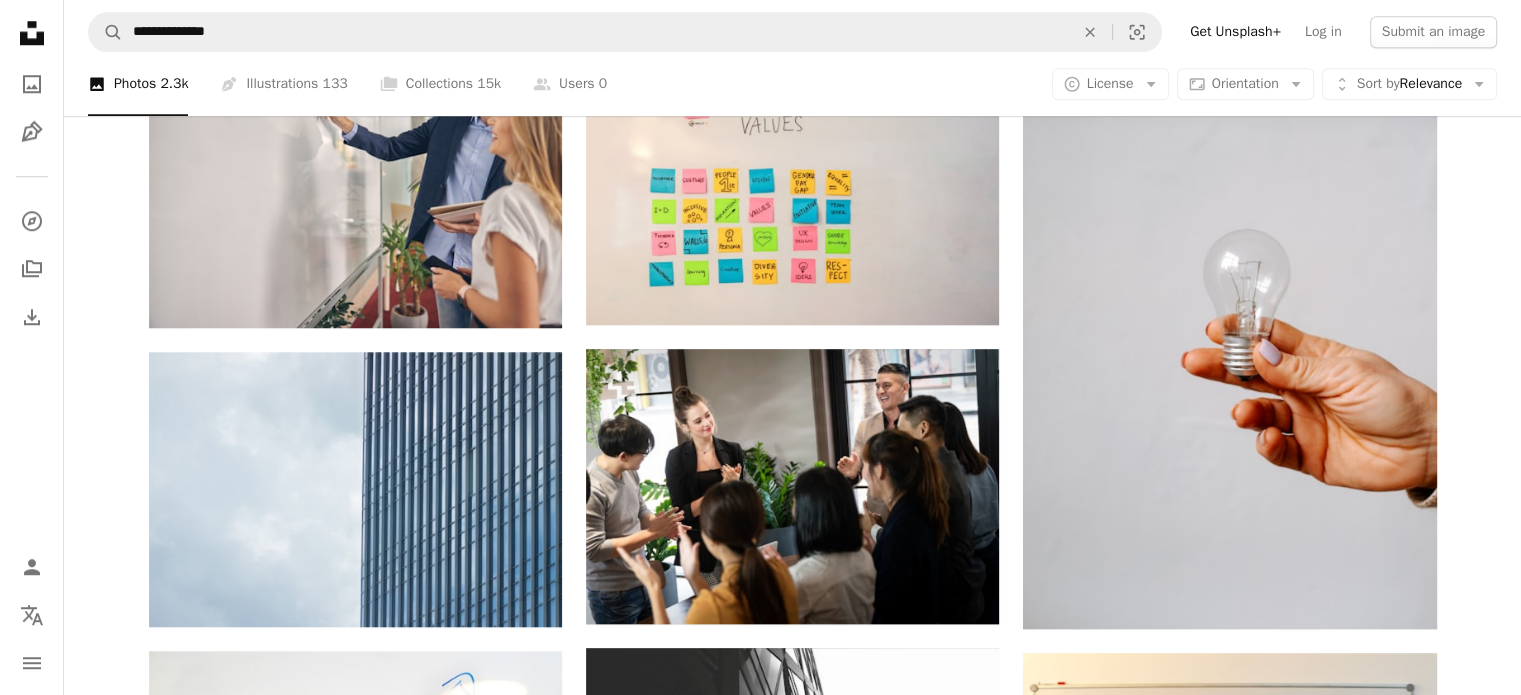 scroll, scrollTop: 1814, scrollLeft: 0, axis: vertical 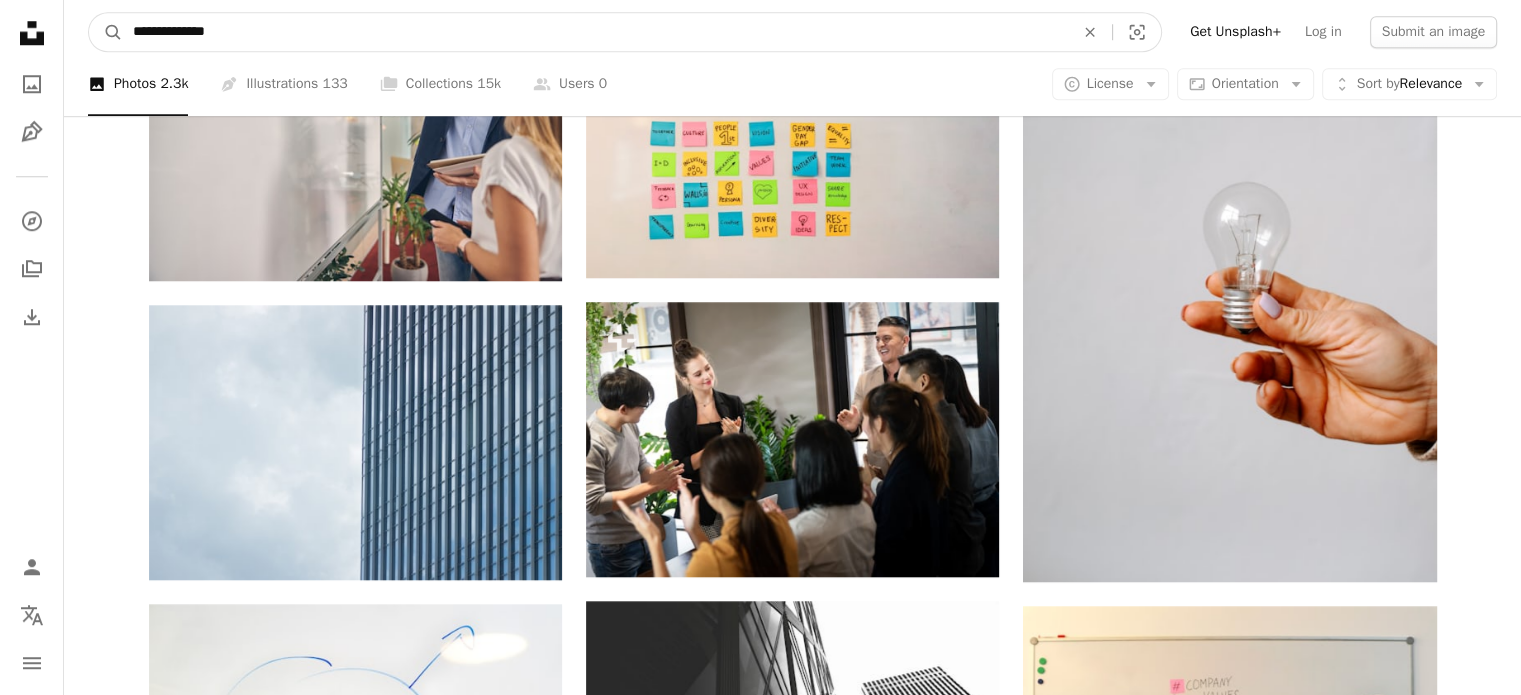 click on "**********" at bounding box center (595, 32) 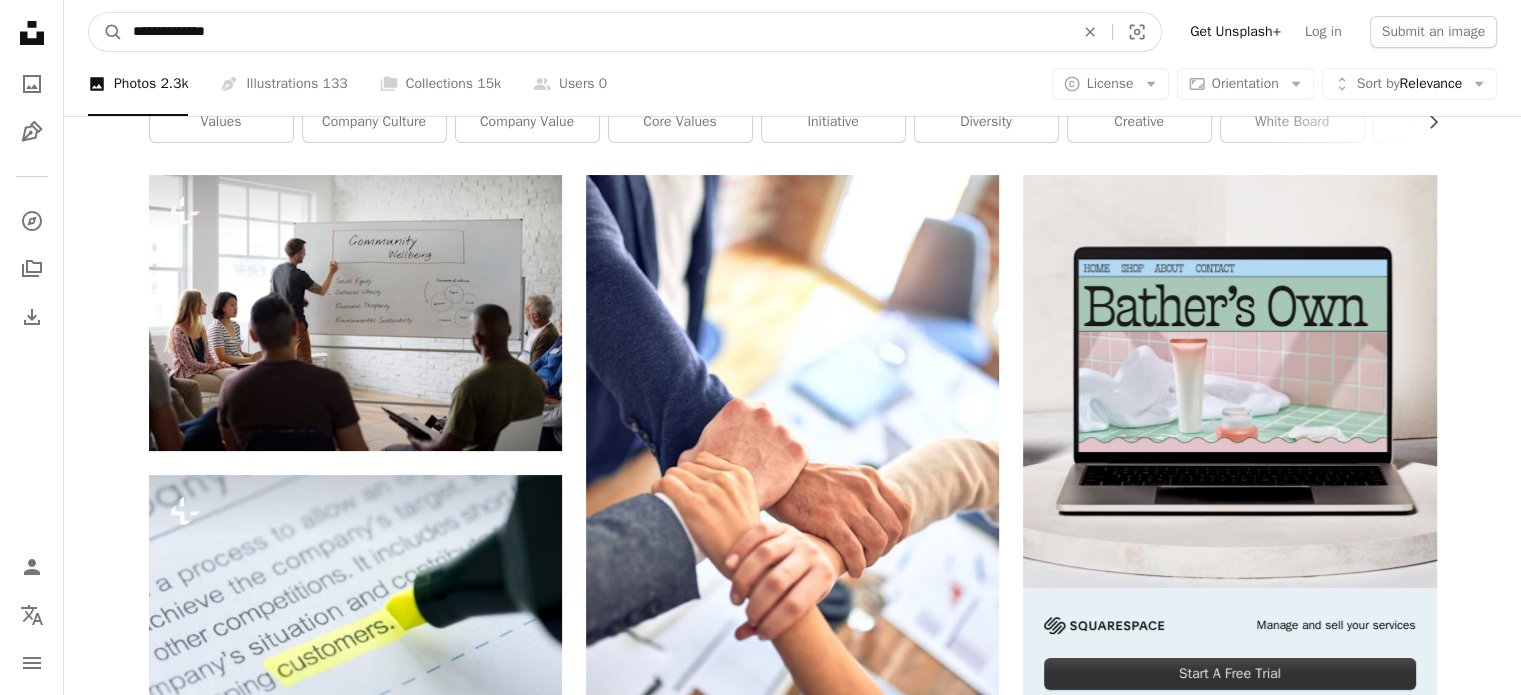 scroll, scrollTop: 0, scrollLeft: 0, axis: both 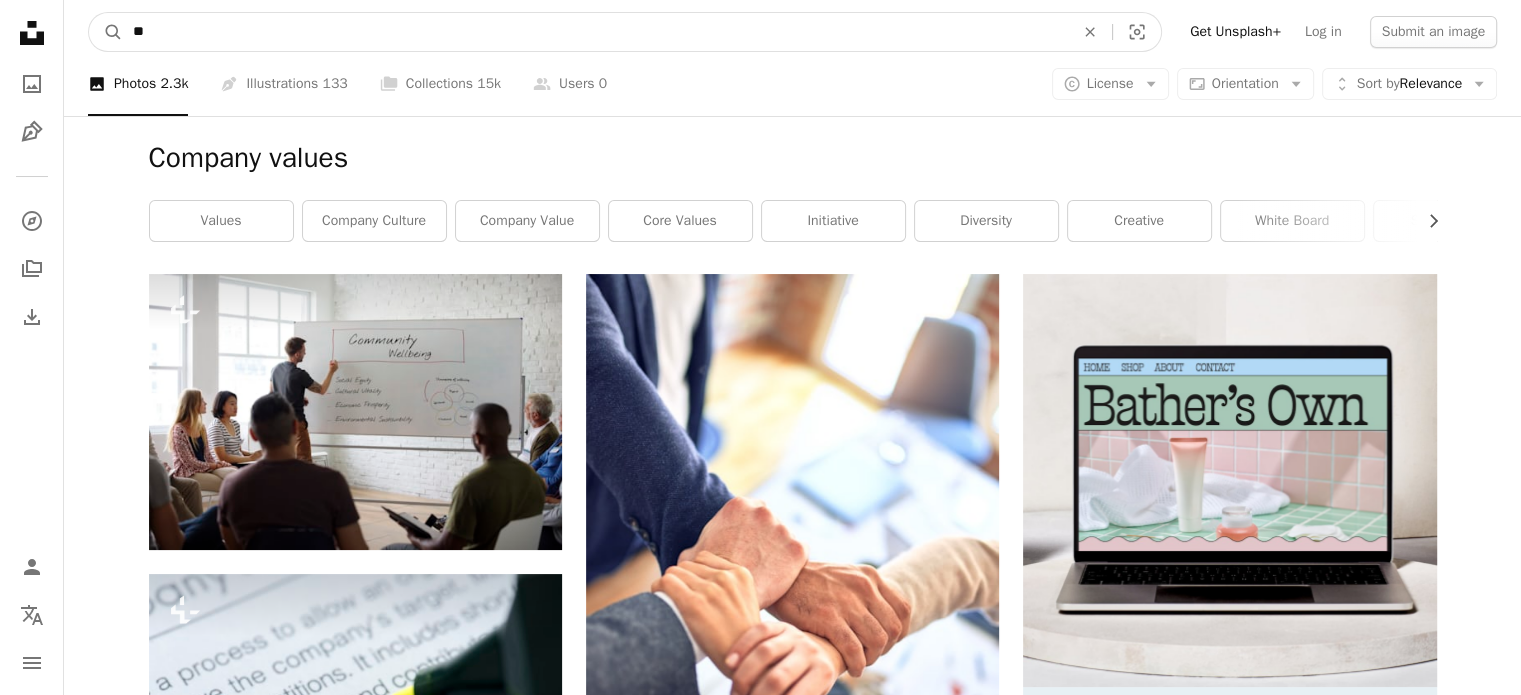 type on "*" 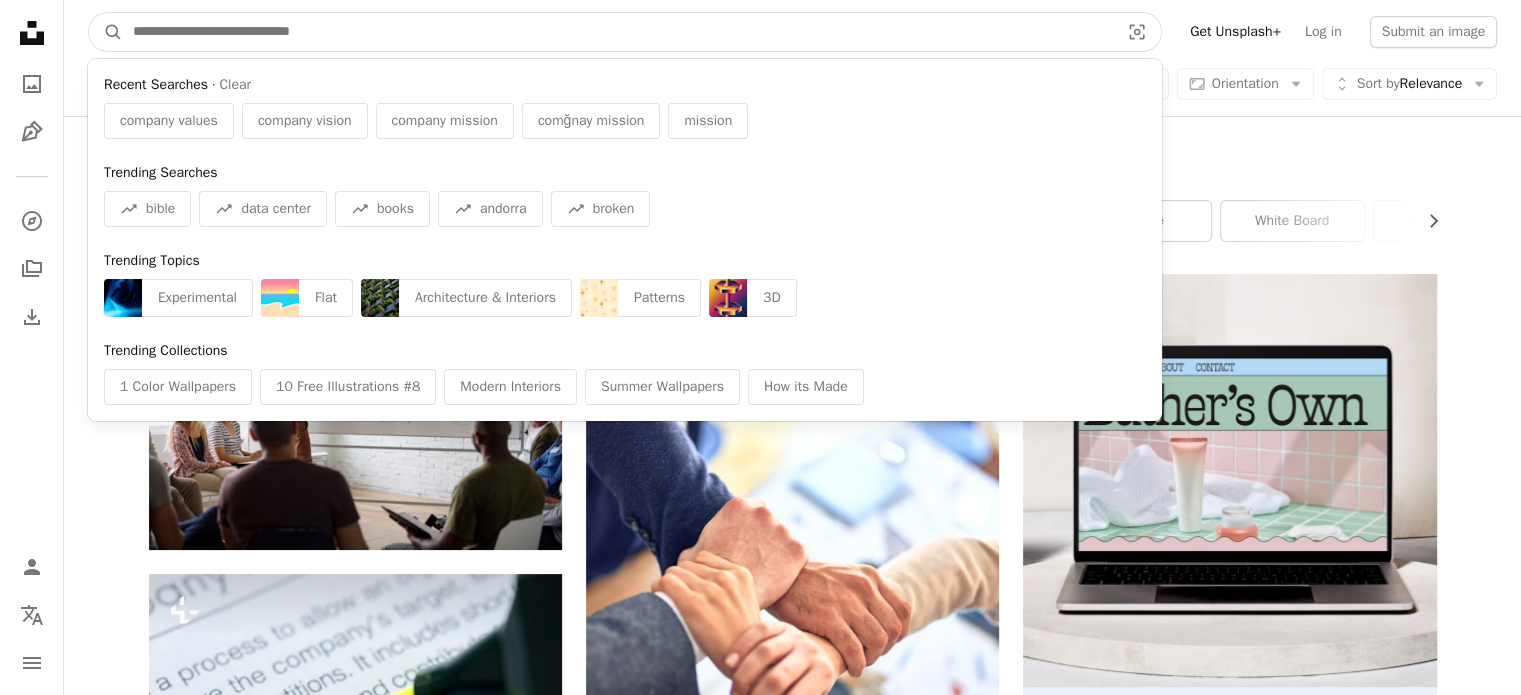 click at bounding box center [618, 32] 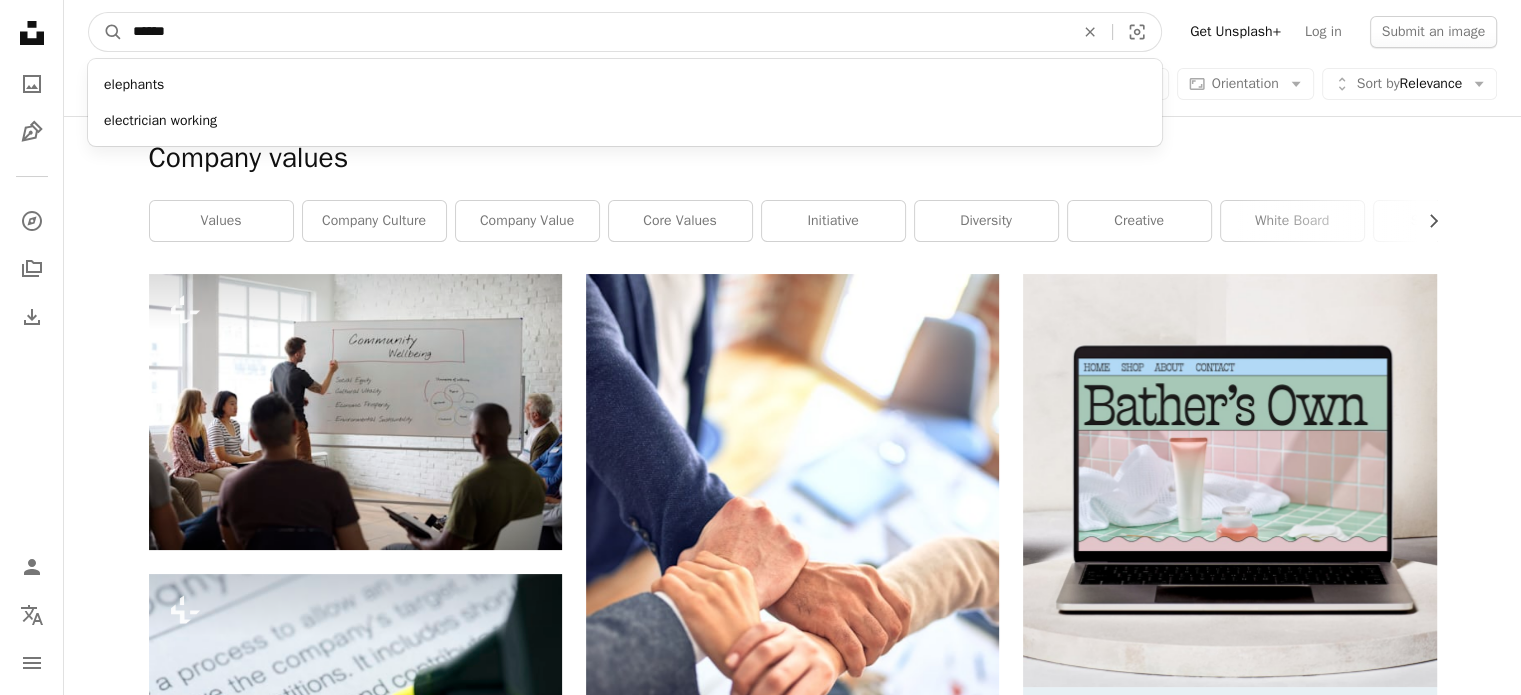 type on "******" 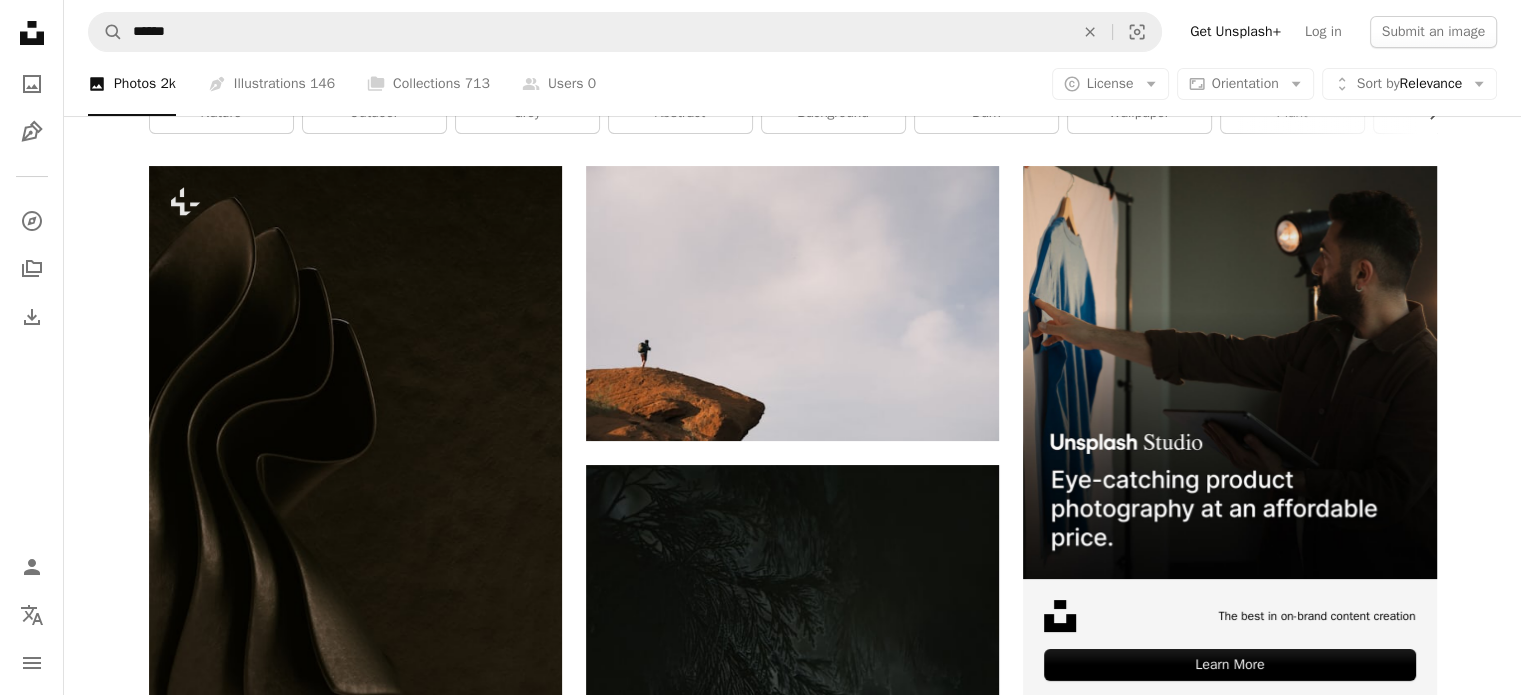 scroll, scrollTop: 0, scrollLeft: 0, axis: both 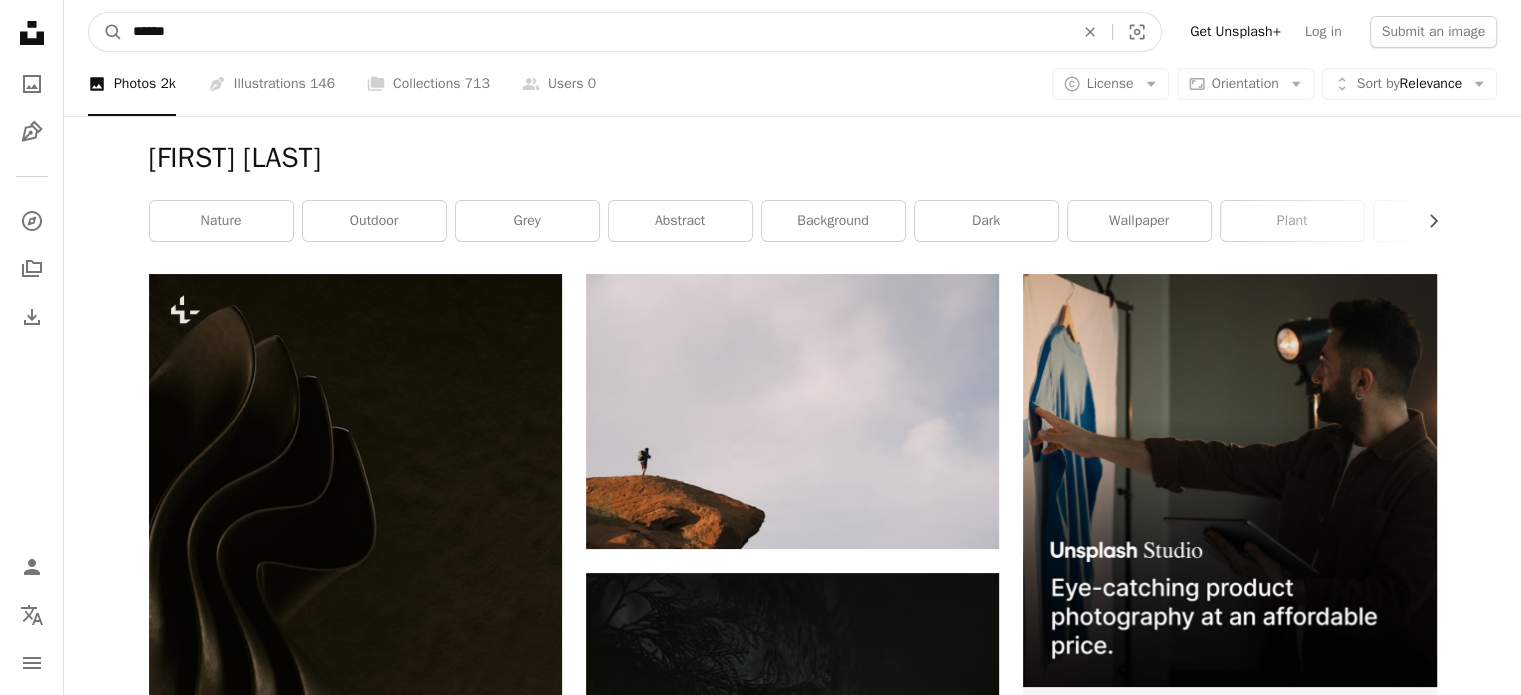 click on "******" at bounding box center (595, 32) 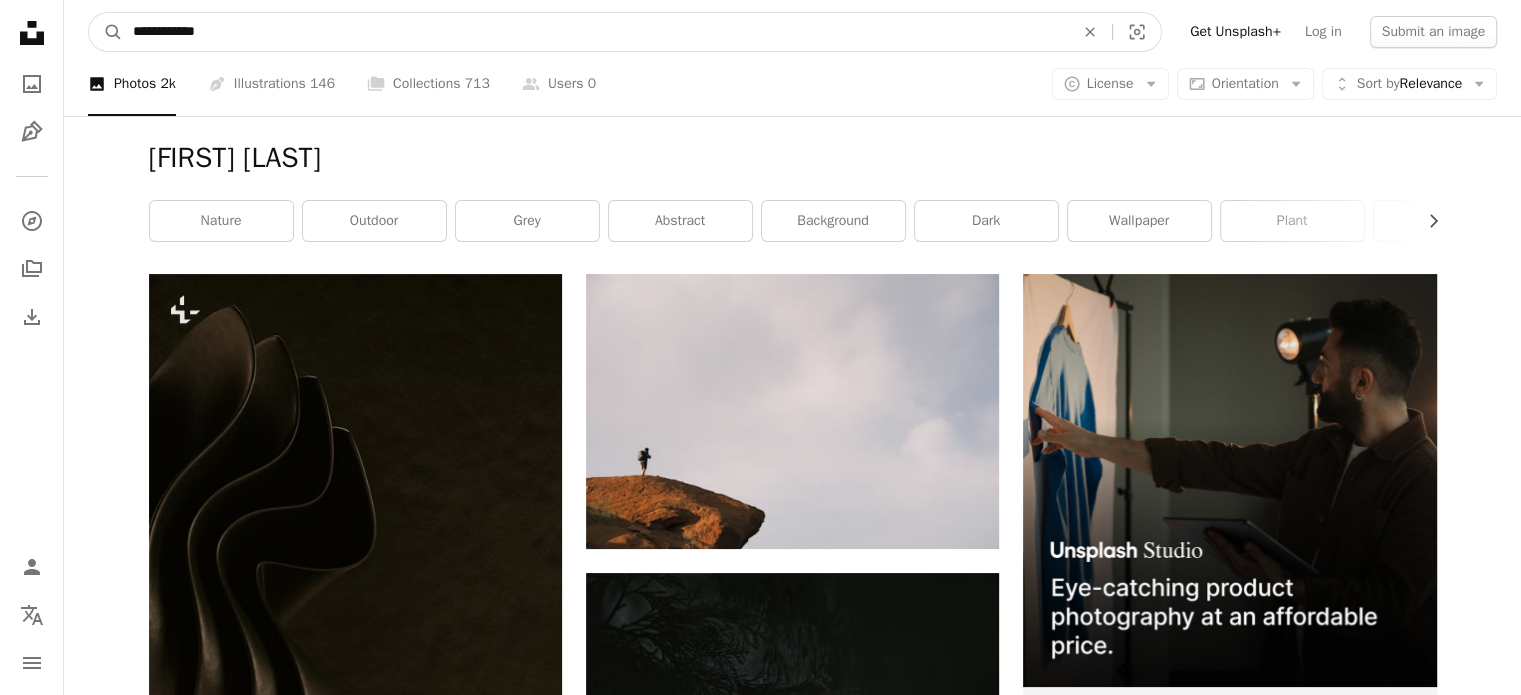 type on "**********" 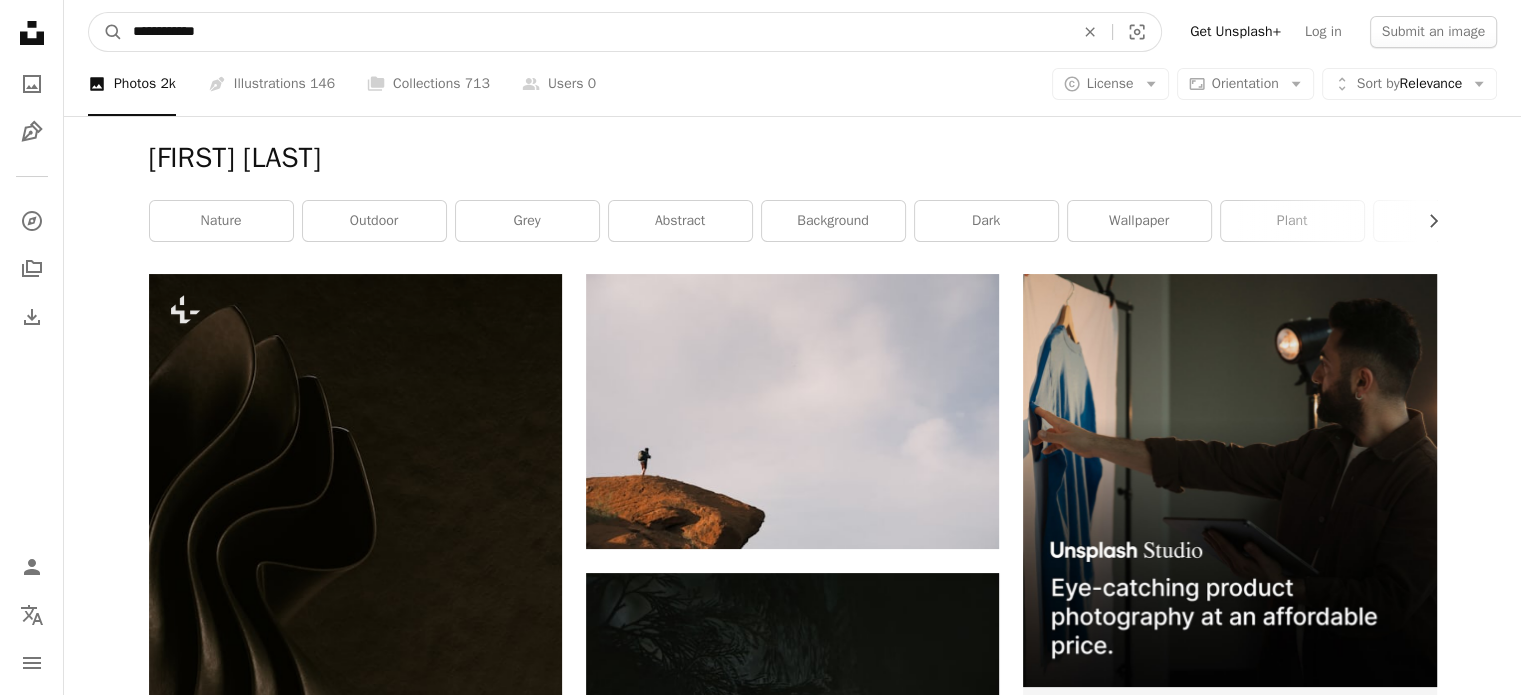 click on "A magnifying glass" at bounding box center [106, 32] 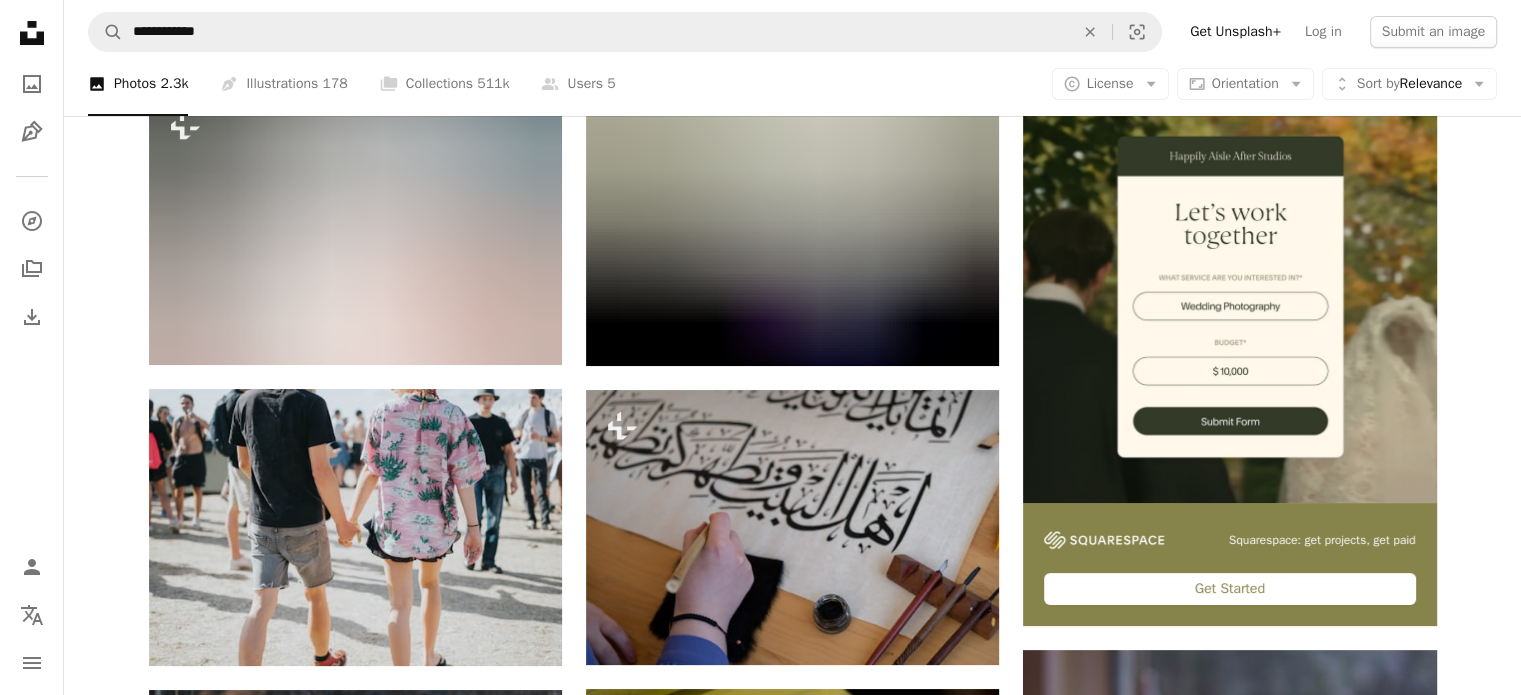 scroll, scrollTop: 0, scrollLeft: 0, axis: both 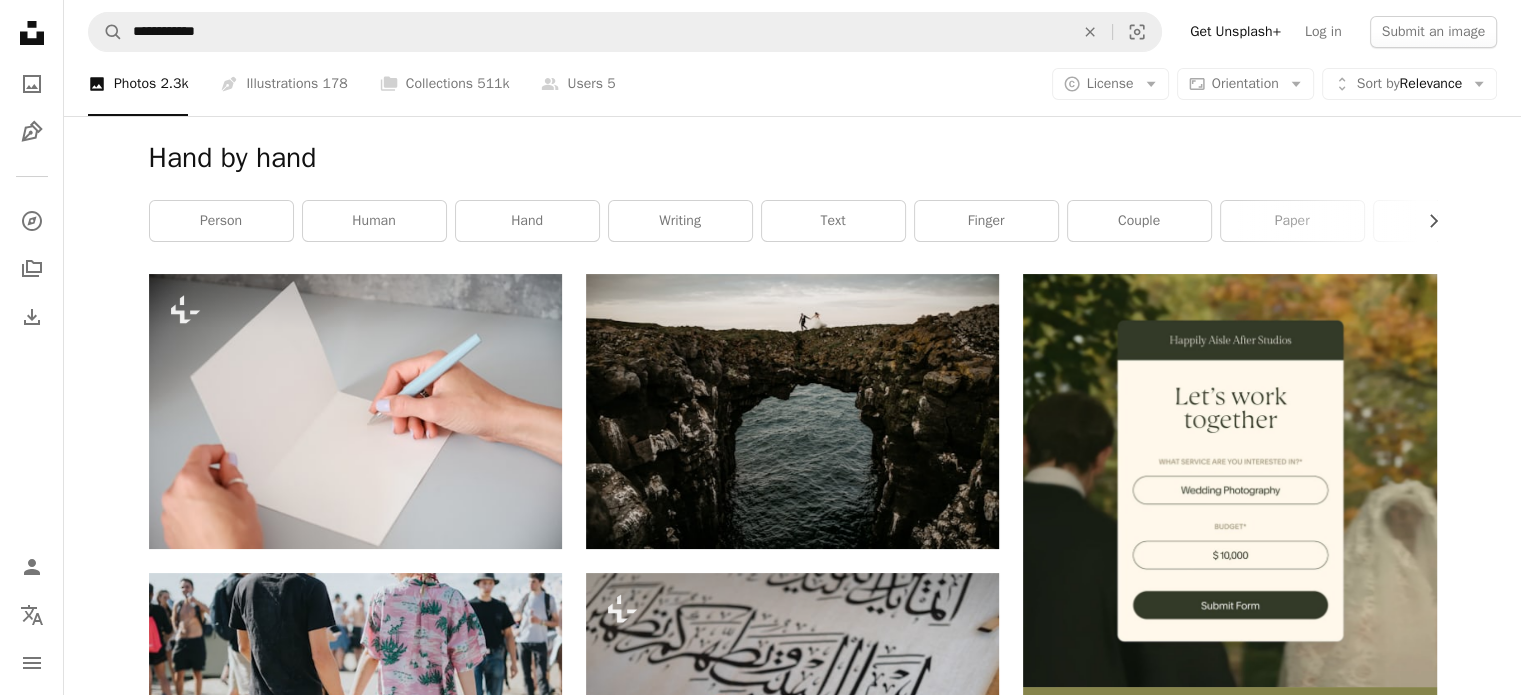 click on "**********" at bounding box center [792, 32] 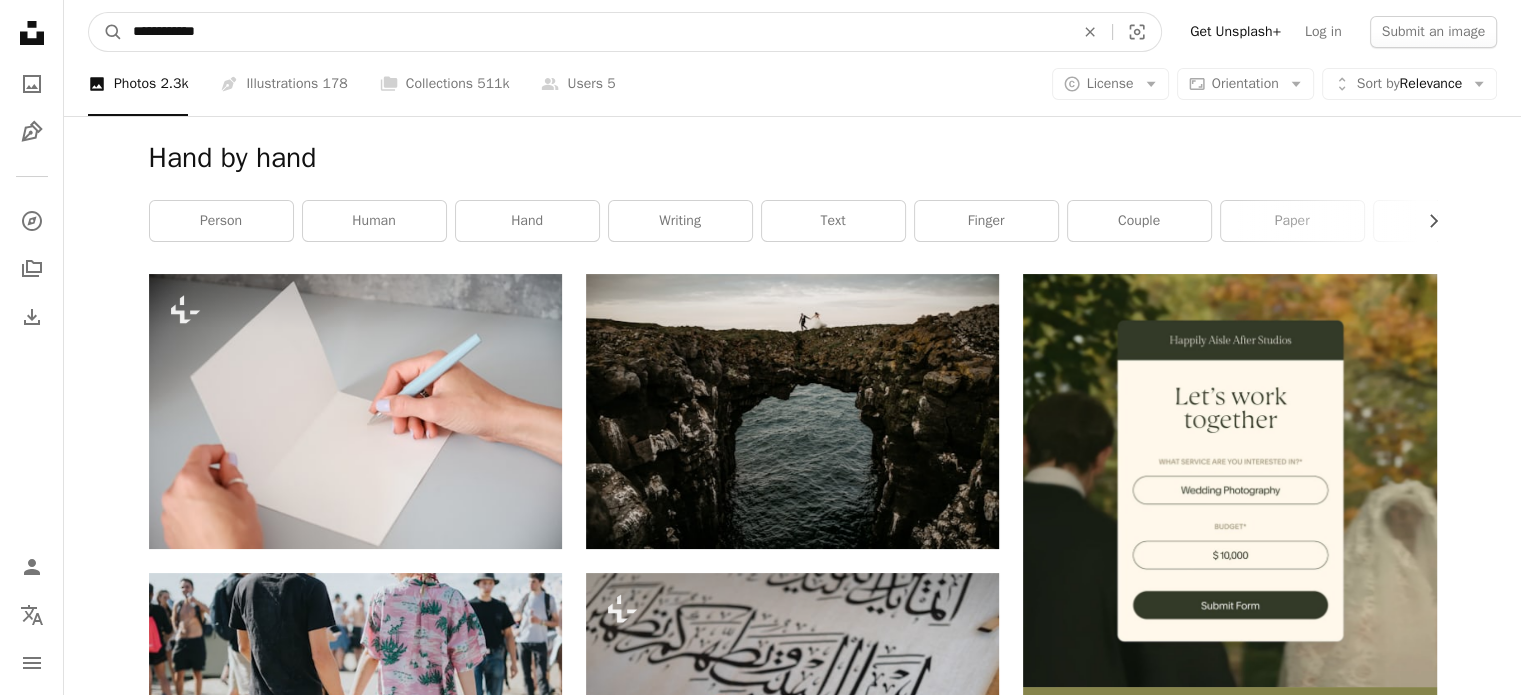 drag, startPoint x: 243, startPoint y: 60, endPoint x: 230, endPoint y: 27, distance: 35.468296 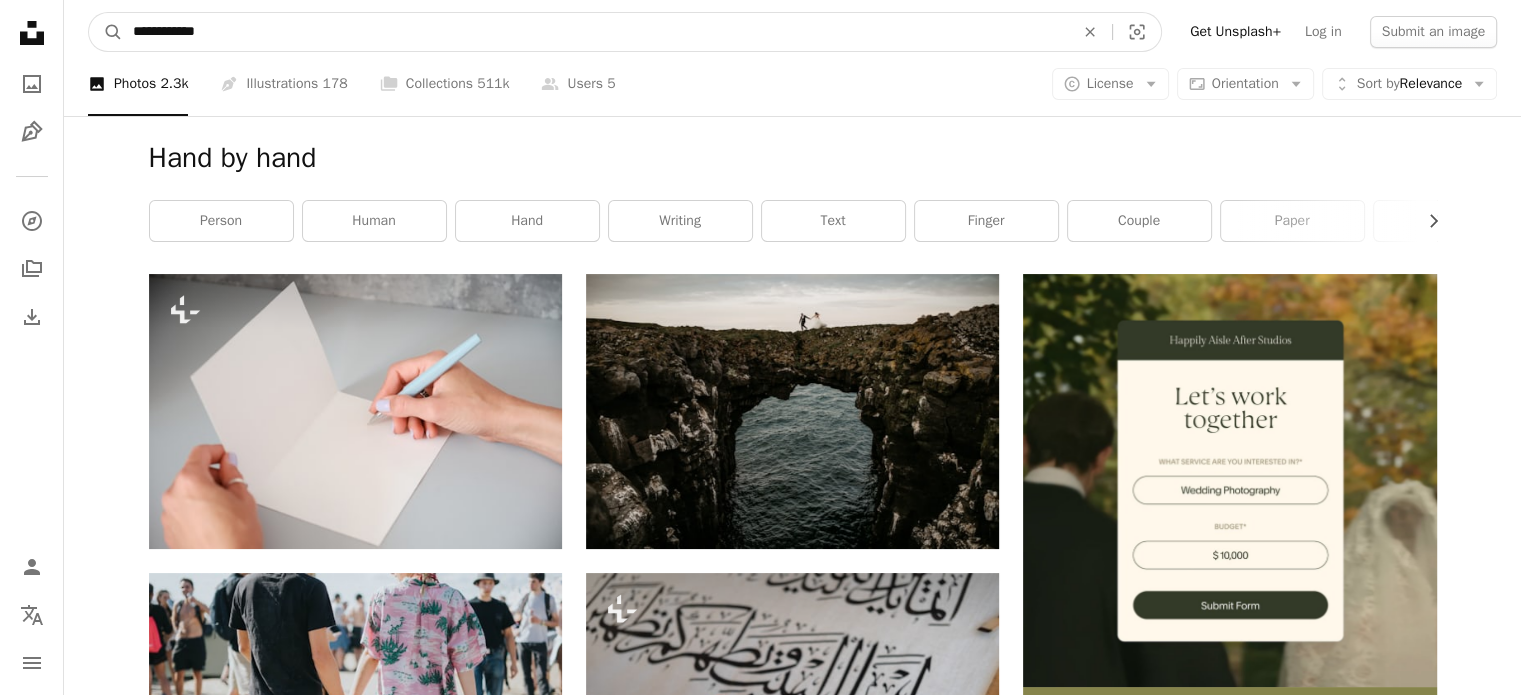 type on "**********" 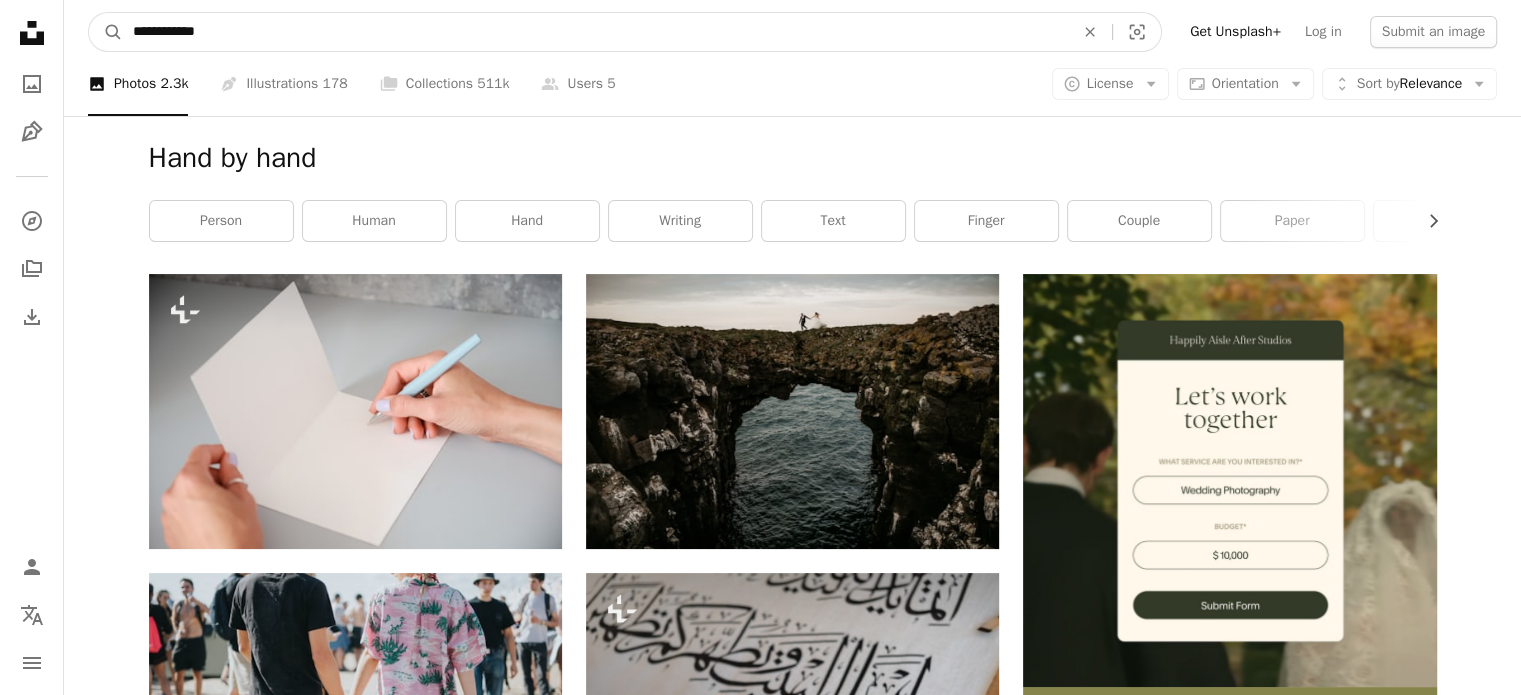 click on "A magnifying glass" at bounding box center [106, 32] 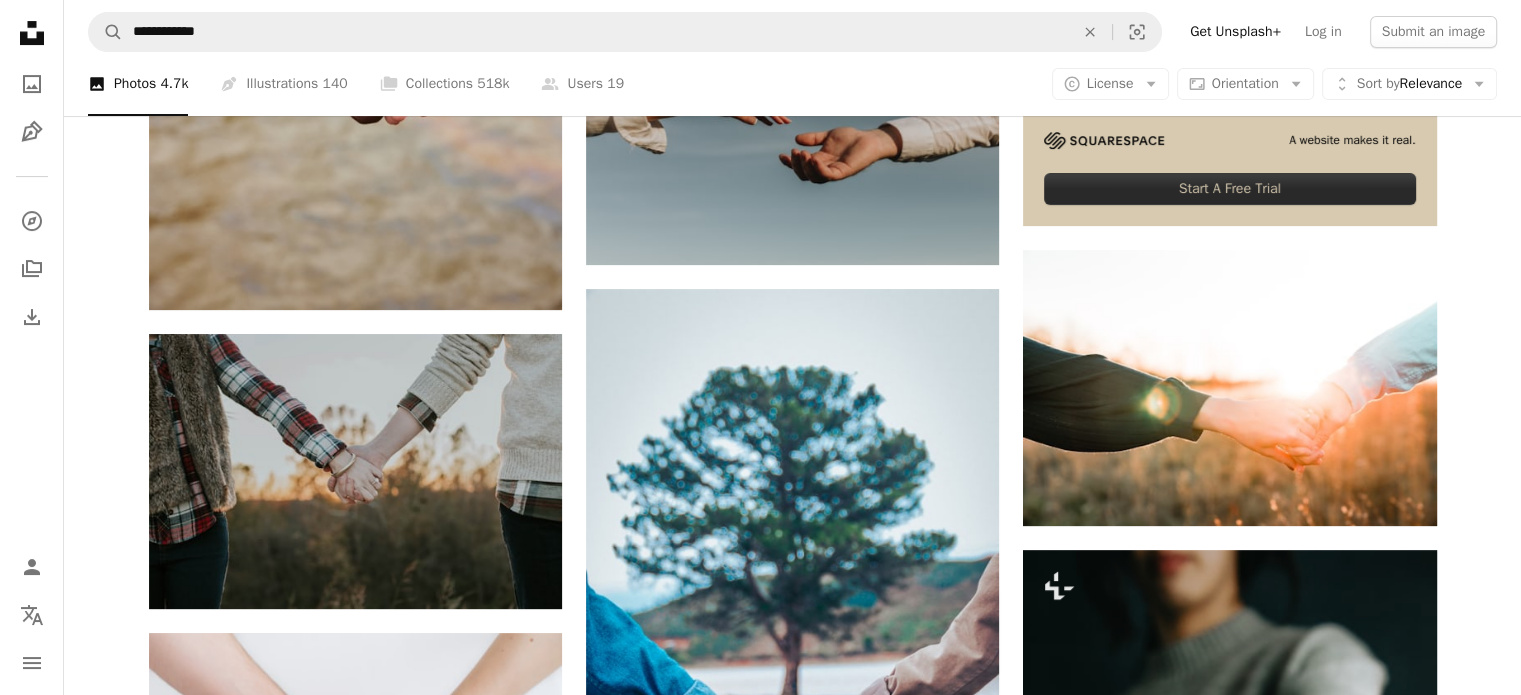 scroll, scrollTop: 556, scrollLeft: 0, axis: vertical 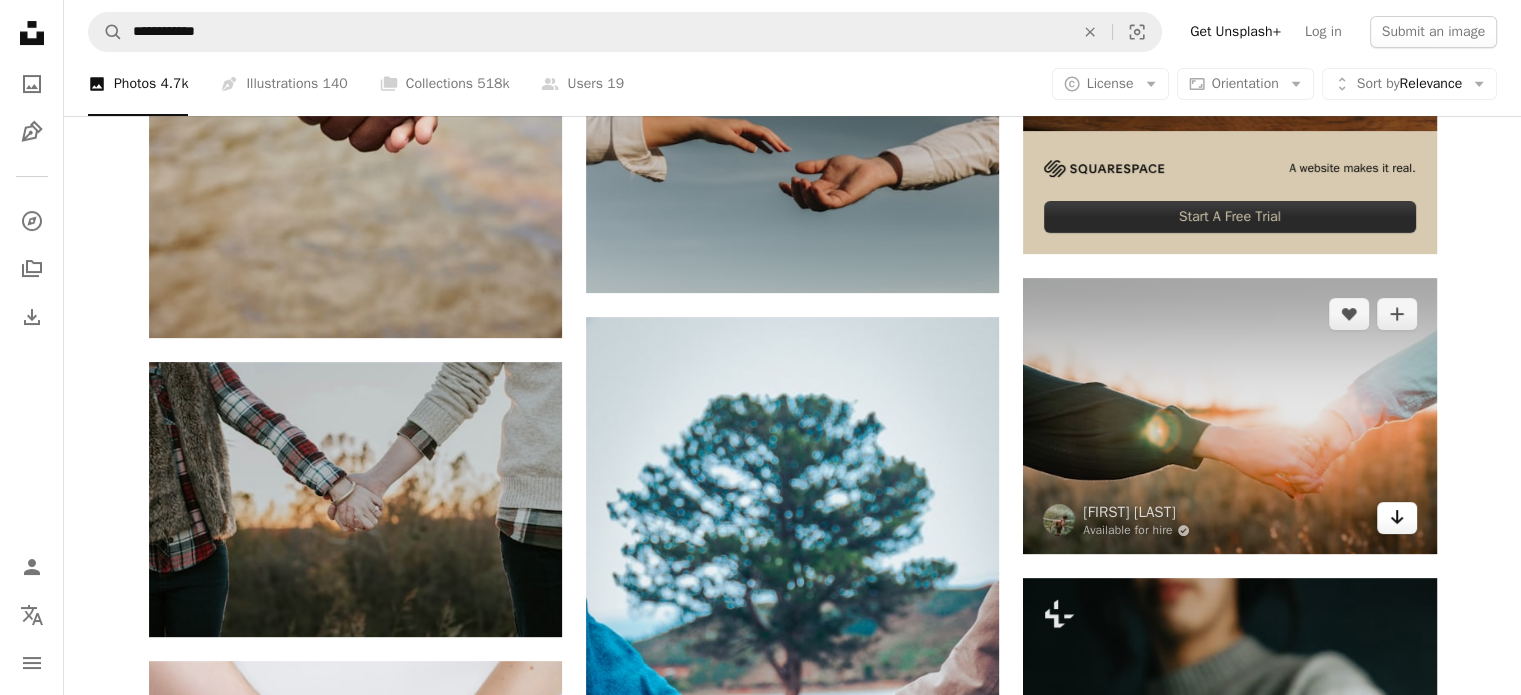 click on "Arrow pointing down" 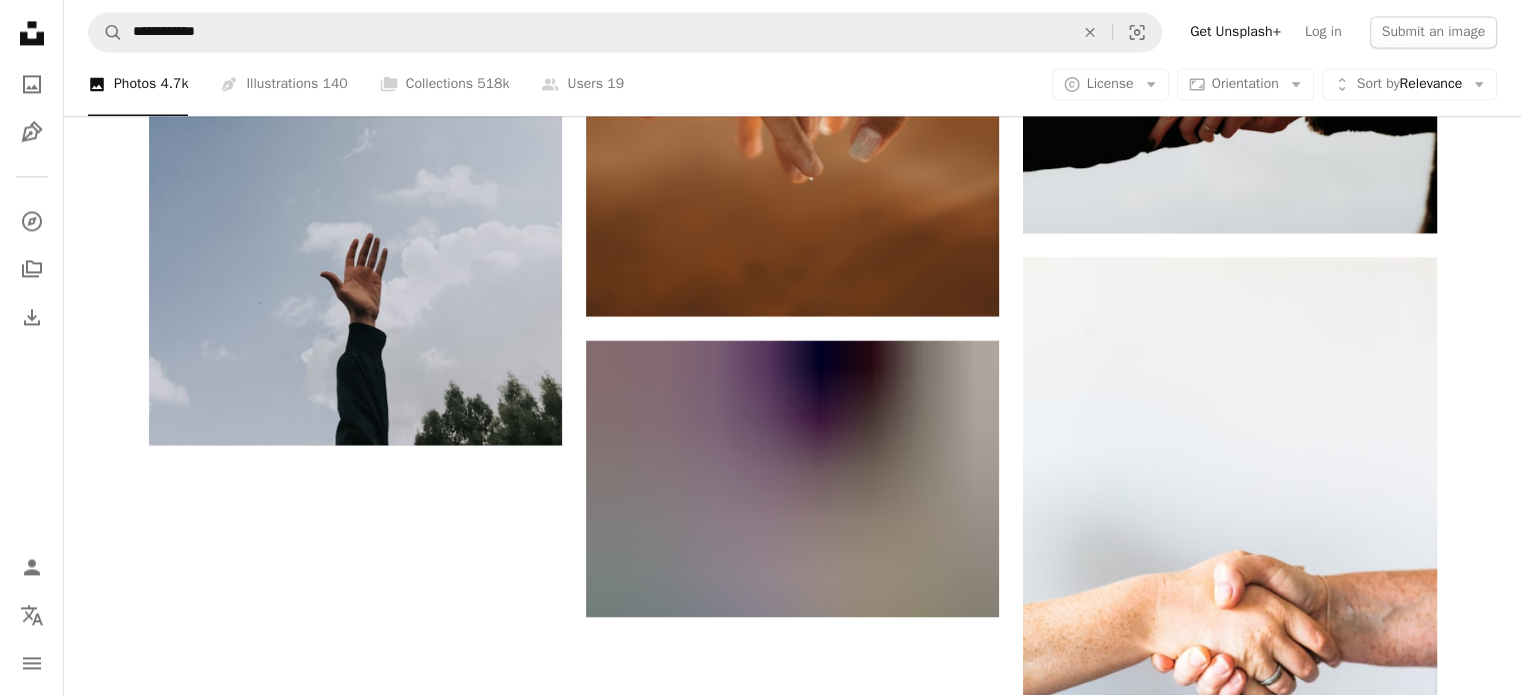 scroll, scrollTop: 3108, scrollLeft: 0, axis: vertical 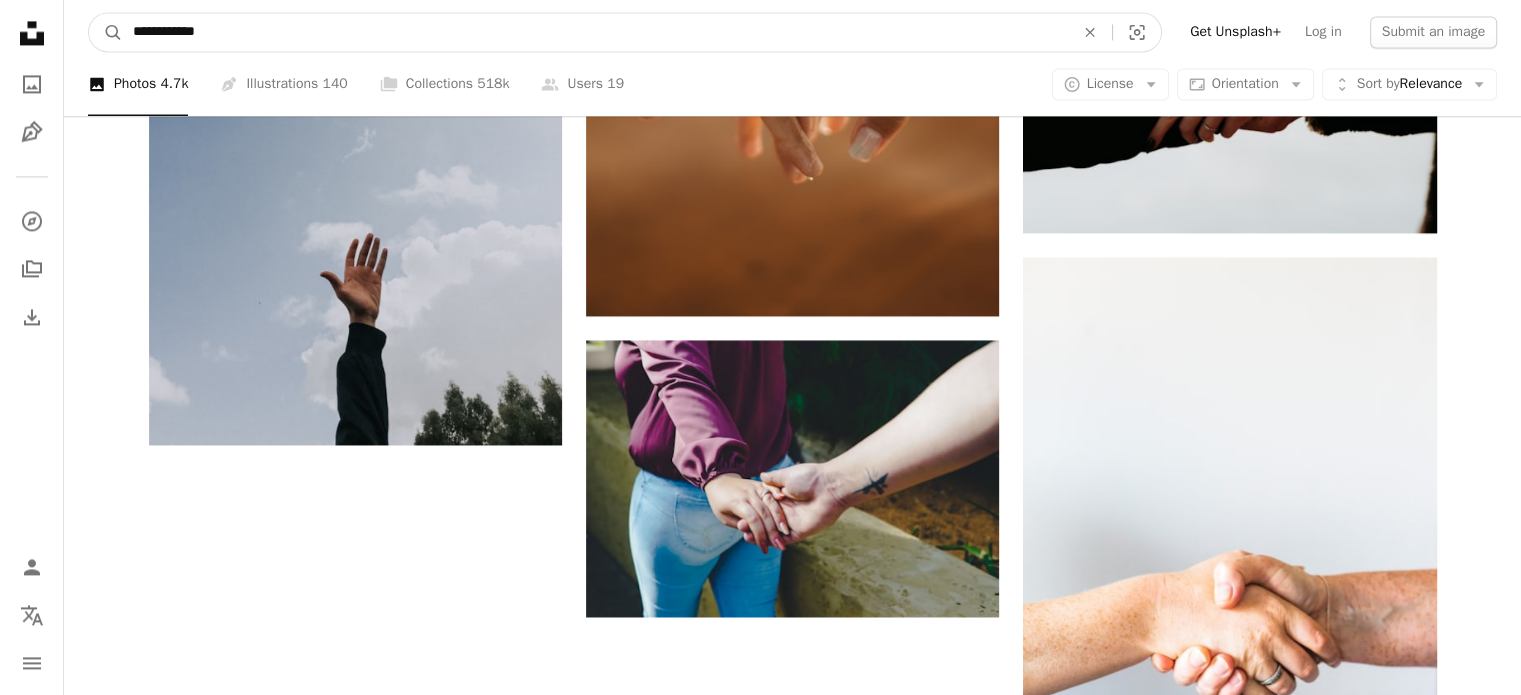 click on "**********" at bounding box center (595, 32) 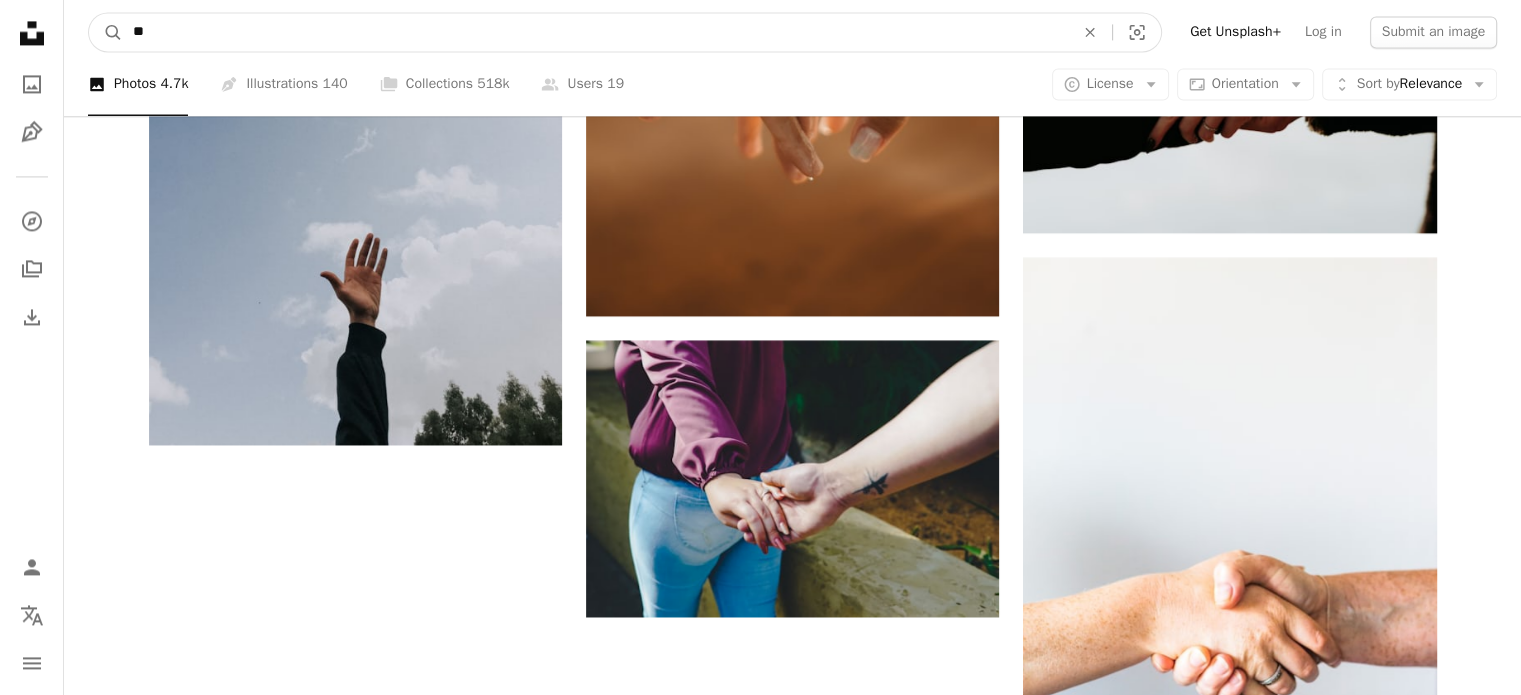 type on "*" 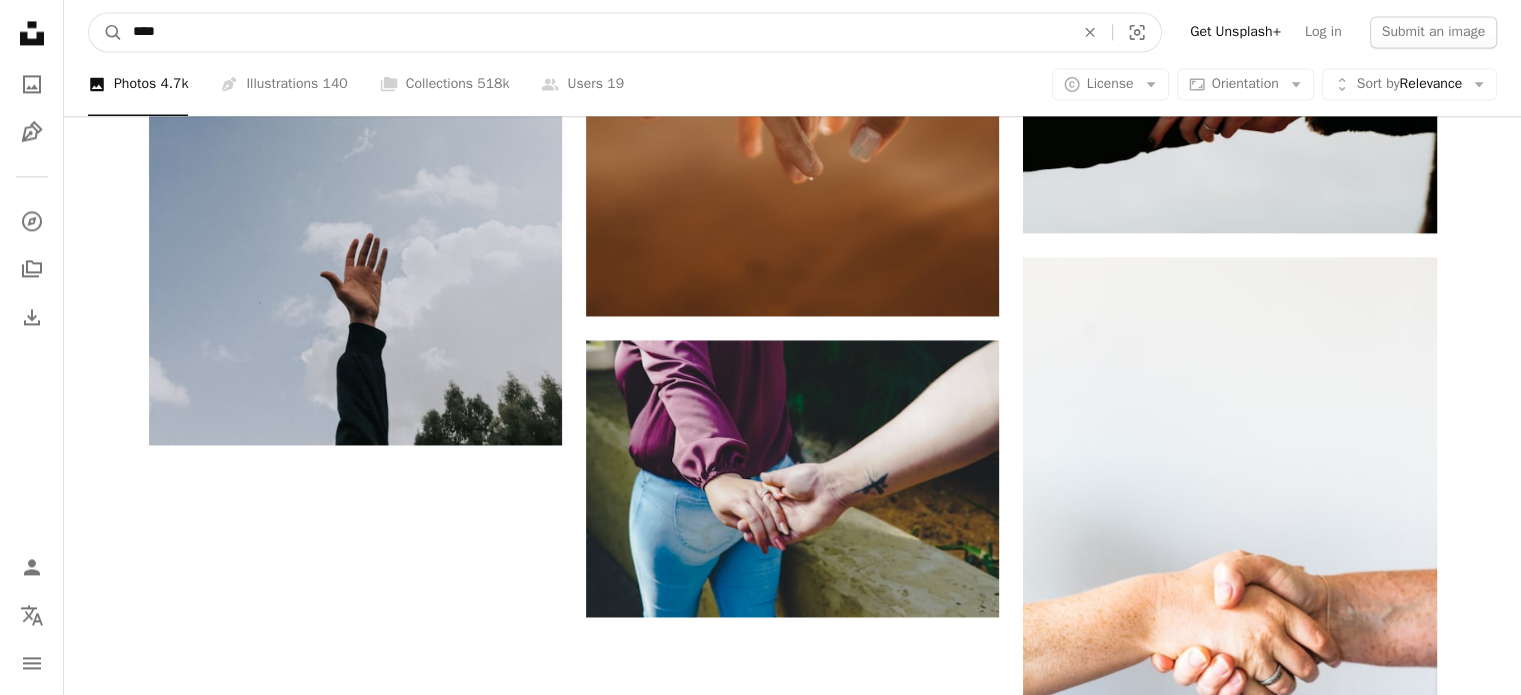 type on "****" 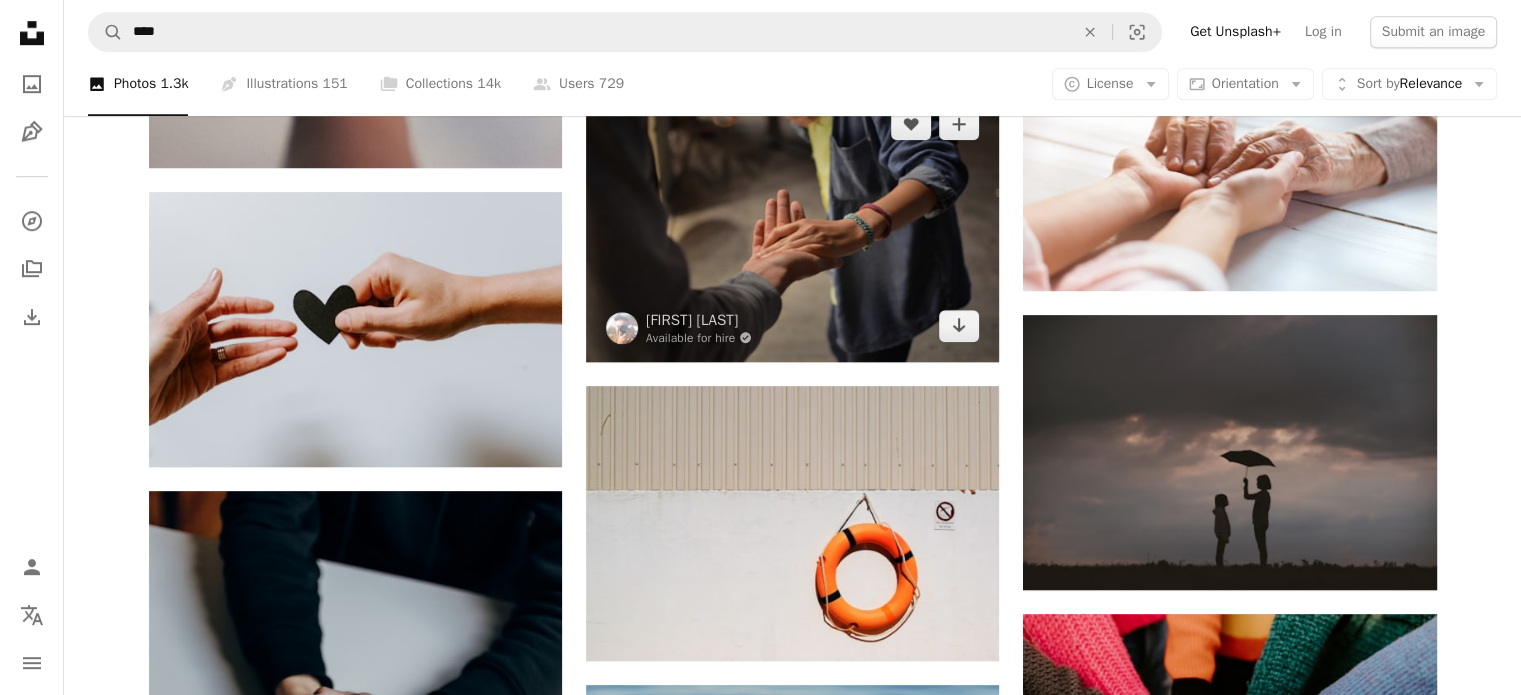 scroll, scrollTop: 1359, scrollLeft: 0, axis: vertical 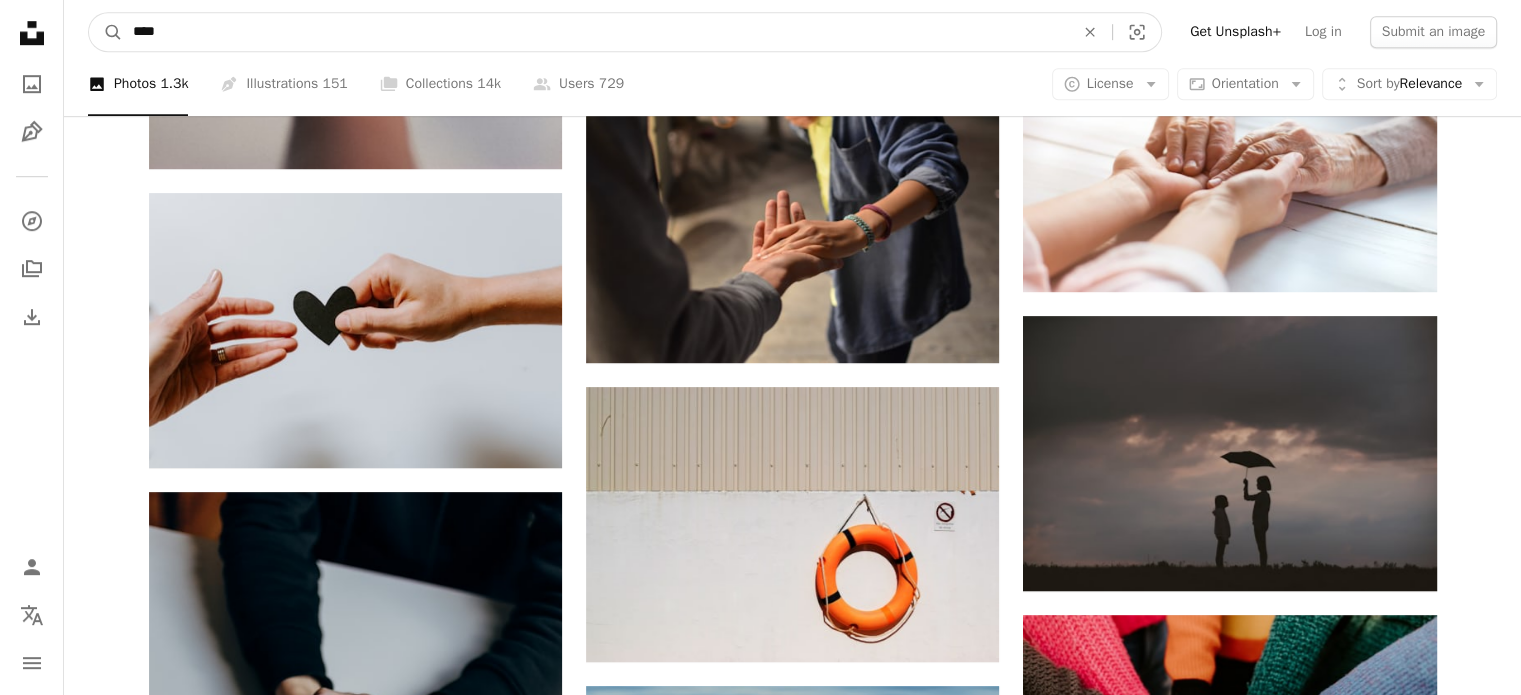 click on "****" at bounding box center [595, 32] 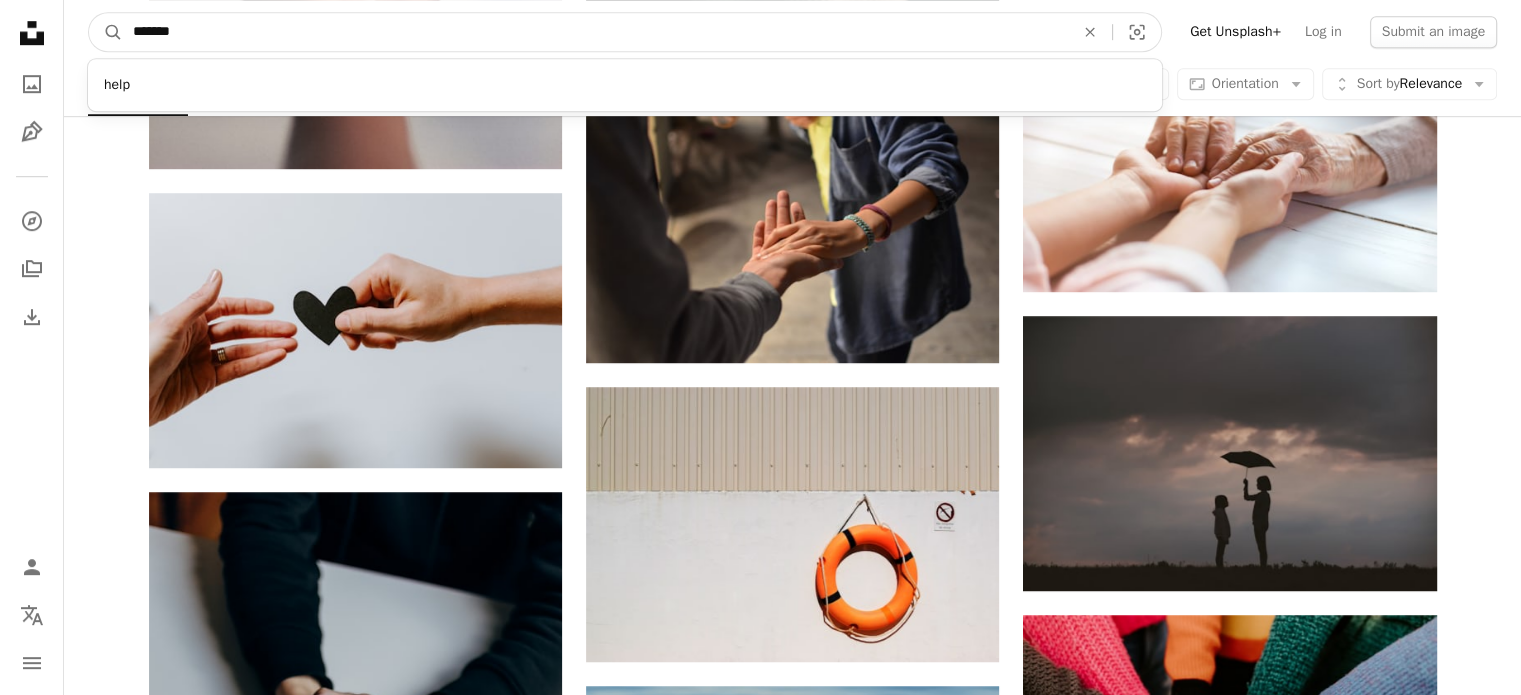 type on "*******" 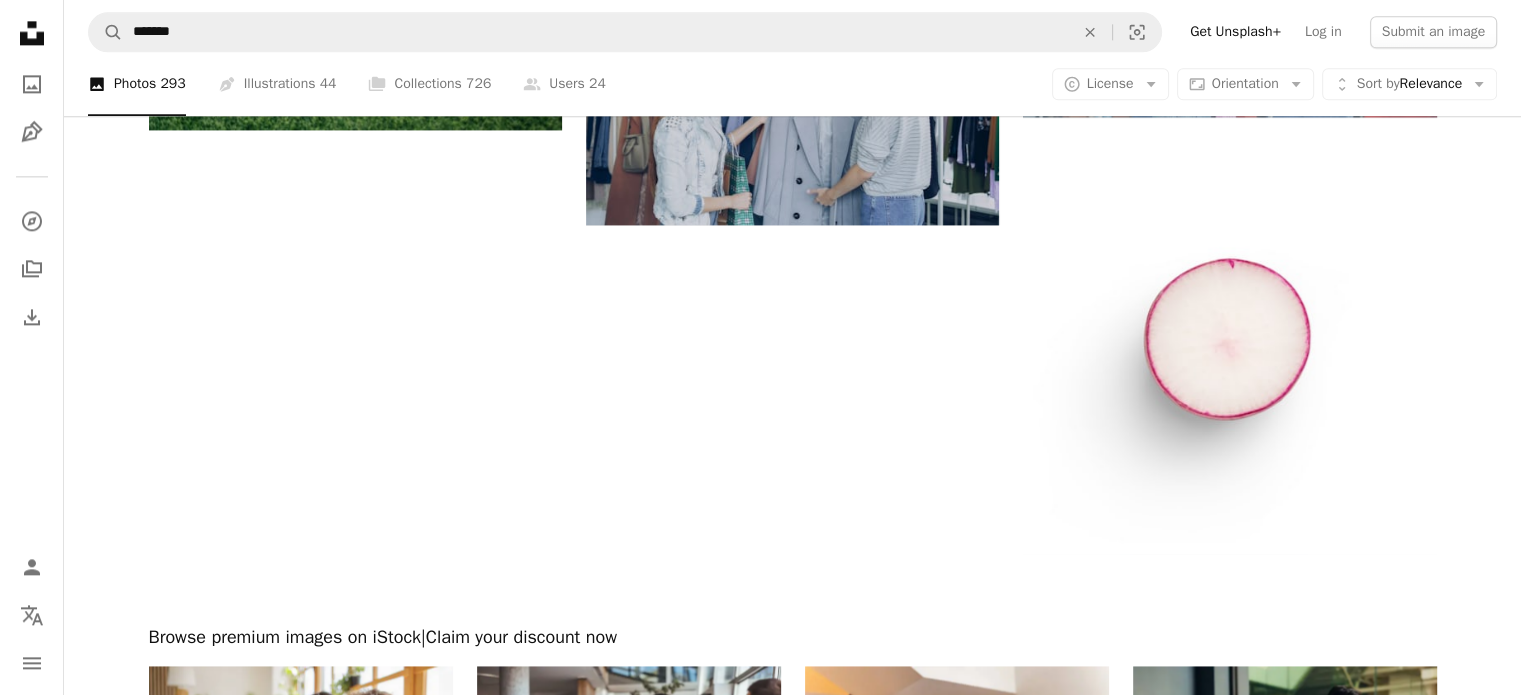 scroll, scrollTop: 2700, scrollLeft: 0, axis: vertical 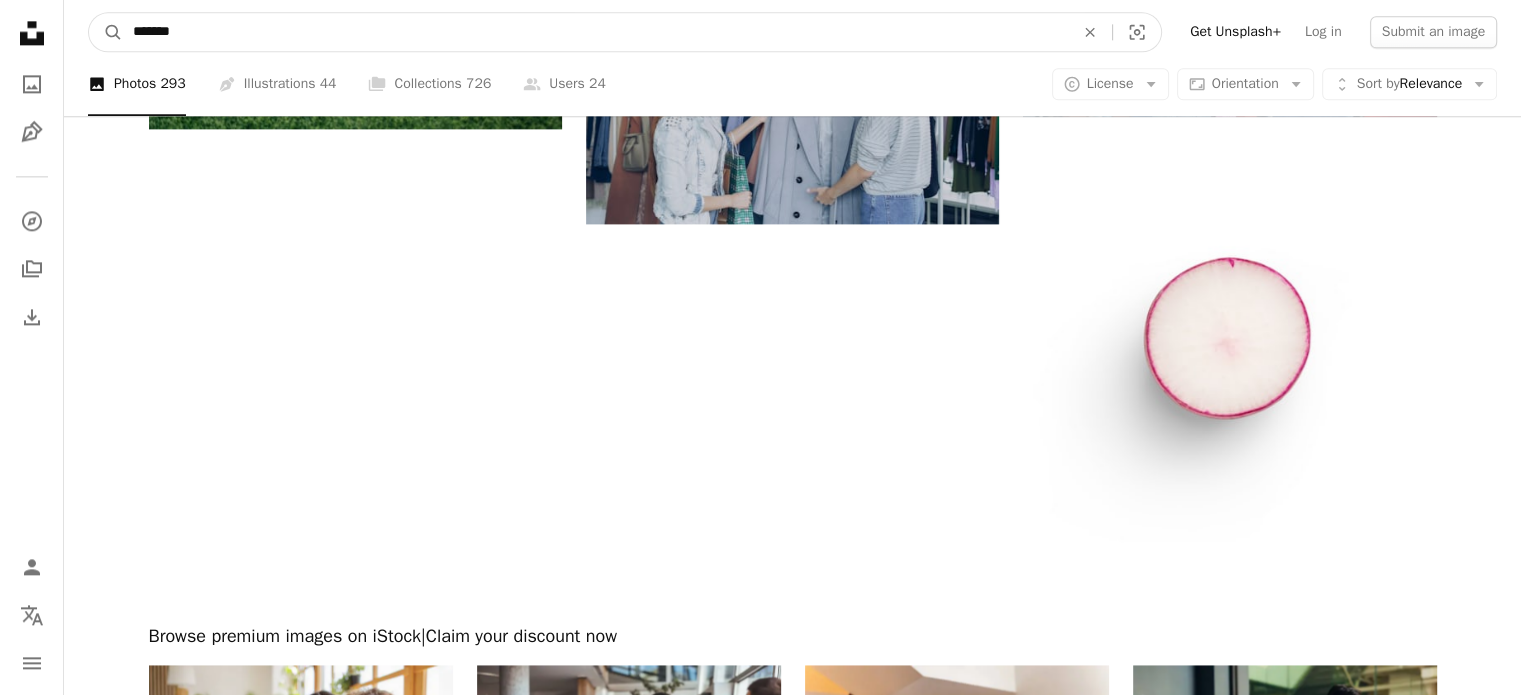 click on "*******" at bounding box center (595, 32) 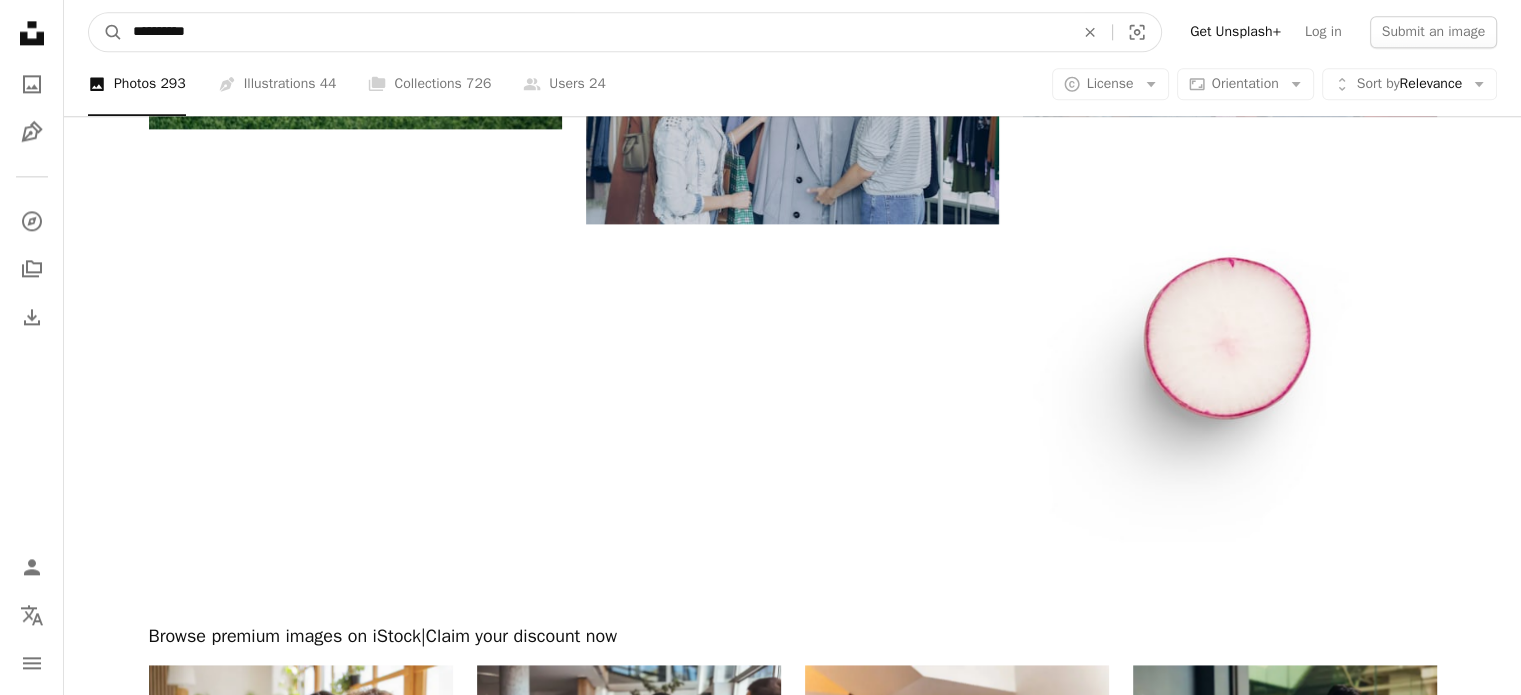 type on "**********" 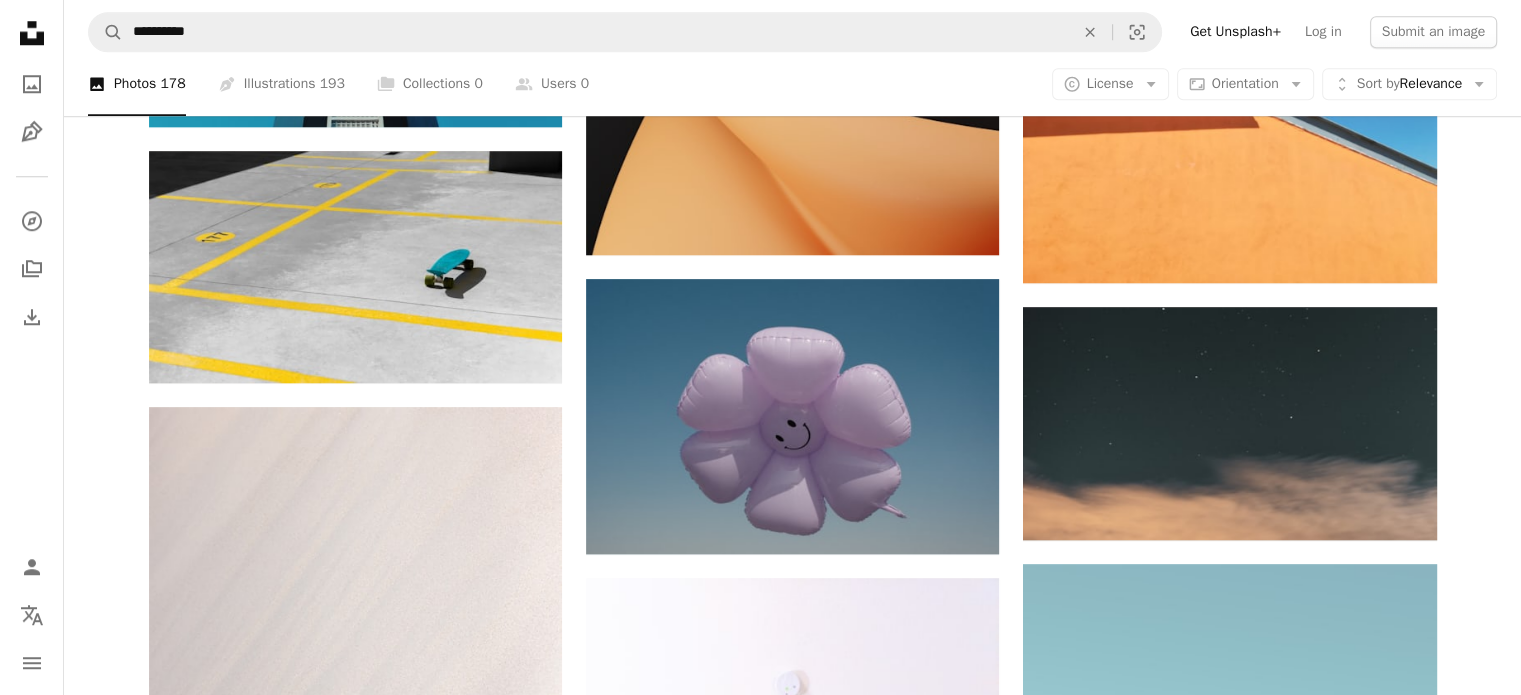 scroll, scrollTop: 1744, scrollLeft: 0, axis: vertical 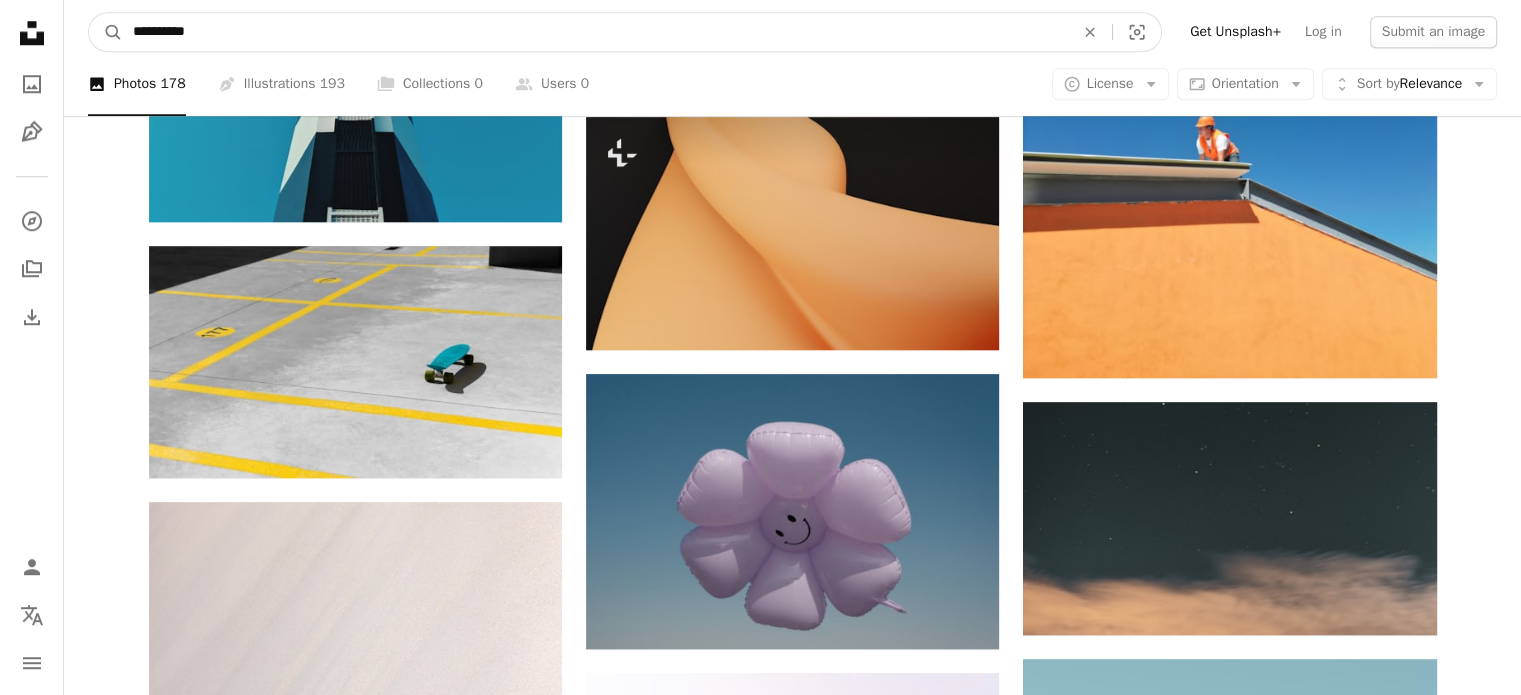 click on "**********" at bounding box center (595, 32) 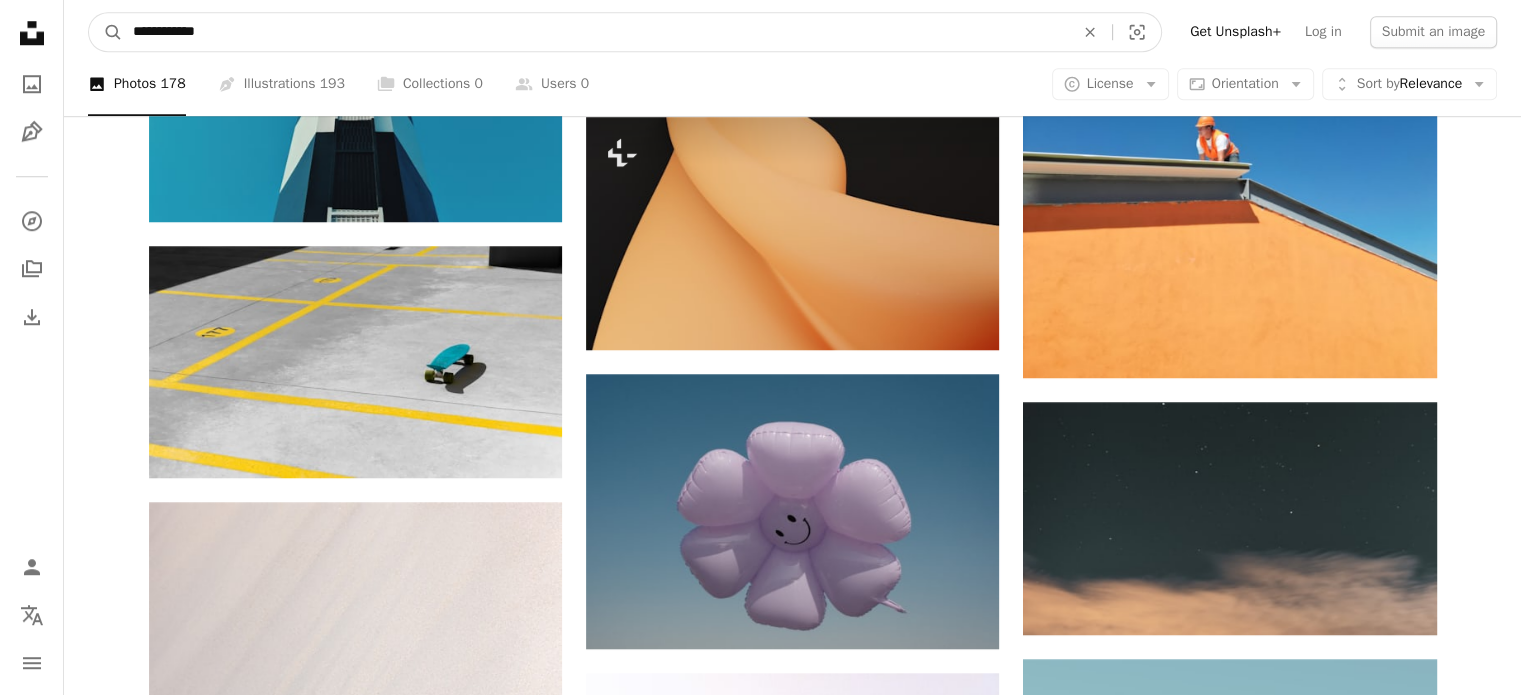 type on "**********" 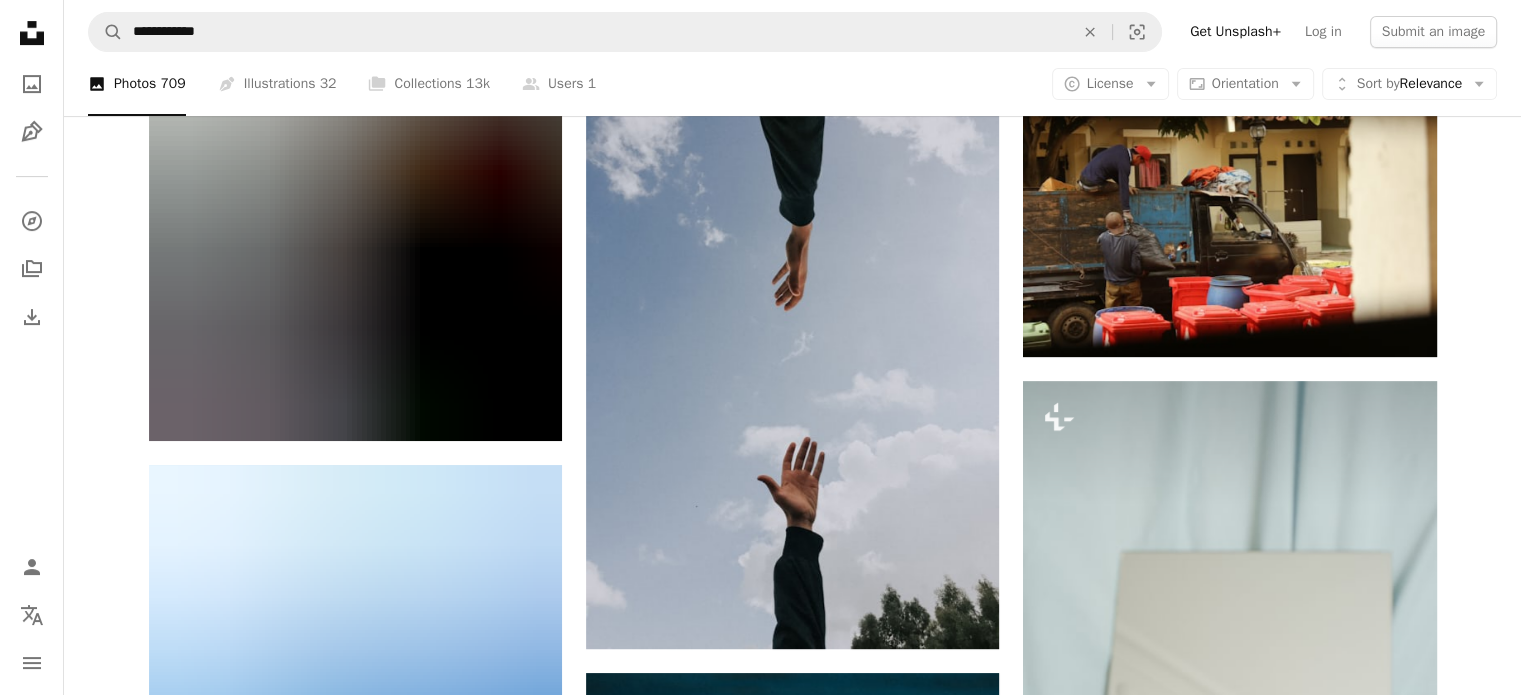 scroll, scrollTop: 763, scrollLeft: 0, axis: vertical 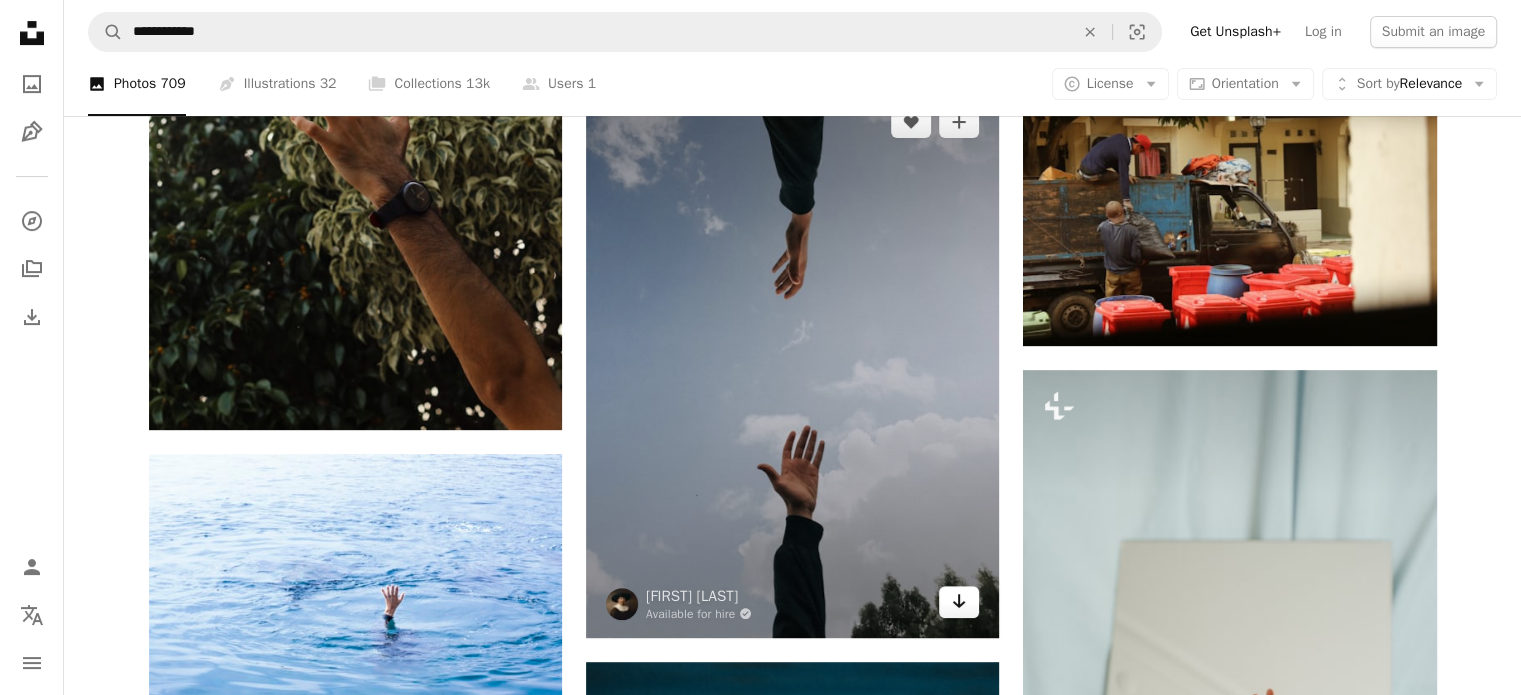 click on "Arrow pointing down" at bounding box center (959, 602) 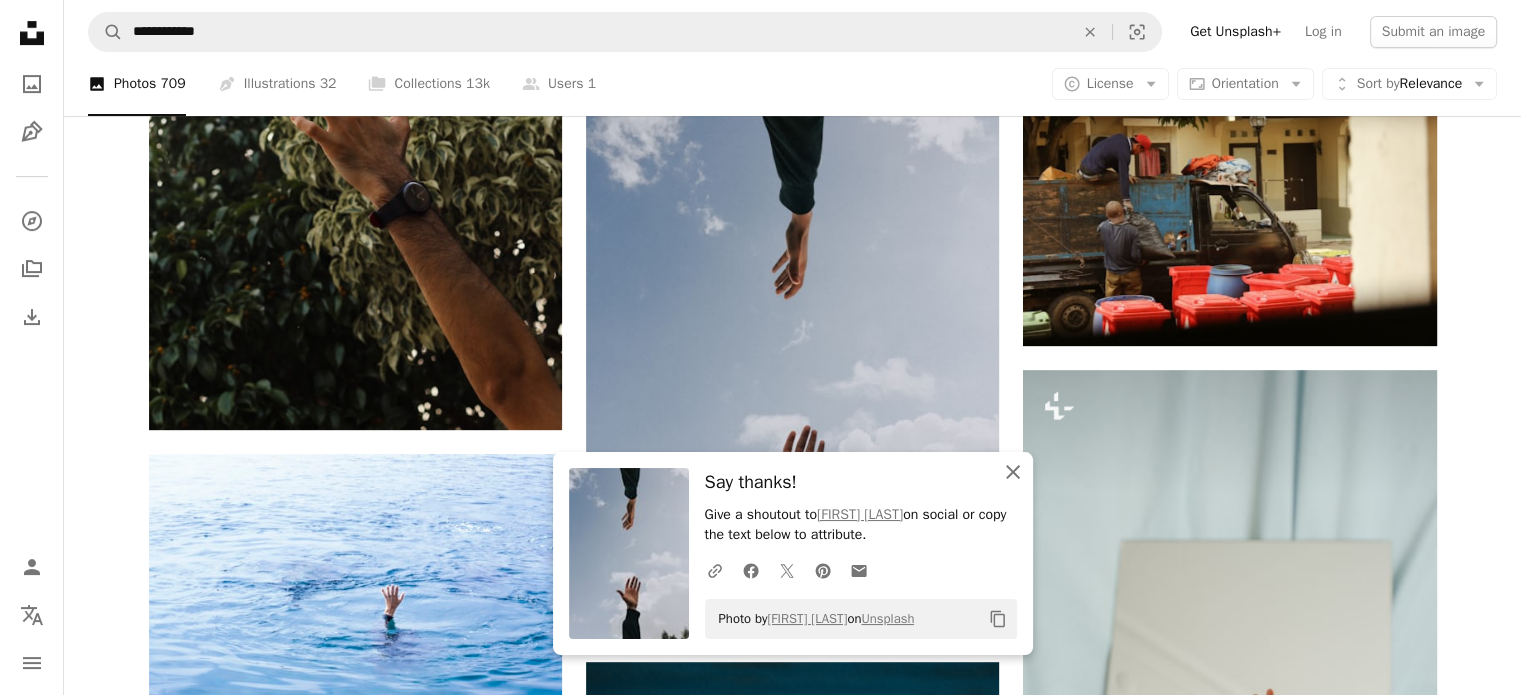 click on "An X shape" 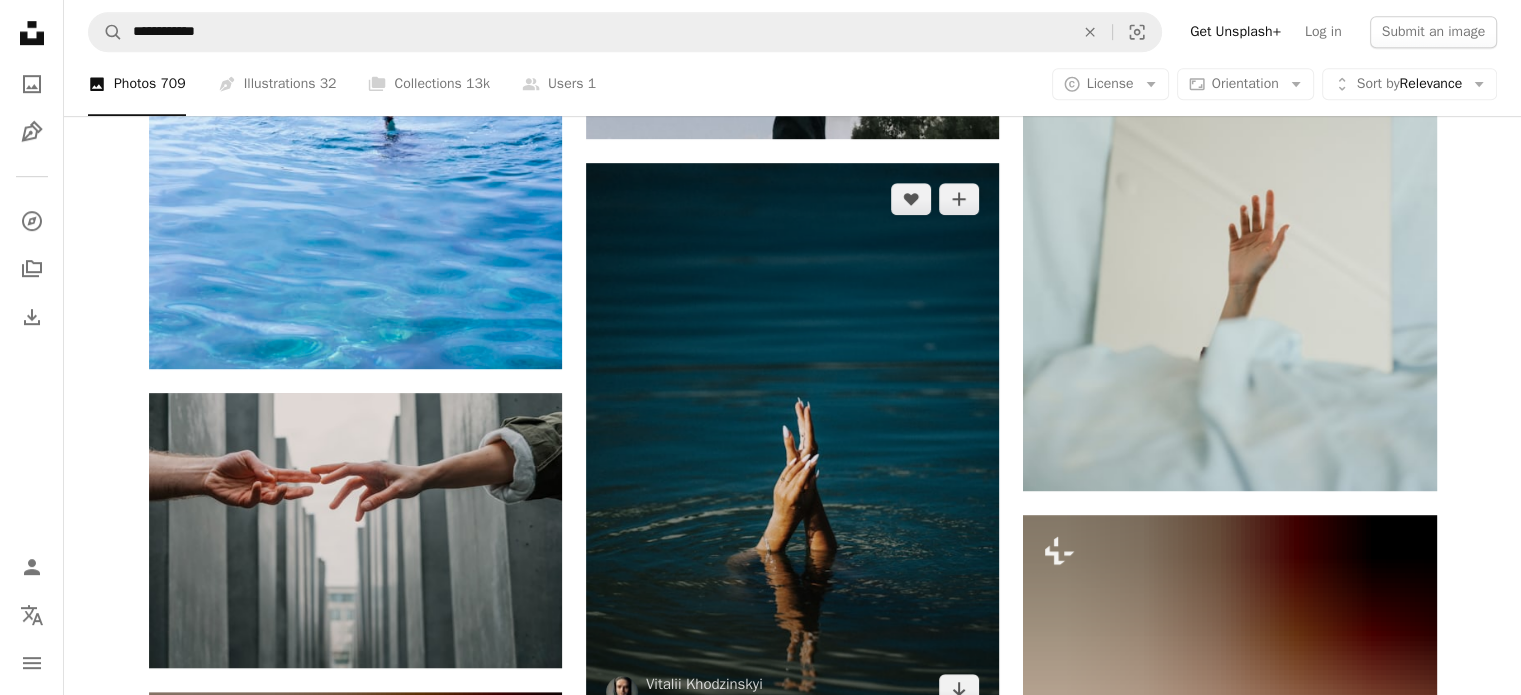 scroll, scrollTop: 1404, scrollLeft: 0, axis: vertical 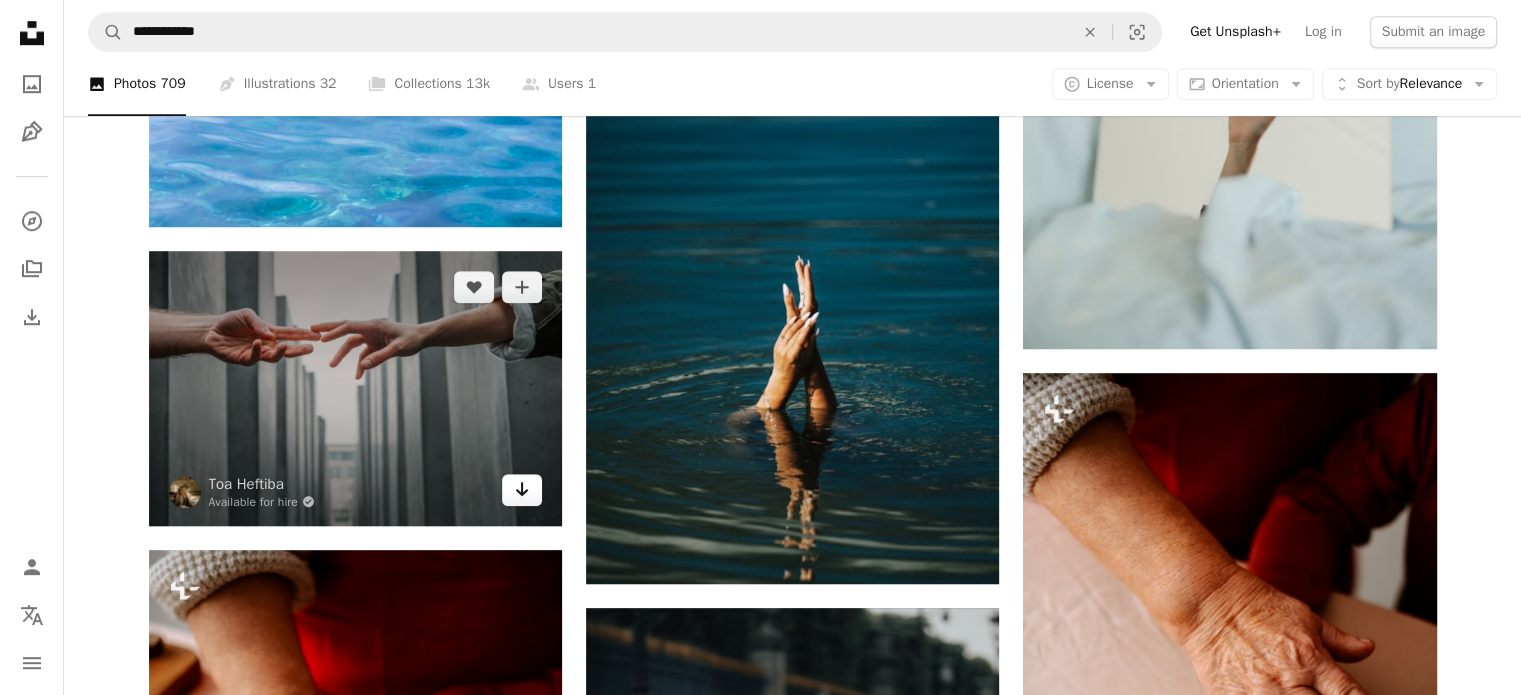 click on "Arrow pointing down" at bounding box center (522, 490) 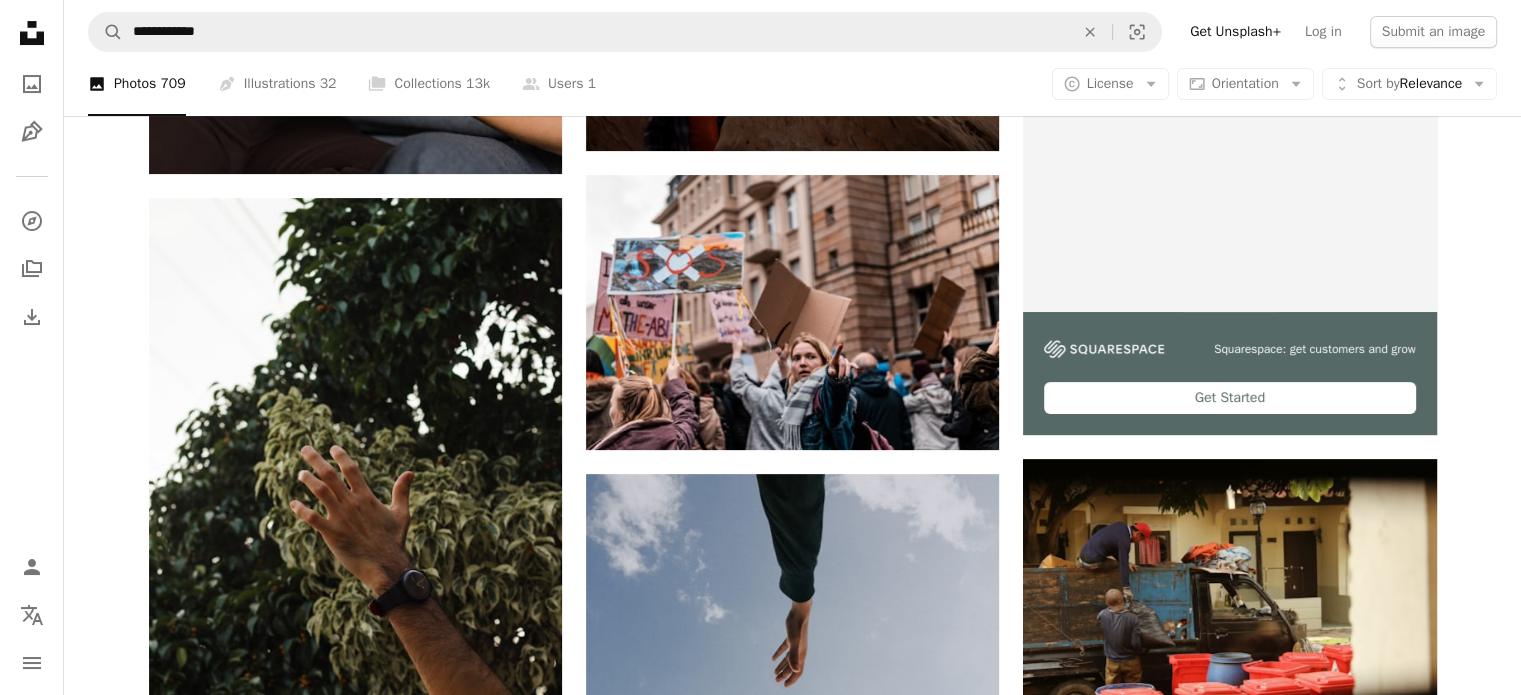 scroll, scrollTop: 0, scrollLeft: 0, axis: both 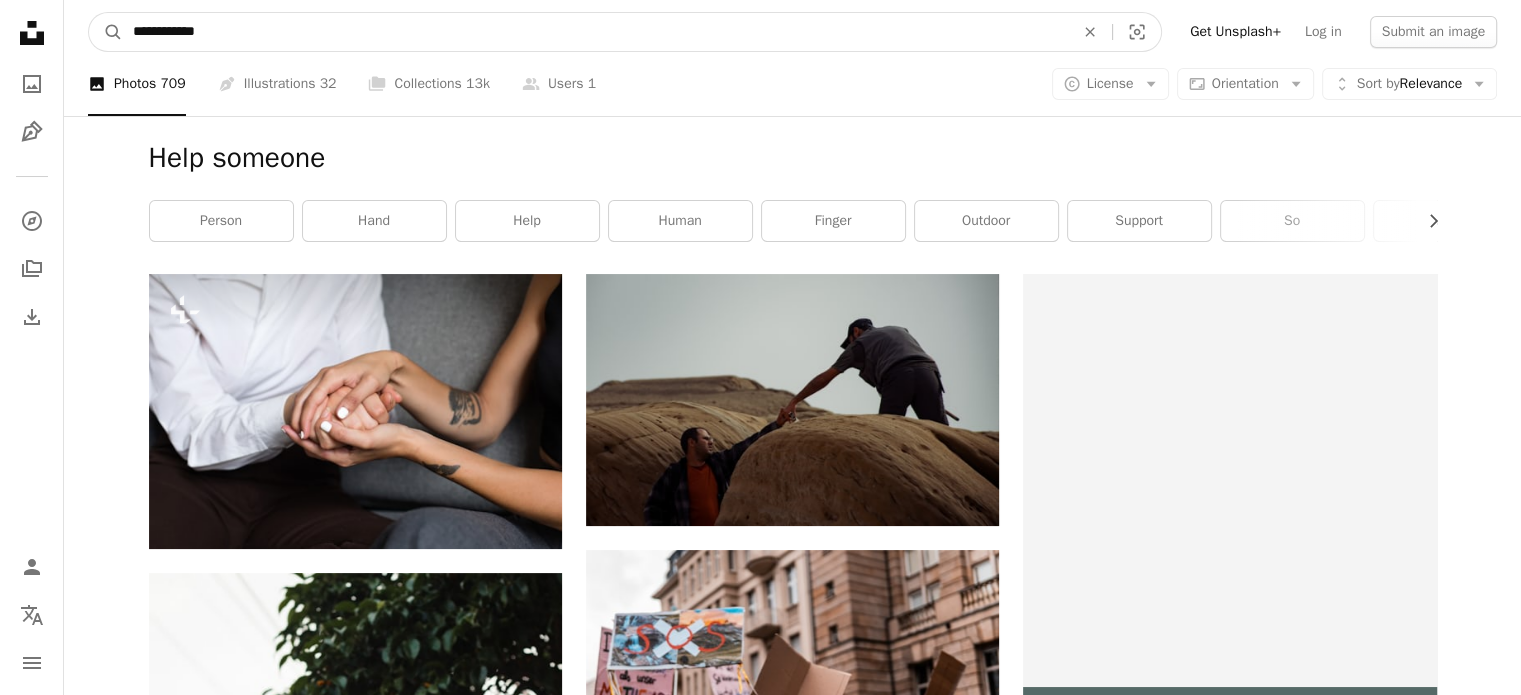 click on "**********" at bounding box center (595, 32) 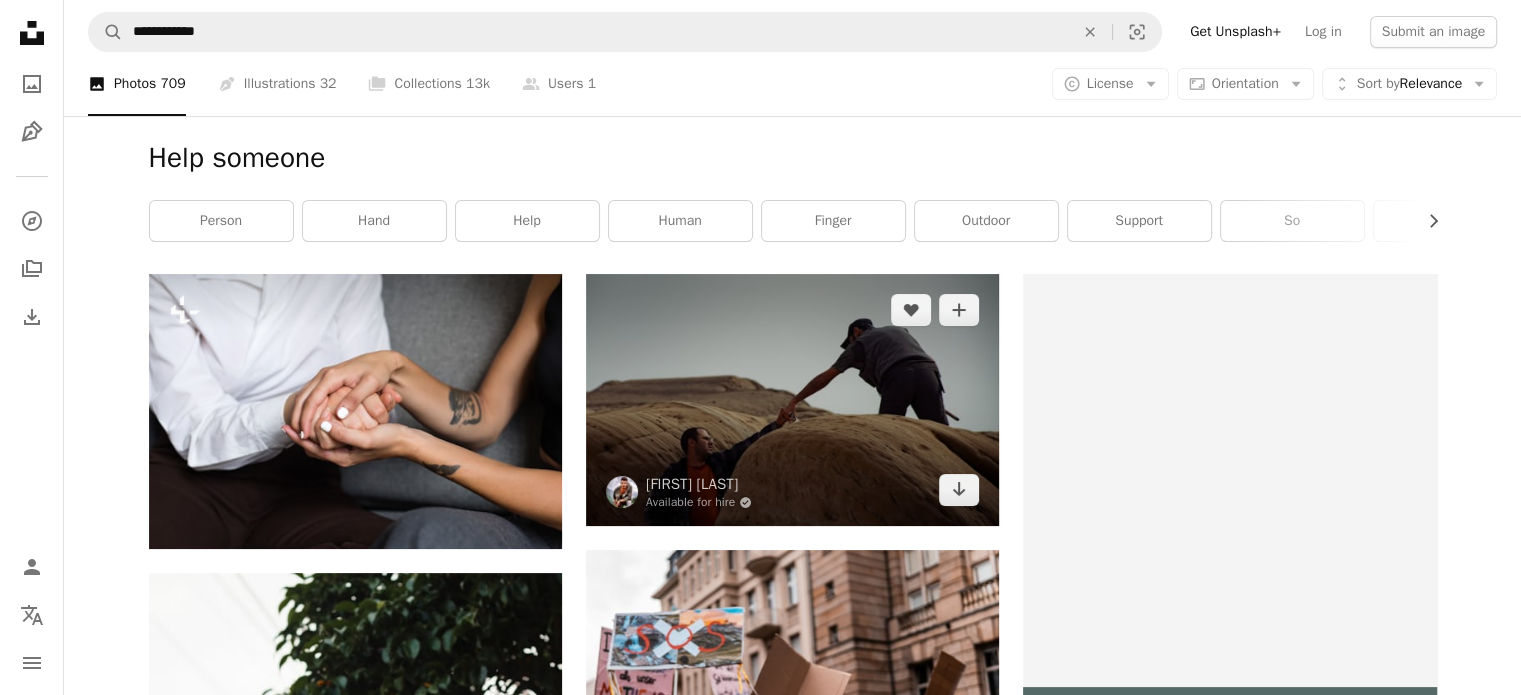 click at bounding box center (792, 400) 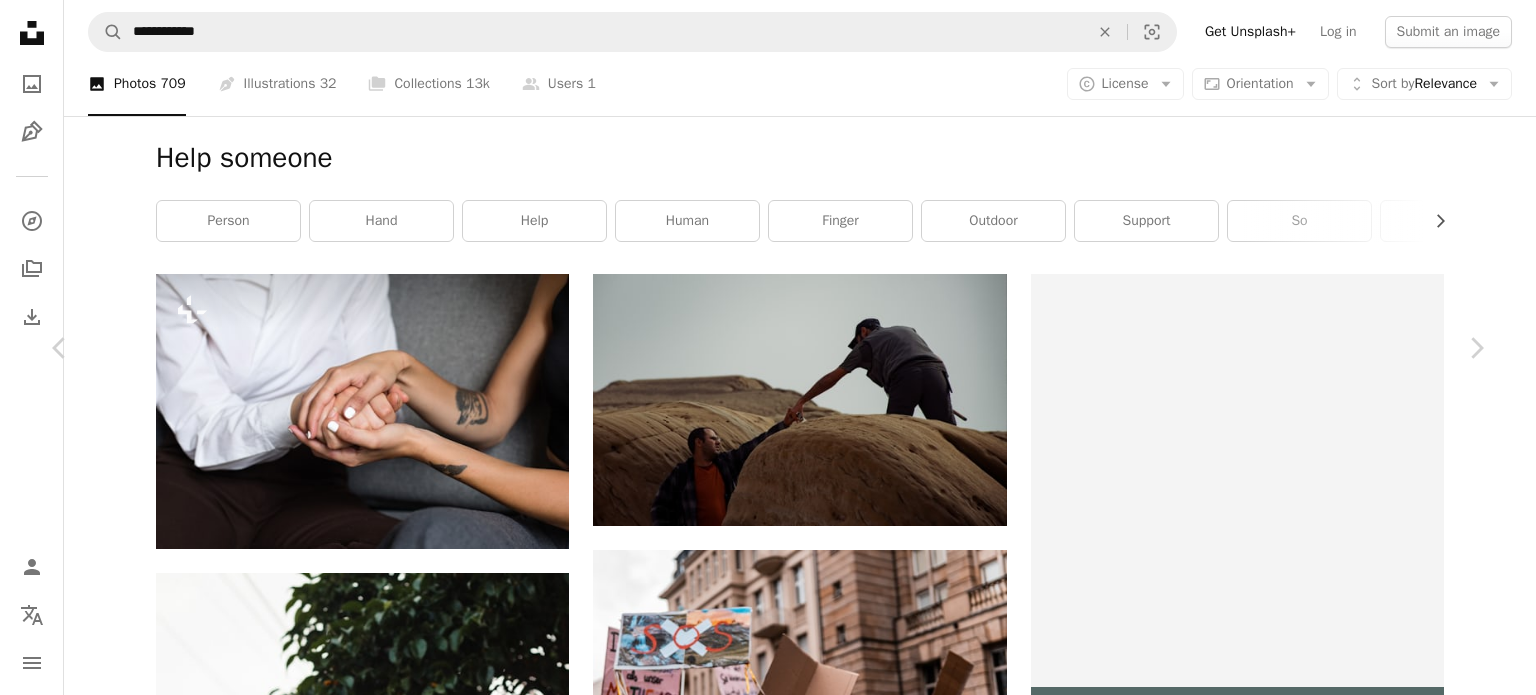 click on "Edit image   Plus sign for Unsplash+" at bounding box center (1167, 4878) 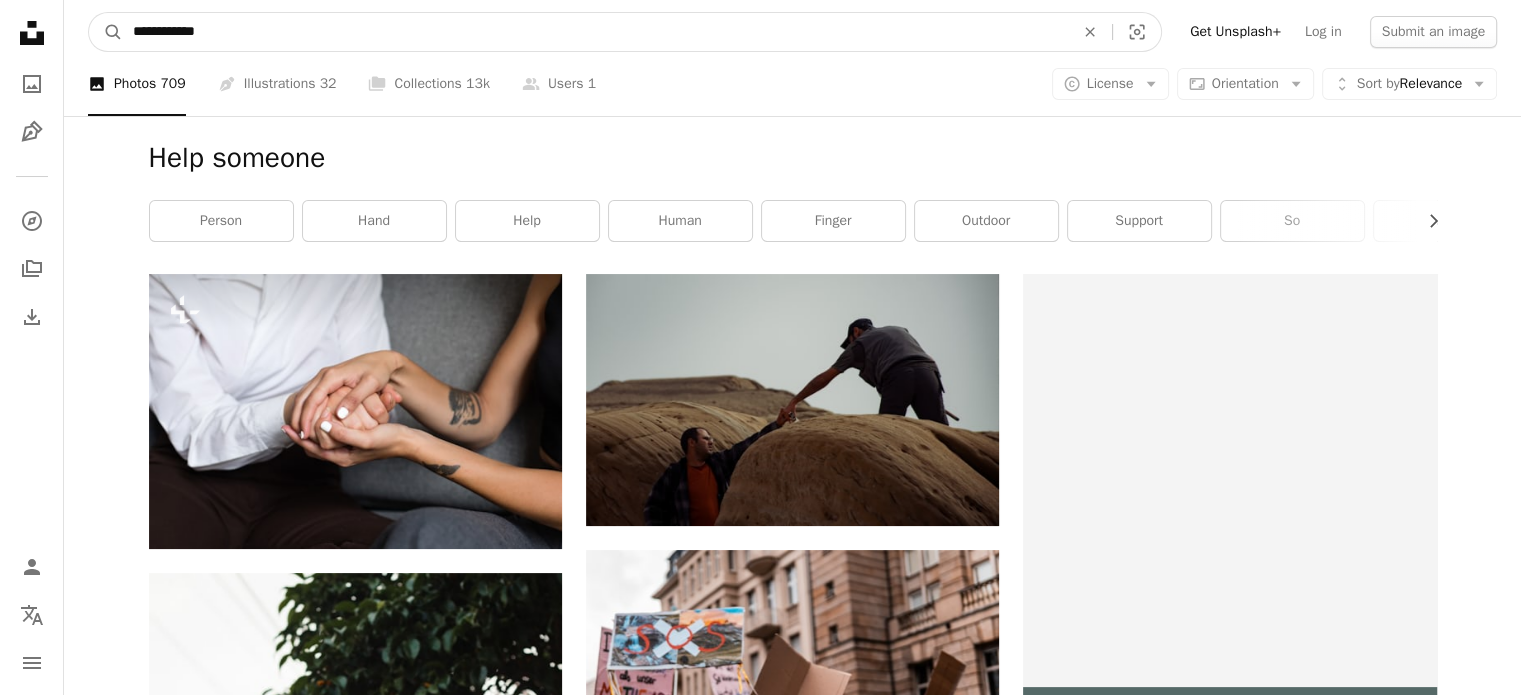 click on "**********" at bounding box center (595, 32) 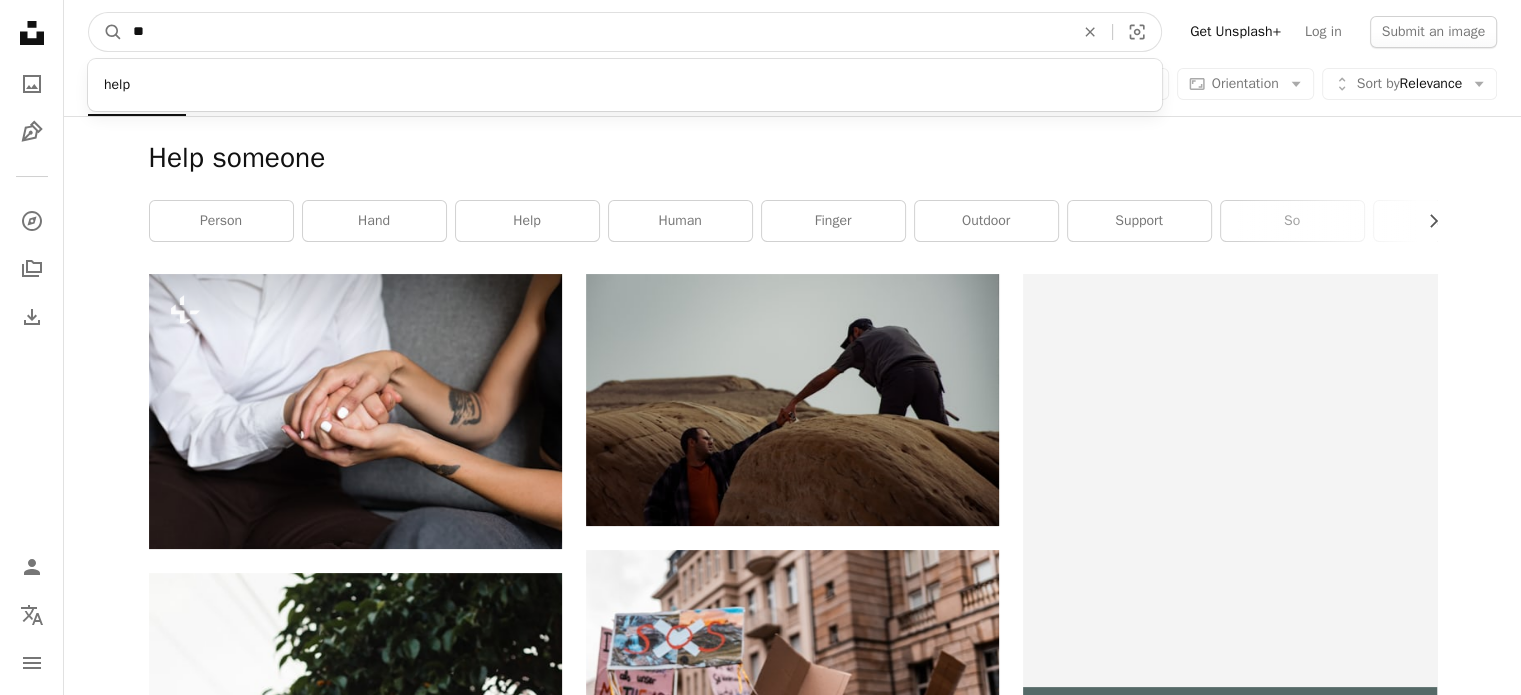 type on "*" 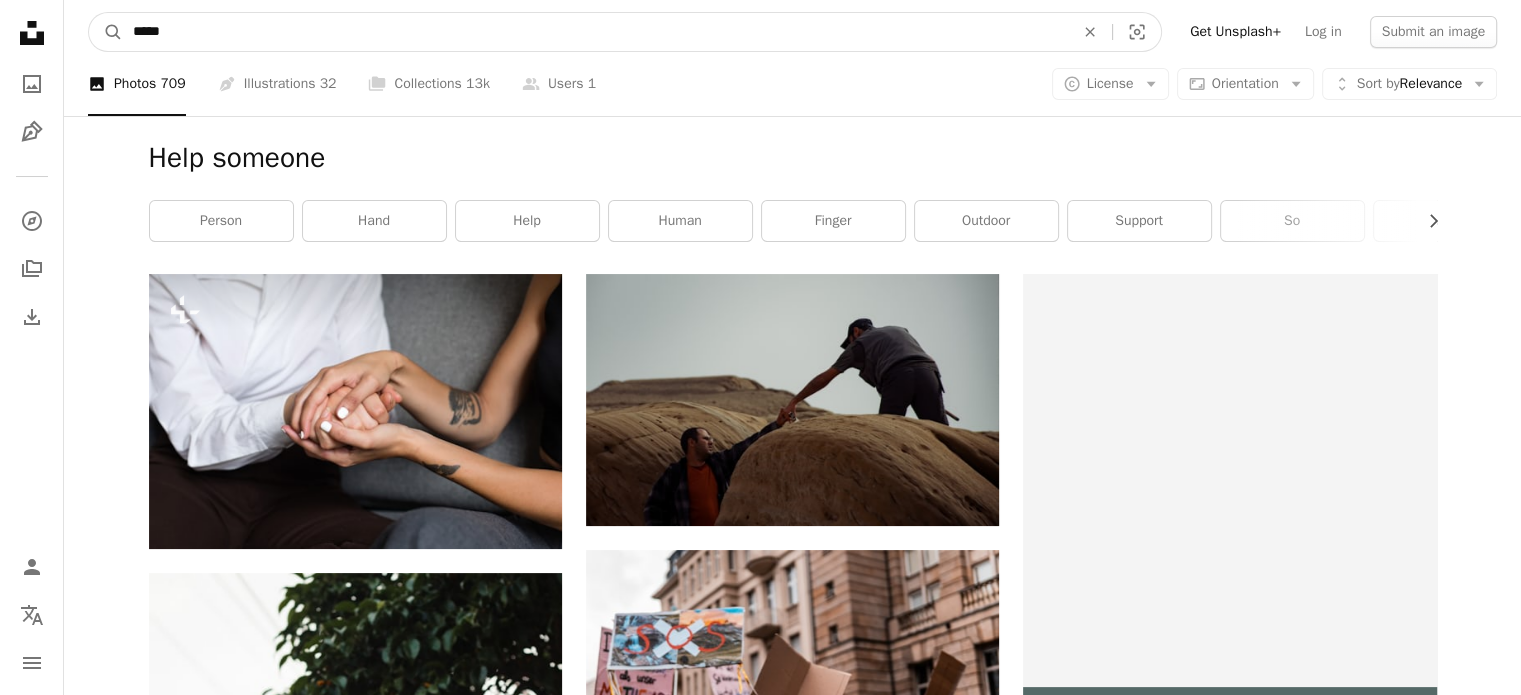 type on "*****" 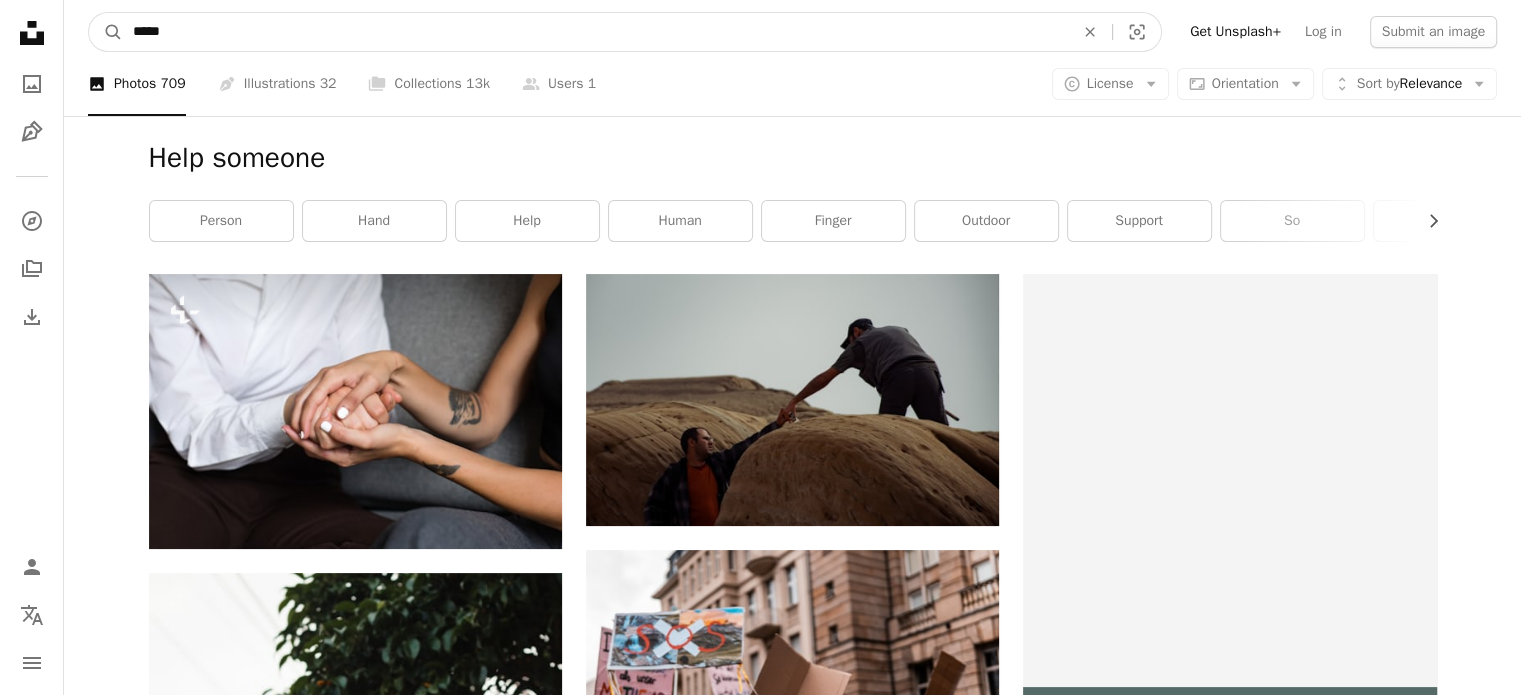 click on "A magnifying glass" at bounding box center [106, 32] 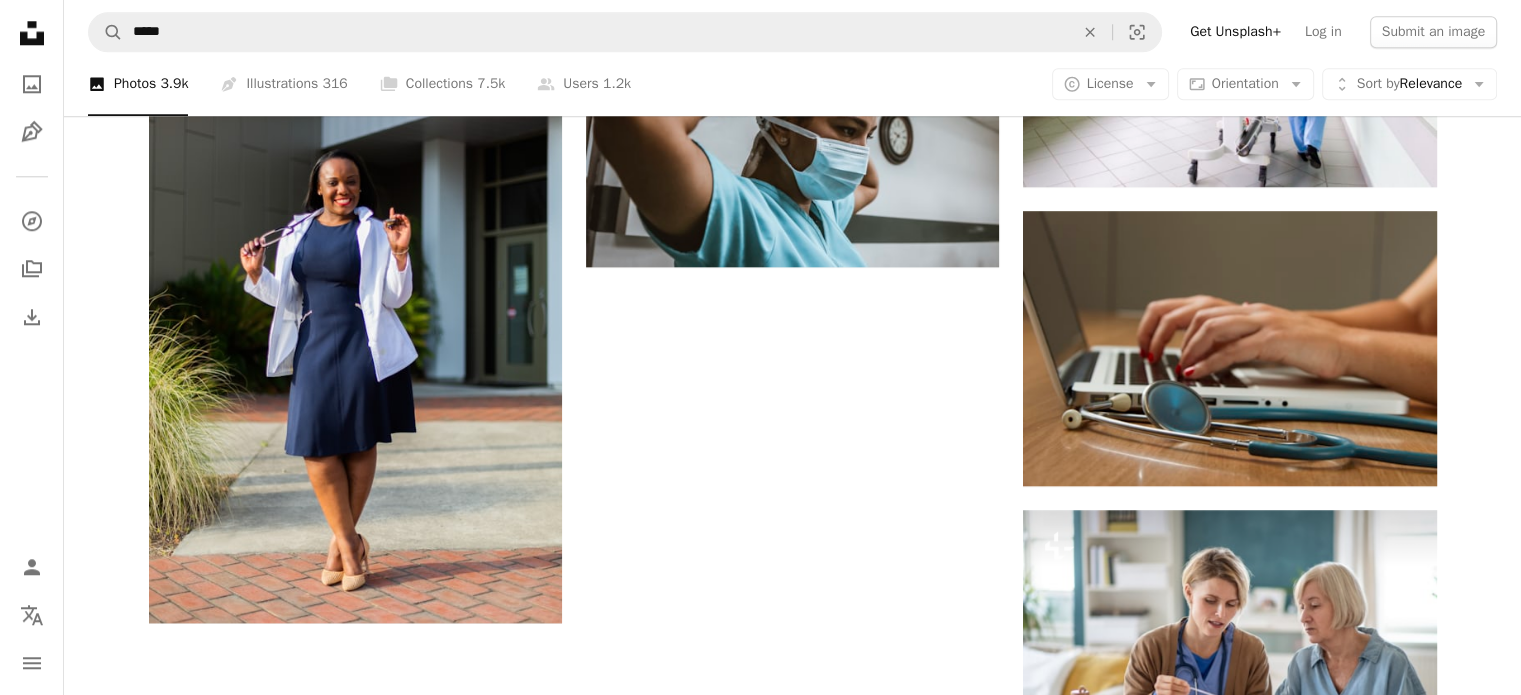 scroll, scrollTop: 2120, scrollLeft: 0, axis: vertical 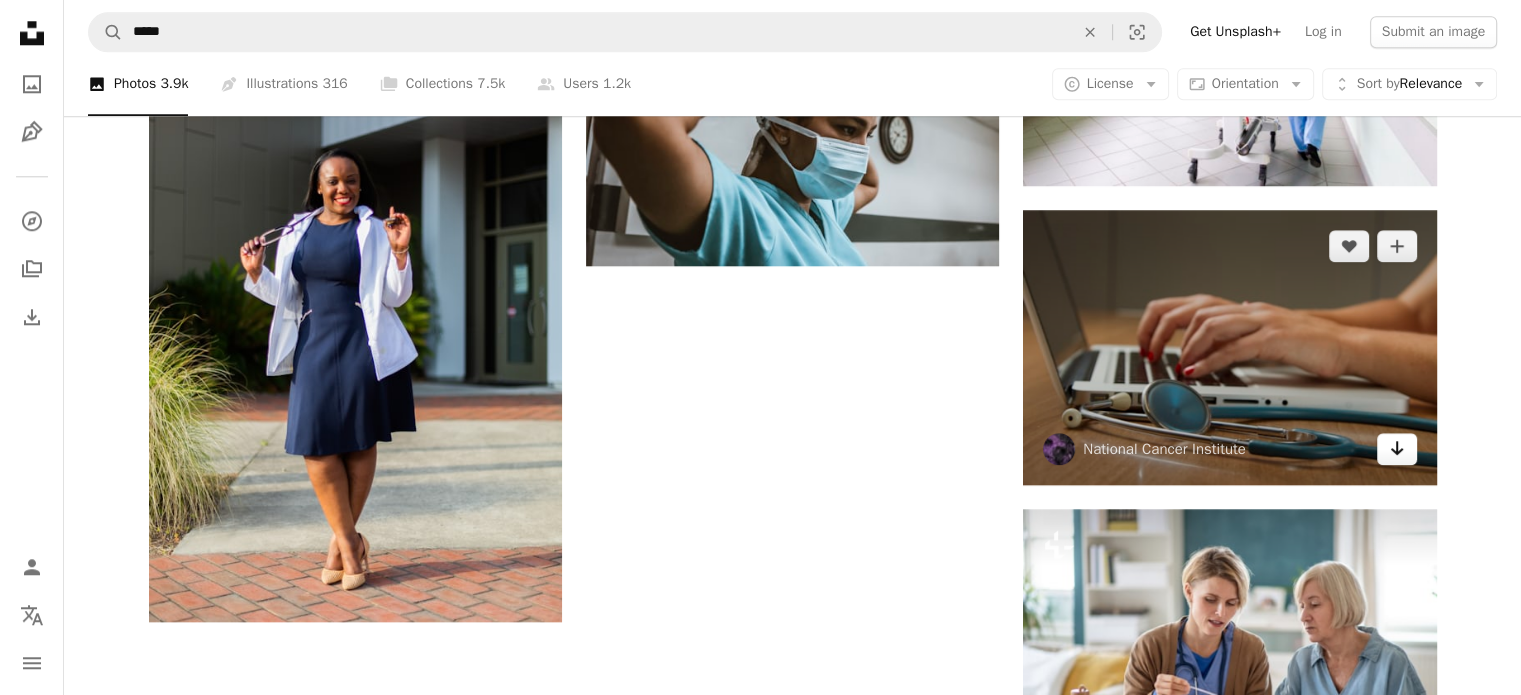 click on "Arrow pointing down" at bounding box center [1397, 449] 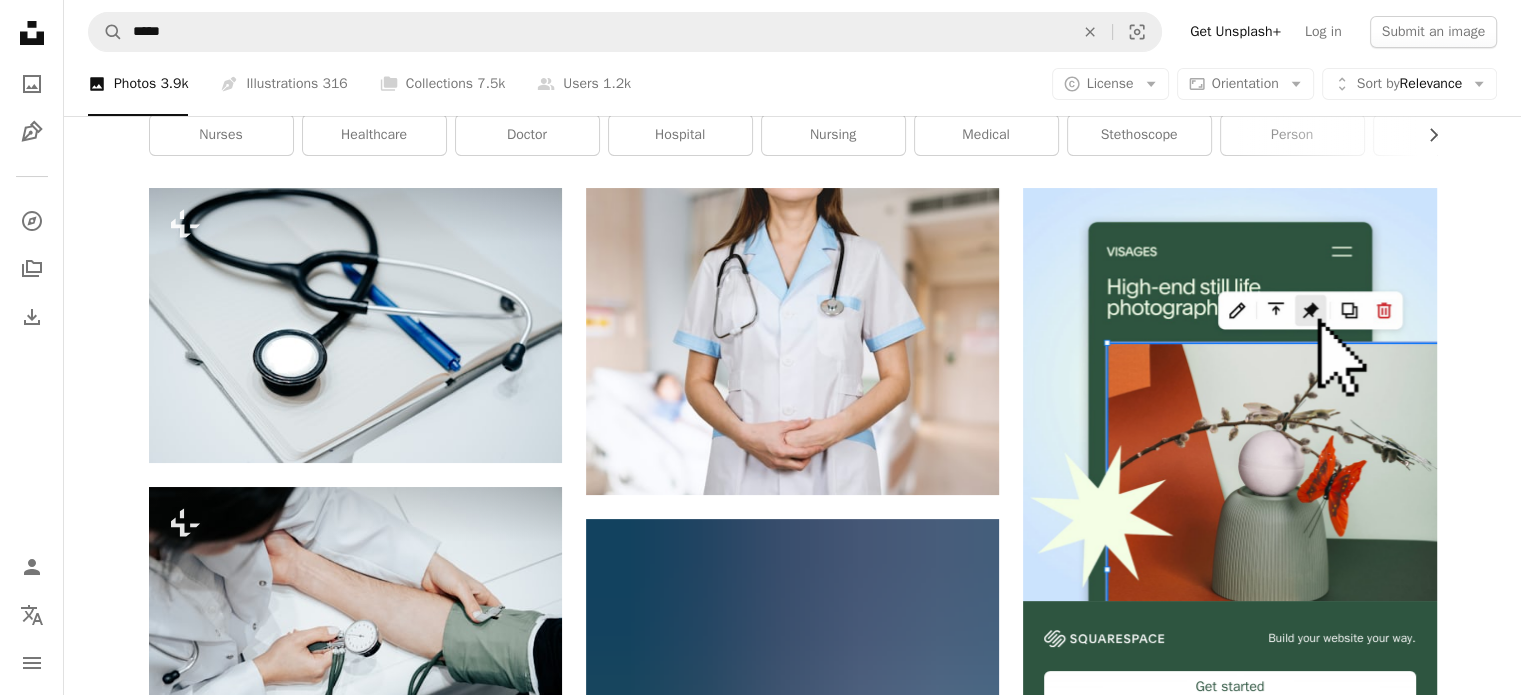scroll, scrollTop: 0, scrollLeft: 0, axis: both 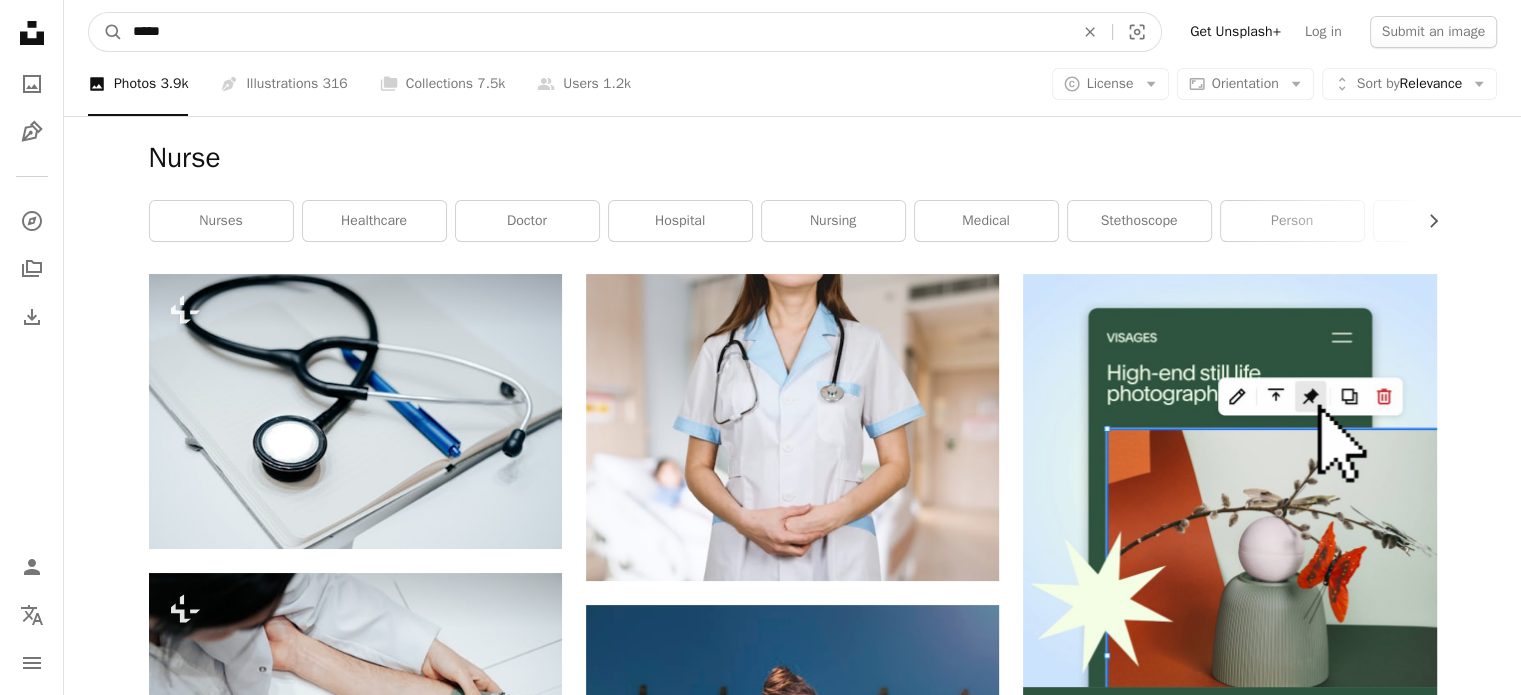 click on "*****" at bounding box center (595, 32) 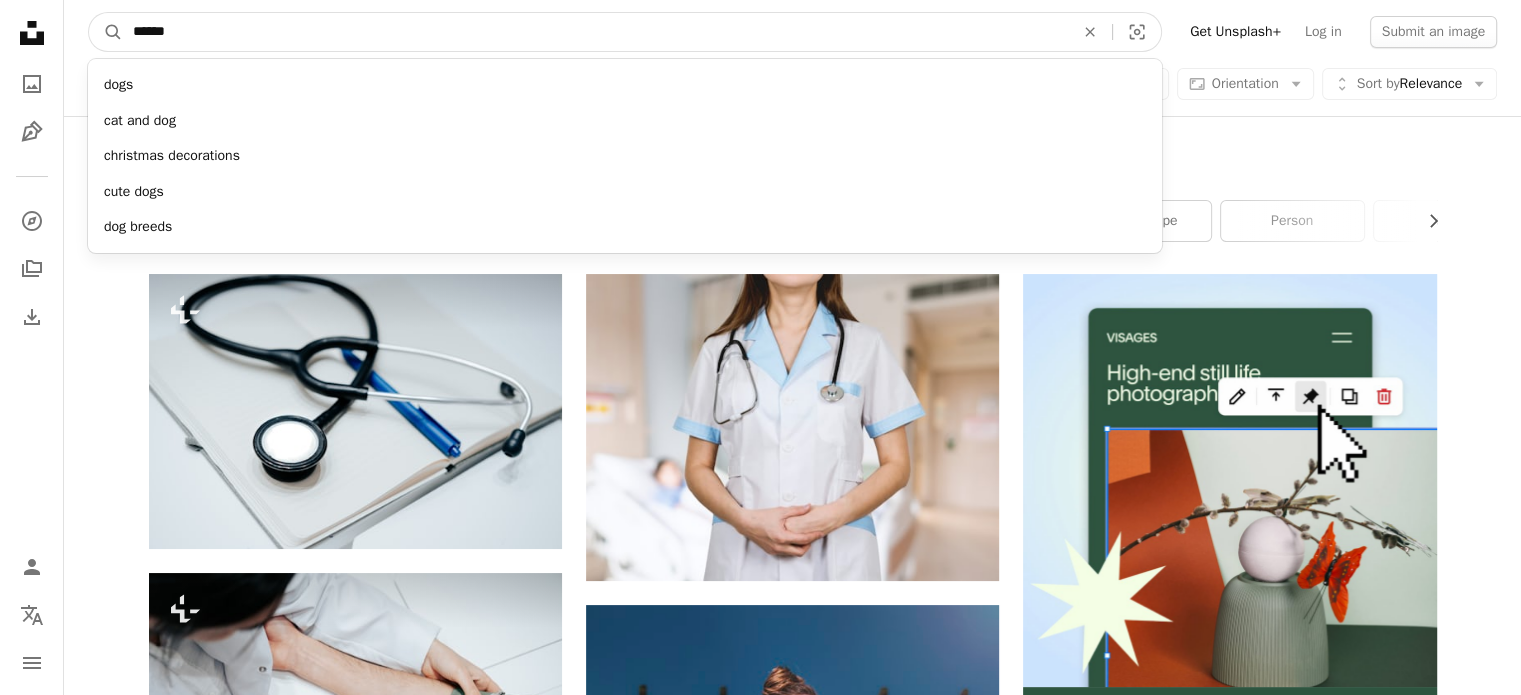 type on "******" 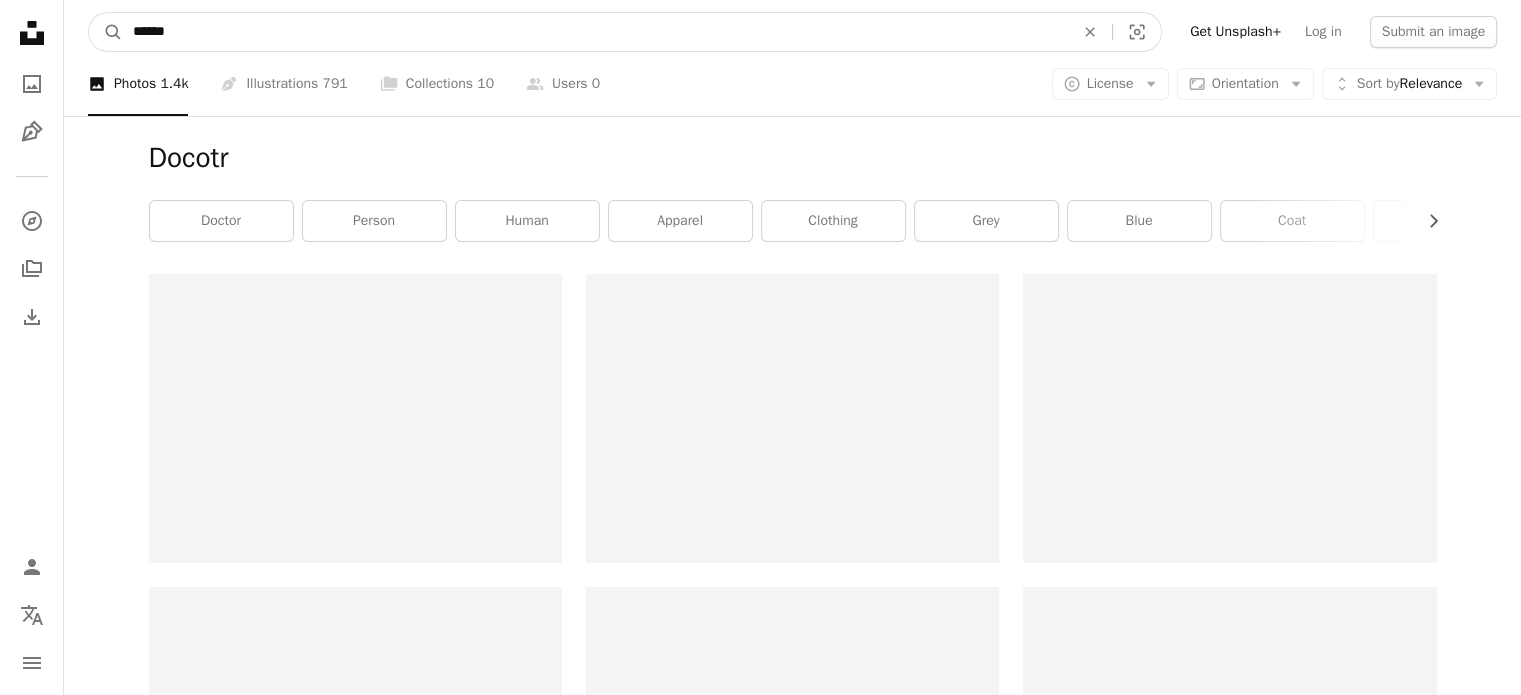 click on "******" at bounding box center [595, 32] 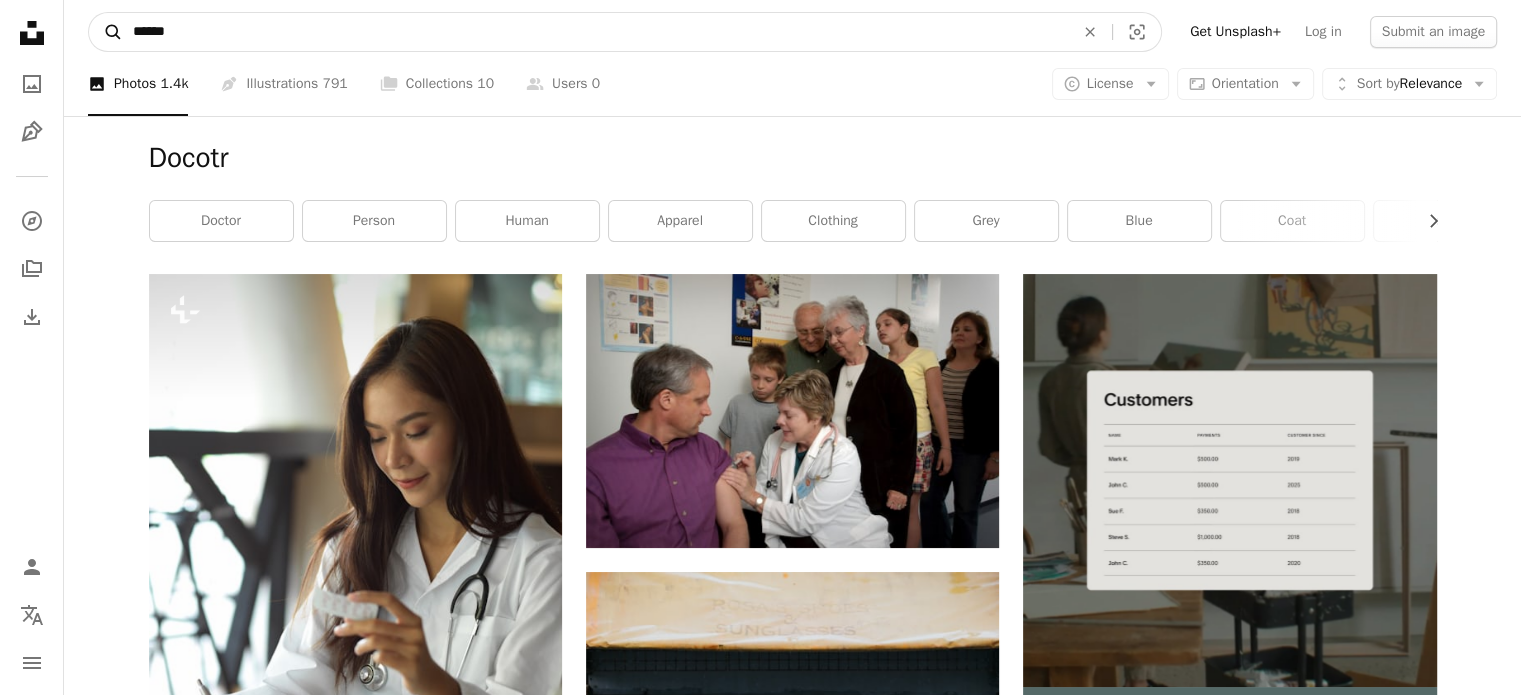 drag, startPoint x: 404, startPoint y: 30, endPoint x: 109, endPoint y: 24, distance: 295.061 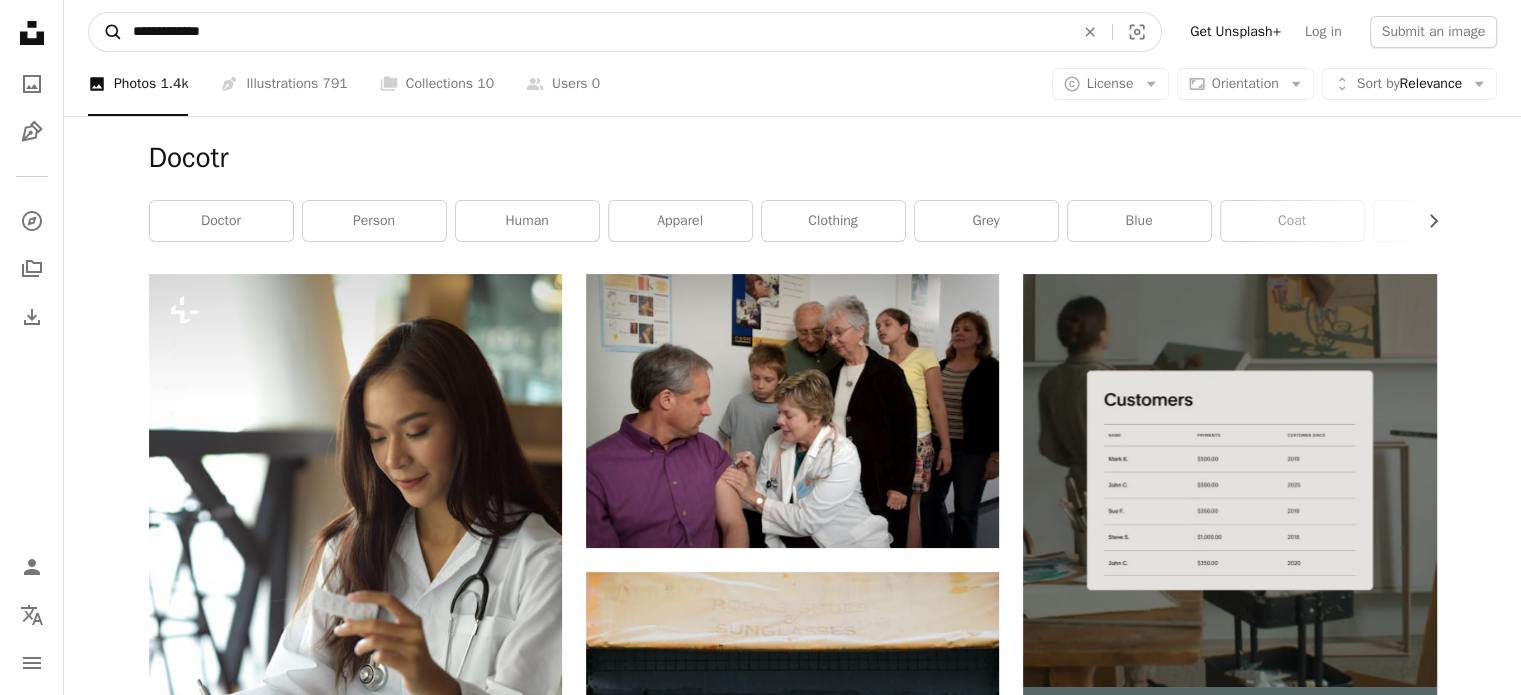type on "**********" 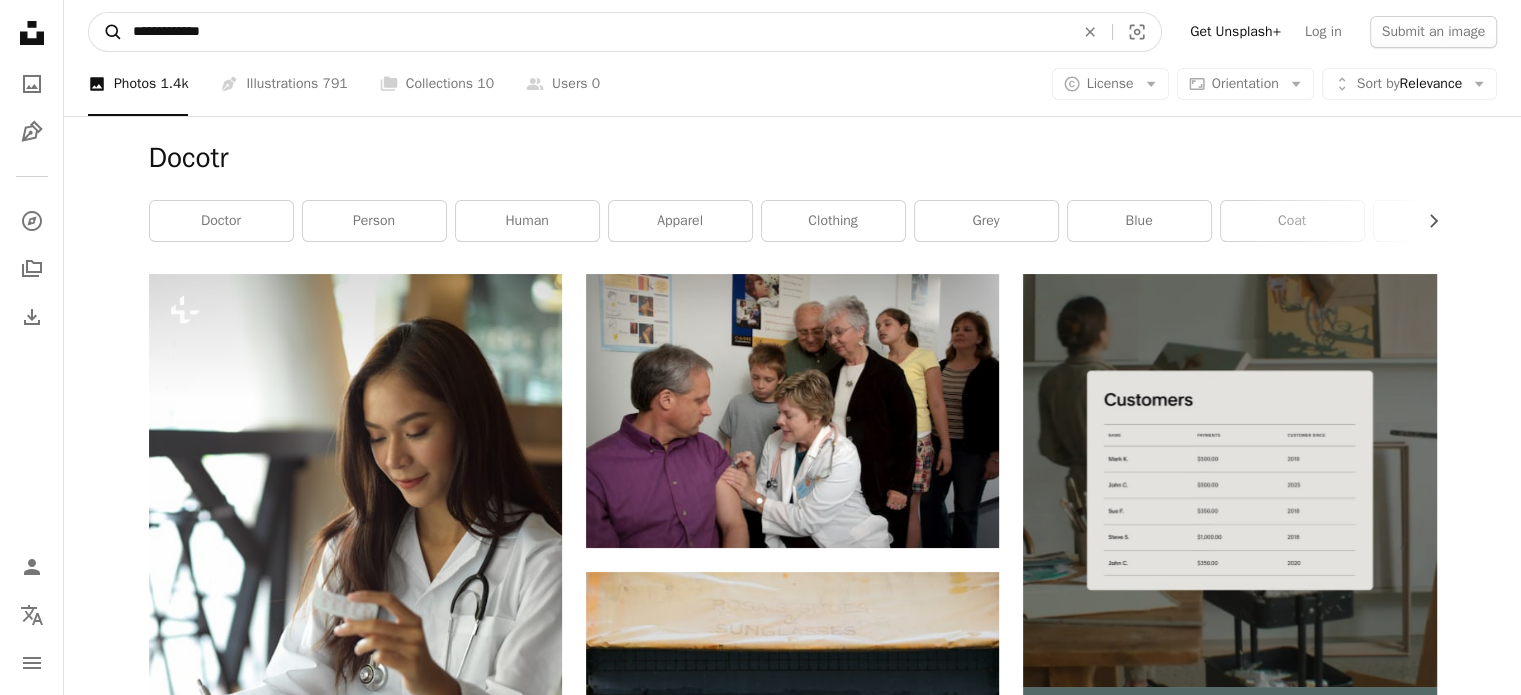 click on "A magnifying glass" at bounding box center (106, 32) 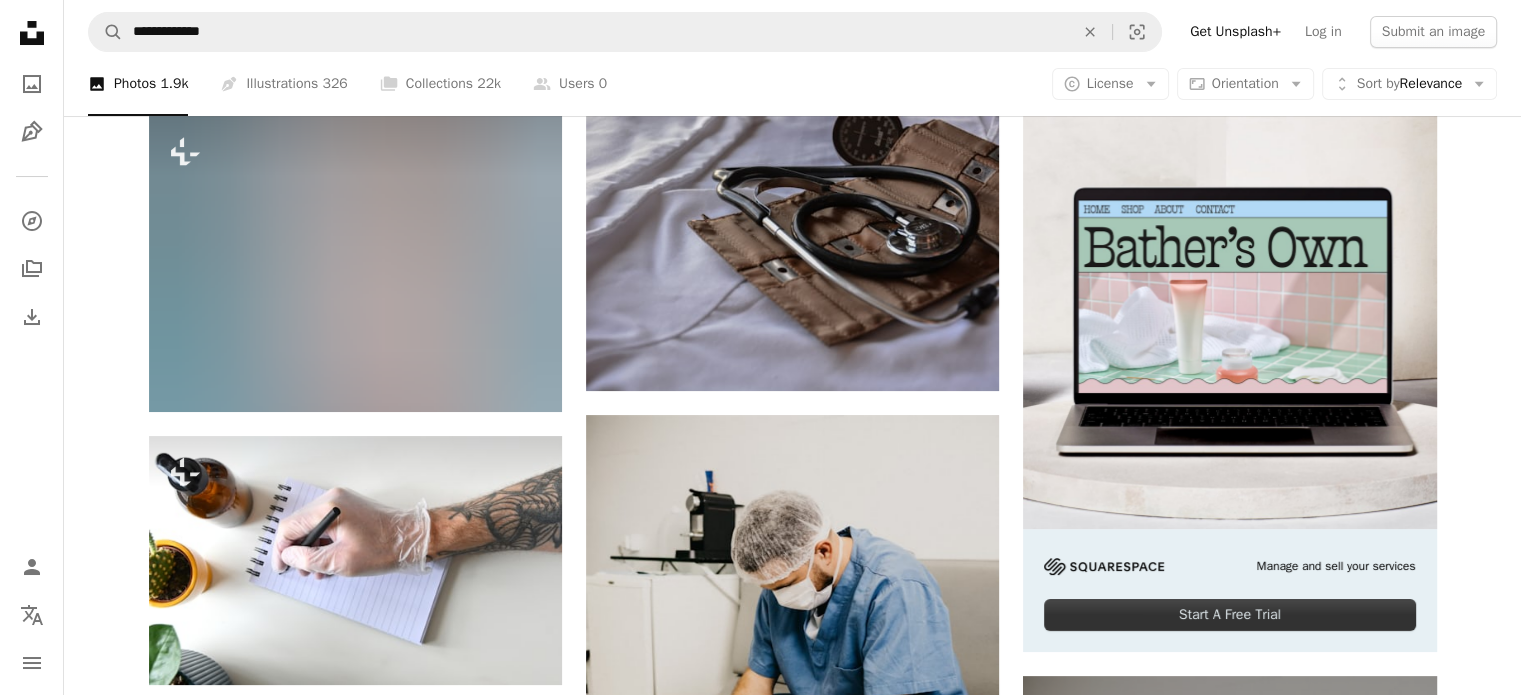 scroll, scrollTop: 0, scrollLeft: 0, axis: both 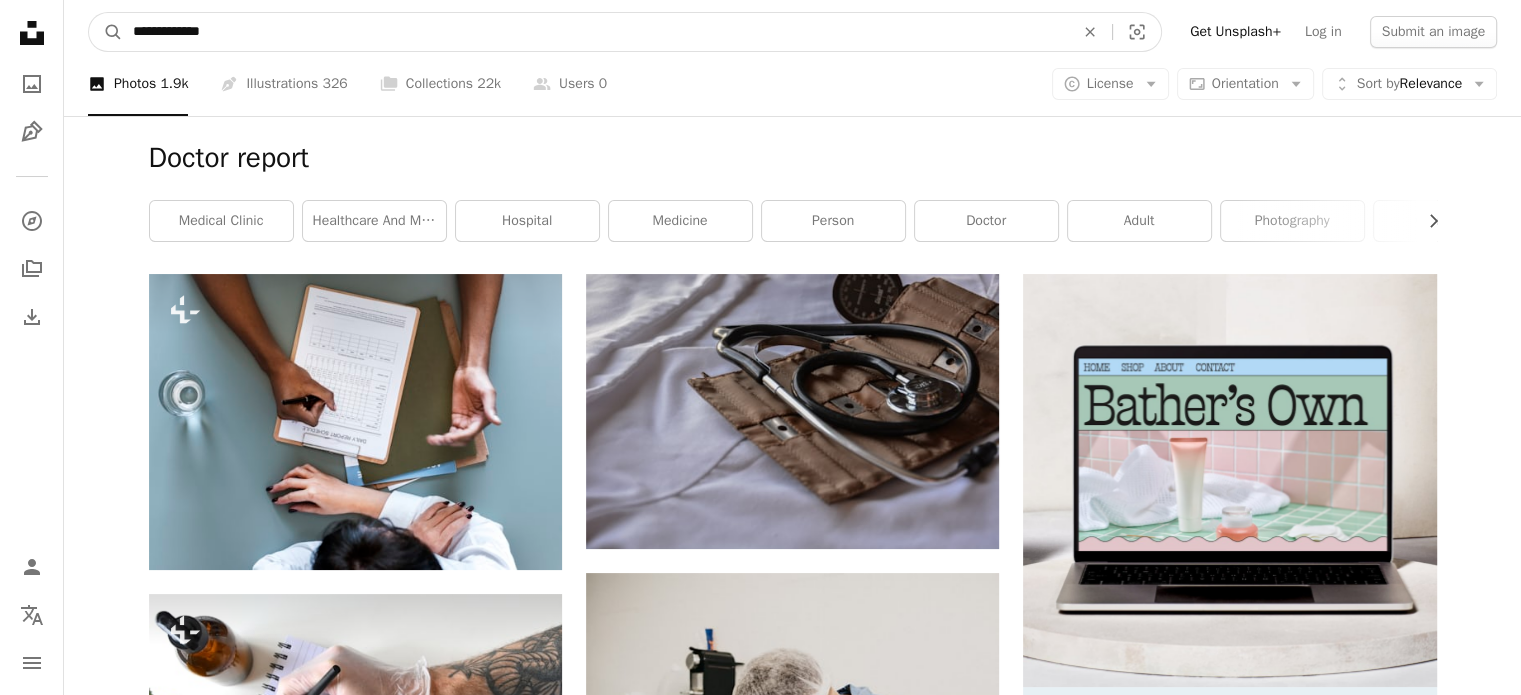 click on "**********" at bounding box center (595, 32) 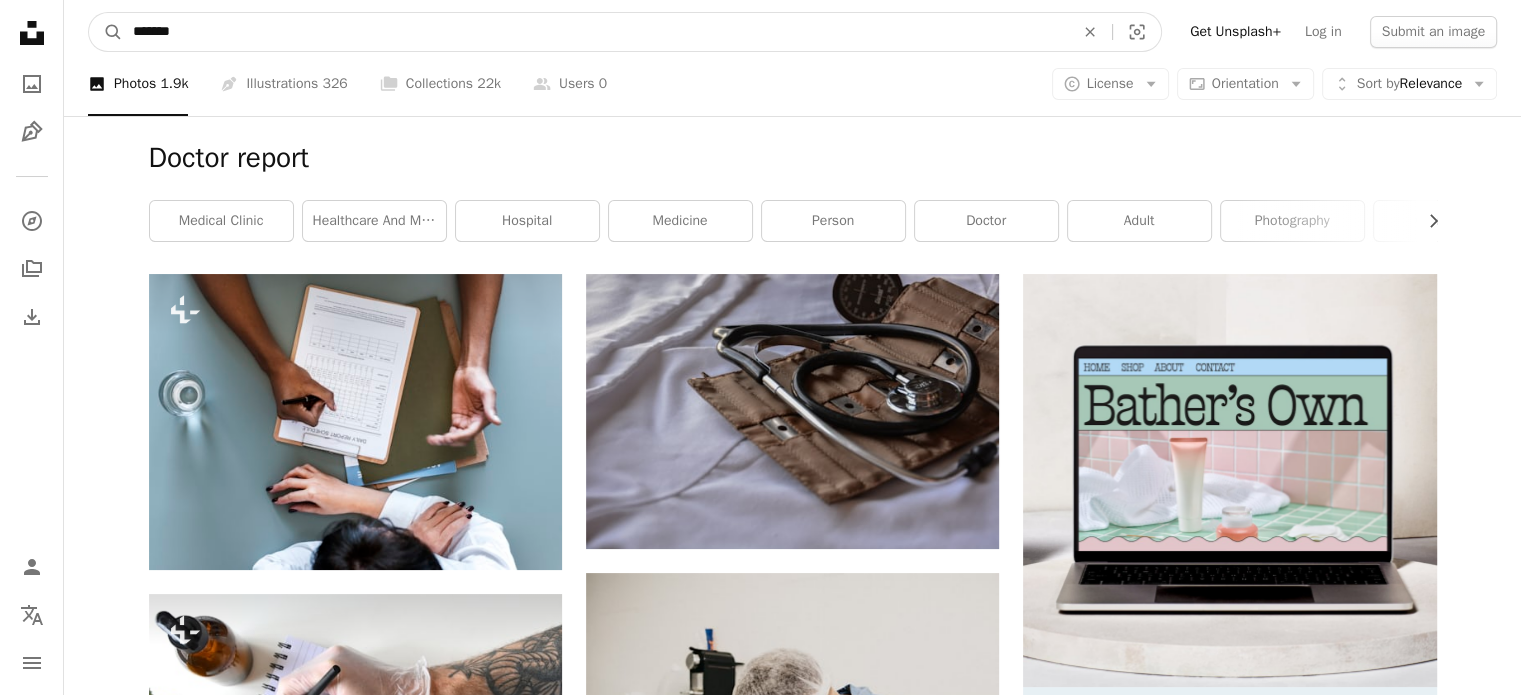 type on "*******" 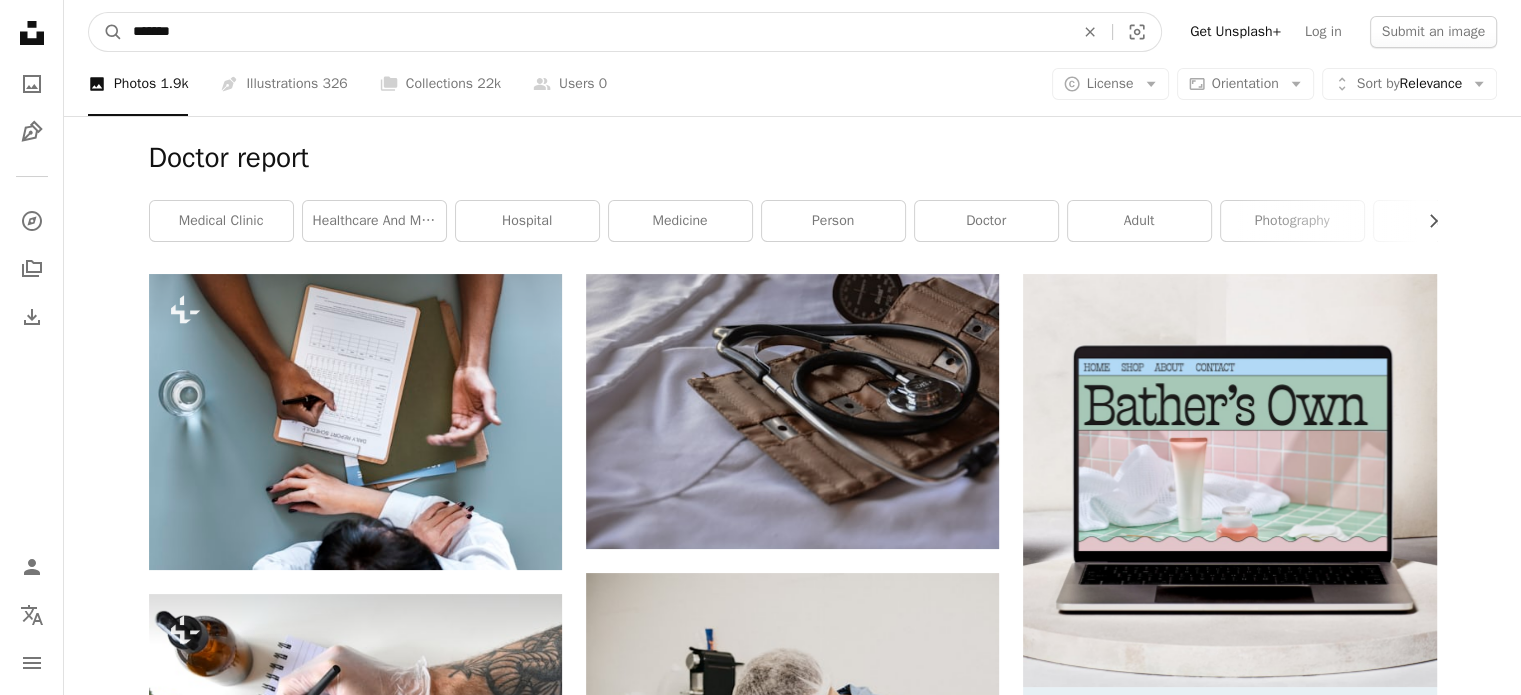 click on "A magnifying glass" at bounding box center [106, 32] 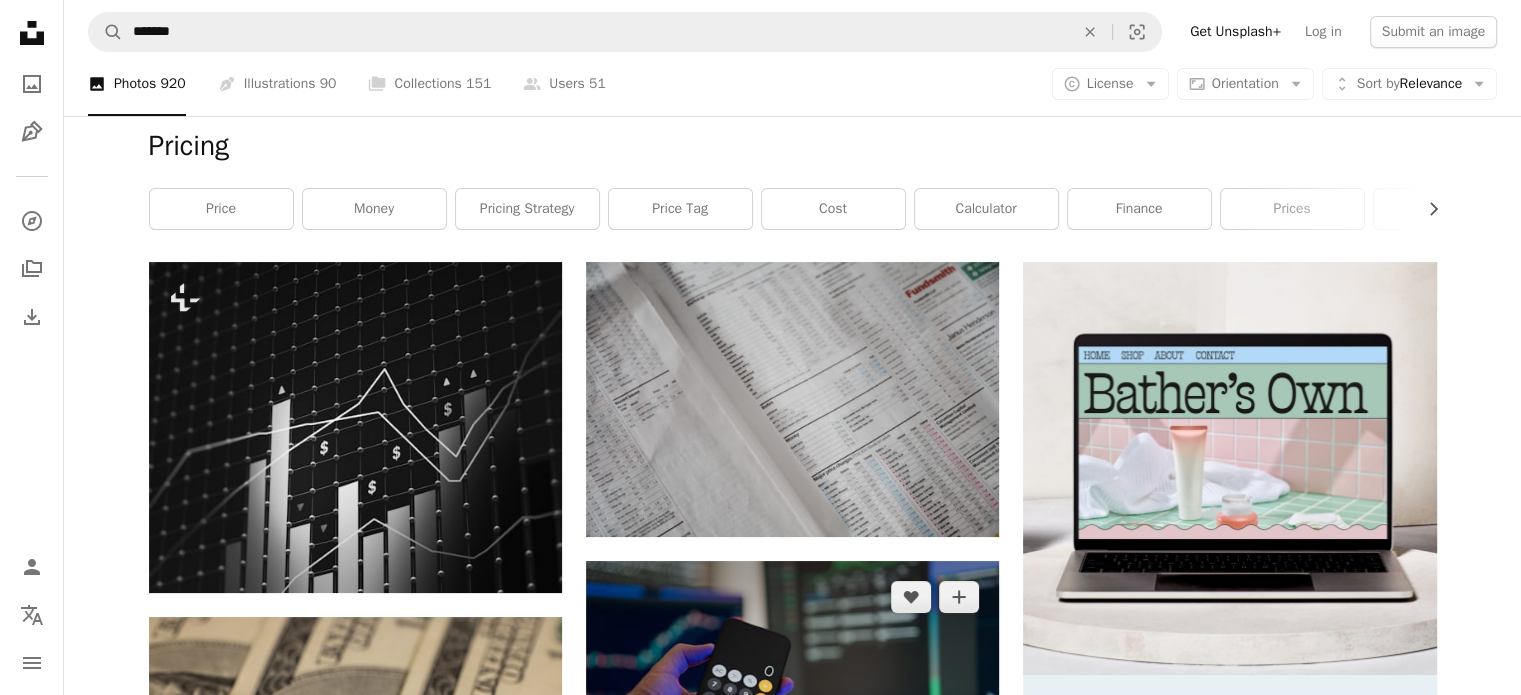 scroll, scrollTop: 0, scrollLeft: 0, axis: both 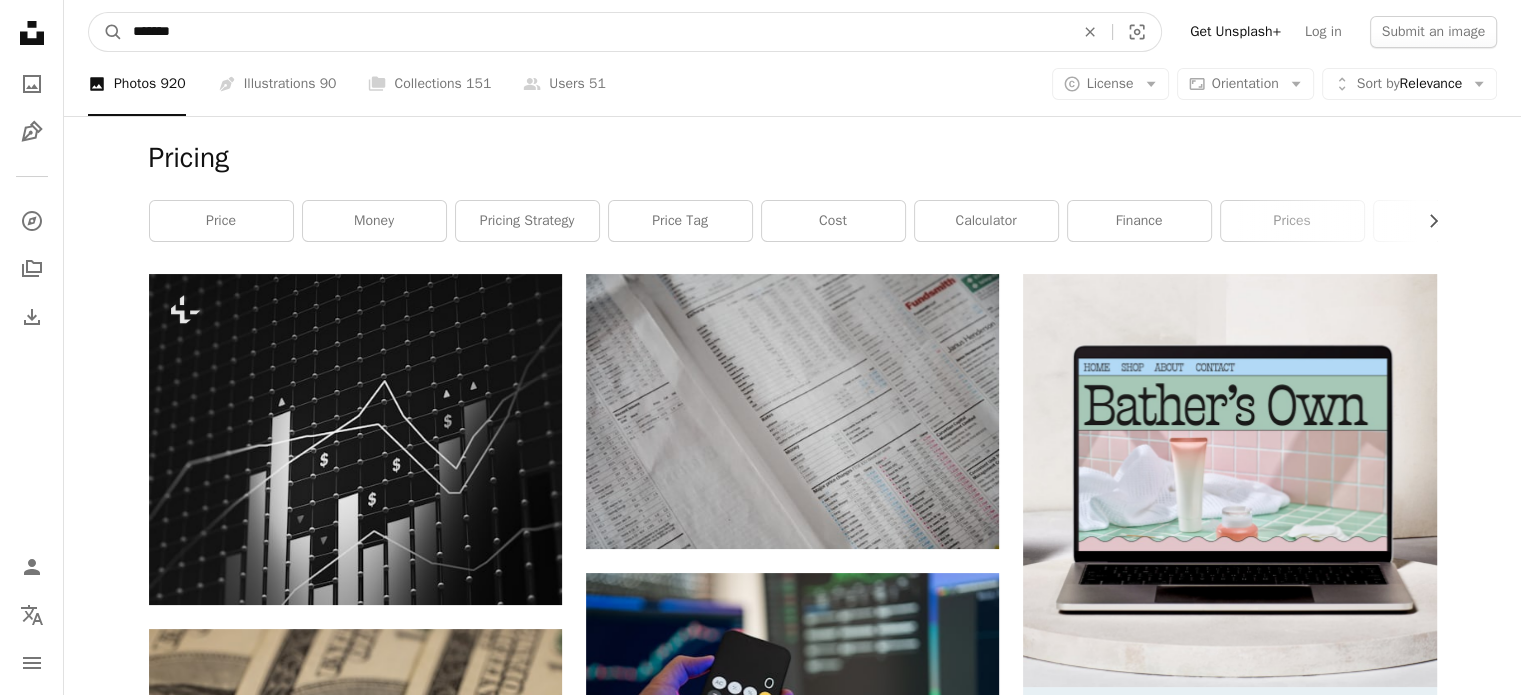 click on "*******" at bounding box center [595, 32] 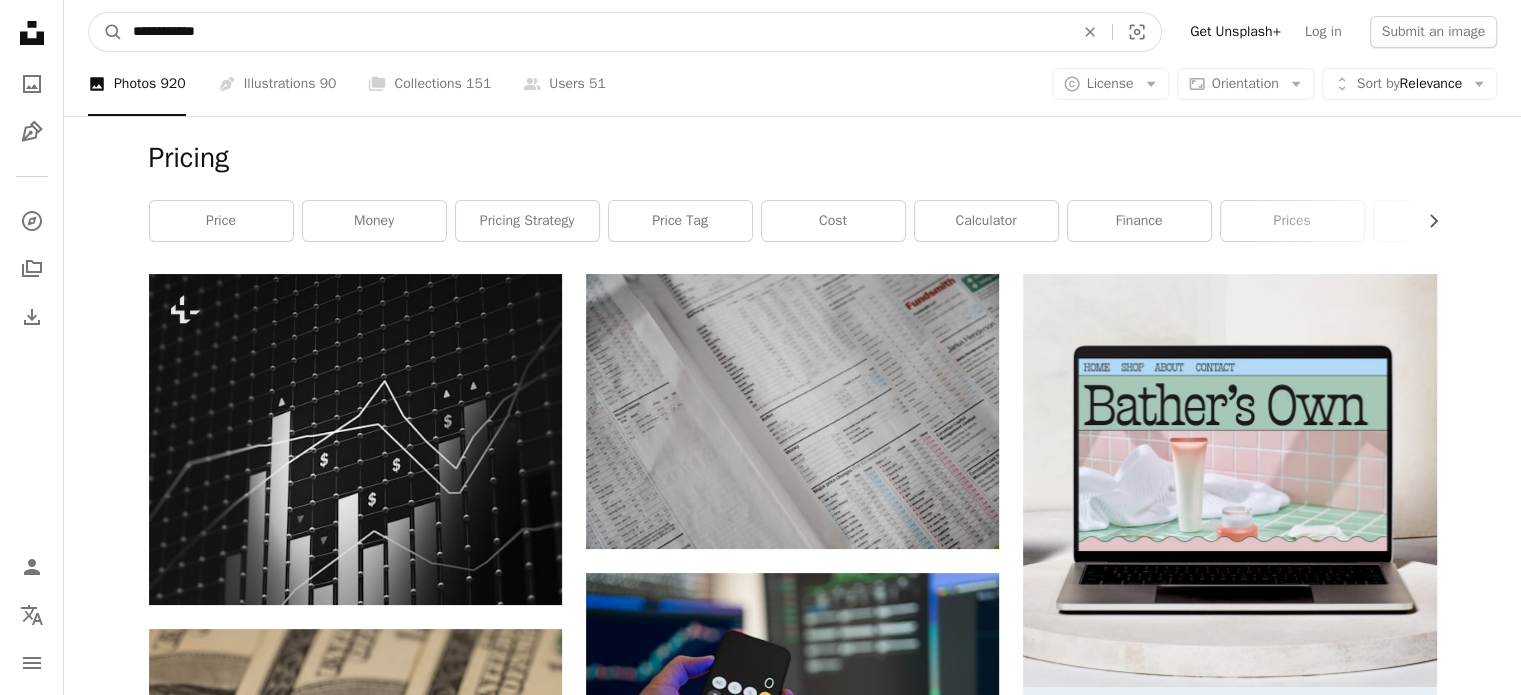 type on "**********" 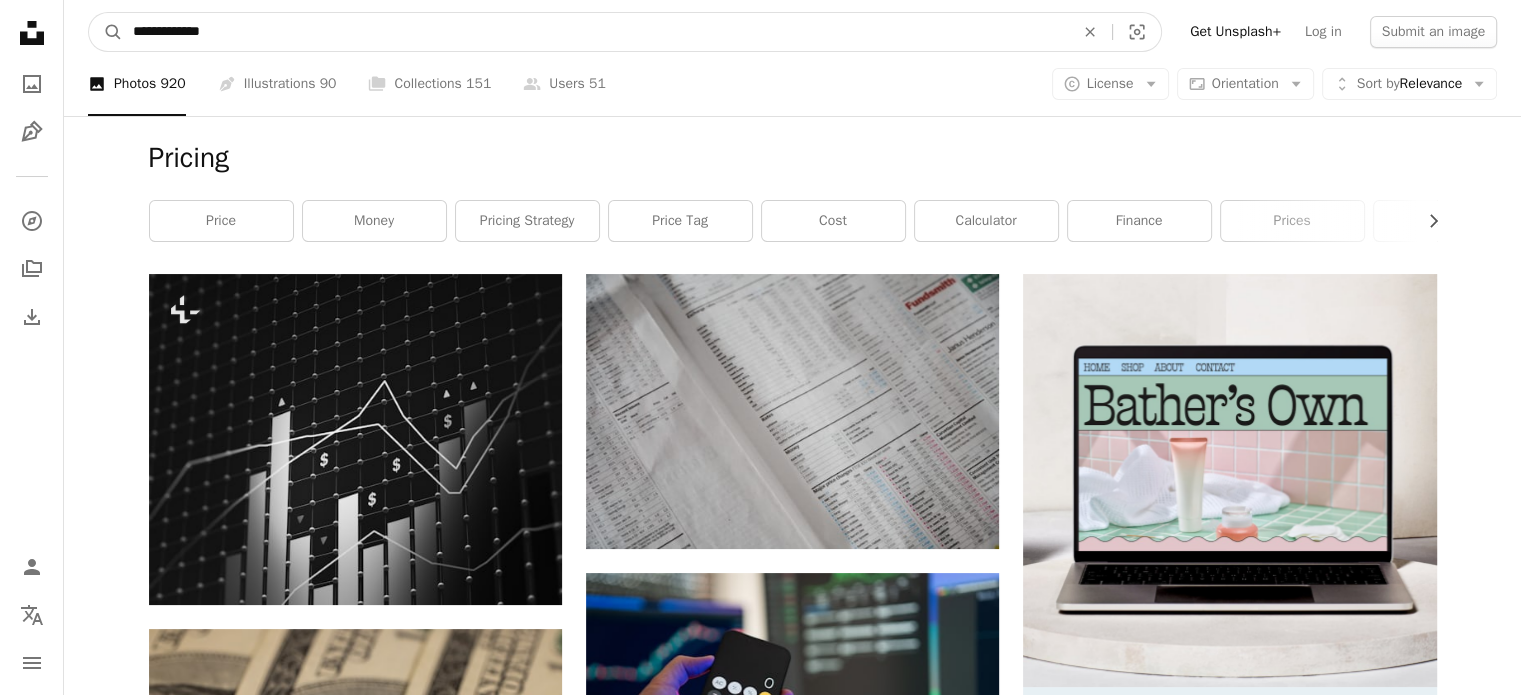 click on "A magnifying glass" at bounding box center (106, 32) 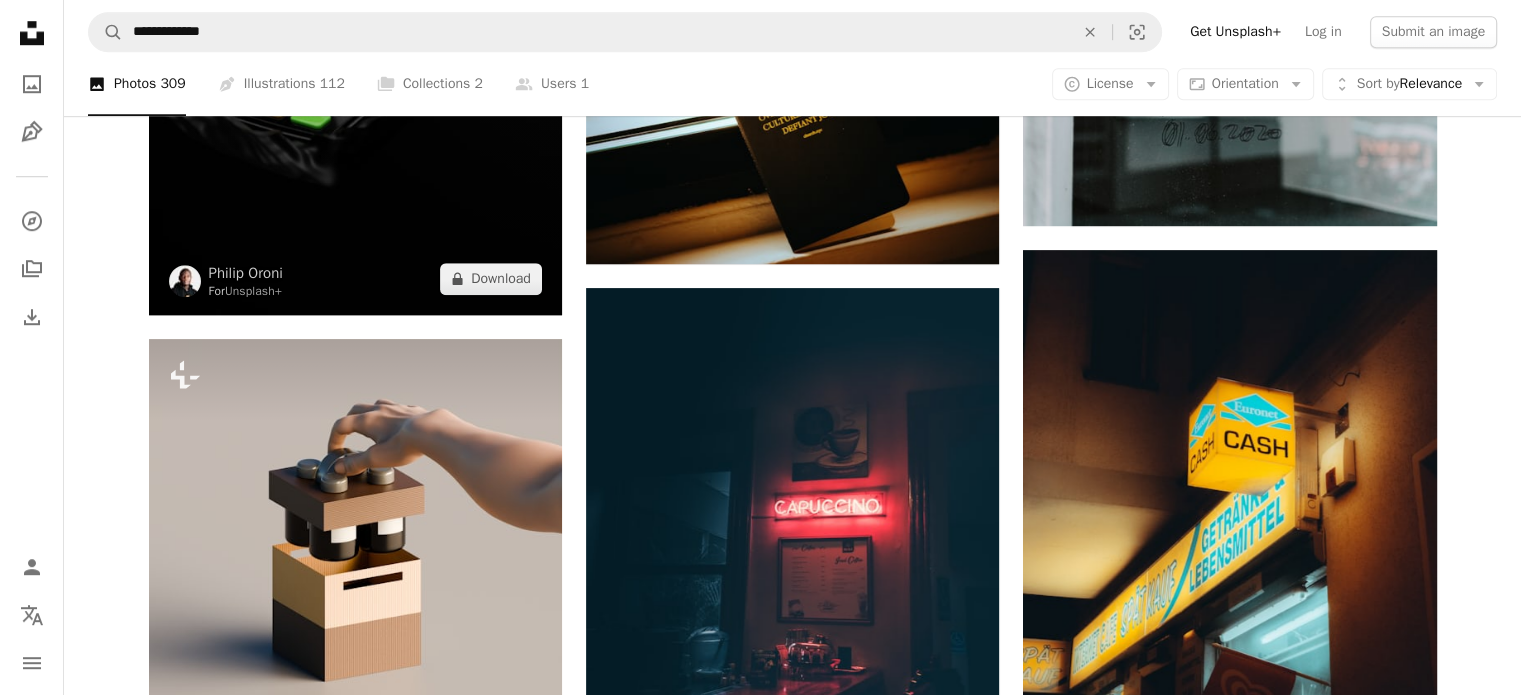 scroll, scrollTop: 1492, scrollLeft: 0, axis: vertical 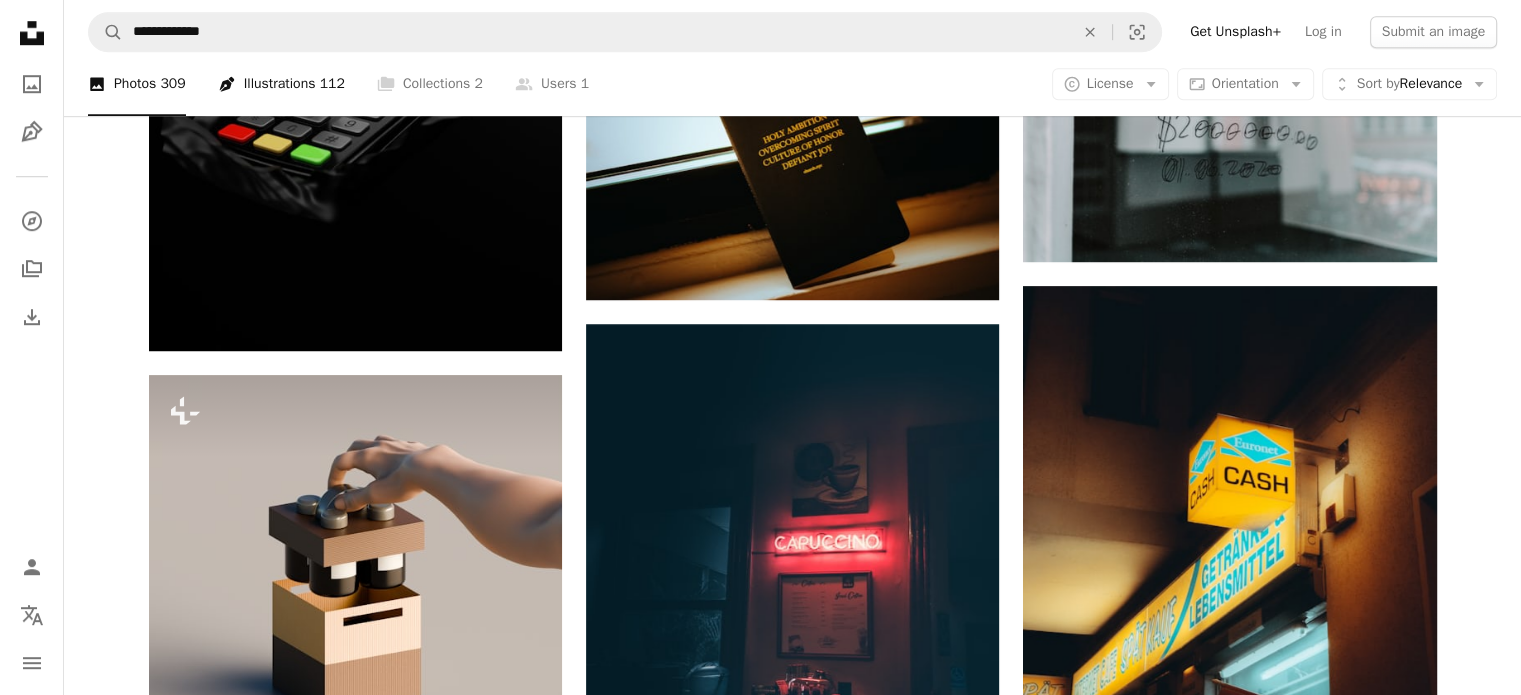 click on "Pen Tool Illustrations   112" at bounding box center (281, 84) 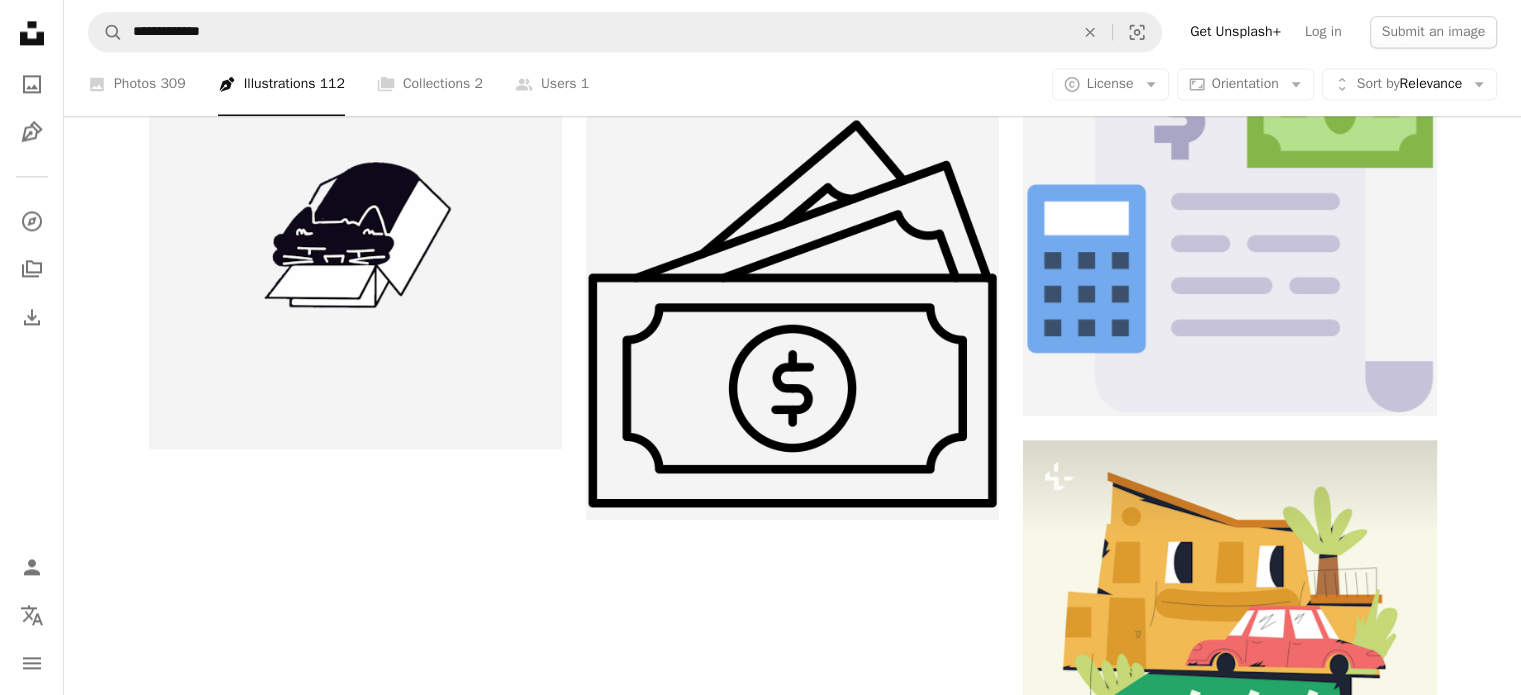 scroll, scrollTop: 2824, scrollLeft: 0, axis: vertical 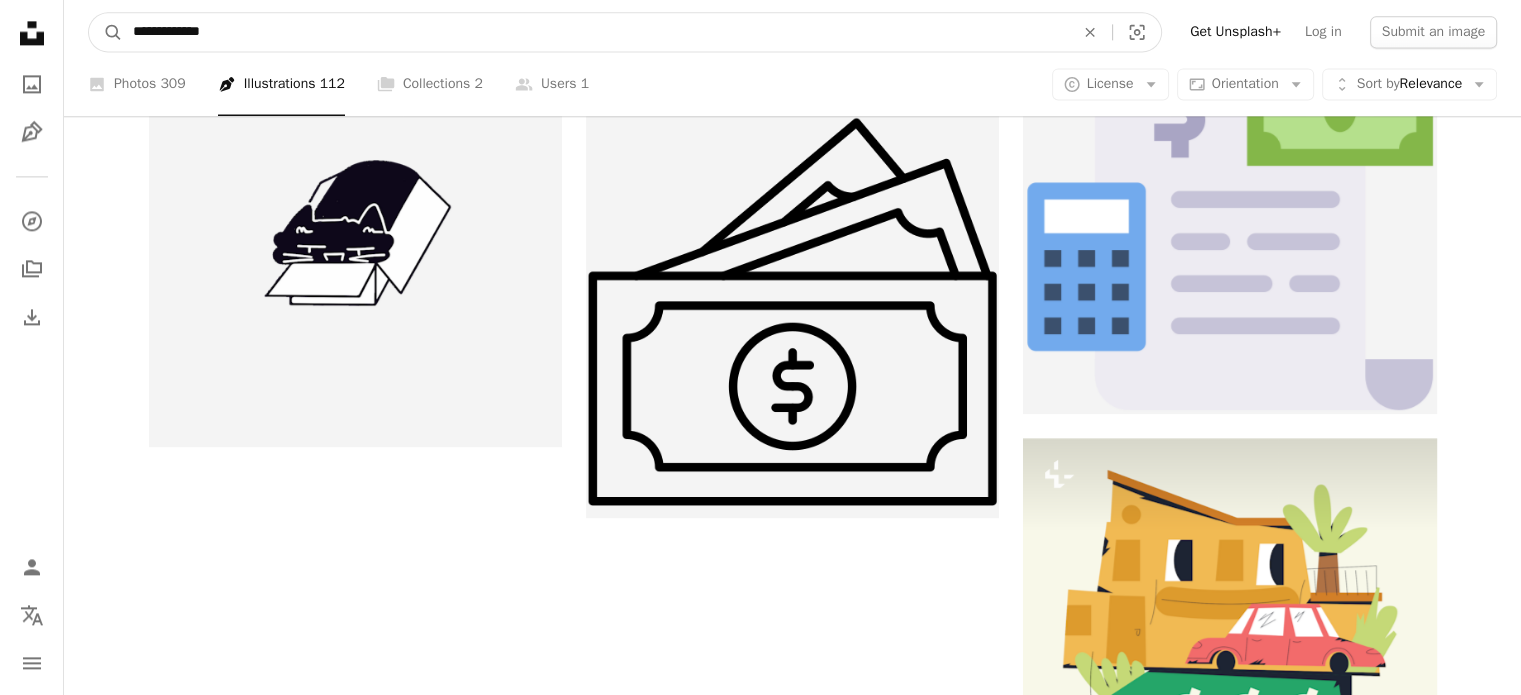 click on "**********" at bounding box center (595, 32) 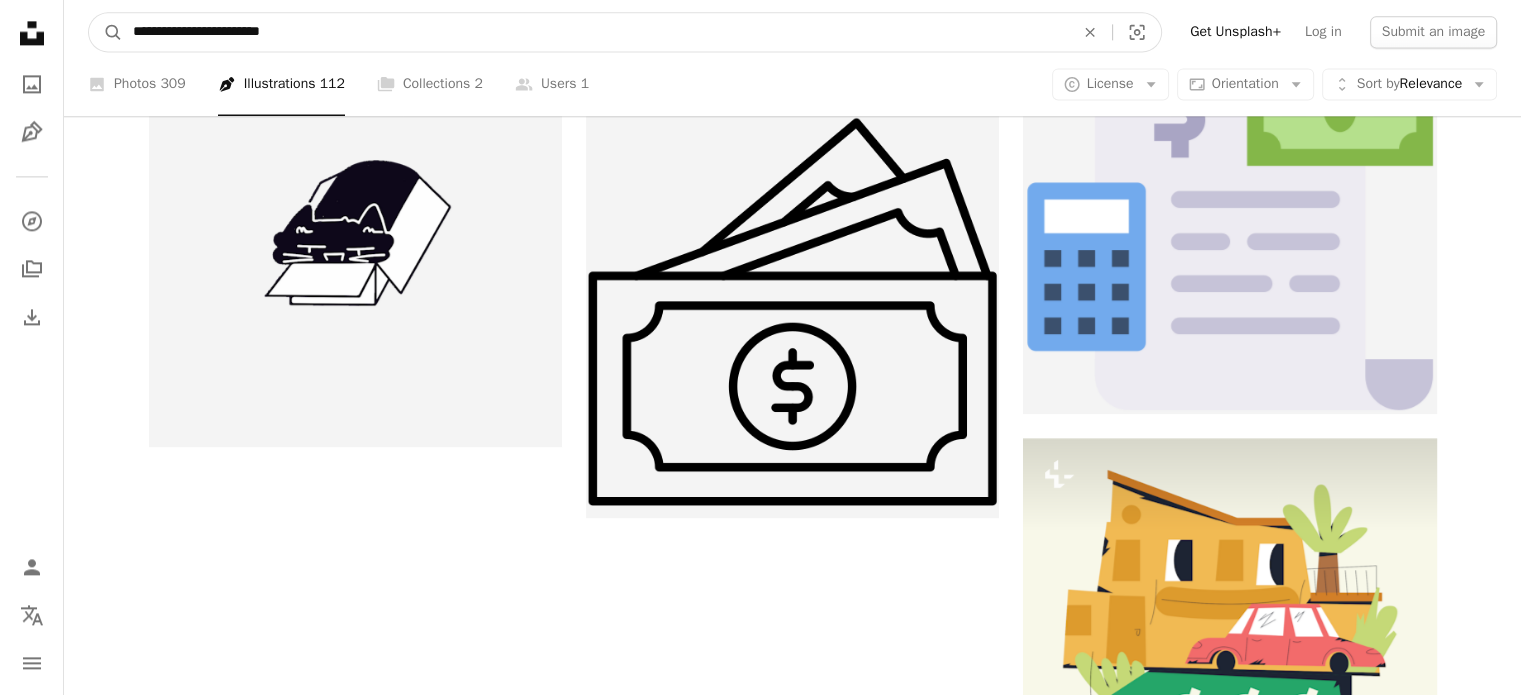 type on "**********" 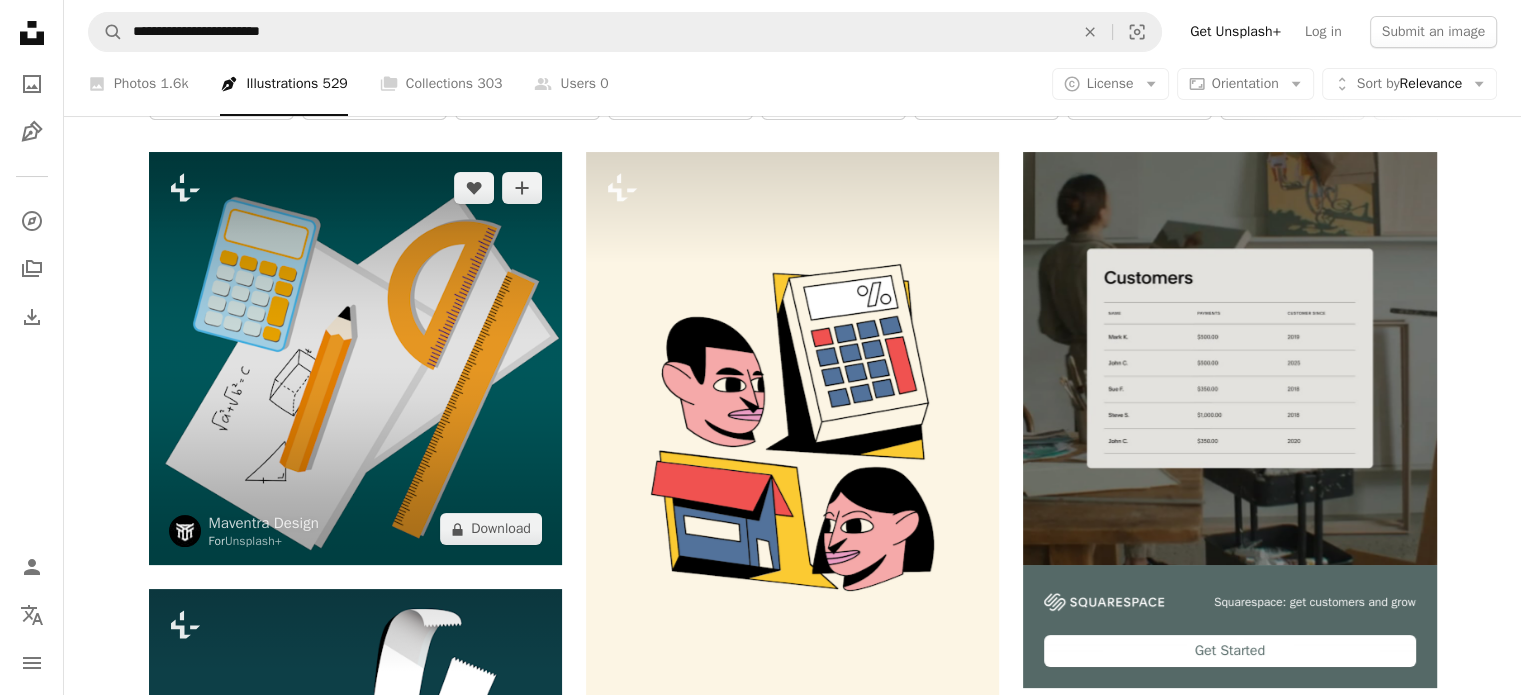 scroll, scrollTop: 0, scrollLeft: 0, axis: both 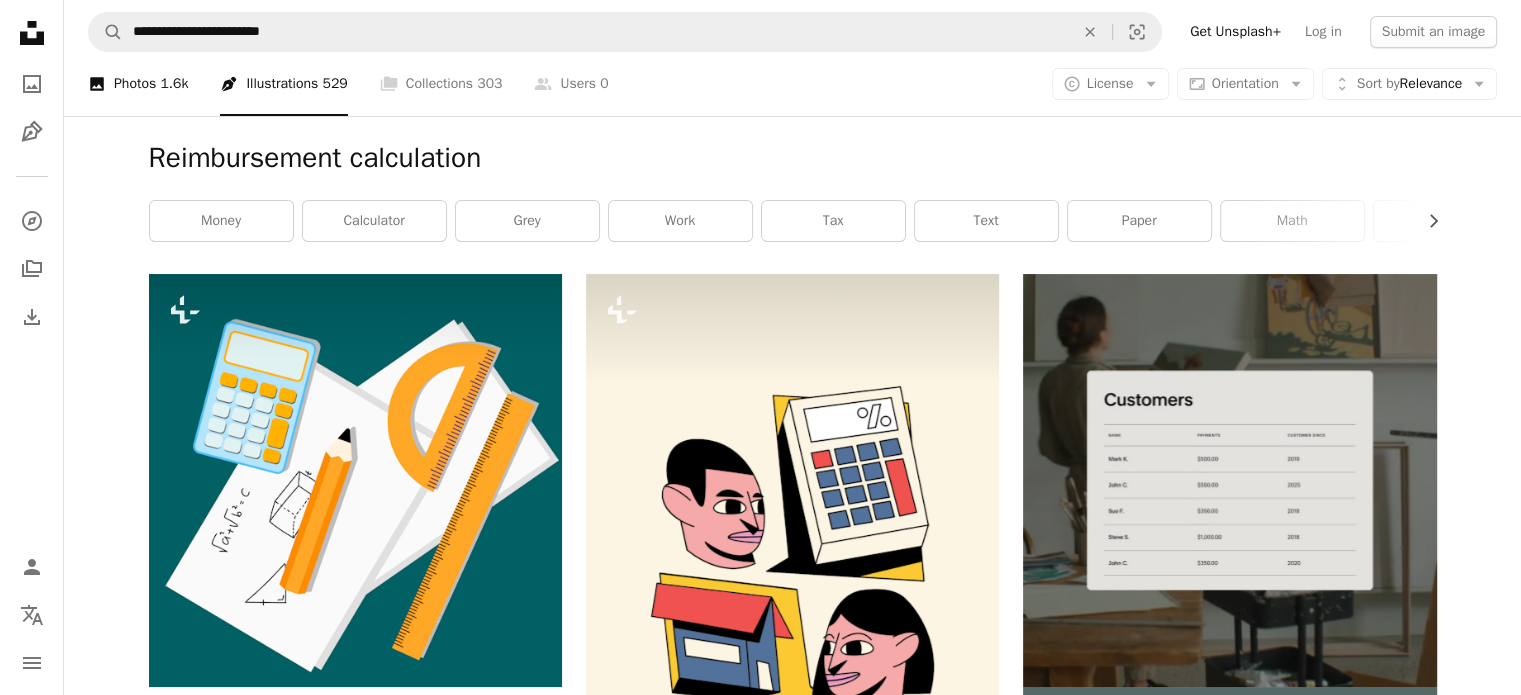 click on "A photo Photos   1.6k" at bounding box center (138, 84) 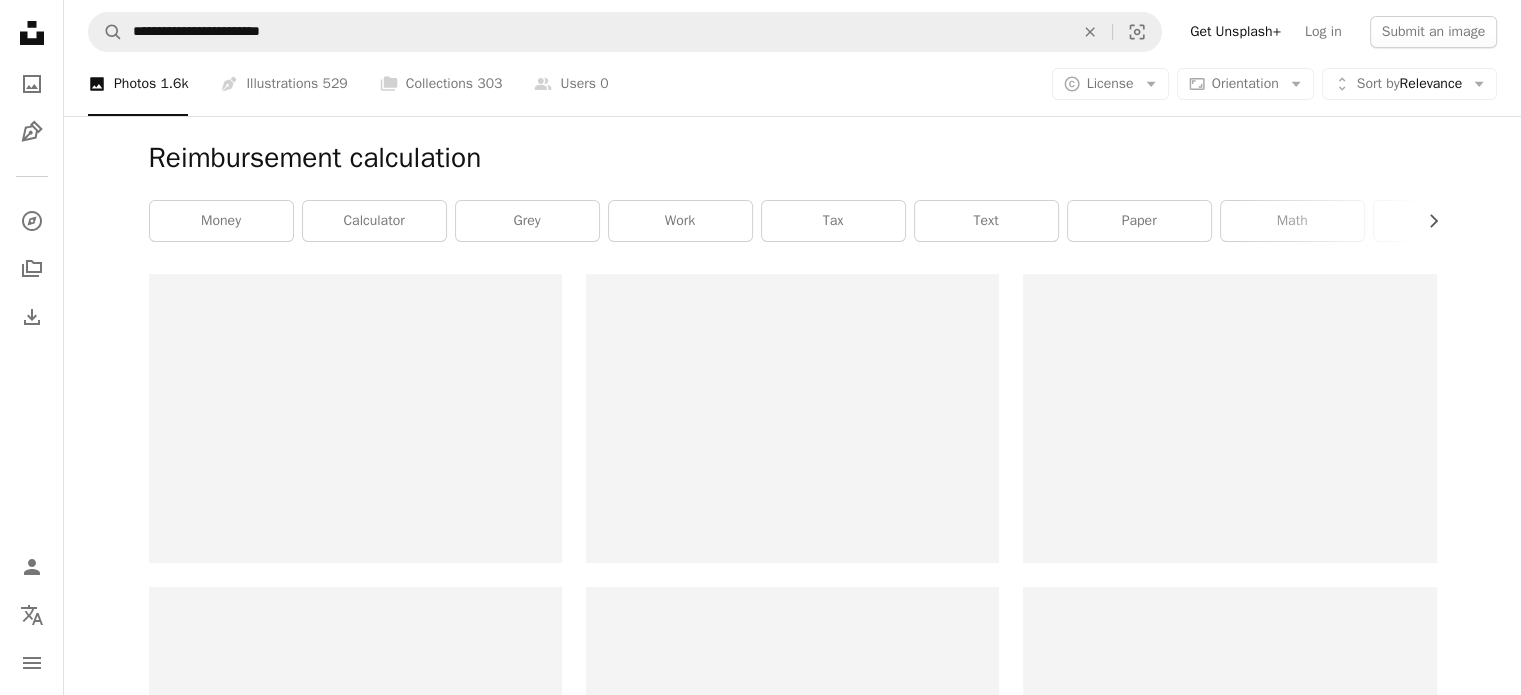 click on "A photo Photos   1.6k" at bounding box center (138, 84) 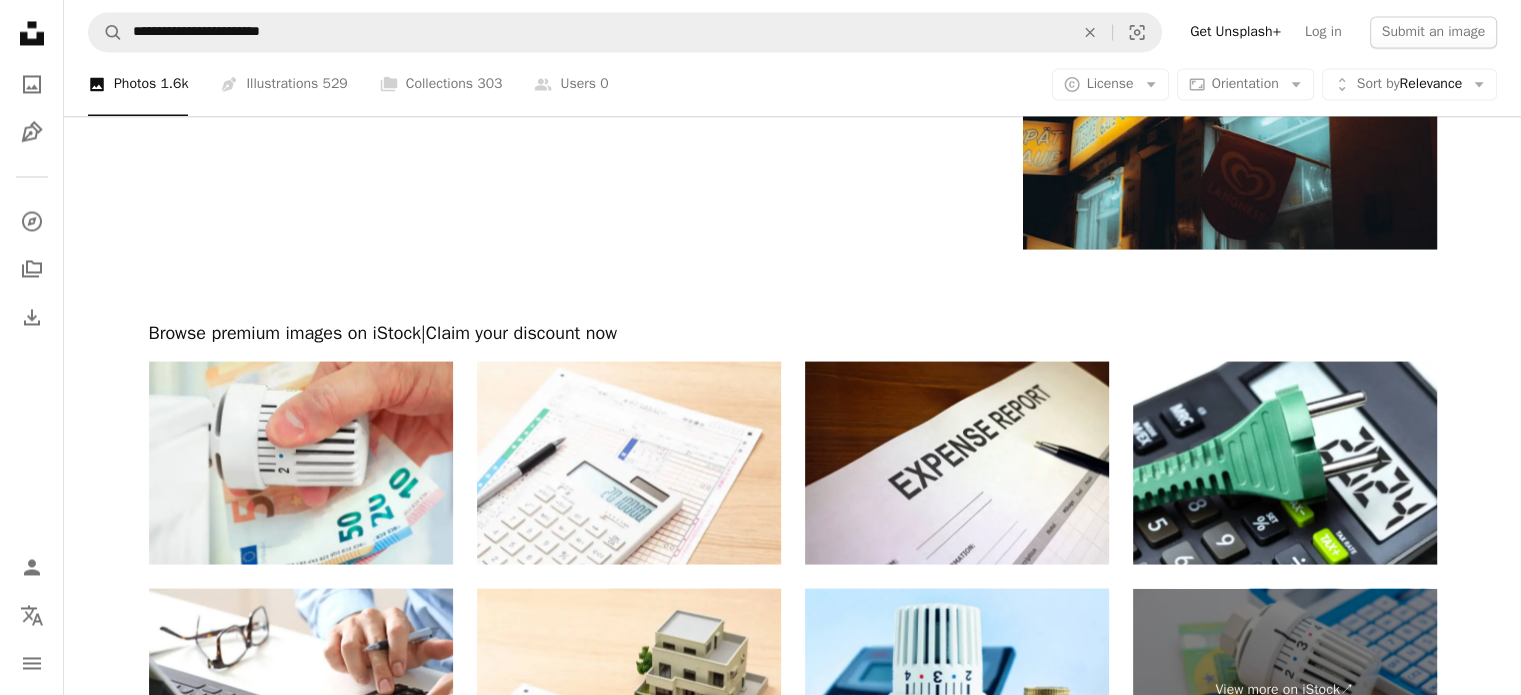 scroll, scrollTop: 3539, scrollLeft: 0, axis: vertical 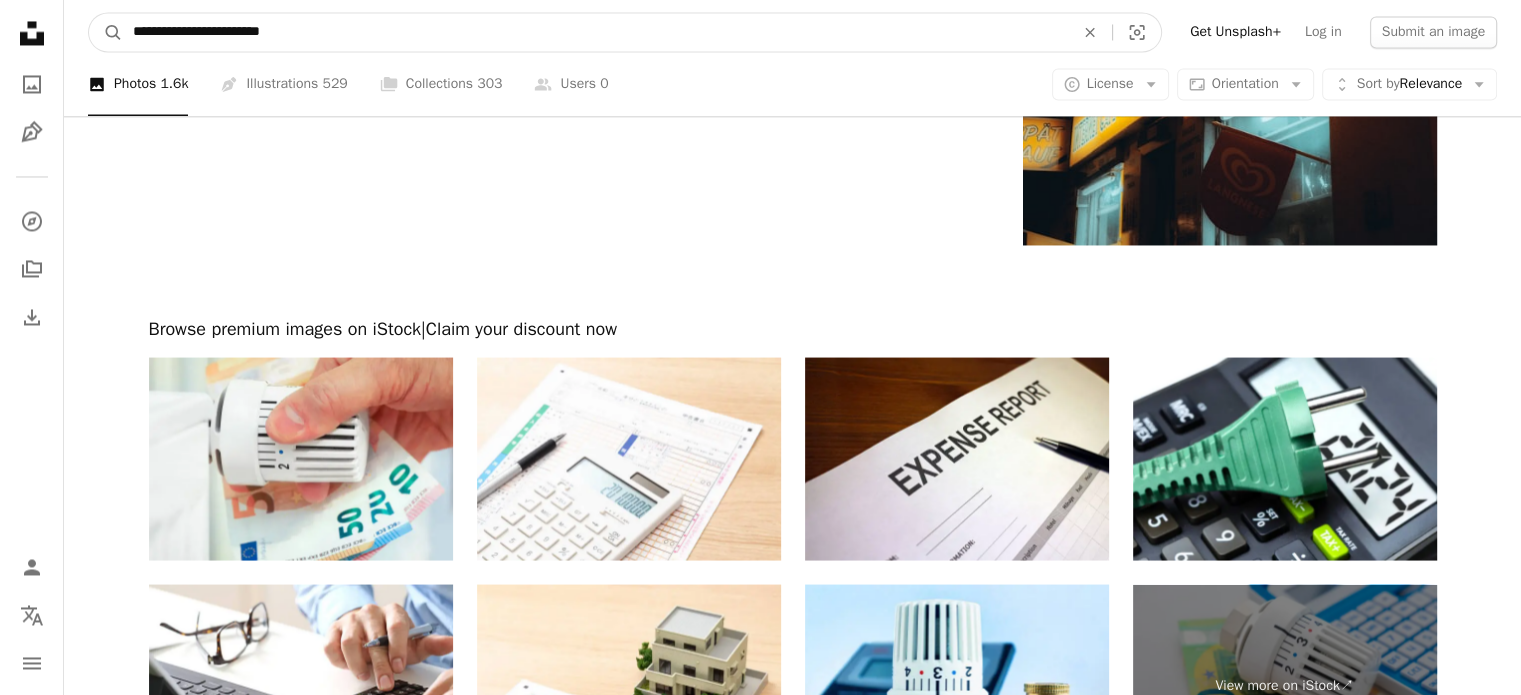 click on "**********" at bounding box center (595, 32) 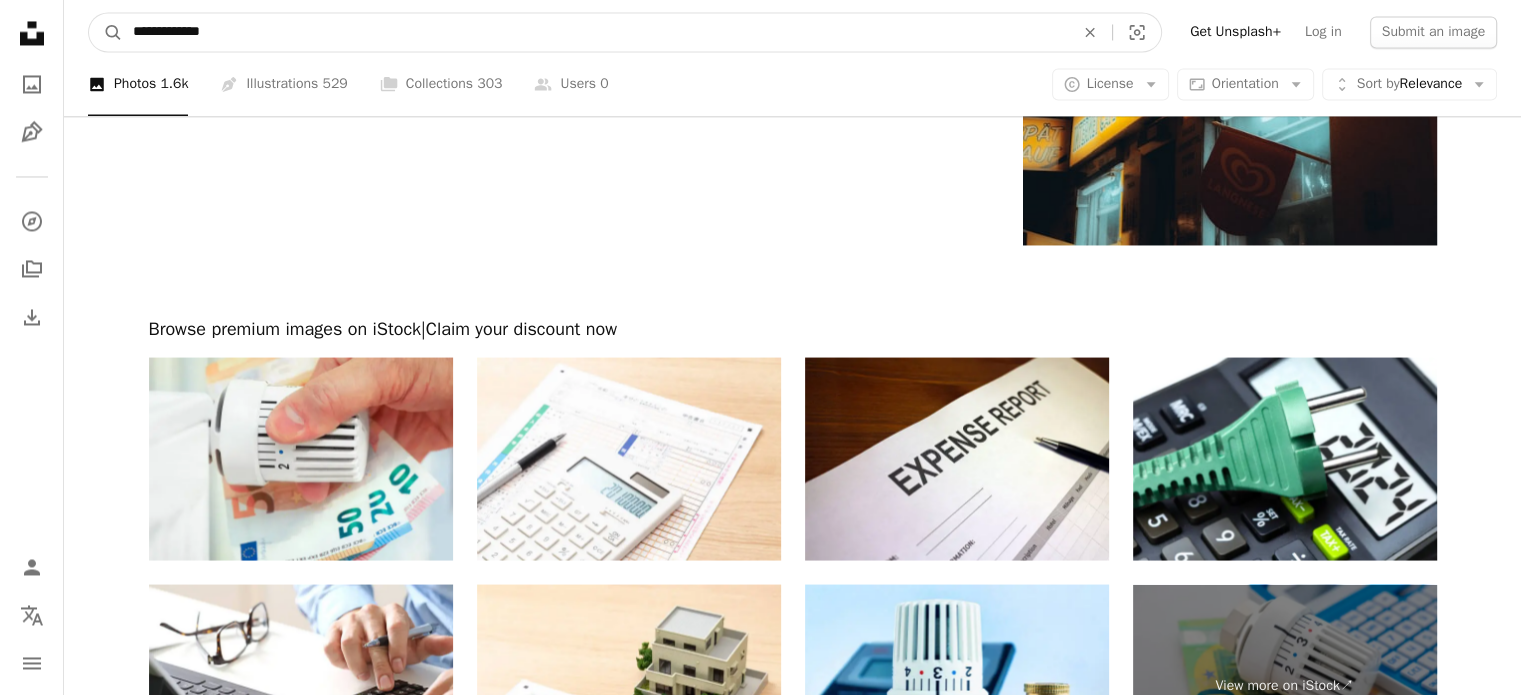 type on "**********" 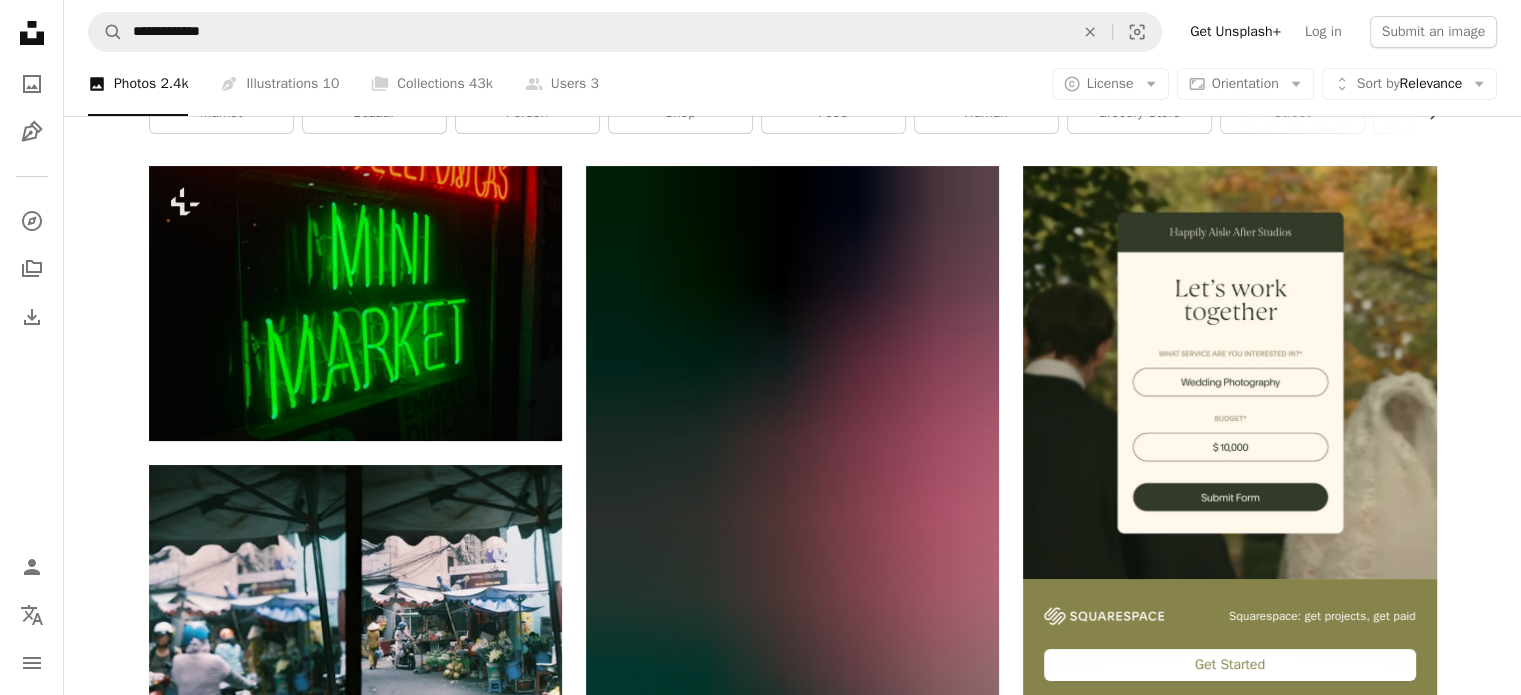 scroll, scrollTop: 0, scrollLeft: 0, axis: both 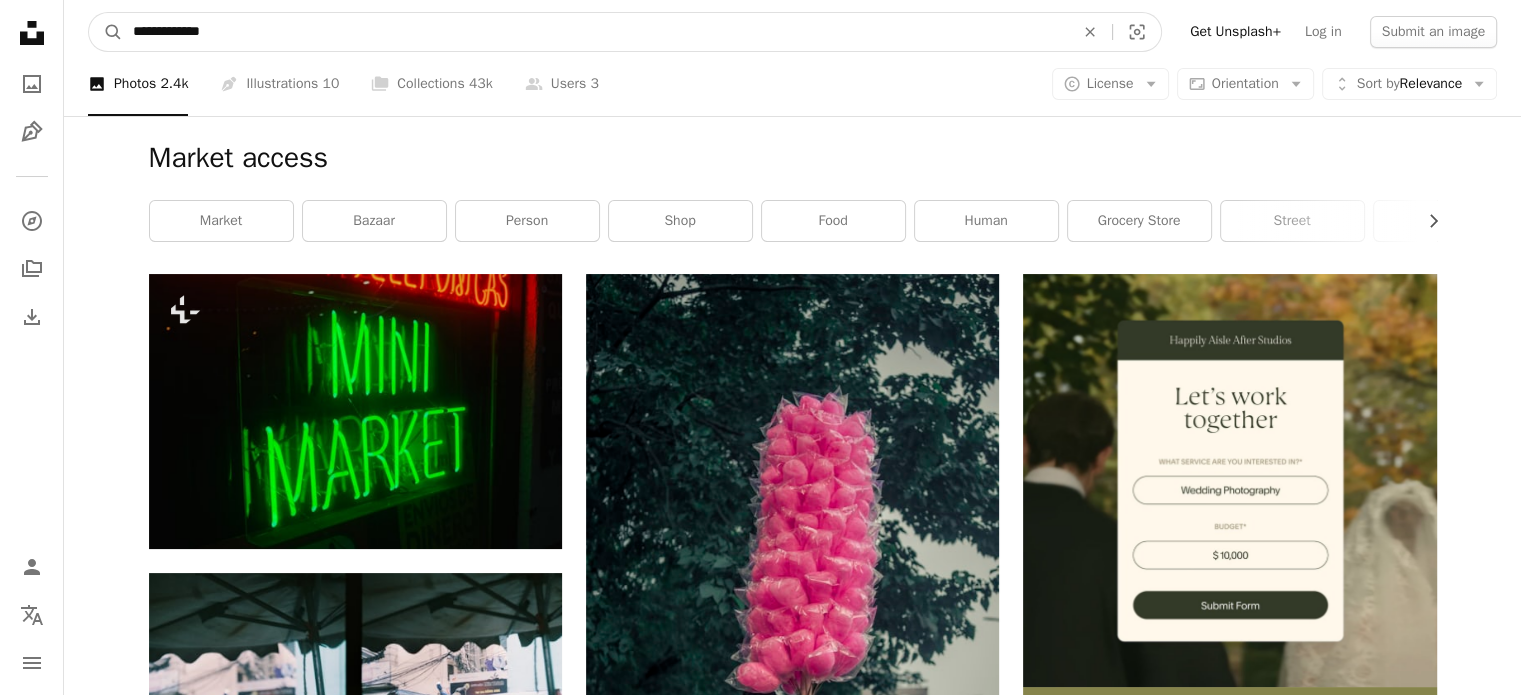 click on "**********" at bounding box center (595, 32) 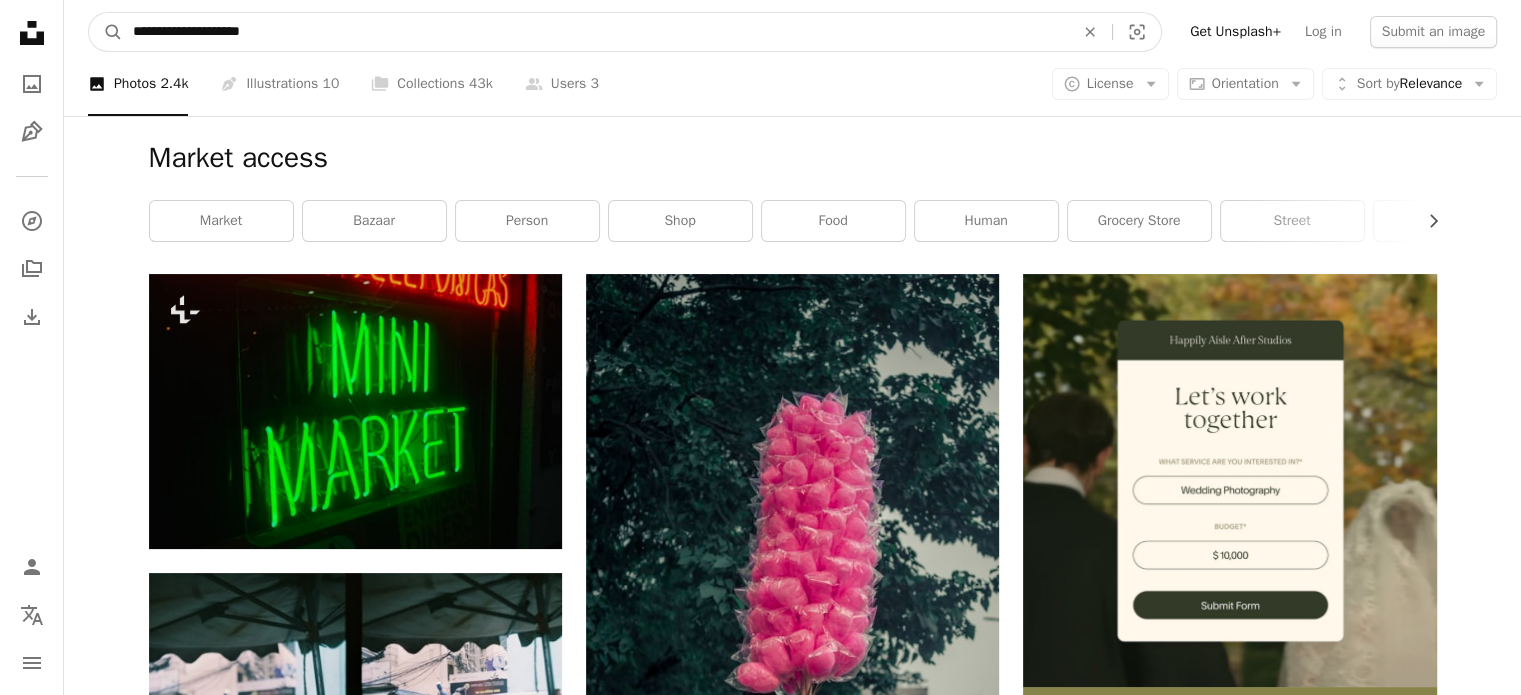 type on "**********" 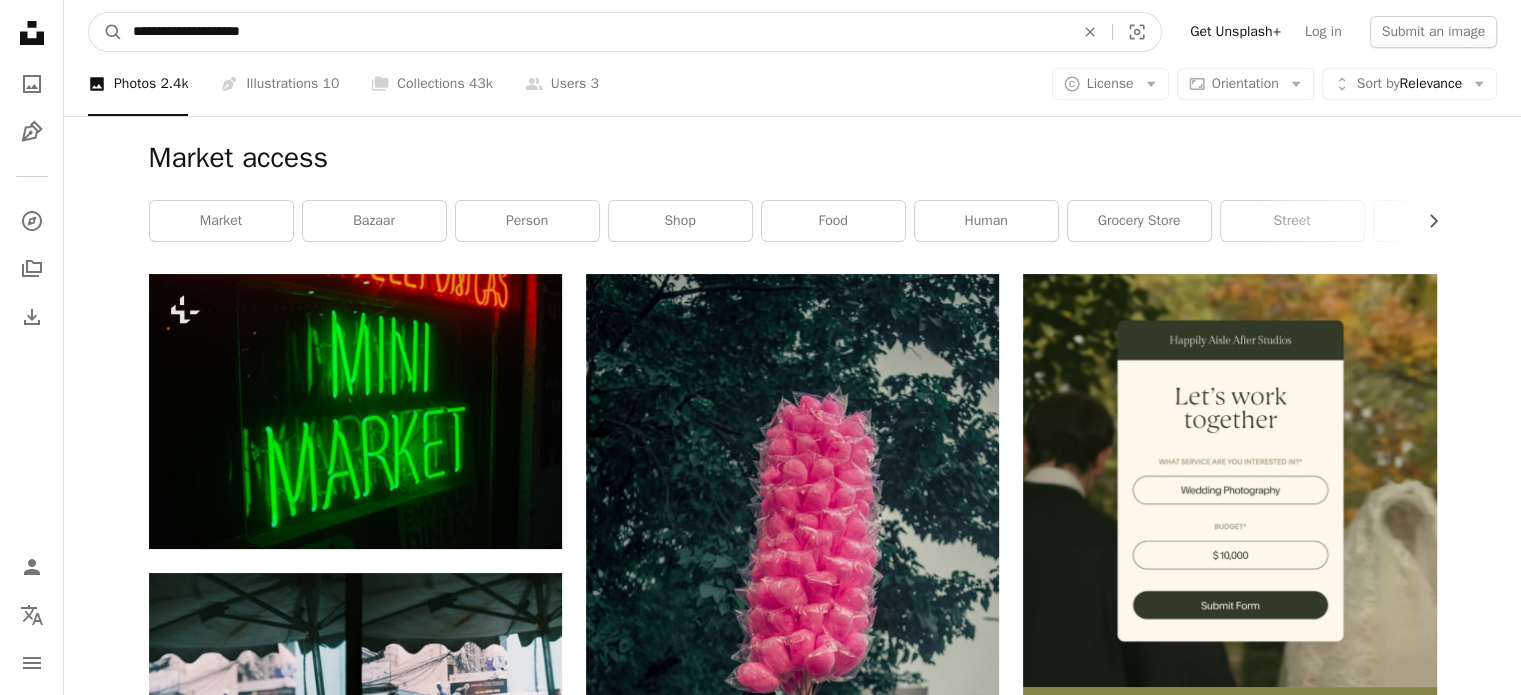 click on "A magnifying glass" at bounding box center (106, 32) 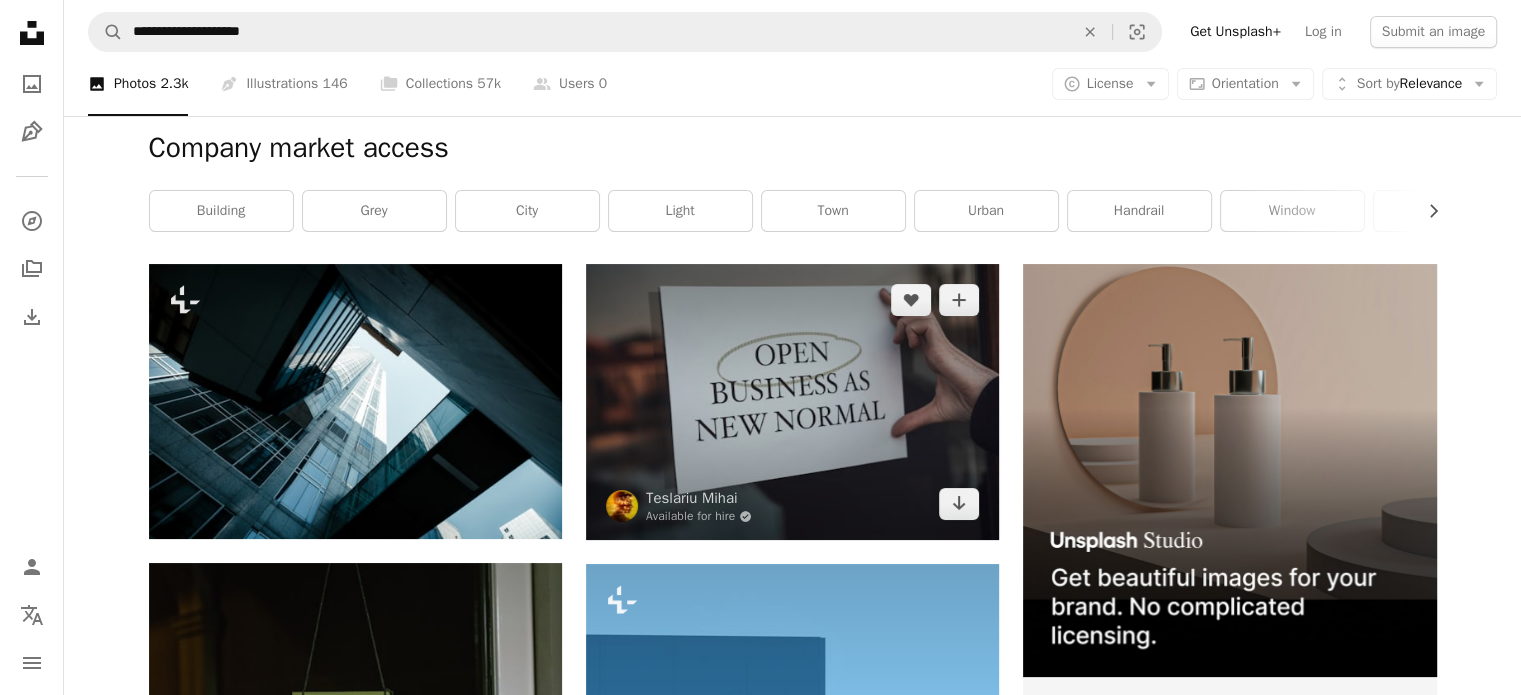 scroll, scrollTop: 0, scrollLeft: 0, axis: both 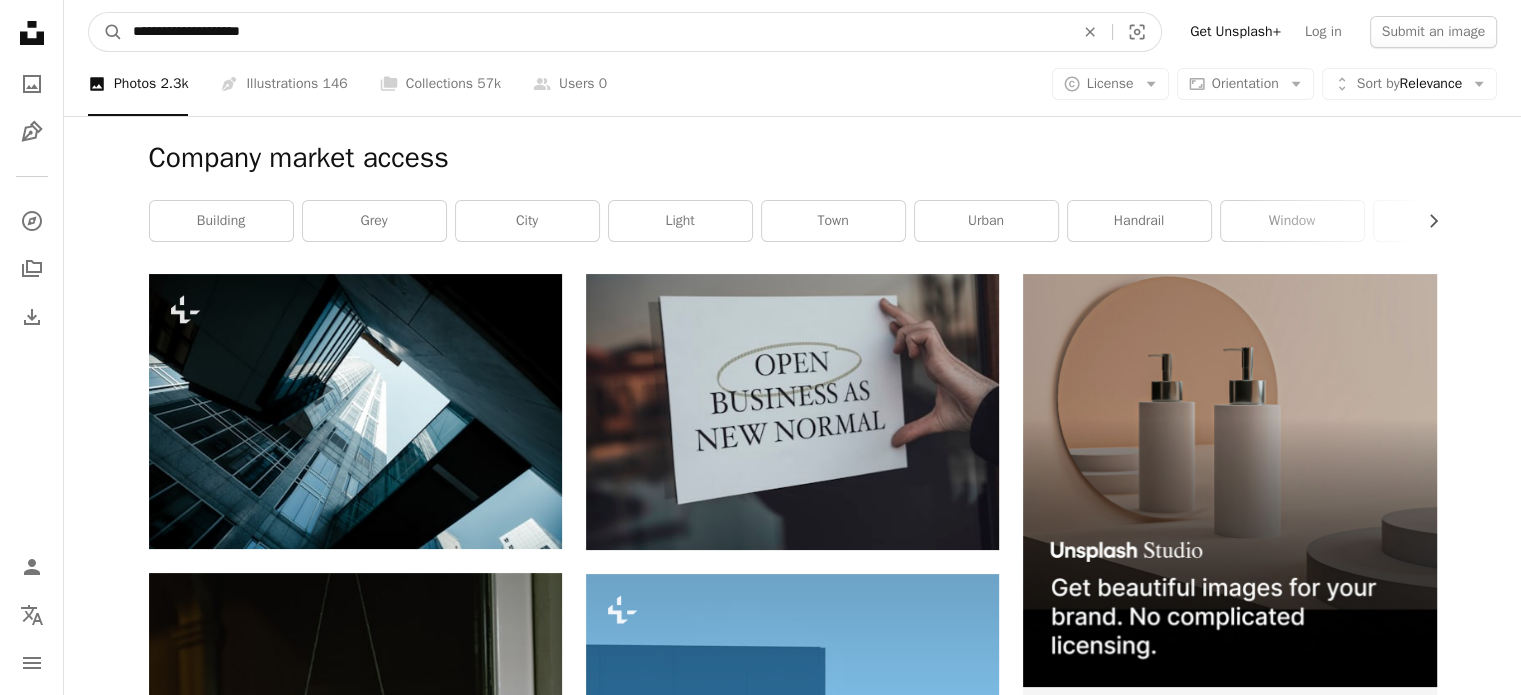 click on "**********" at bounding box center [595, 32] 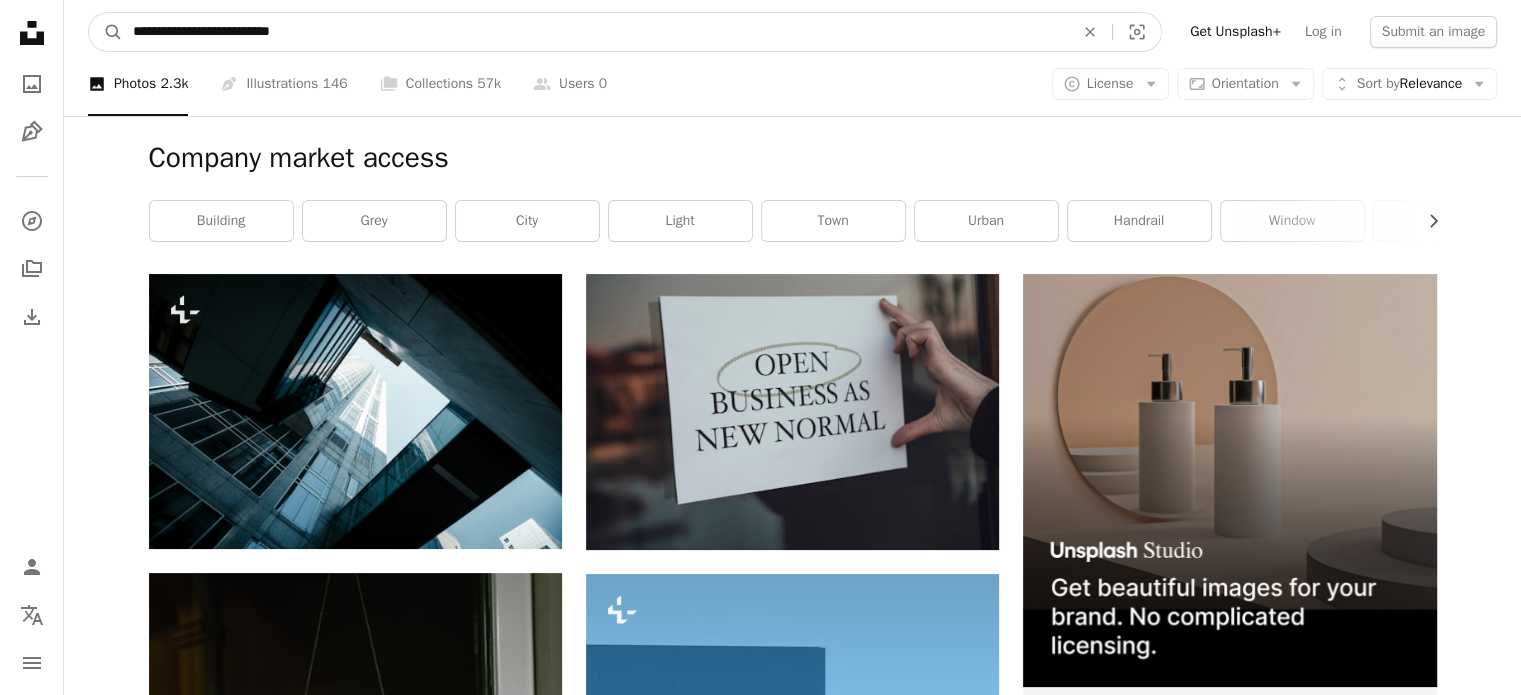 type on "**********" 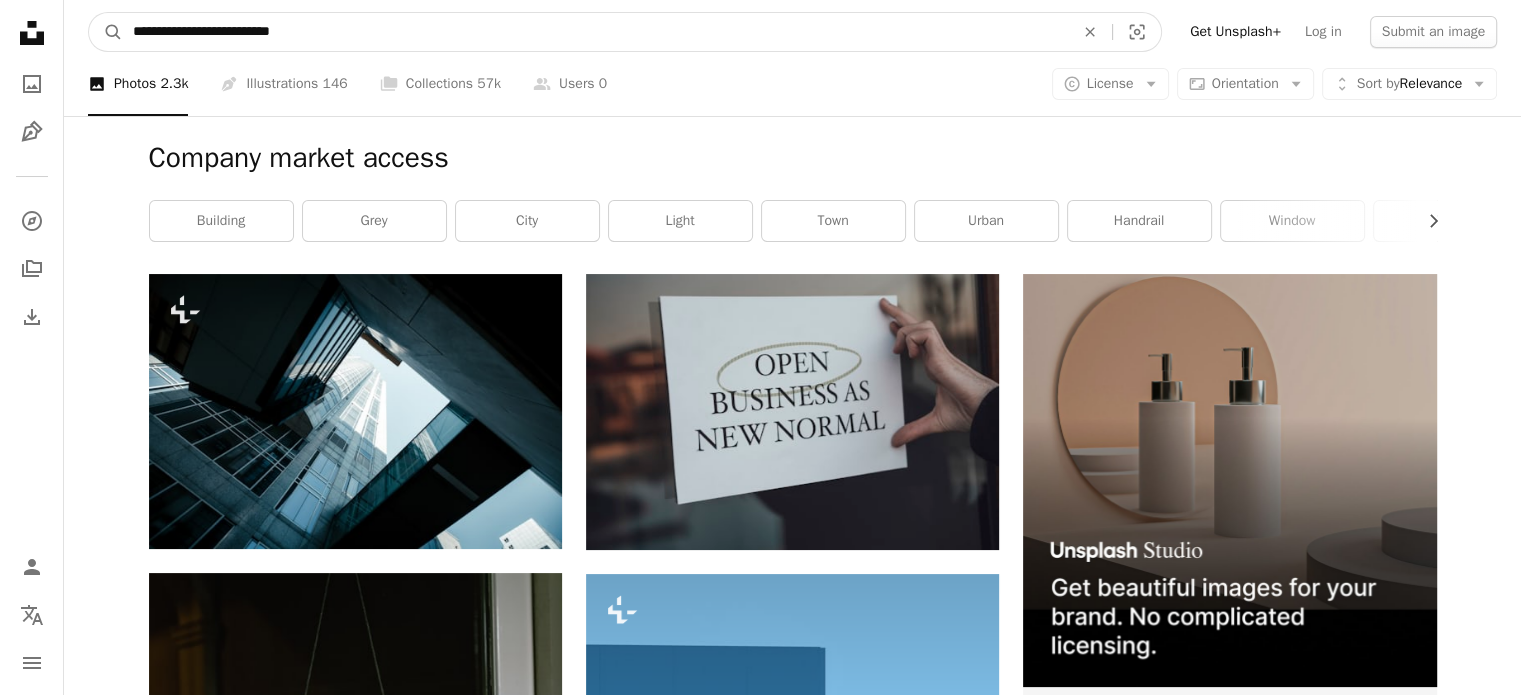 click on "A magnifying glass" at bounding box center (106, 32) 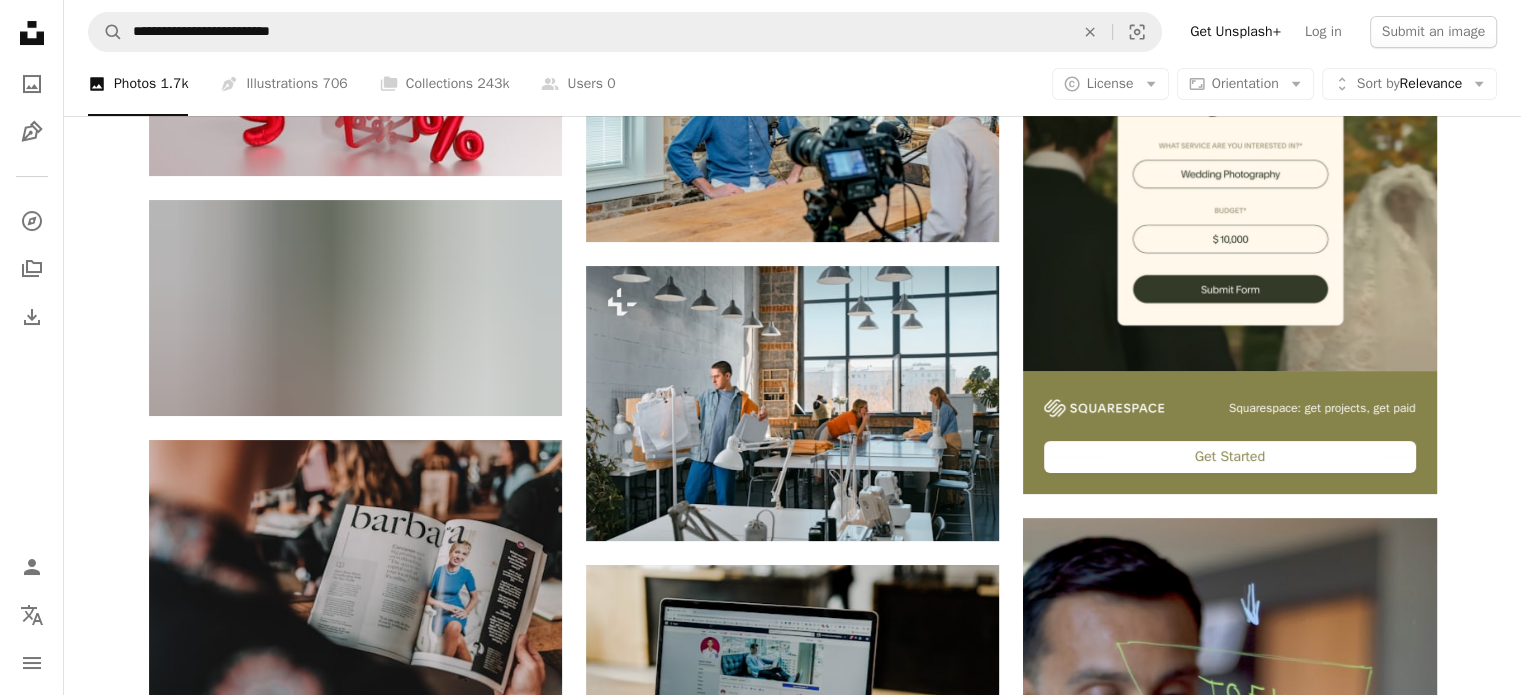 scroll, scrollTop: 374, scrollLeft: 0, axis: vertical 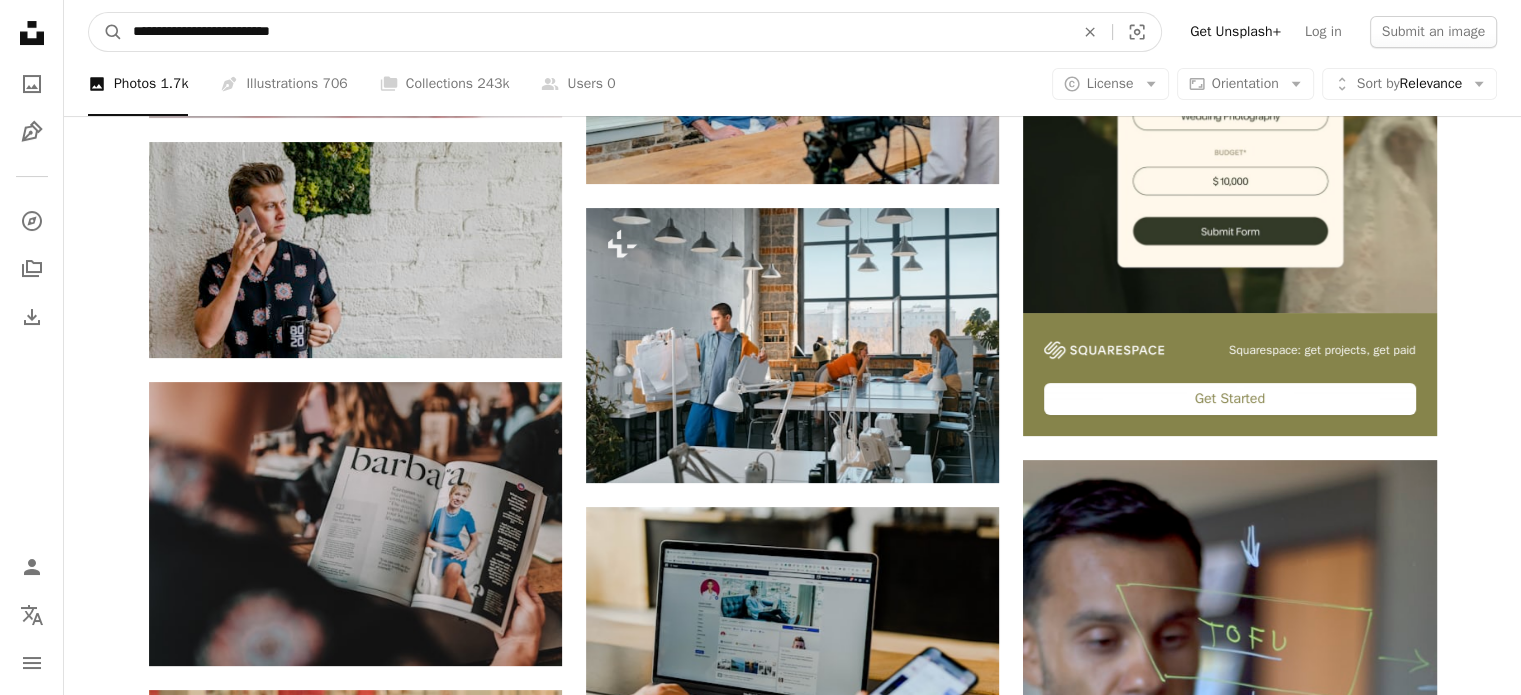 drag, startPoint x: 347, startPoint y: 40, endPoint x: 0, endPoint y: 9, distance: 348.382 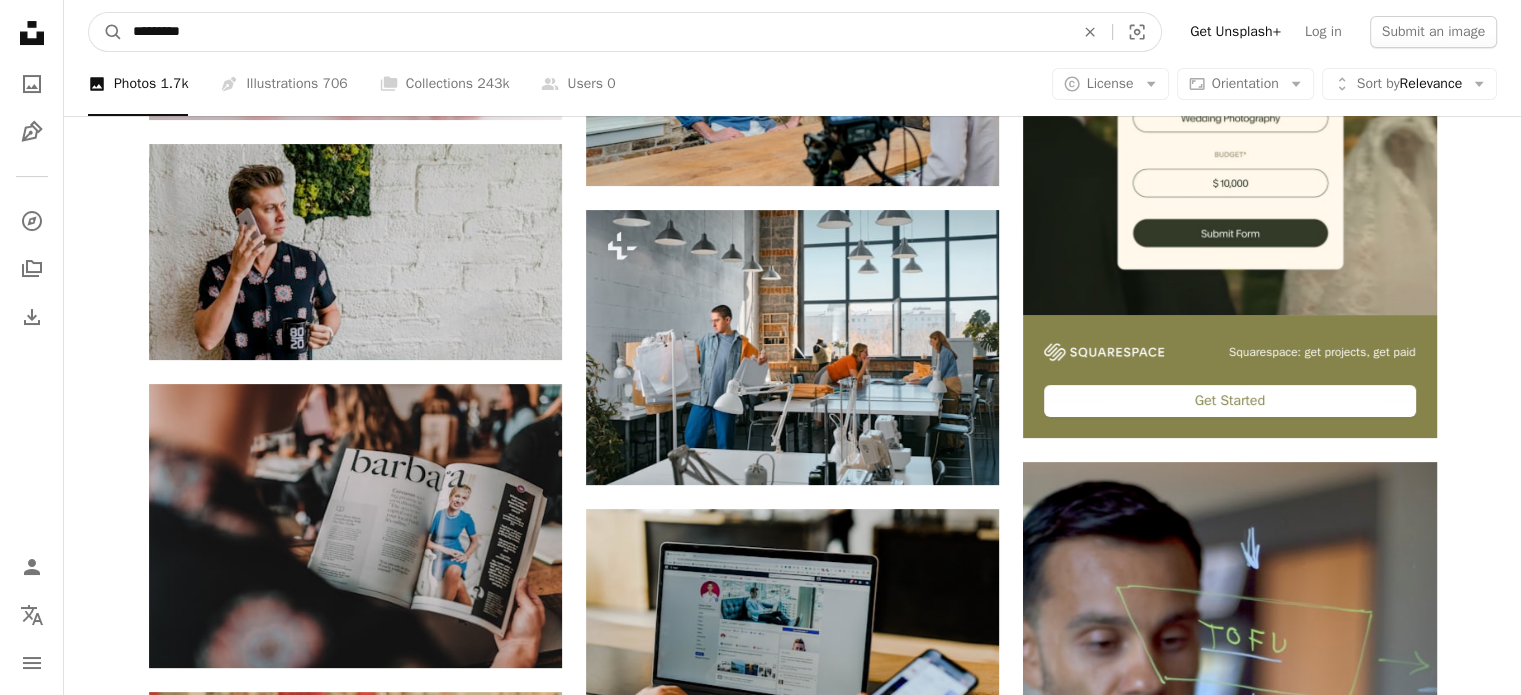 type on "*********" 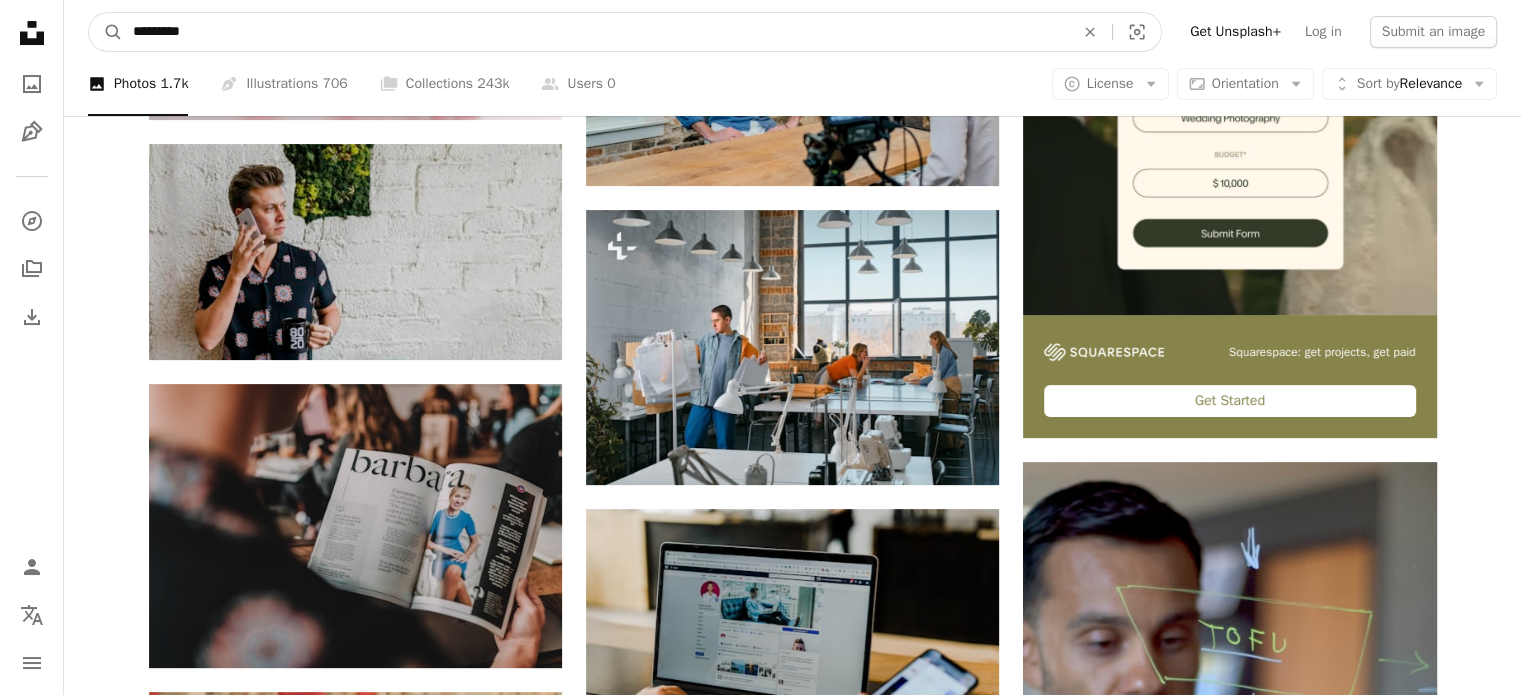 click on "A magnifying glass" at bounding box center [106, 32] 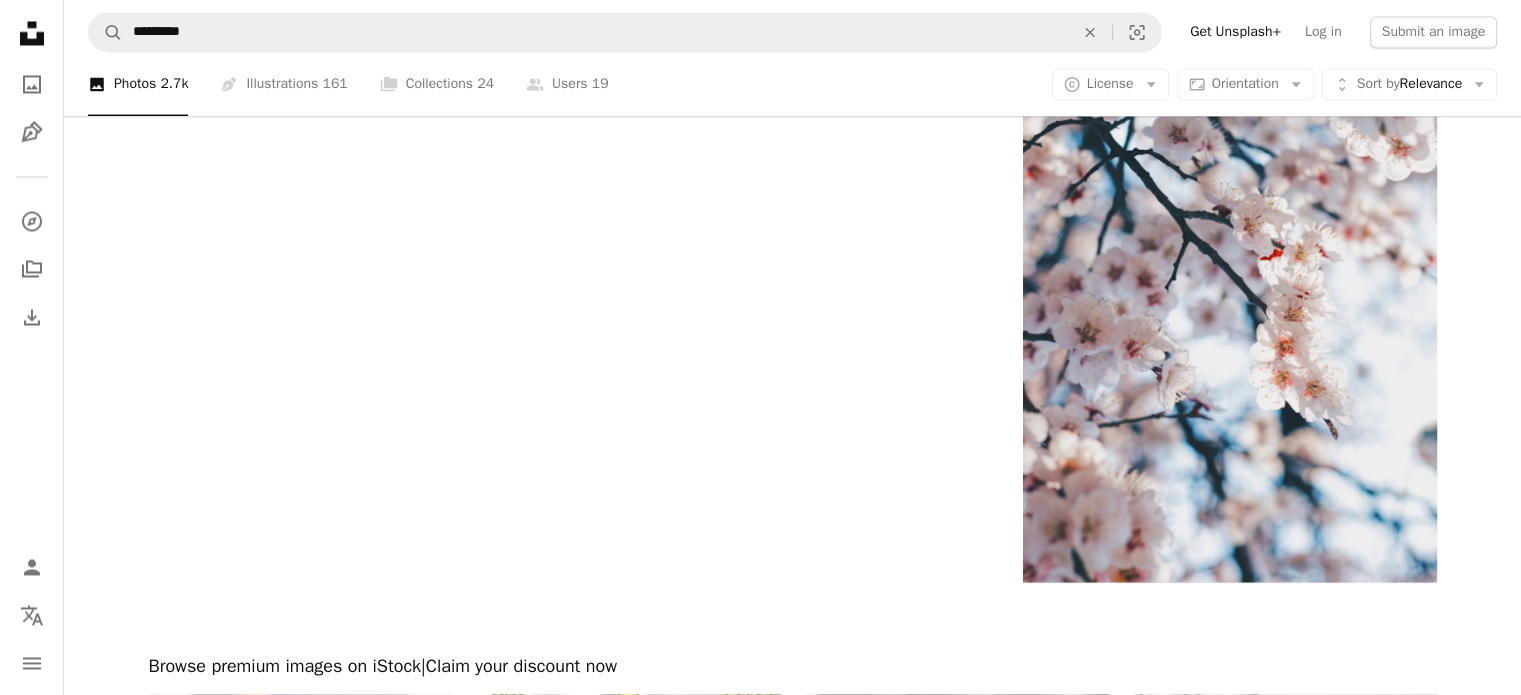 scroll, scrollTop: 3567, scrollLeft: 0, axis: vertical 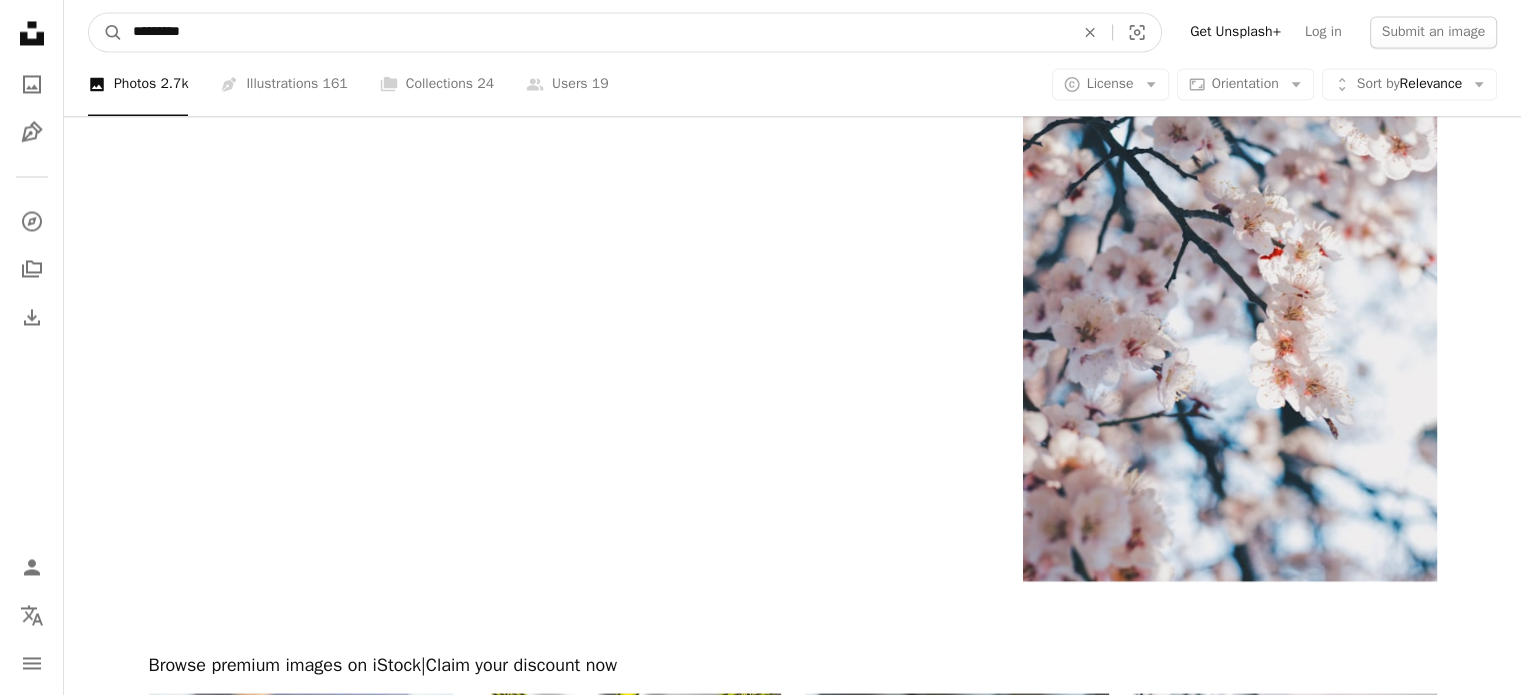 click on "*********" at bounding box center (595, 32) 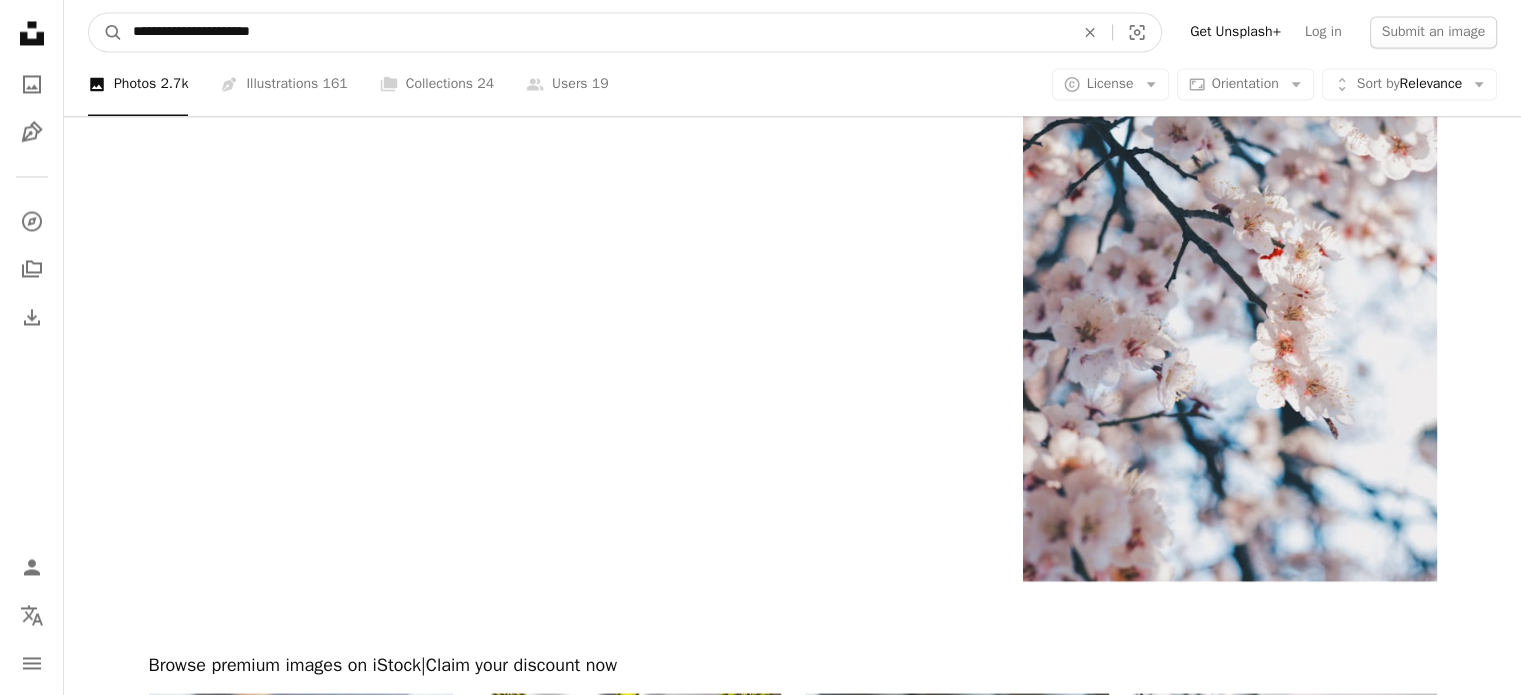 type on "**********" 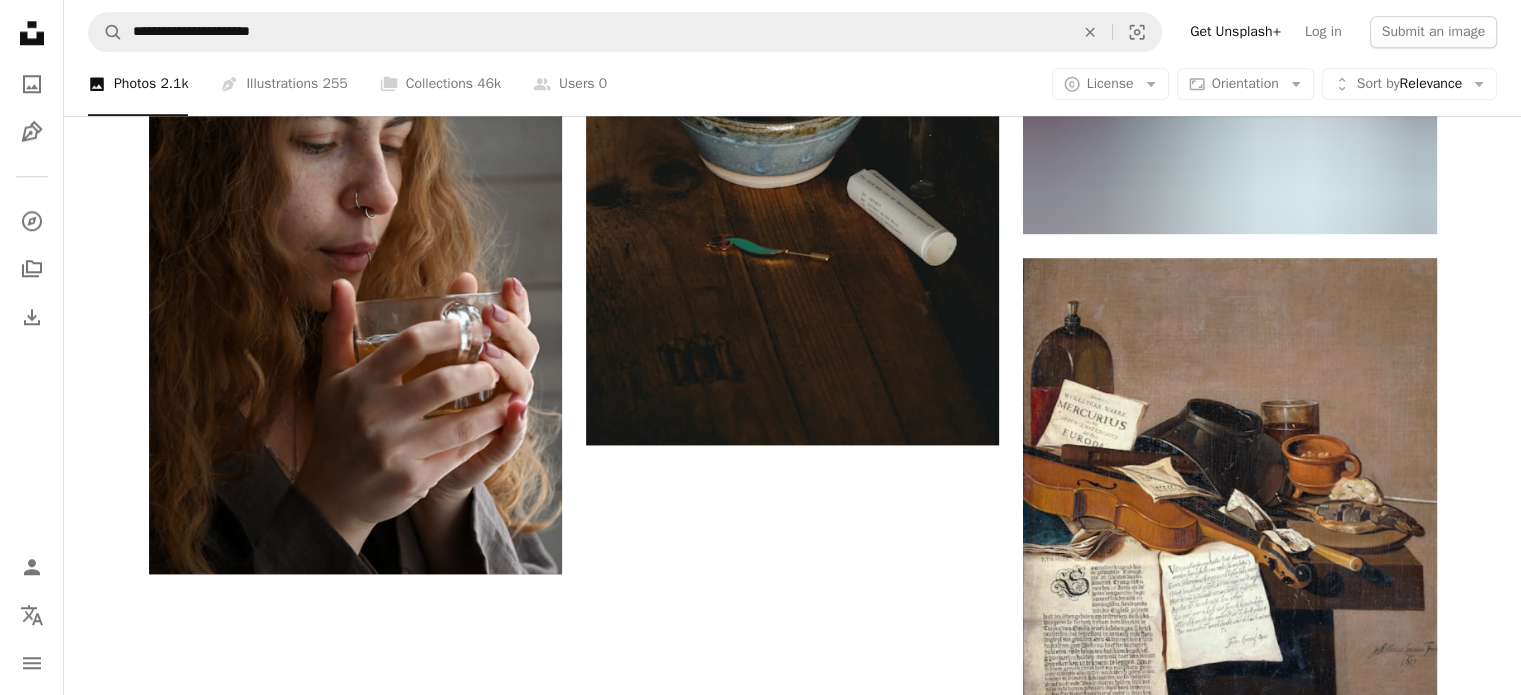 scroll, scrollTop: 2036, scrollLeft: 0, axis: vertical 